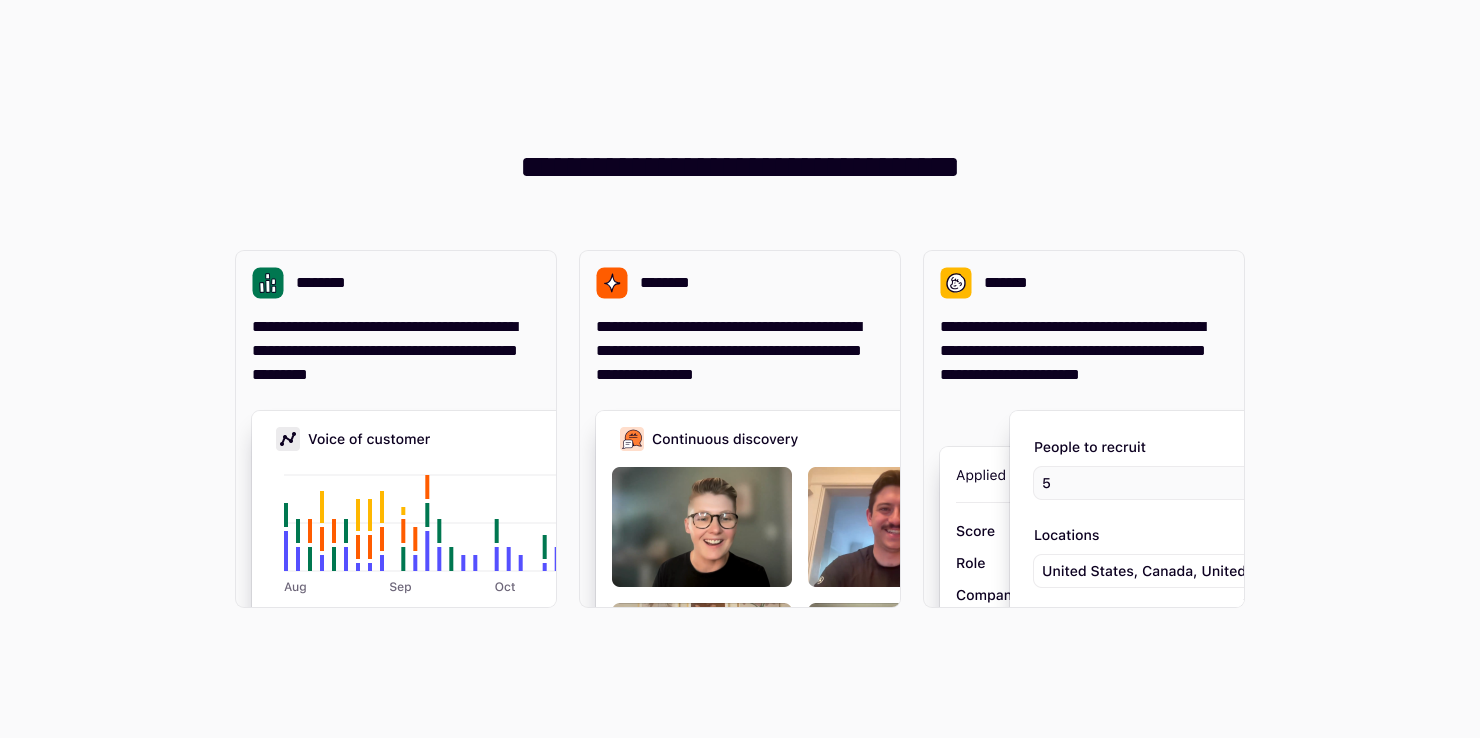 scroll, scrollTop: 0, scrollLeft: 0, axis: both 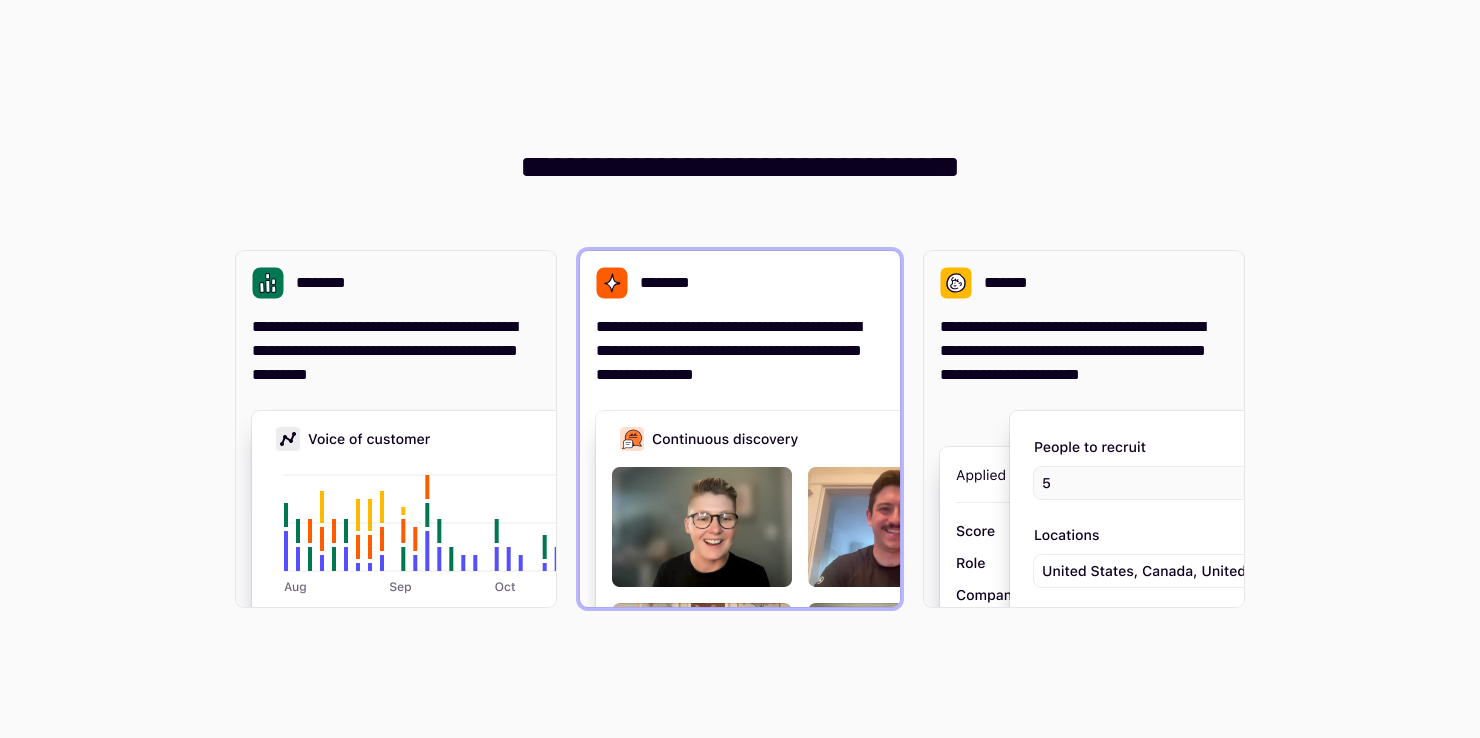 click on "**********" at bounding box center (740, 351) 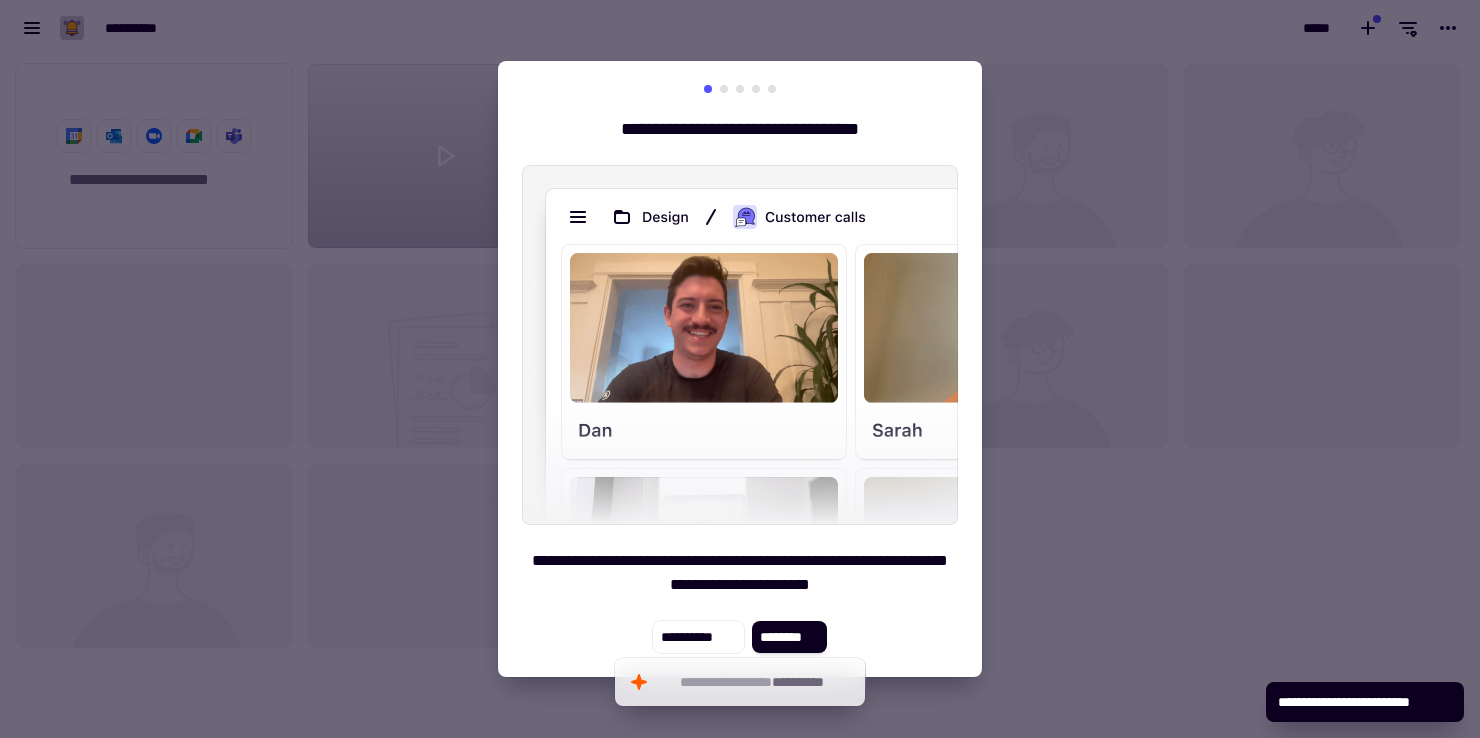 scroll, scrollTop: 1, scrollLeft: 1, axis: both 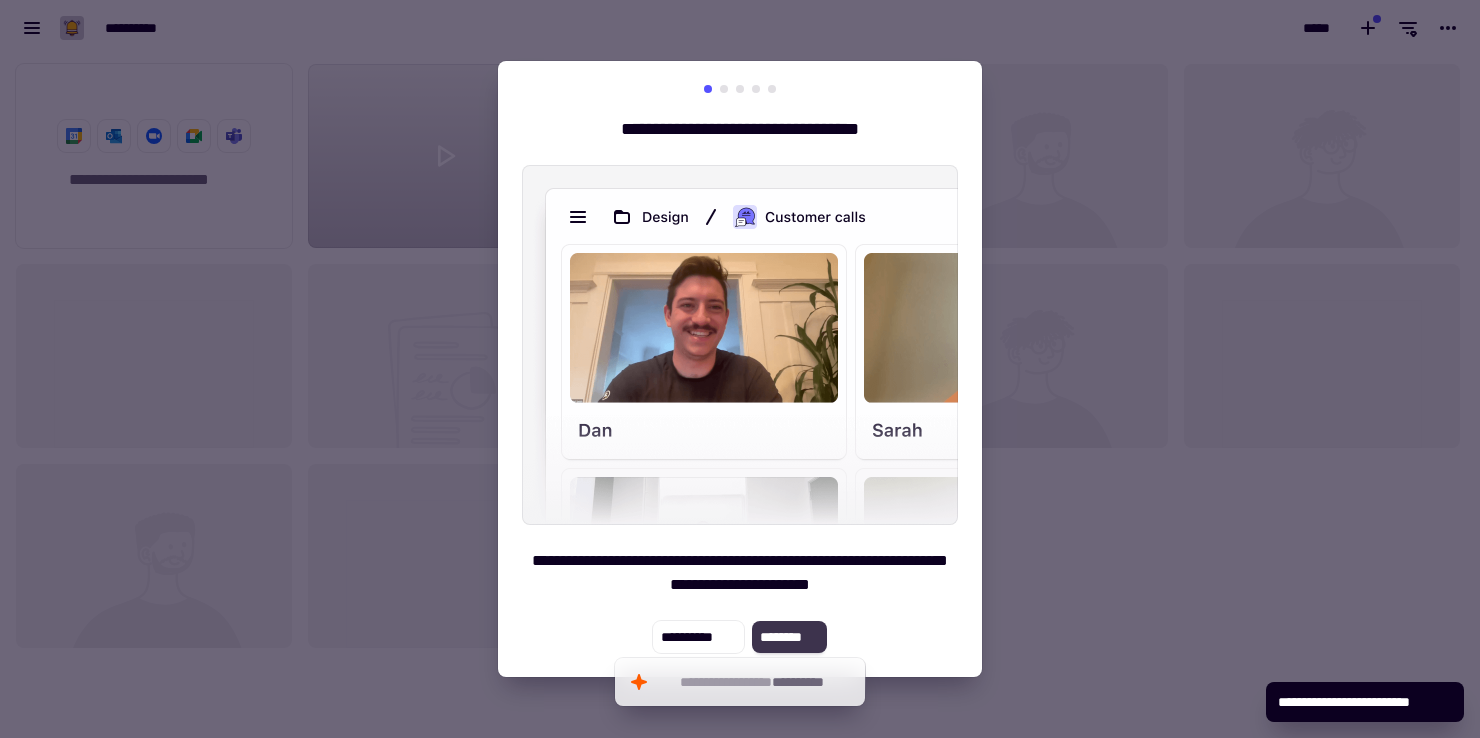 click on "********" 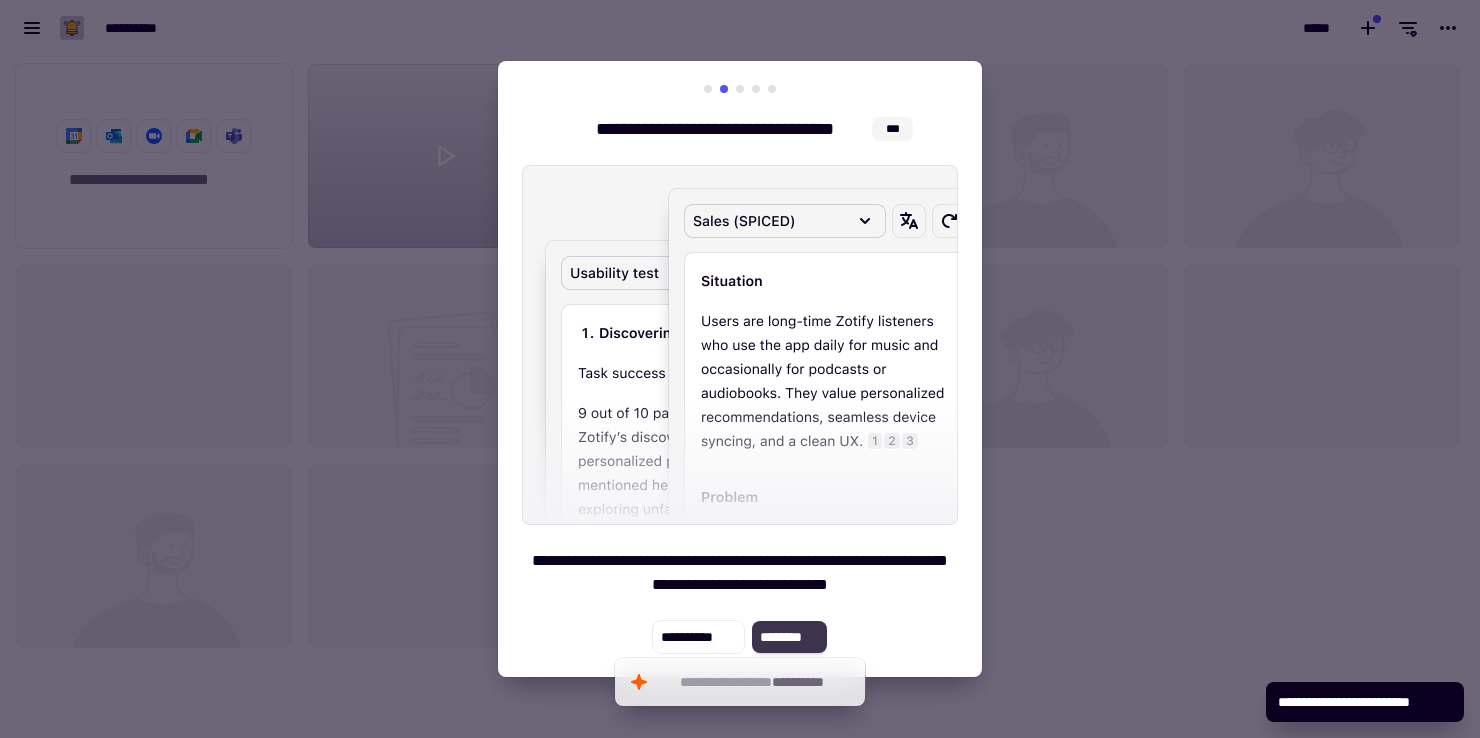click on "********" 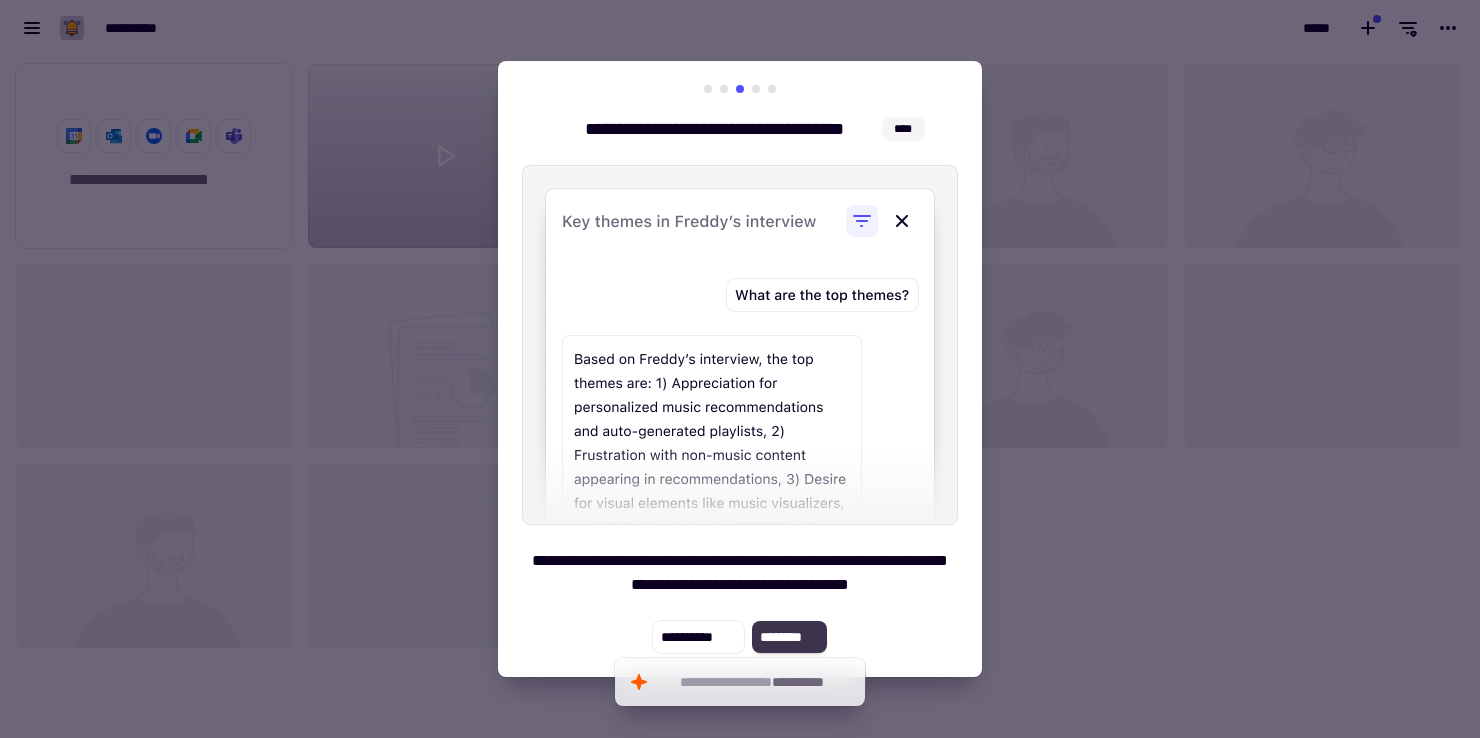 click on "********" 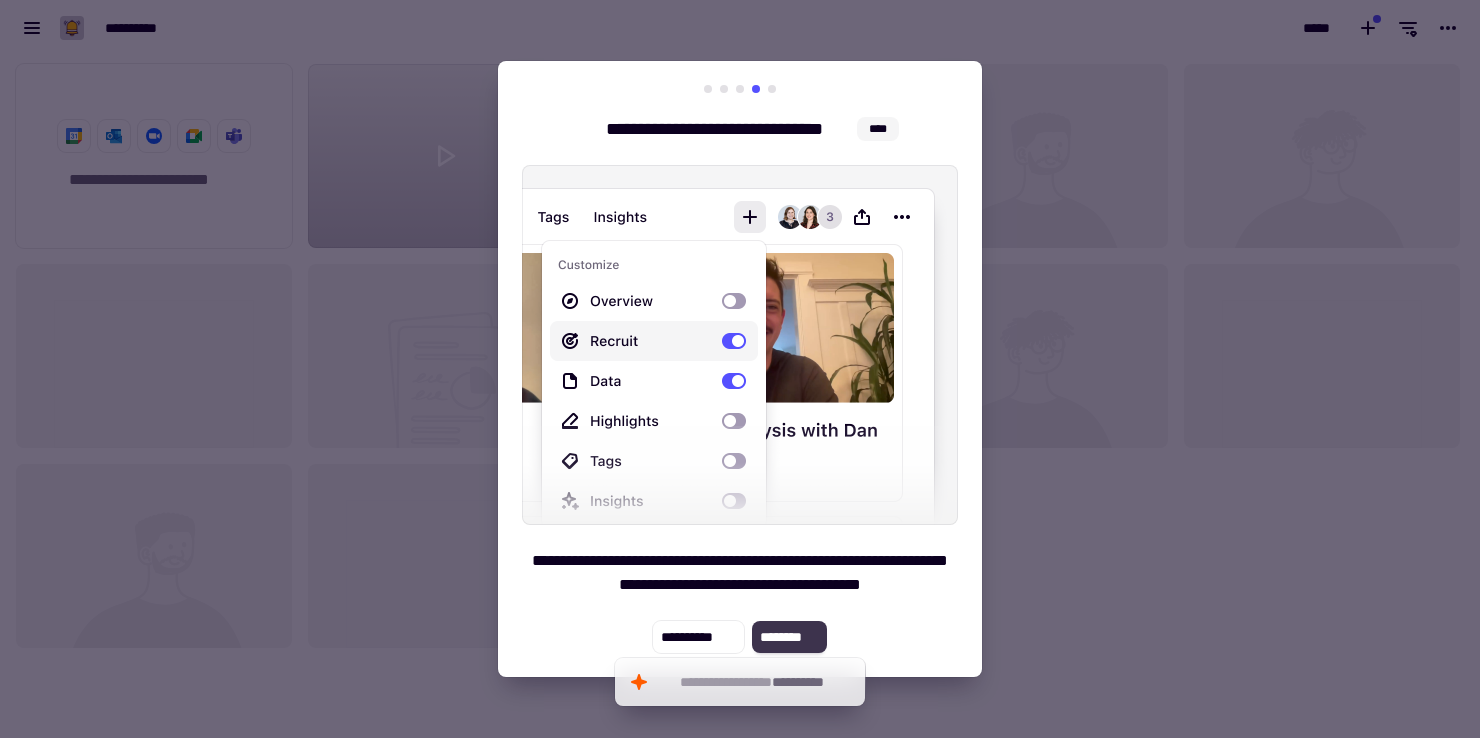 click on "********" 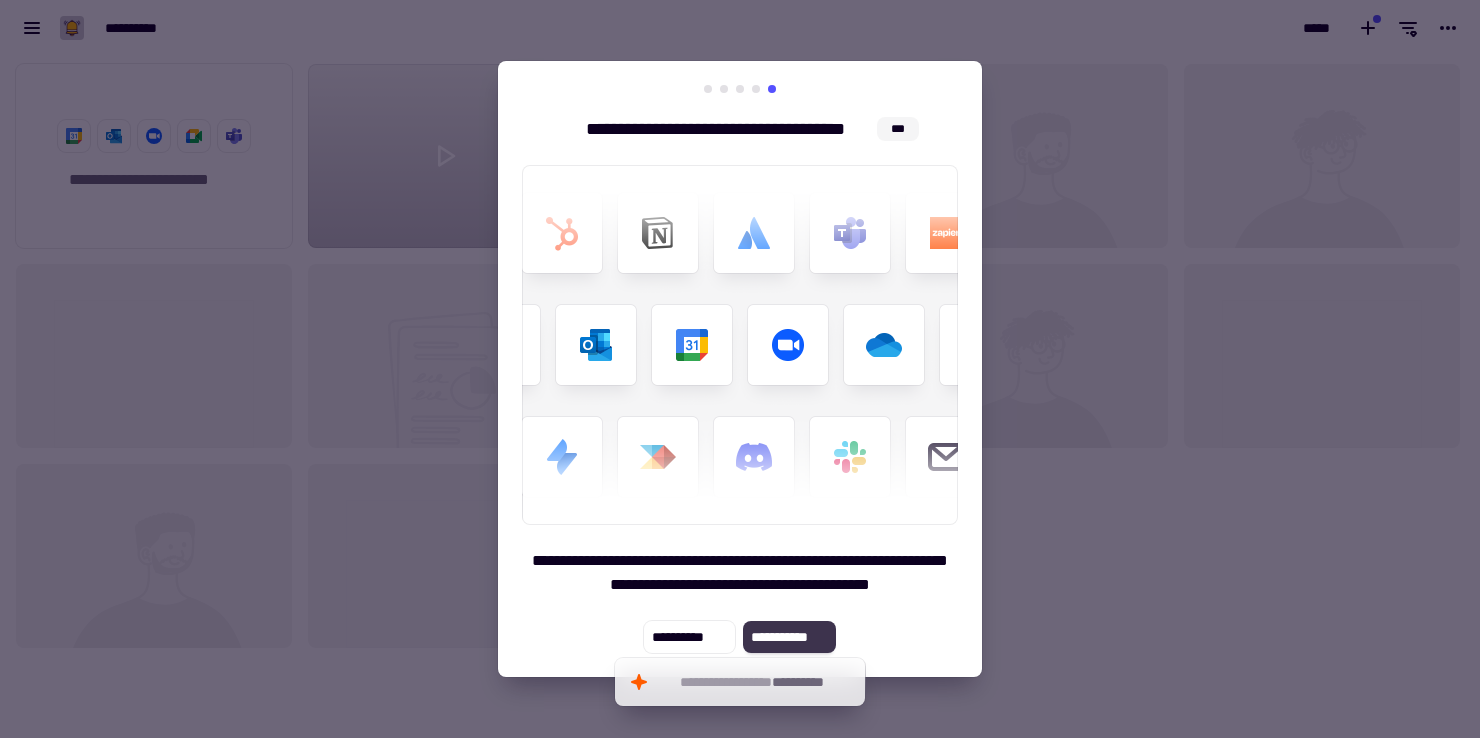 click on "**********" 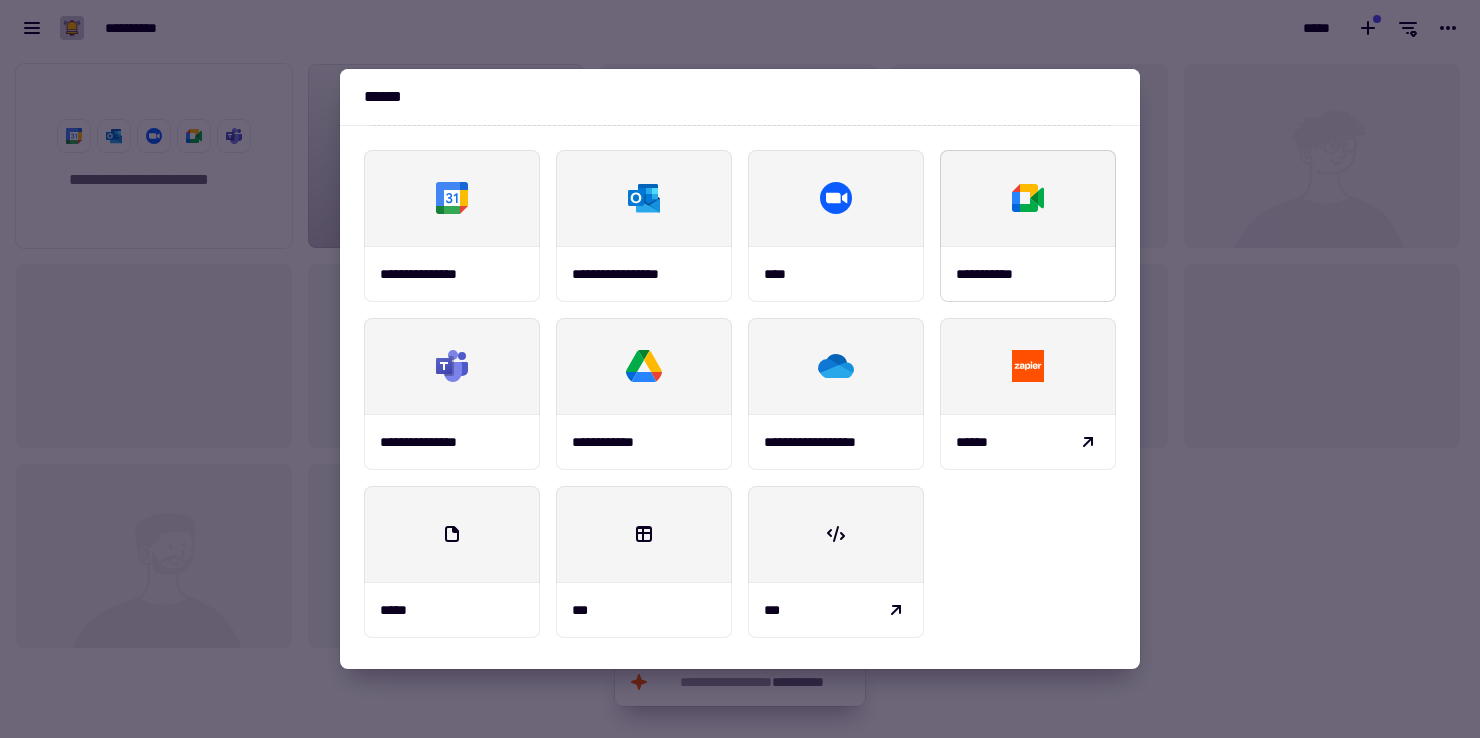 scroll, scrollTop: 258, scrollLeft: 0, axis: vertical 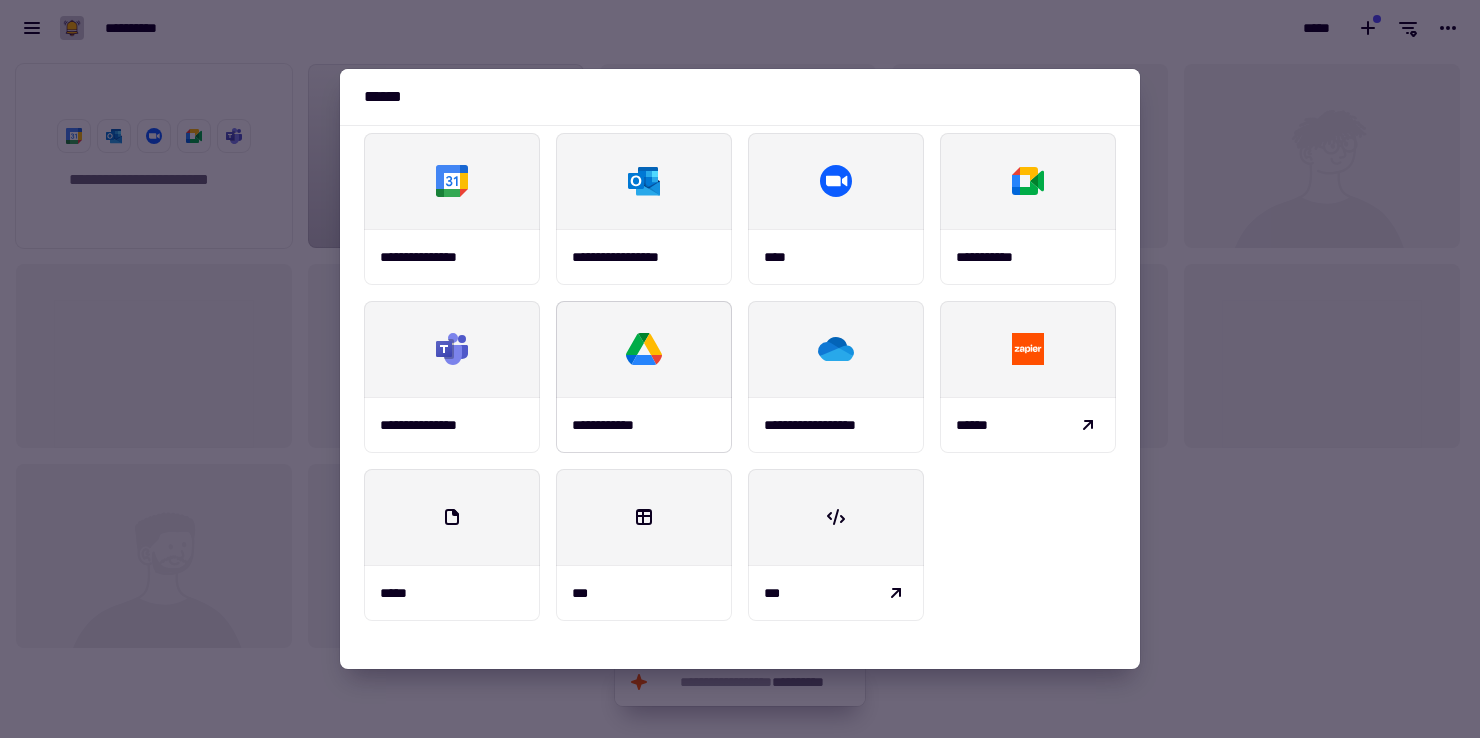 click at bounding box center (644, 349) 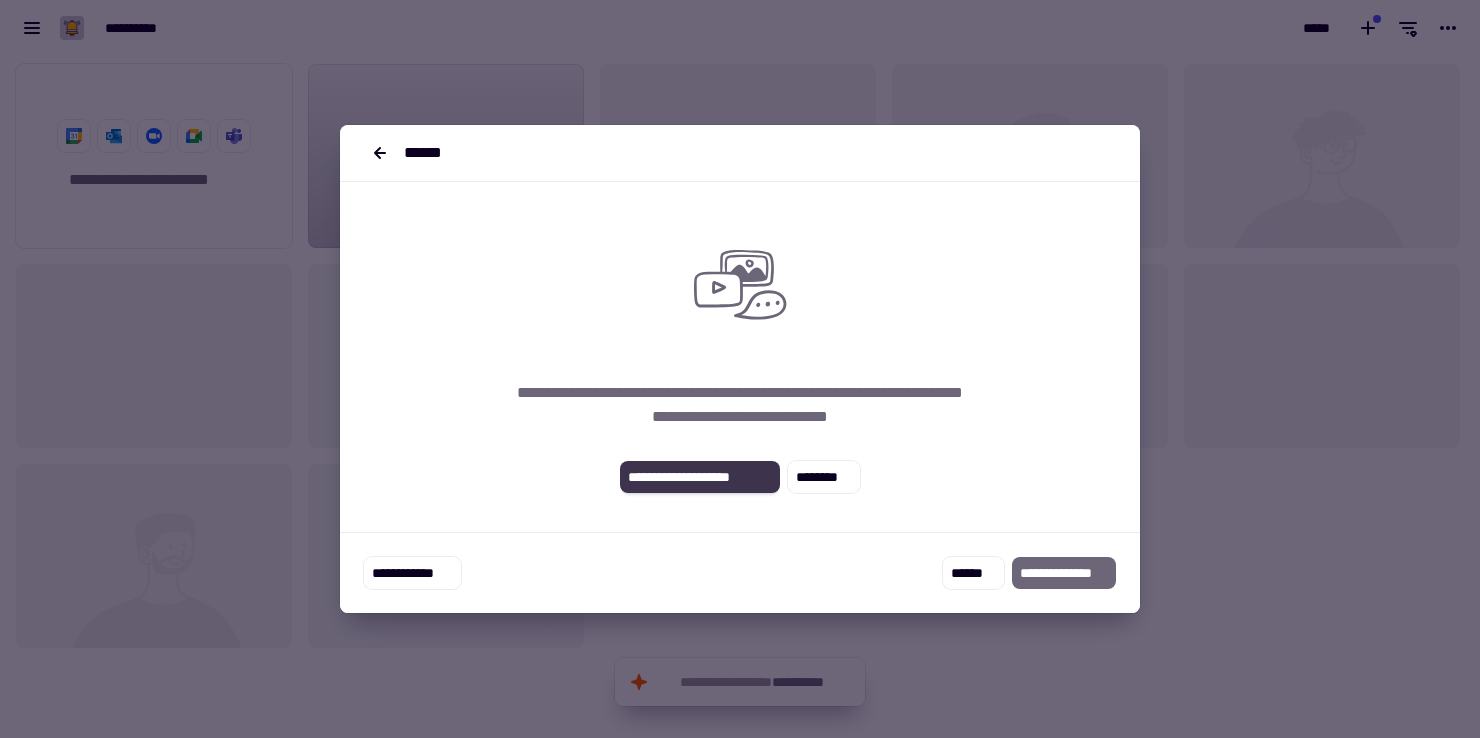 click on "**********" 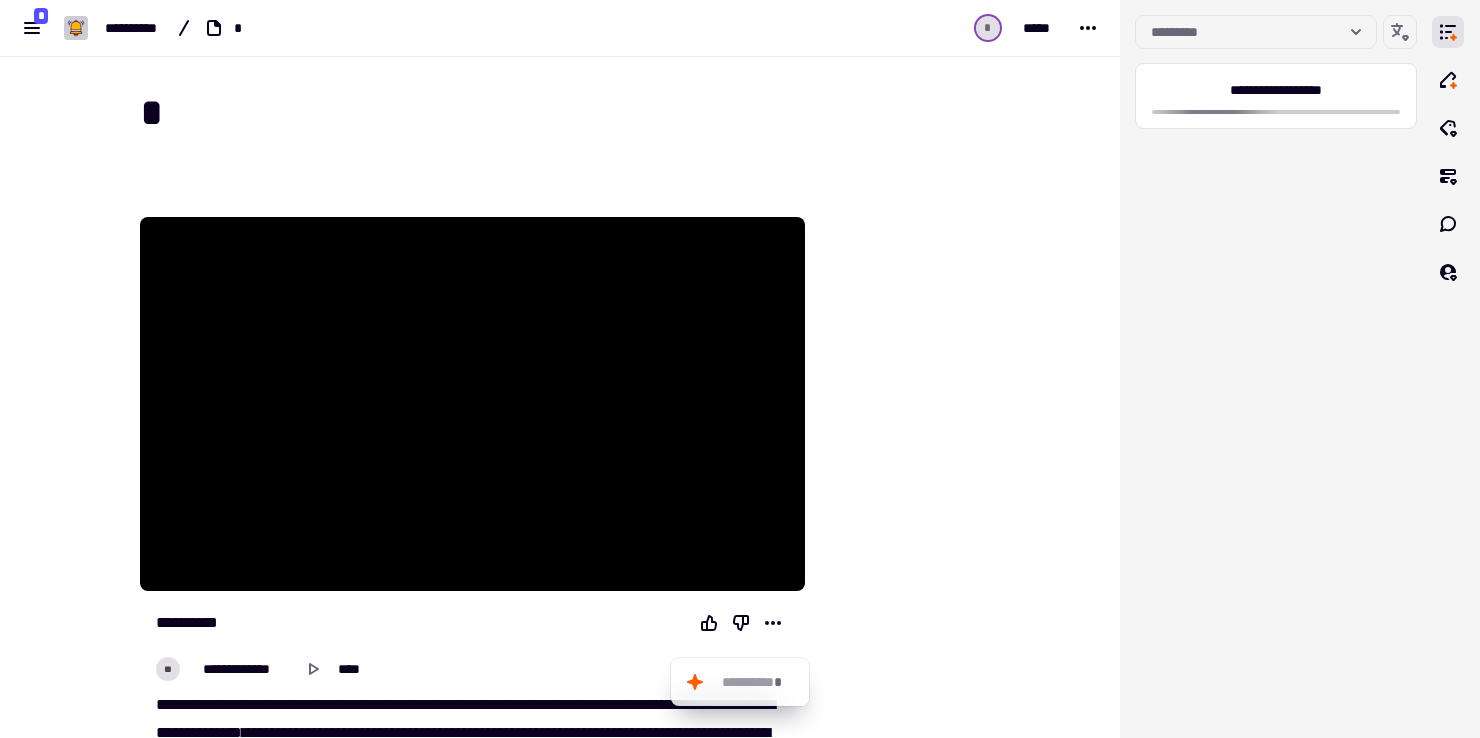 scroll, scrollTop: 0, scrollLeft: 0, axis: both 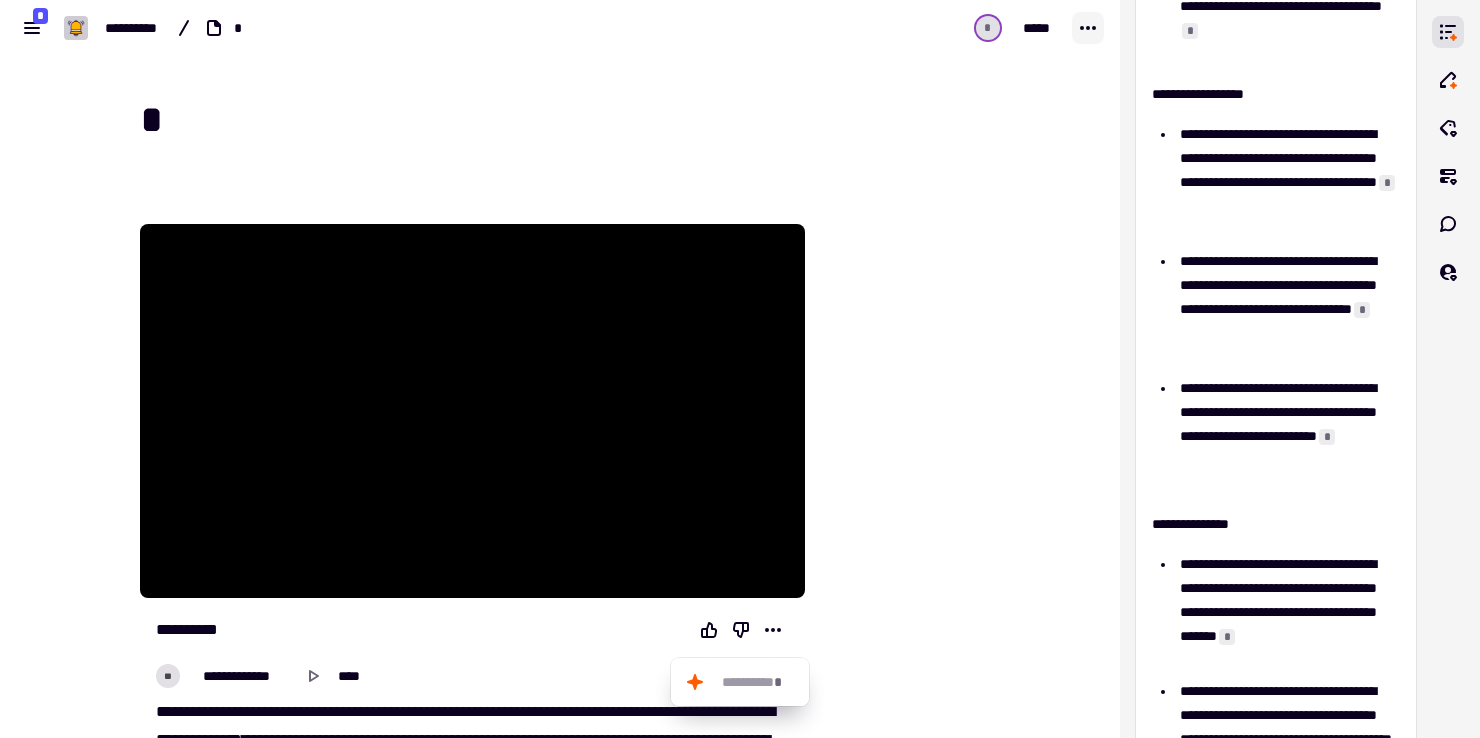 click 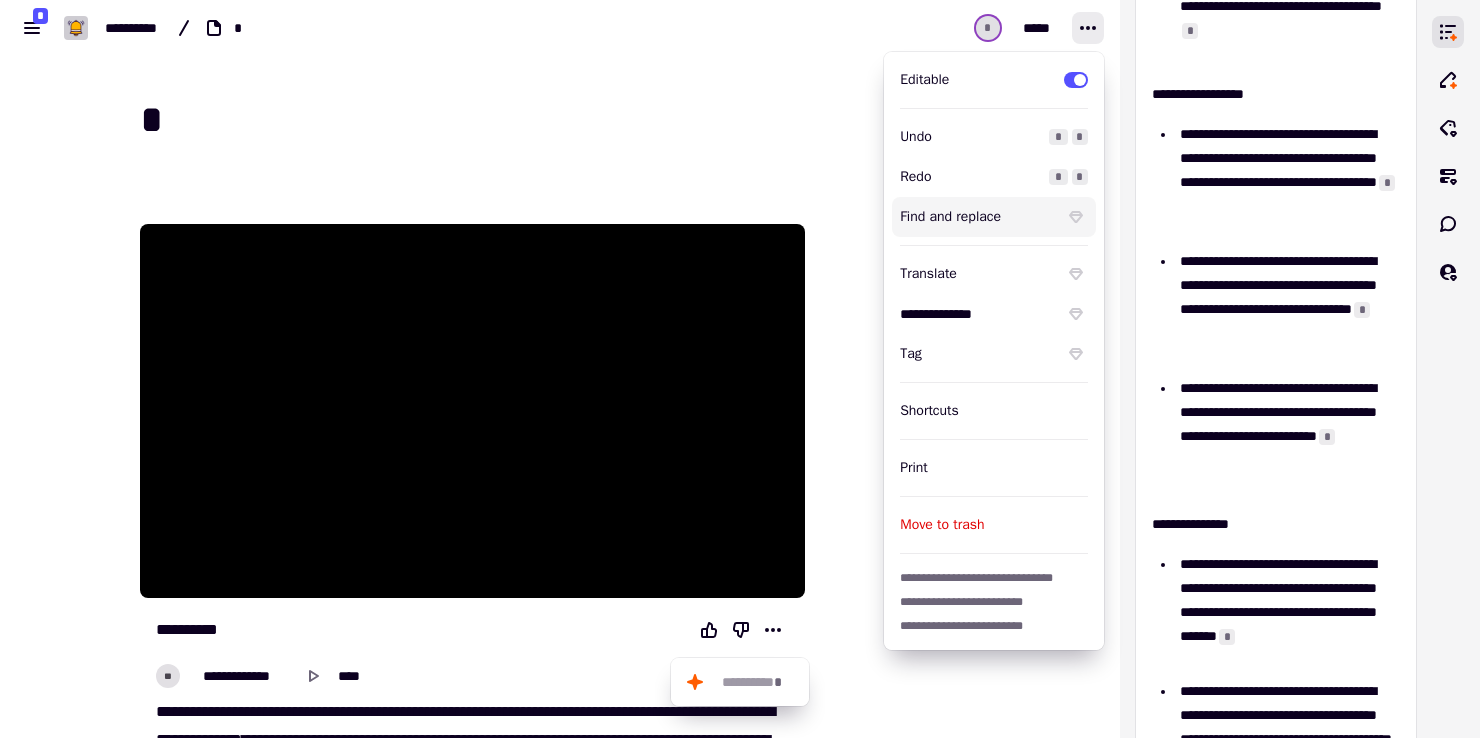 click at bounding box center (906, 16838) 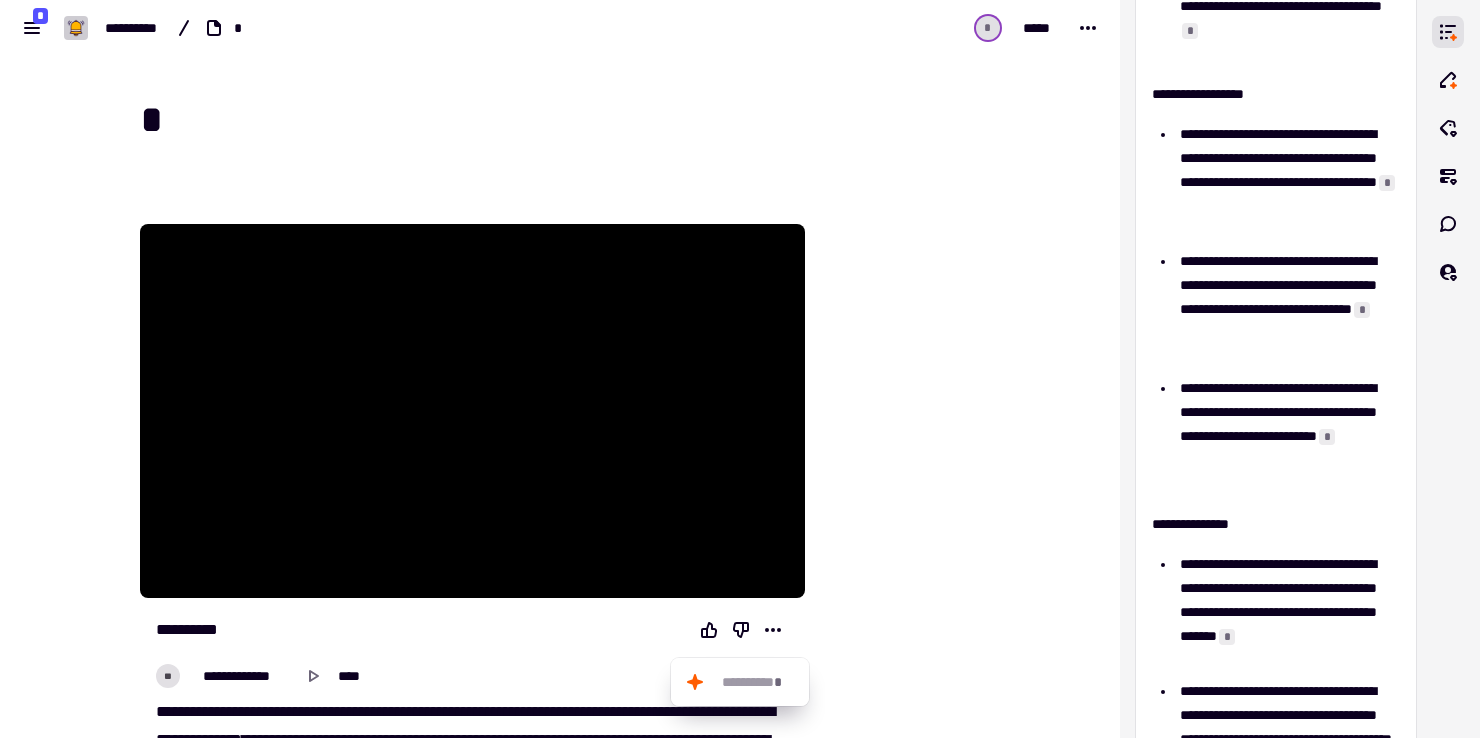 click on "**********" at bounding box center [560, 16830] 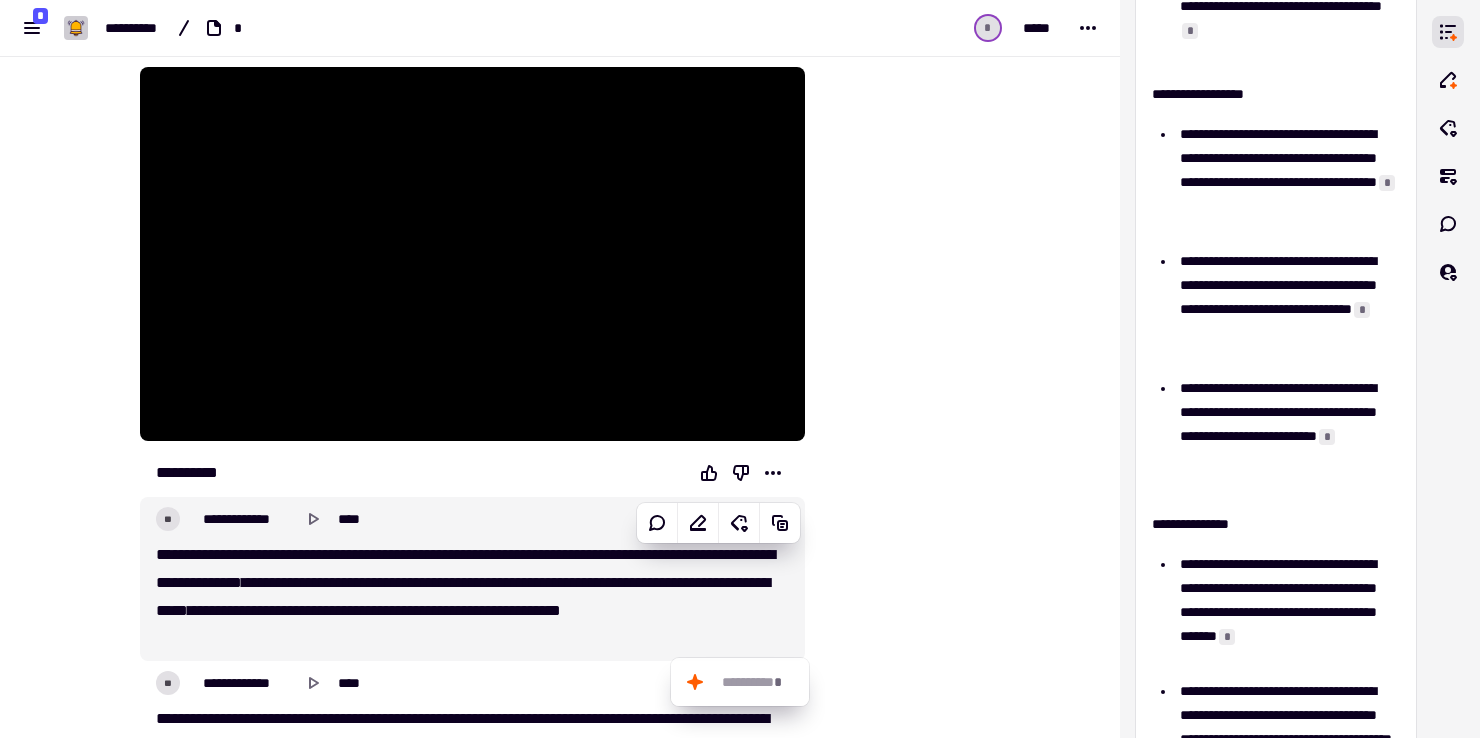 scroll, scrollTop: 162, scrollLeft: 0, axis: vertical 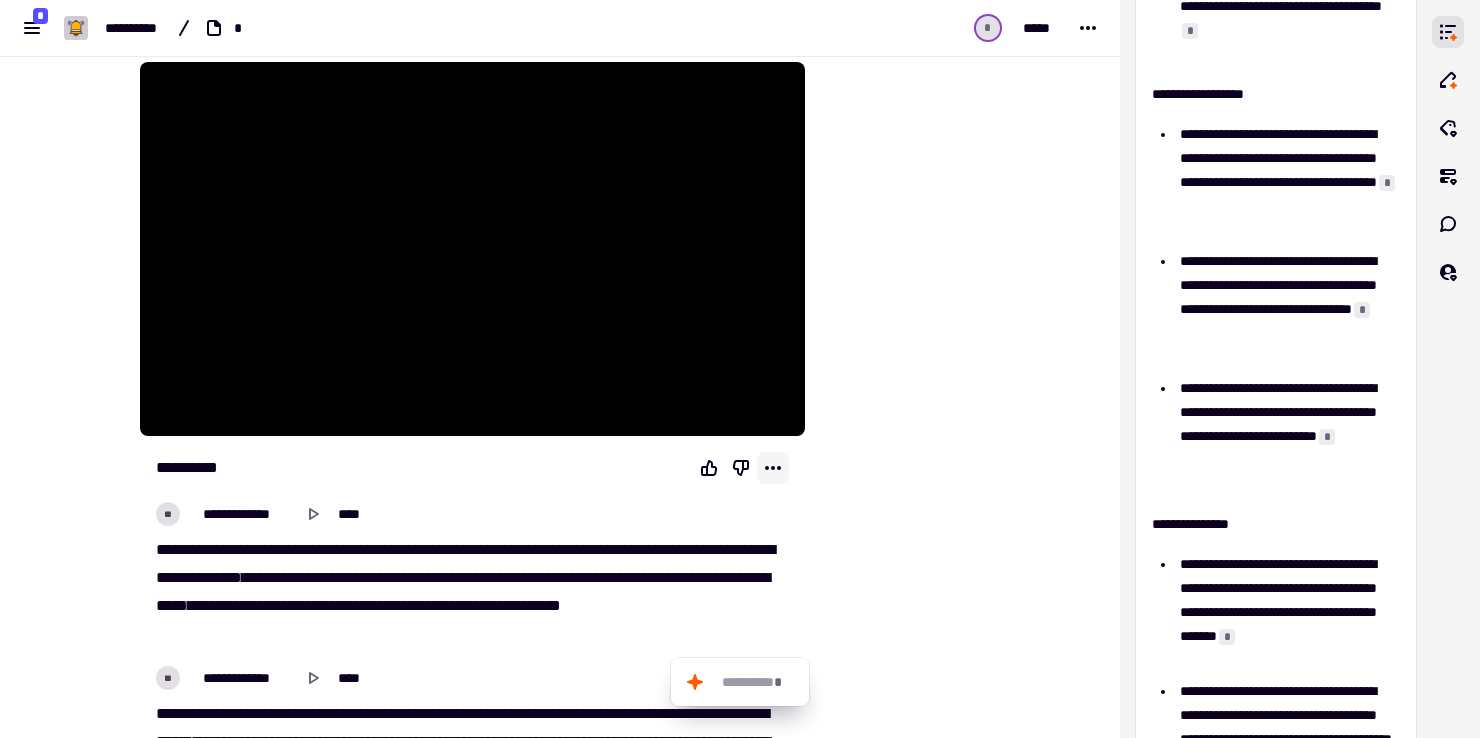 click 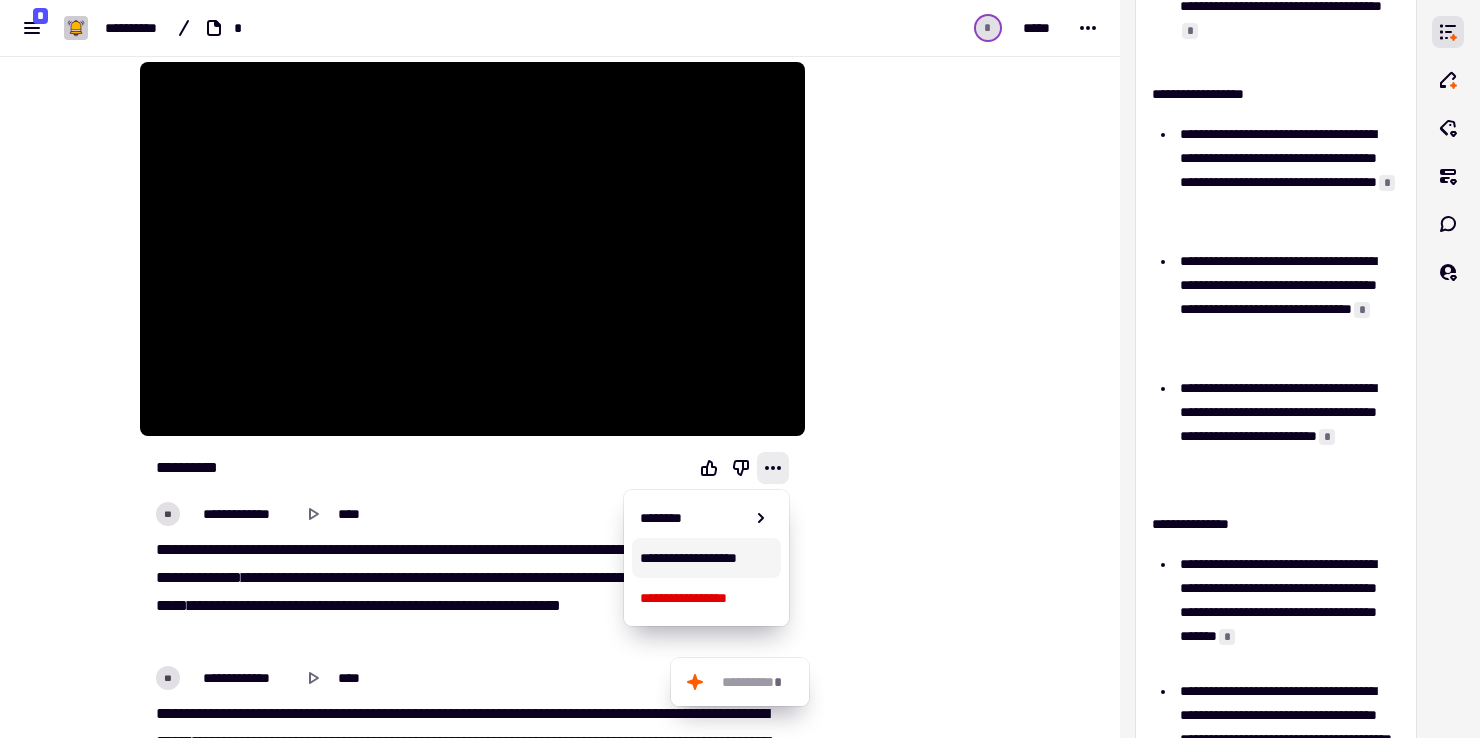 click on "**********" at bounding box center (707, 558) 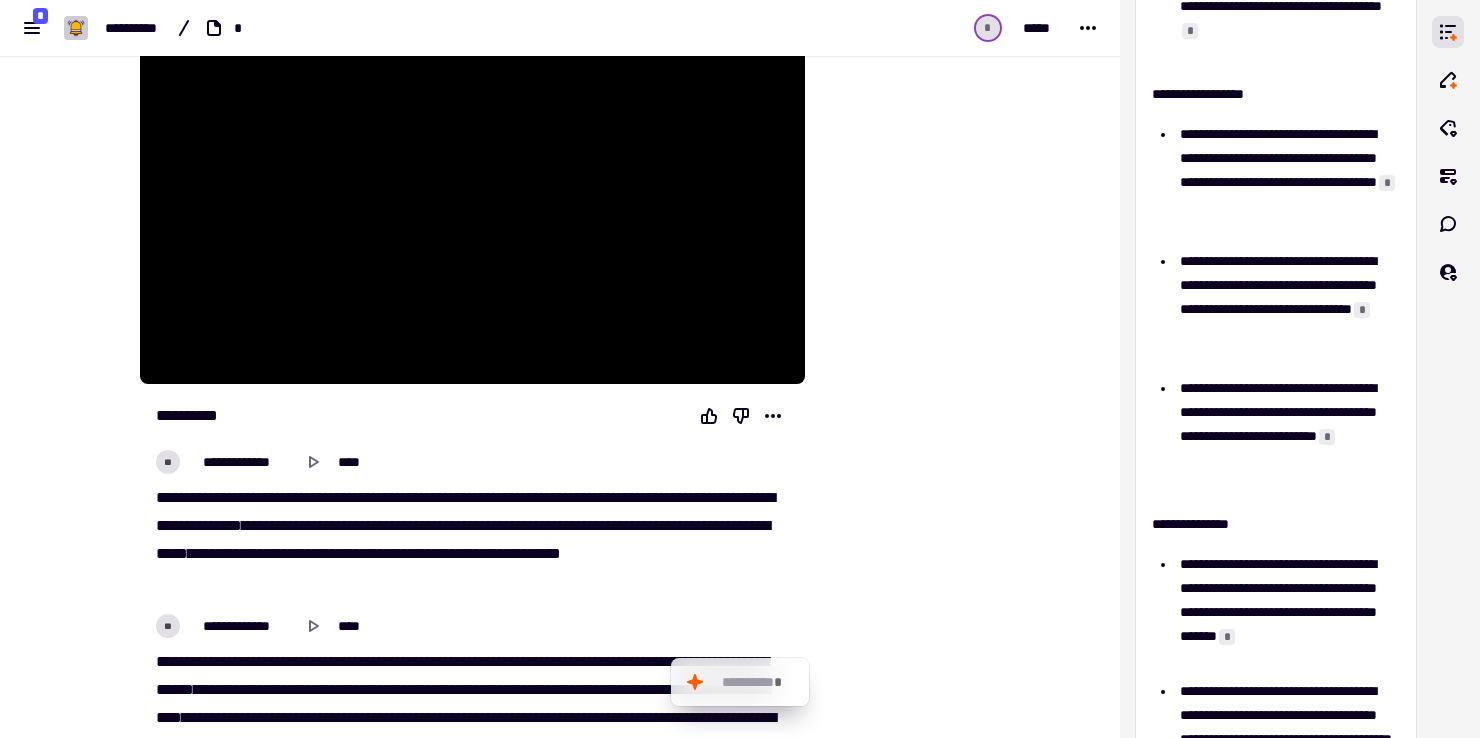 scroll, scrollTop: 0, scrollLeft: 0, axis: both 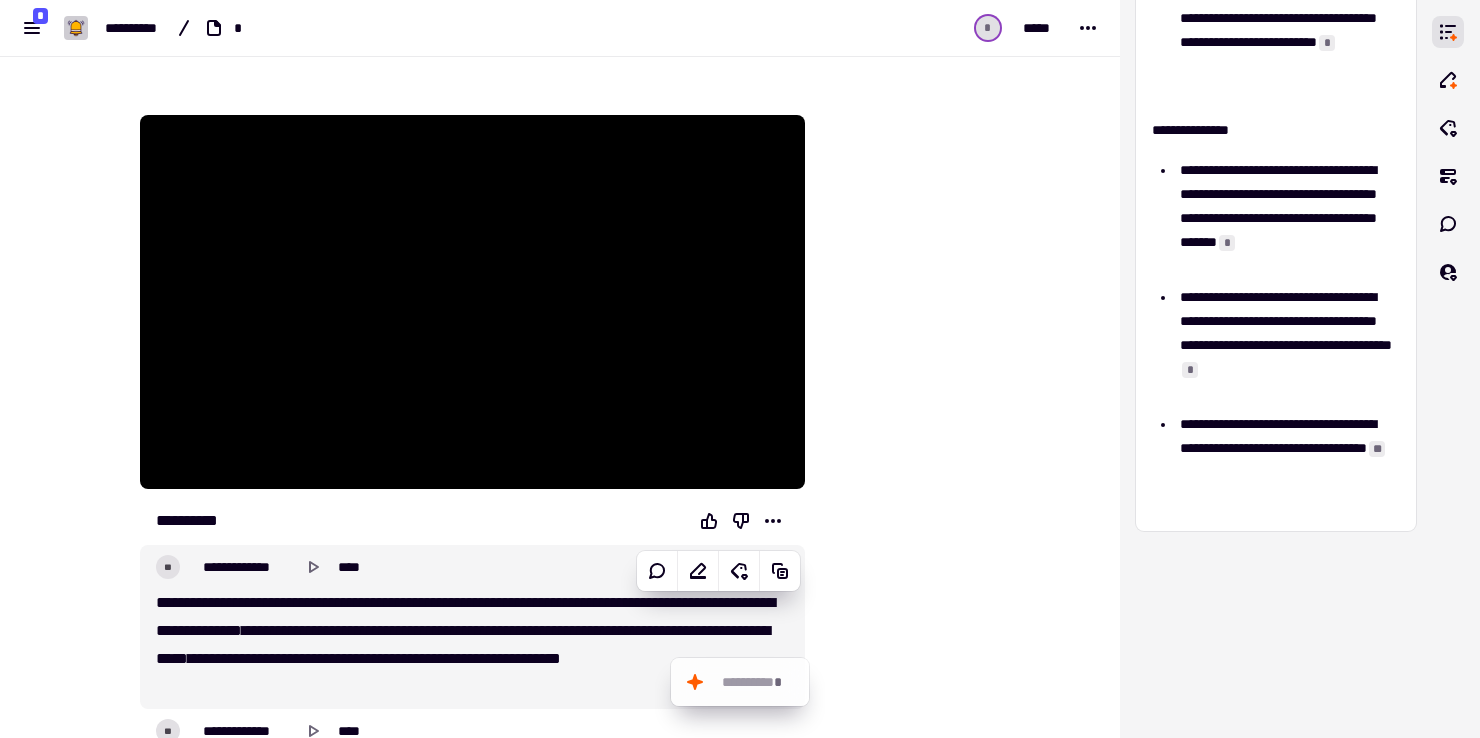 click on "**********" at bounding box center [560, 16721] 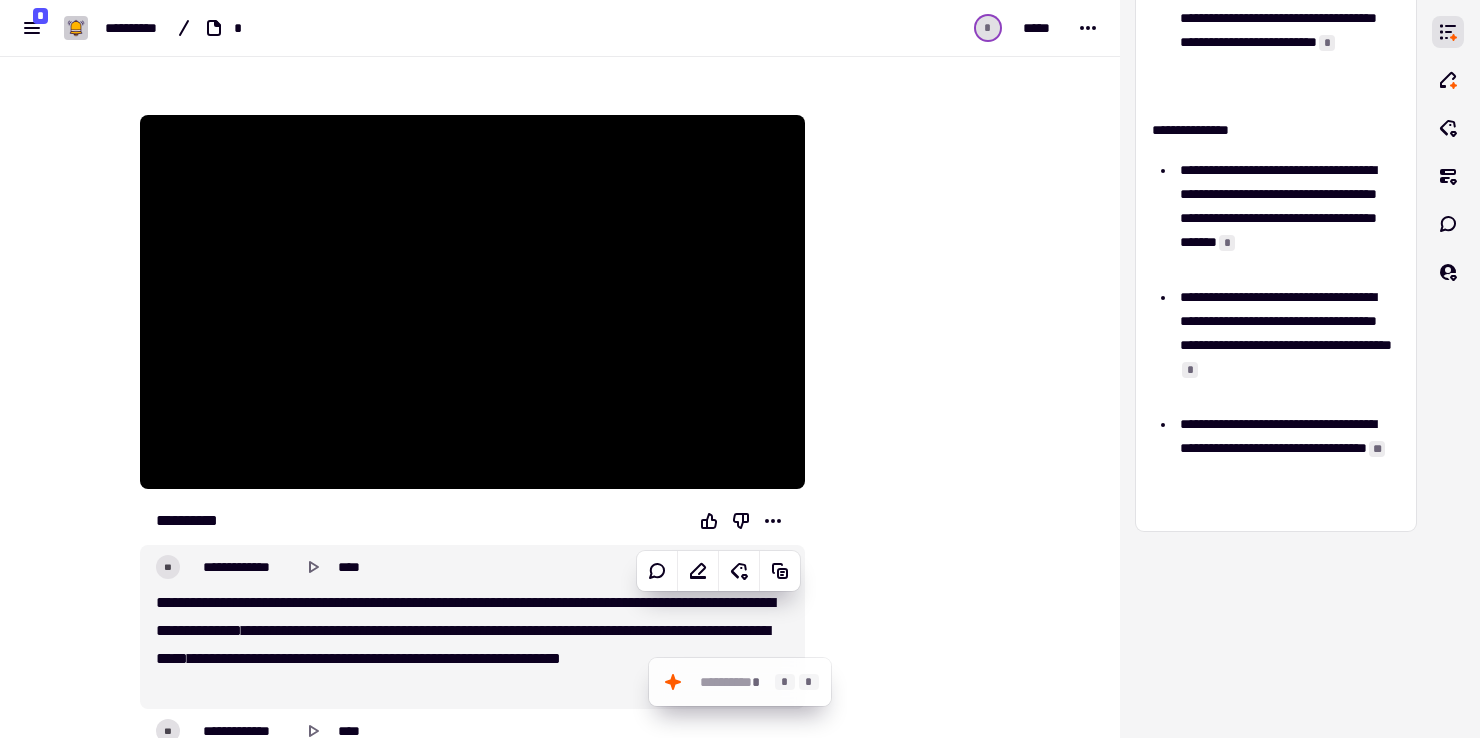 click on "*********   *" 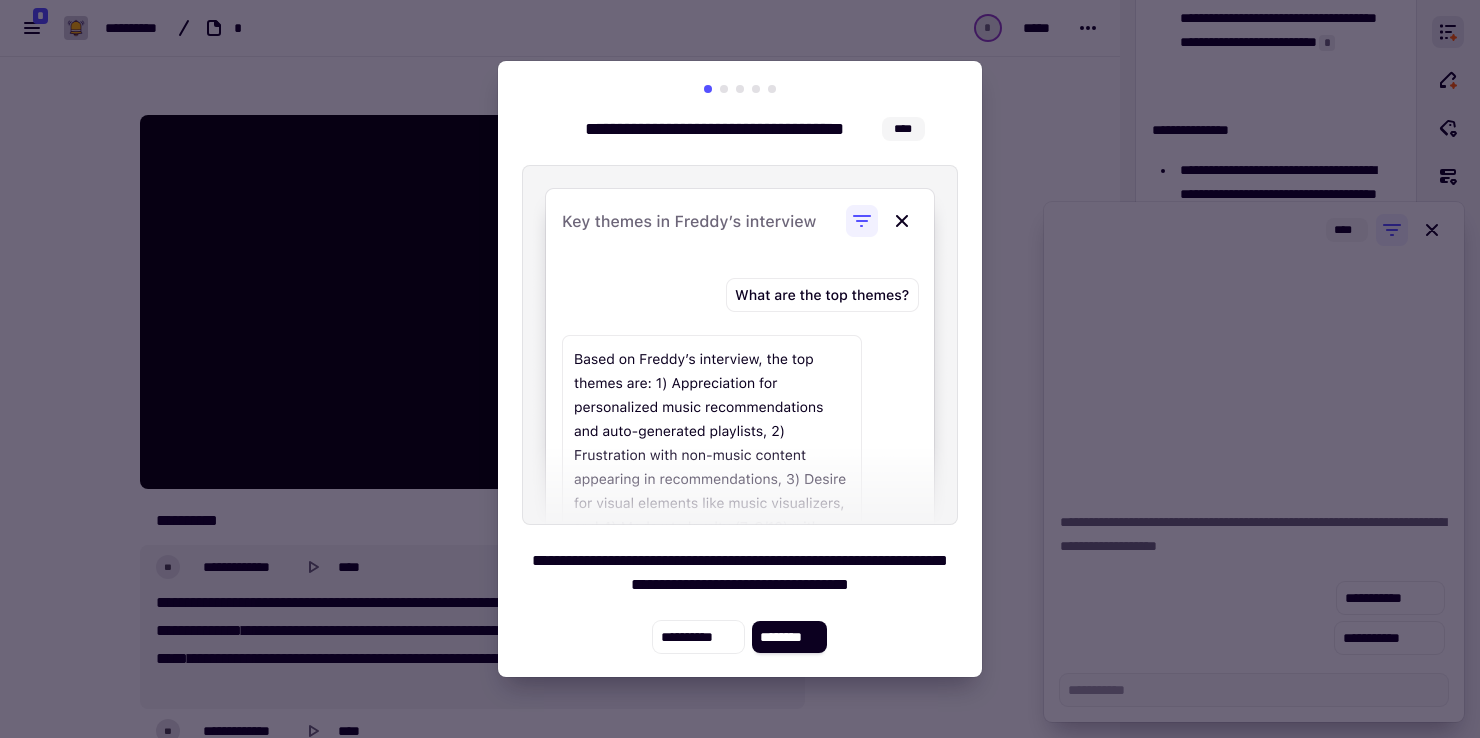 click at bounding box center (740, 345) 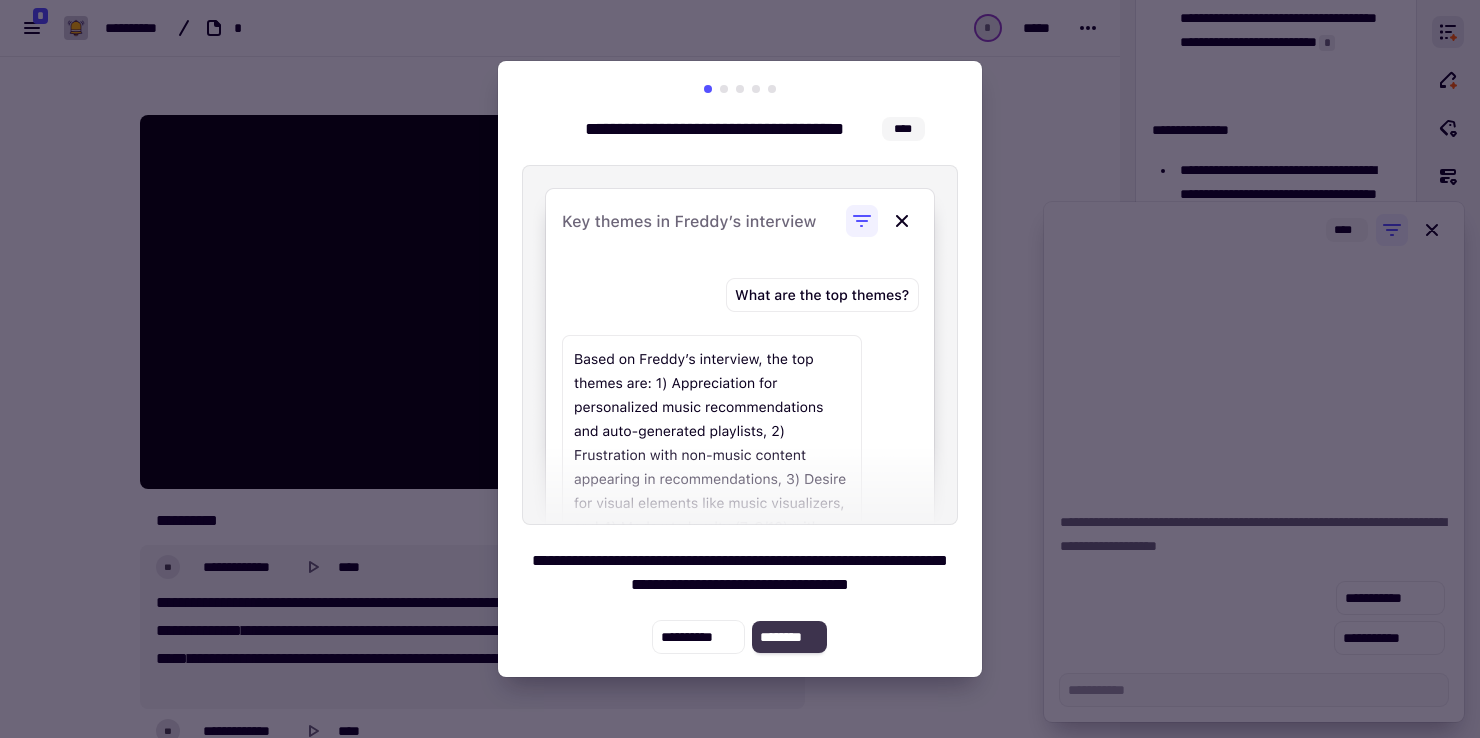 click on "********" 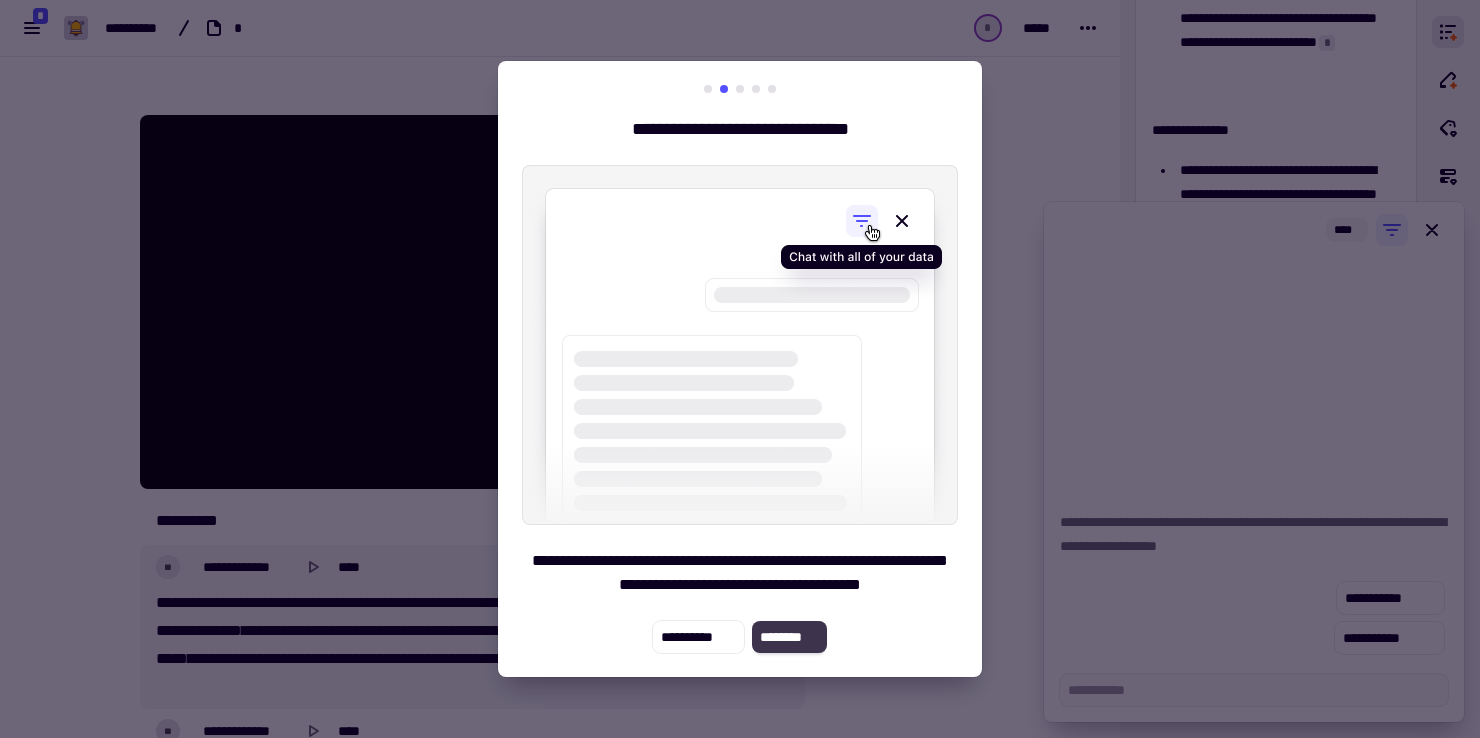 click on "********" 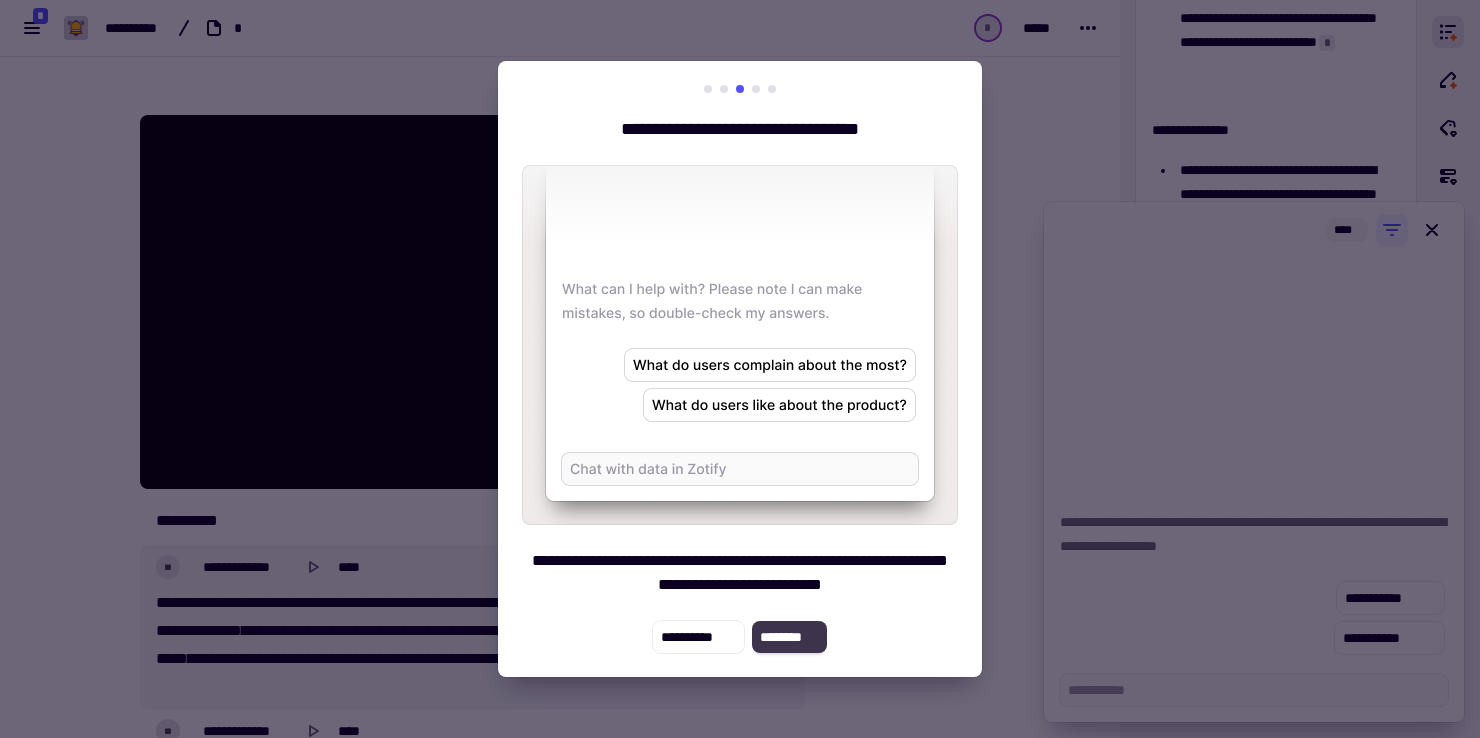 click on "********" 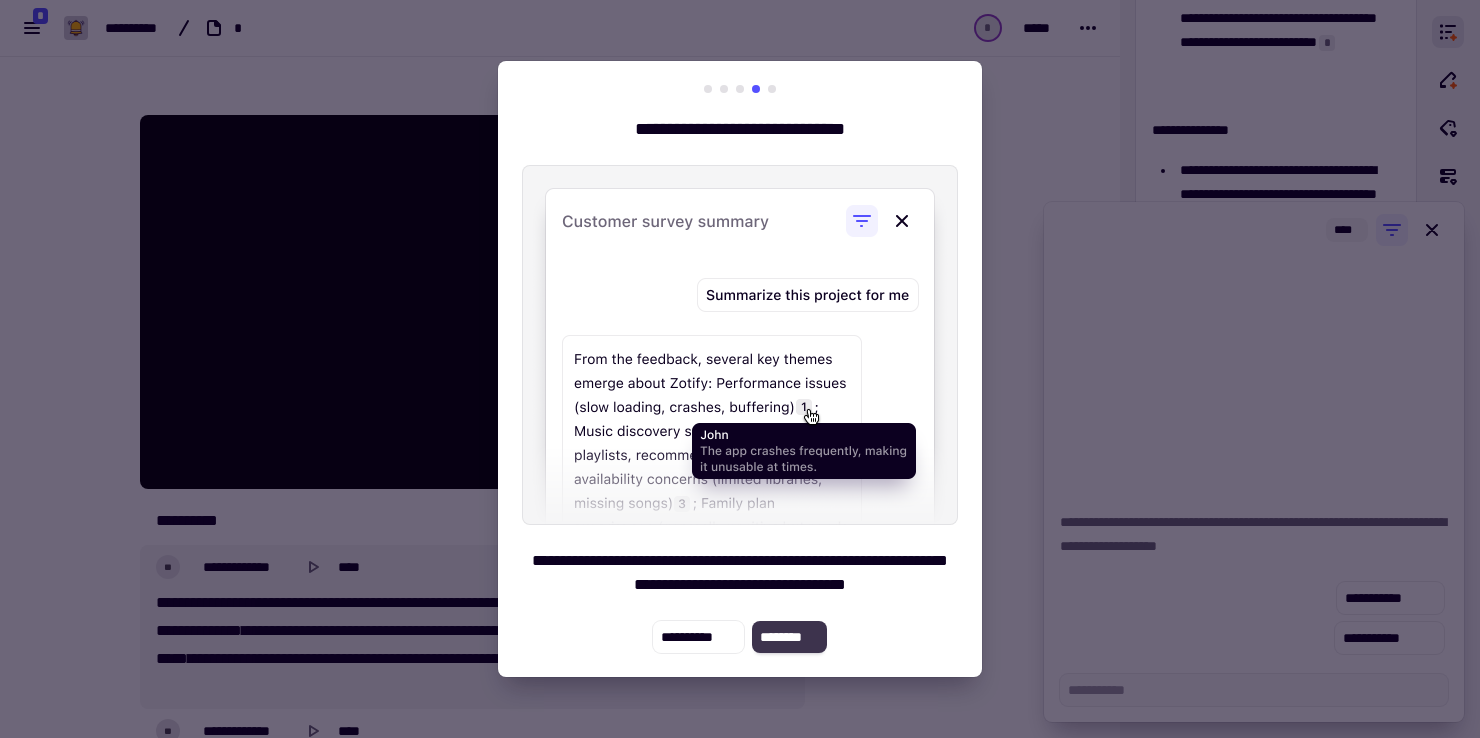 click on "********" 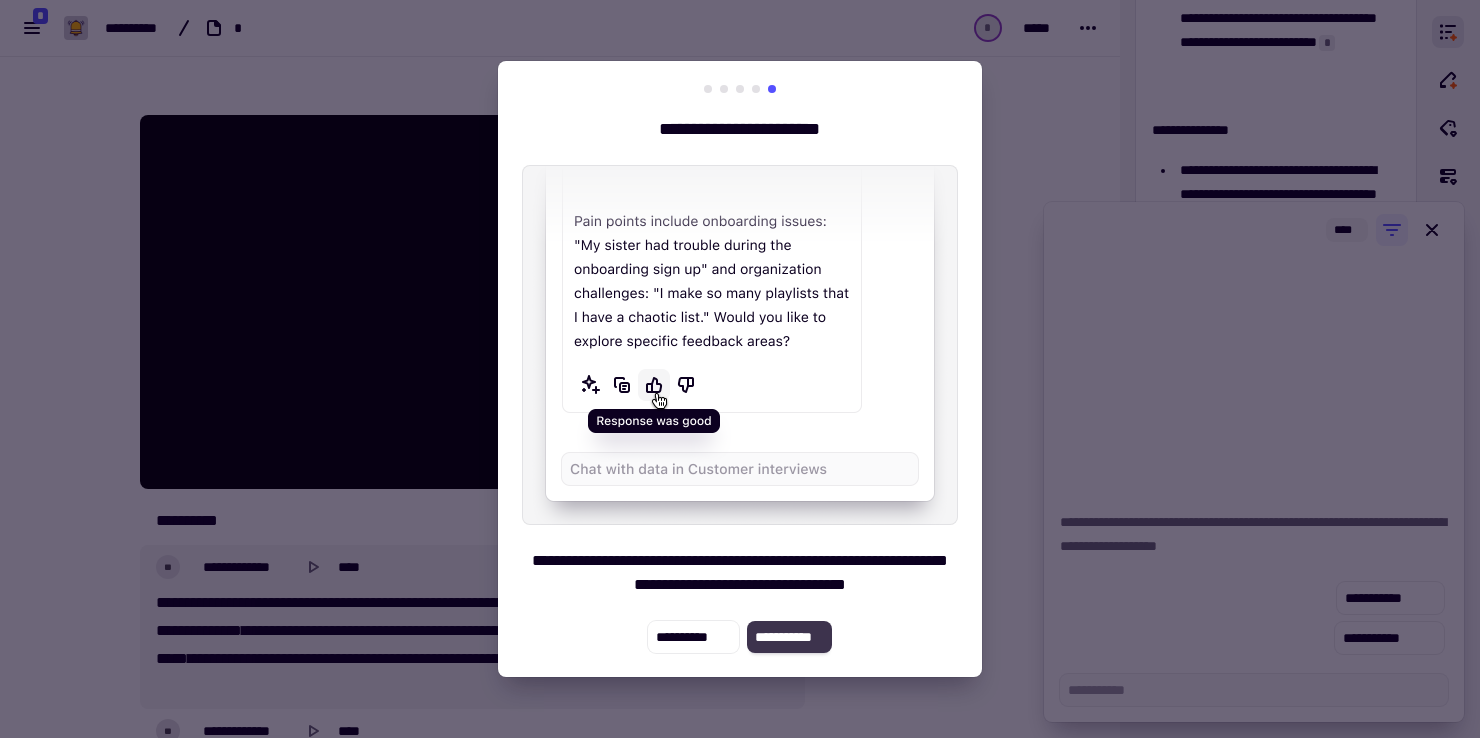 click on "**********" 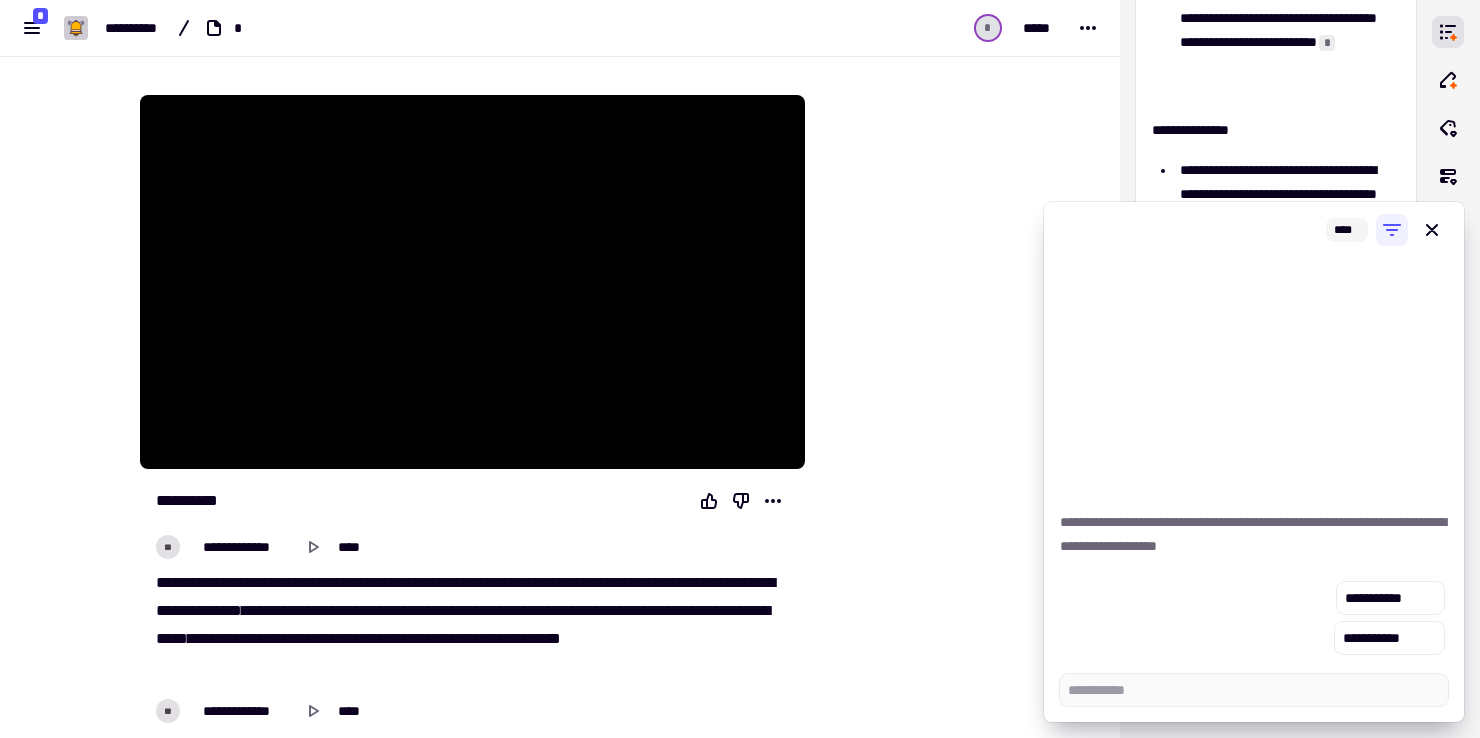 scroll, scrollTop: 138, scrollLeft: 0, axis: vertical 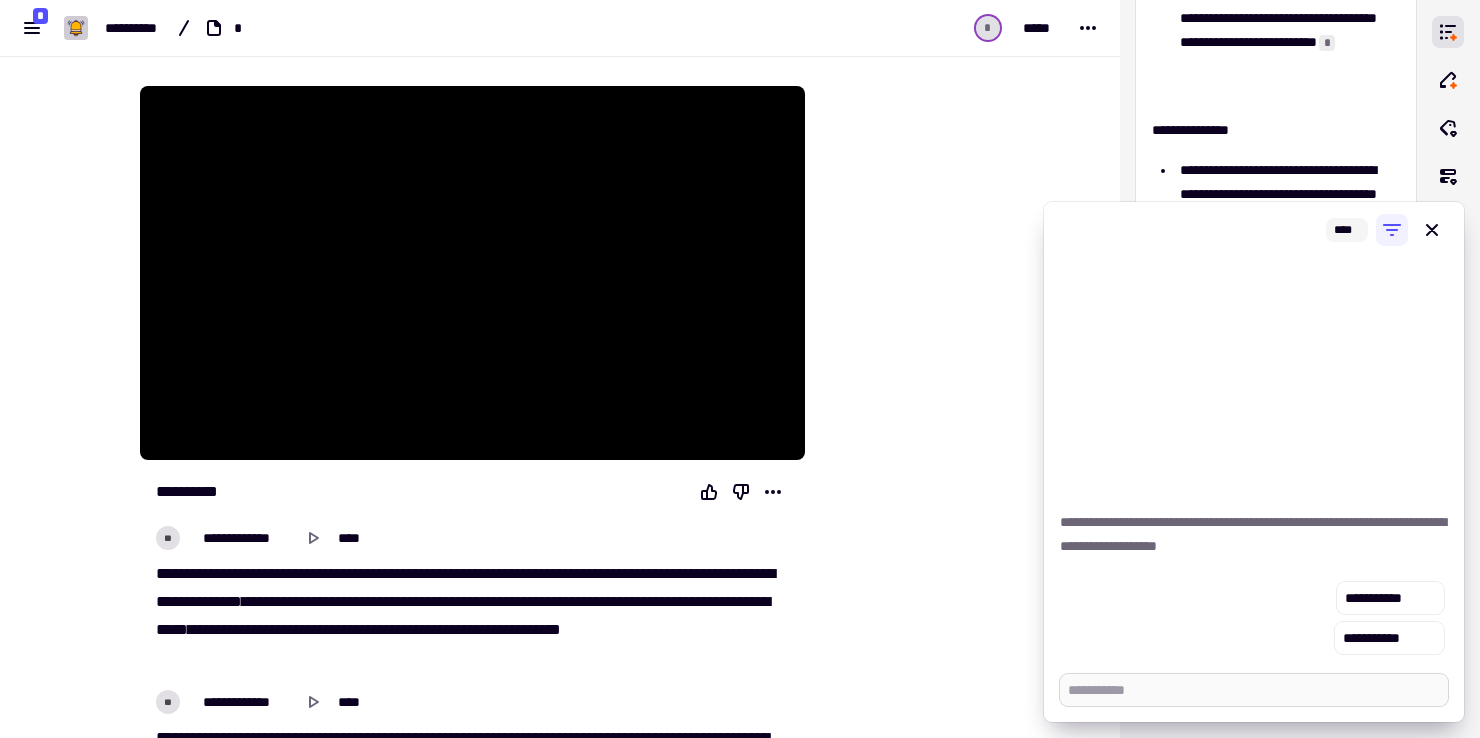 click at bounding box center (1254, 690) 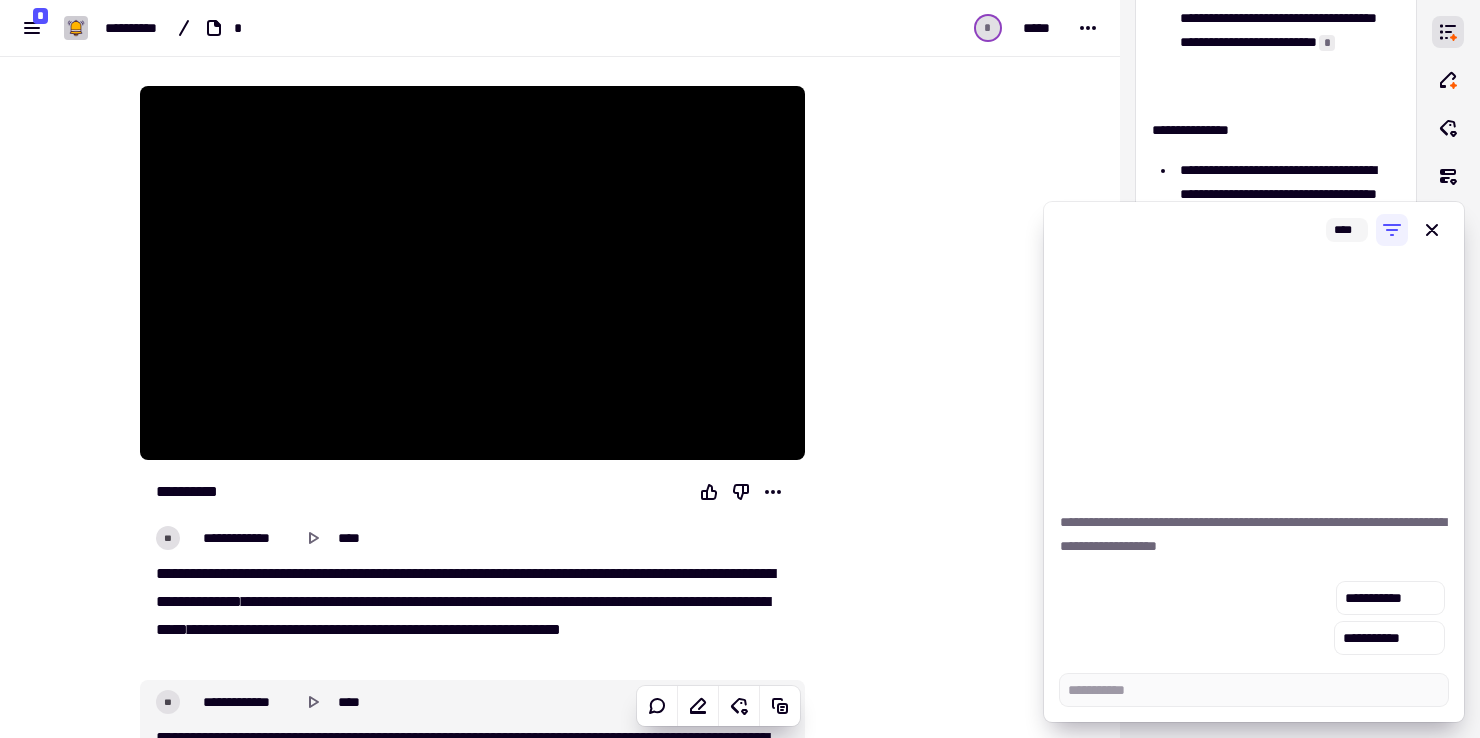 type on "*" 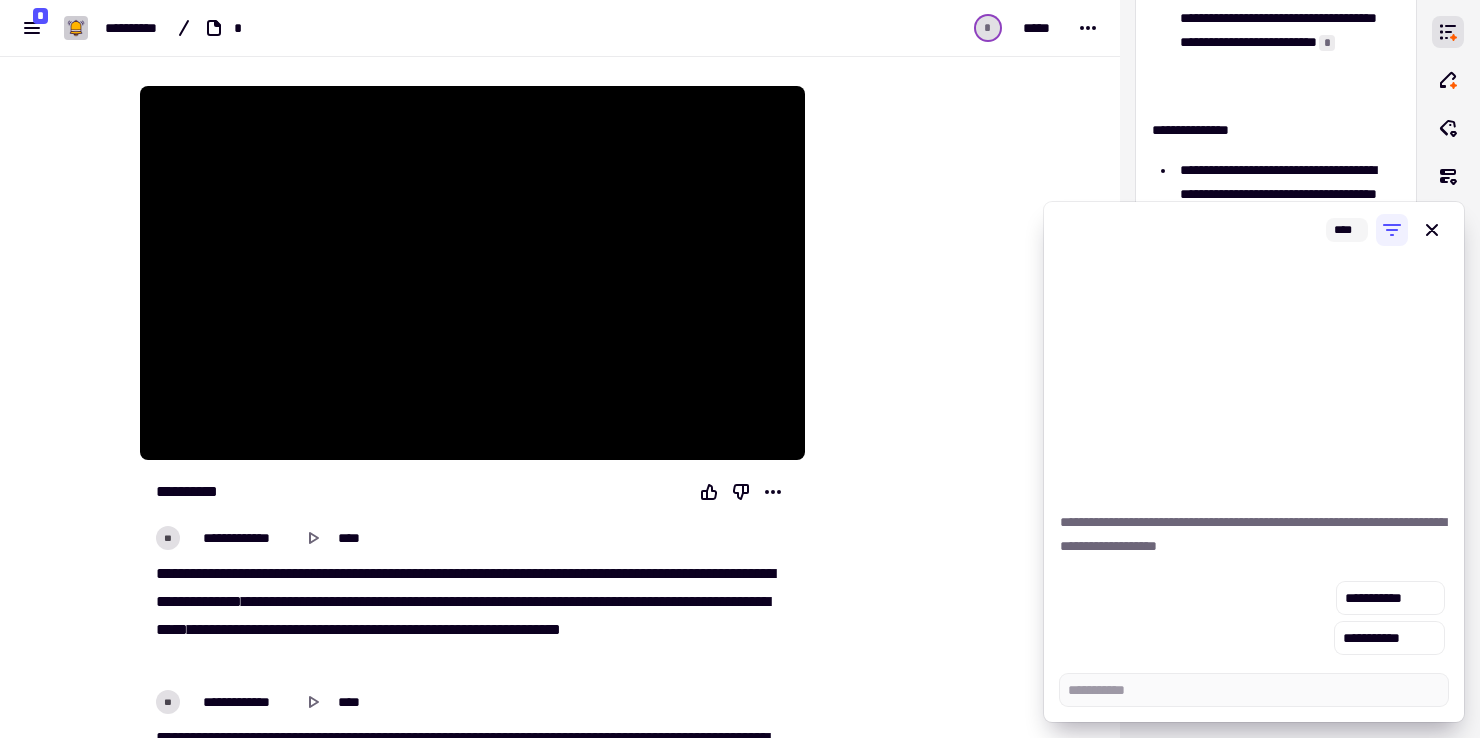 type on "*" 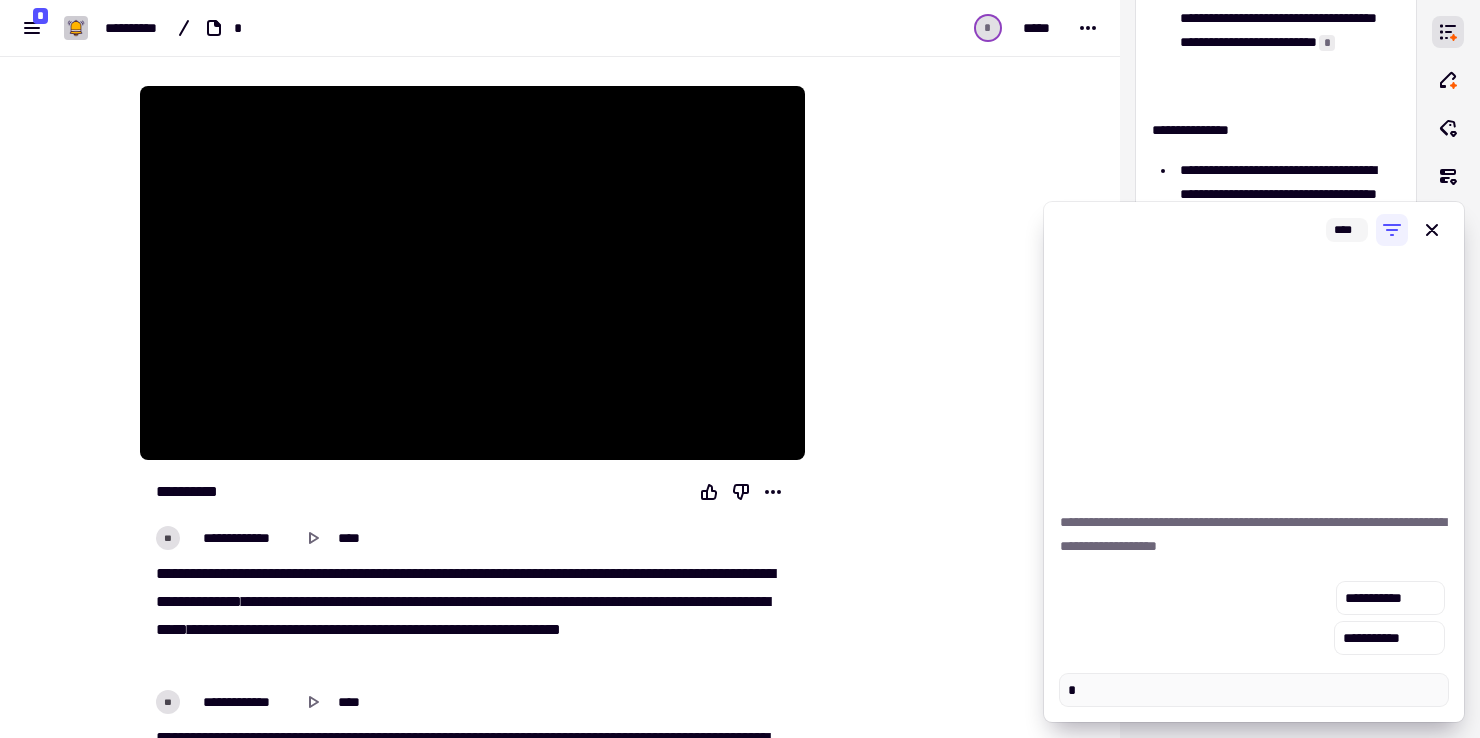 type on "*" 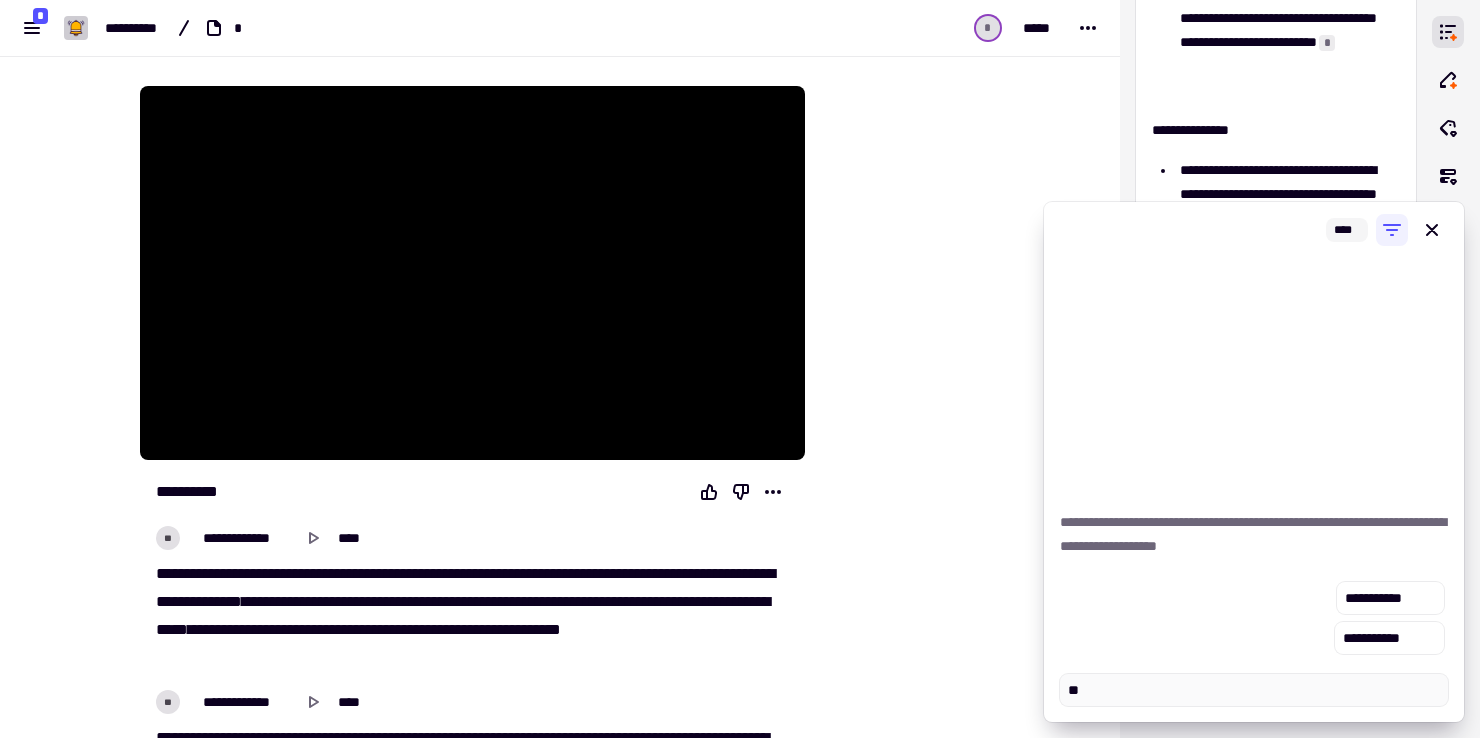 type on "*" 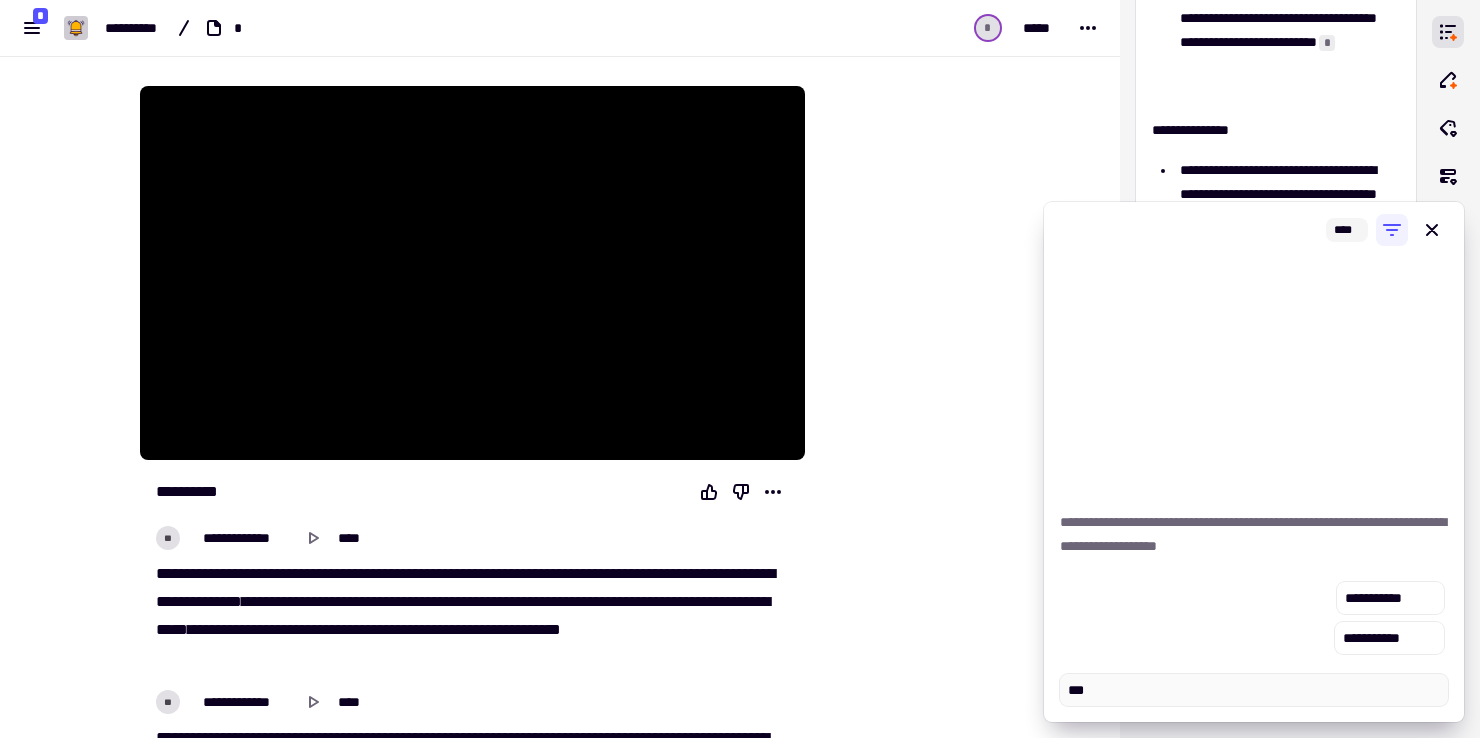type on "*" 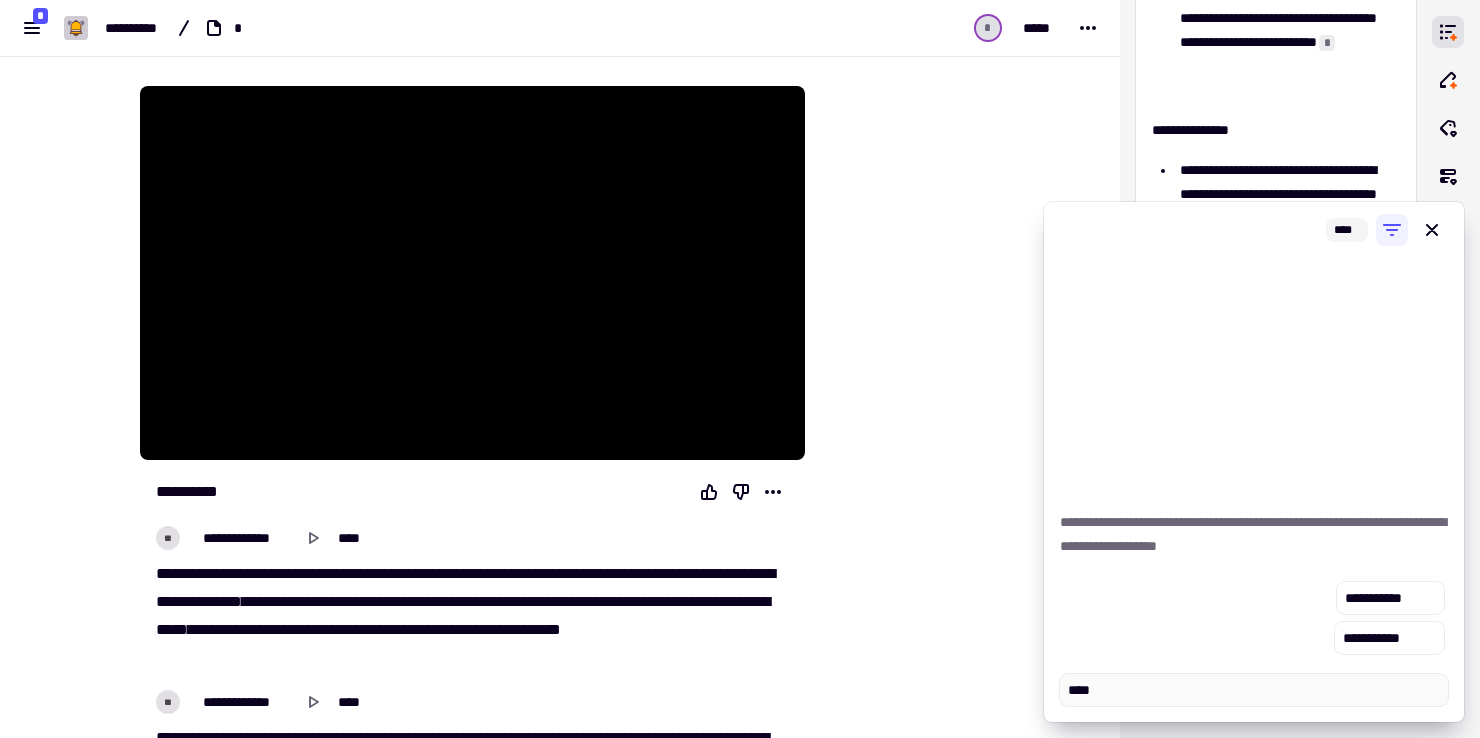 type on "*" 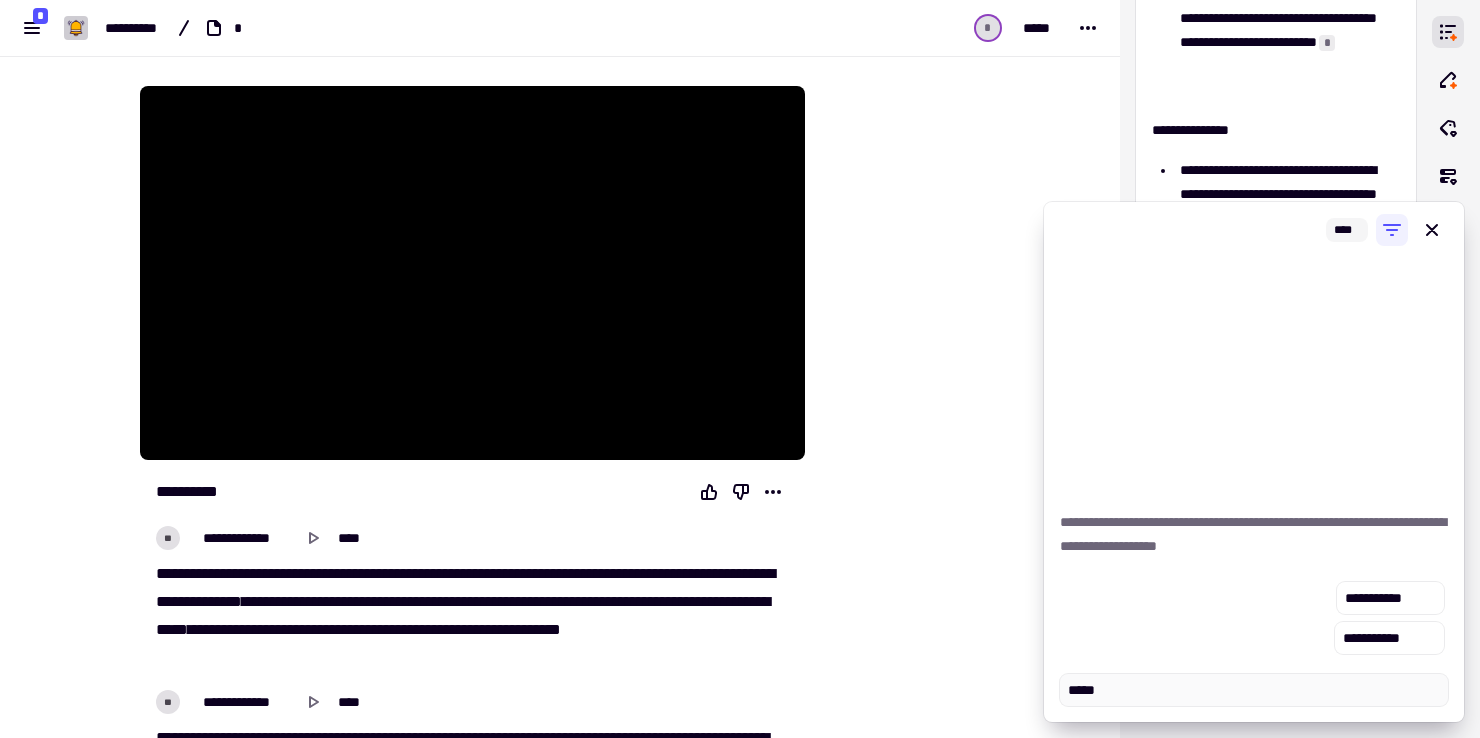 type on "*" 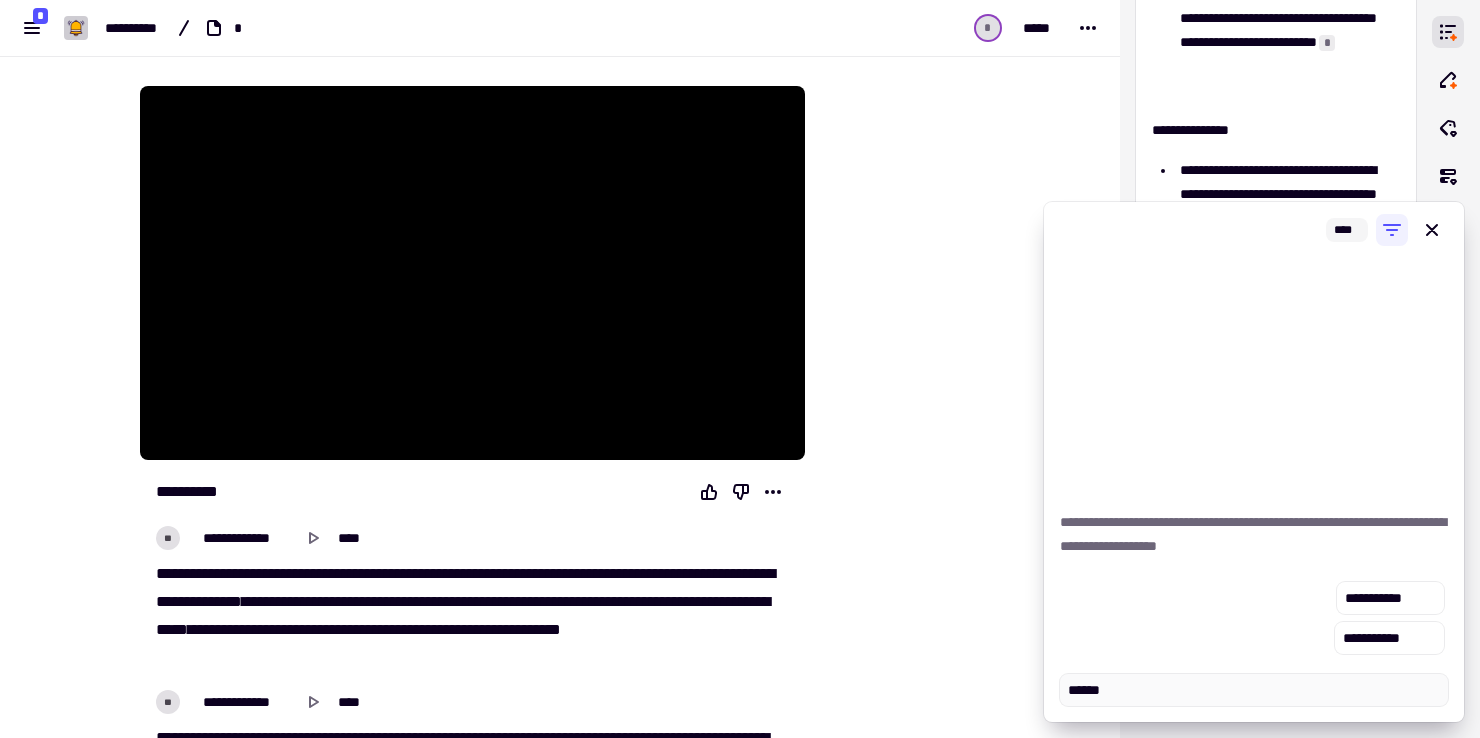 type on "*" 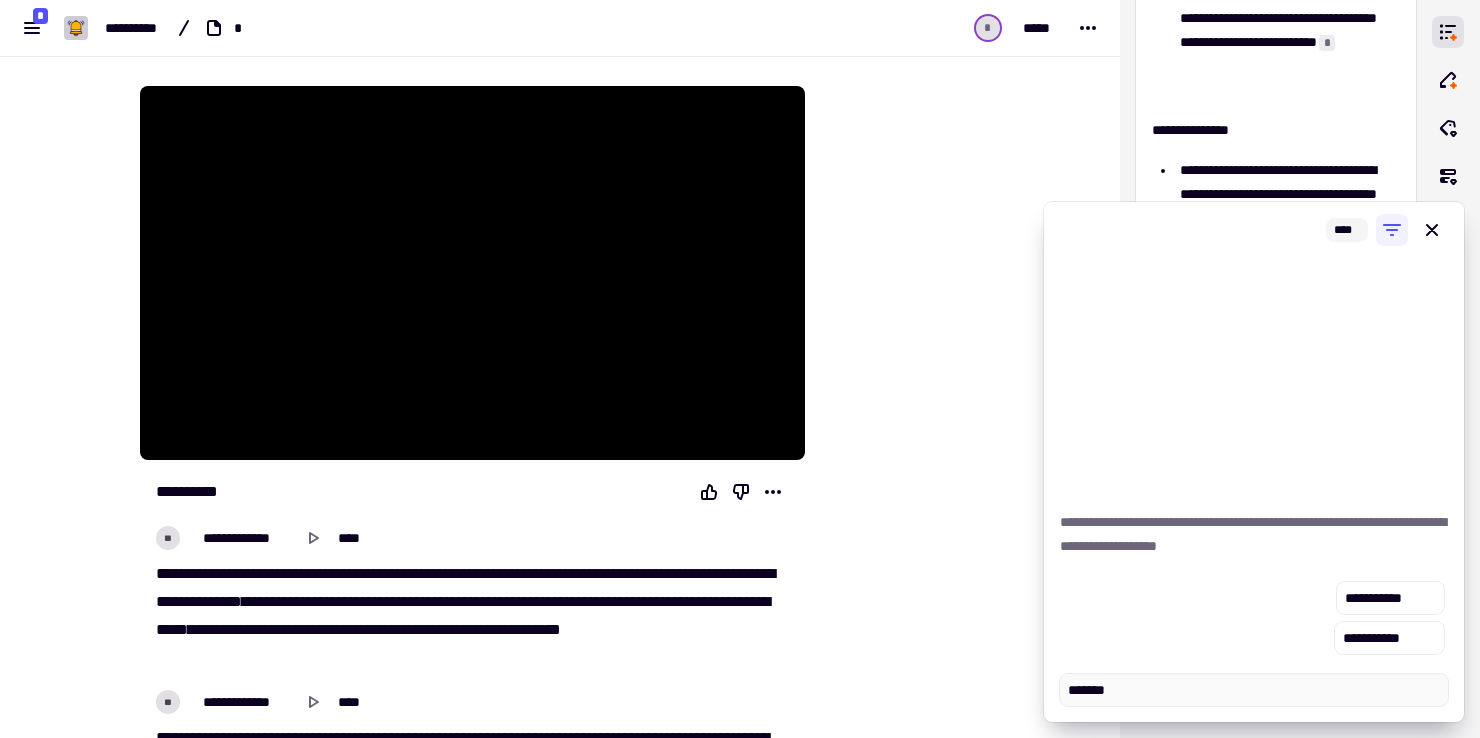 type on "*" 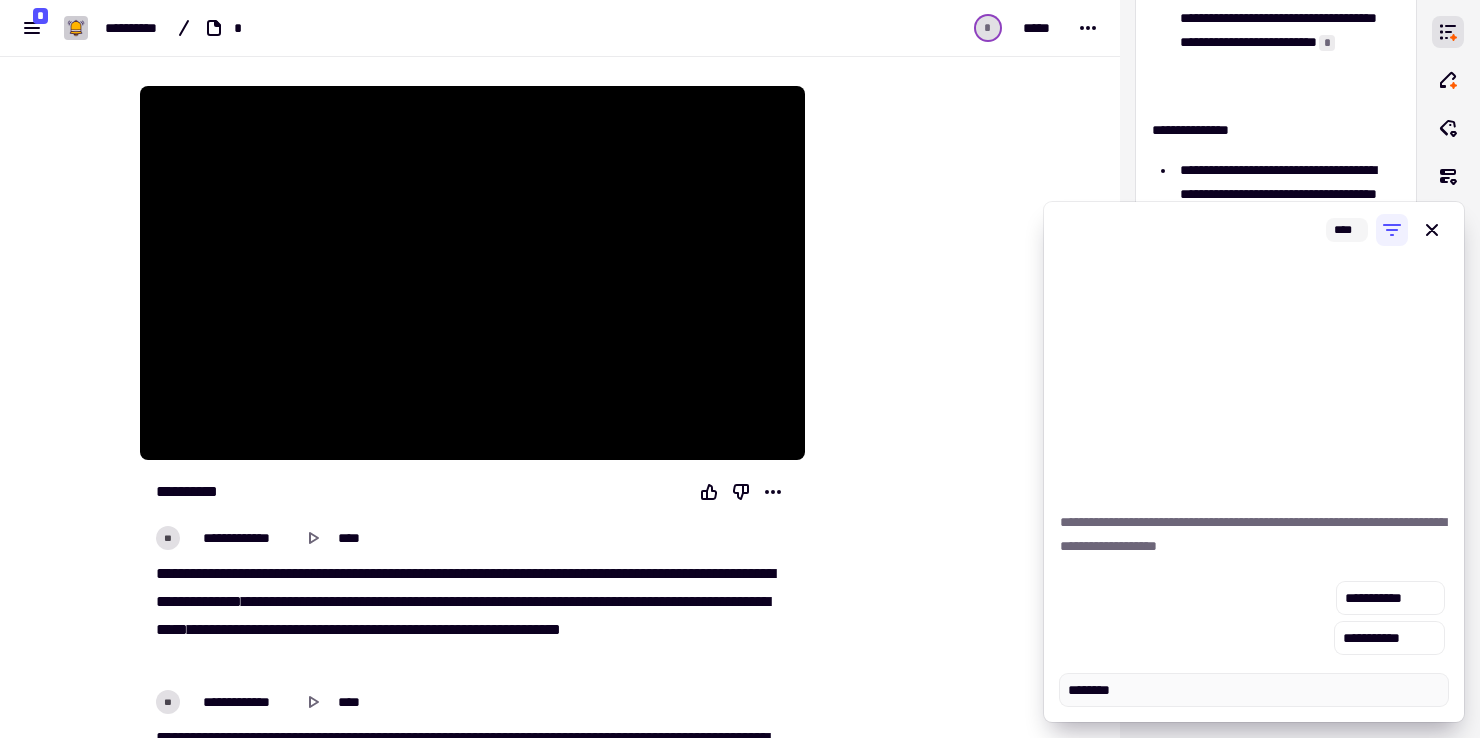 type on "*" 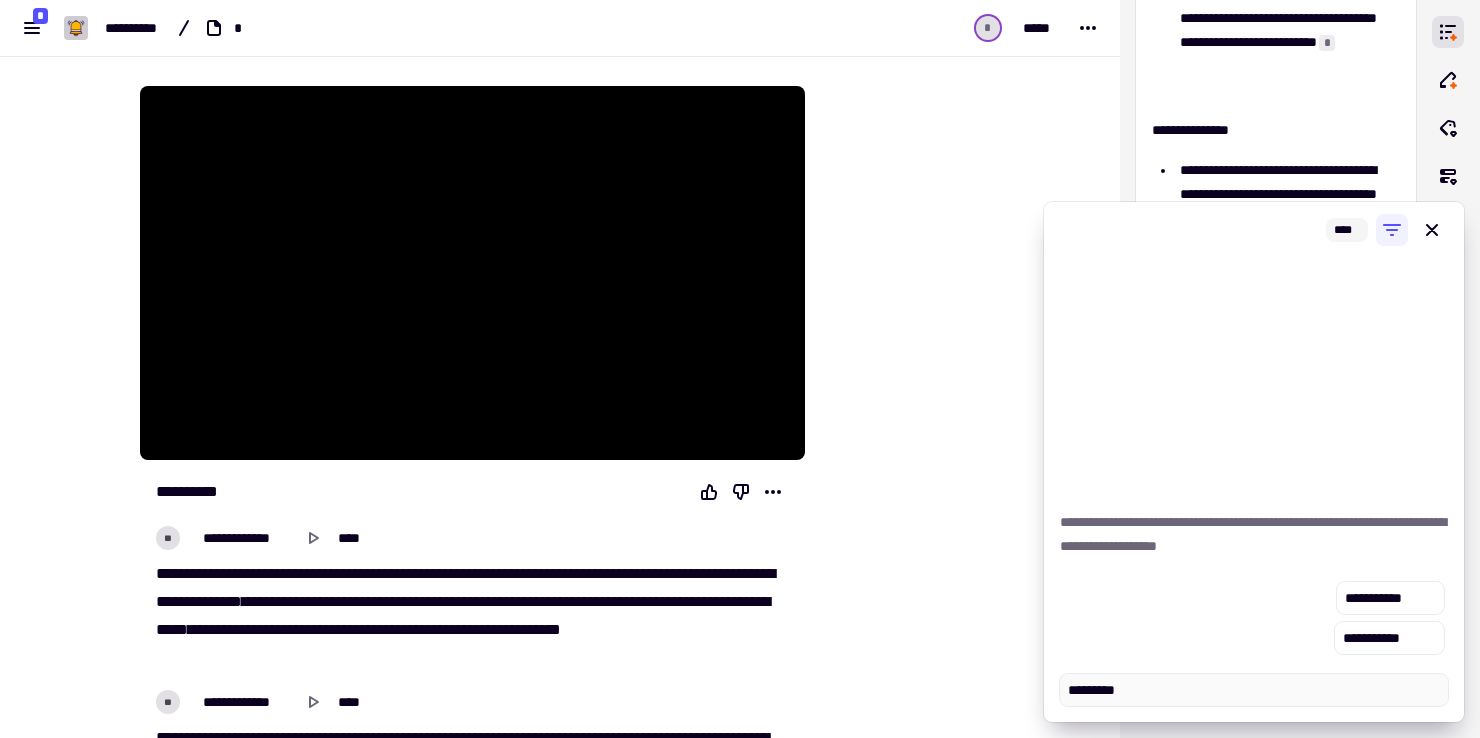 type on "*" 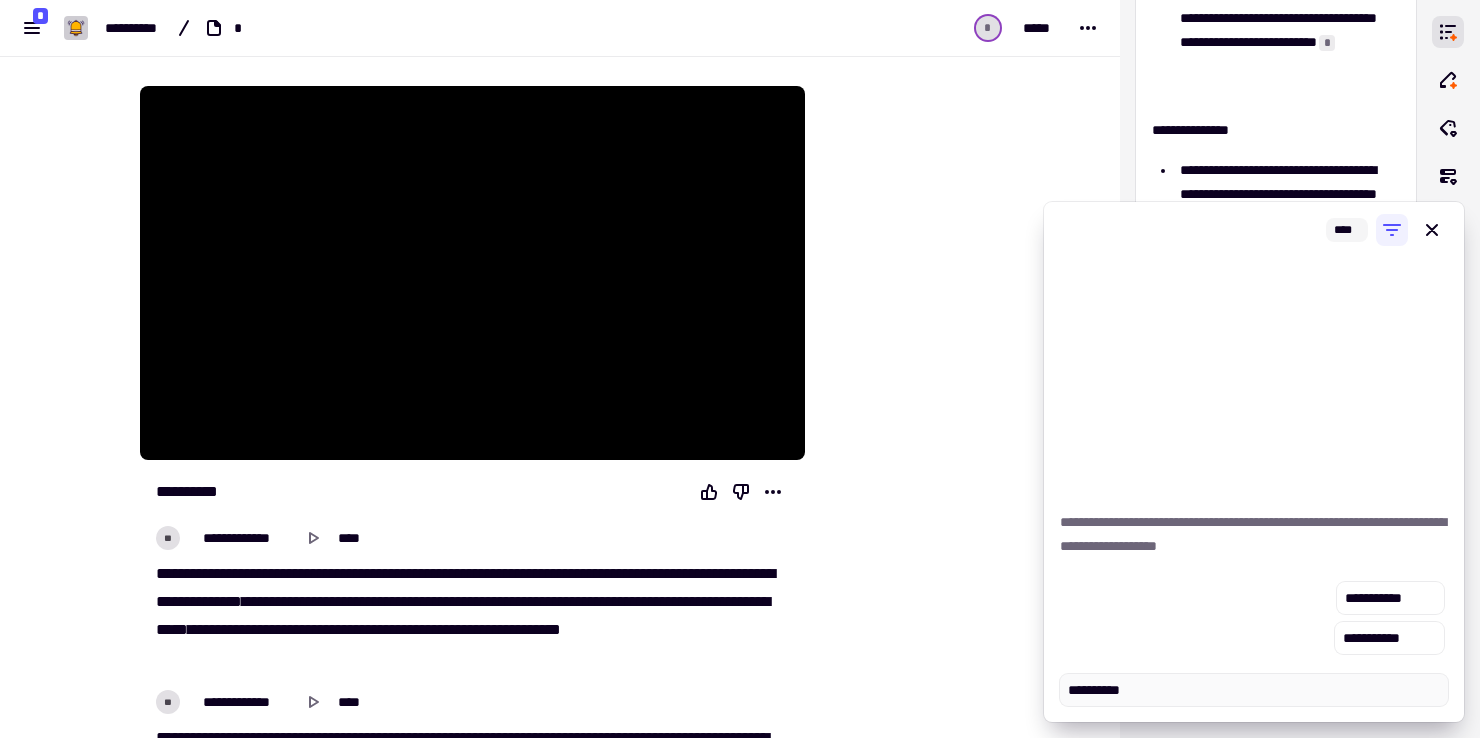 type on "*" 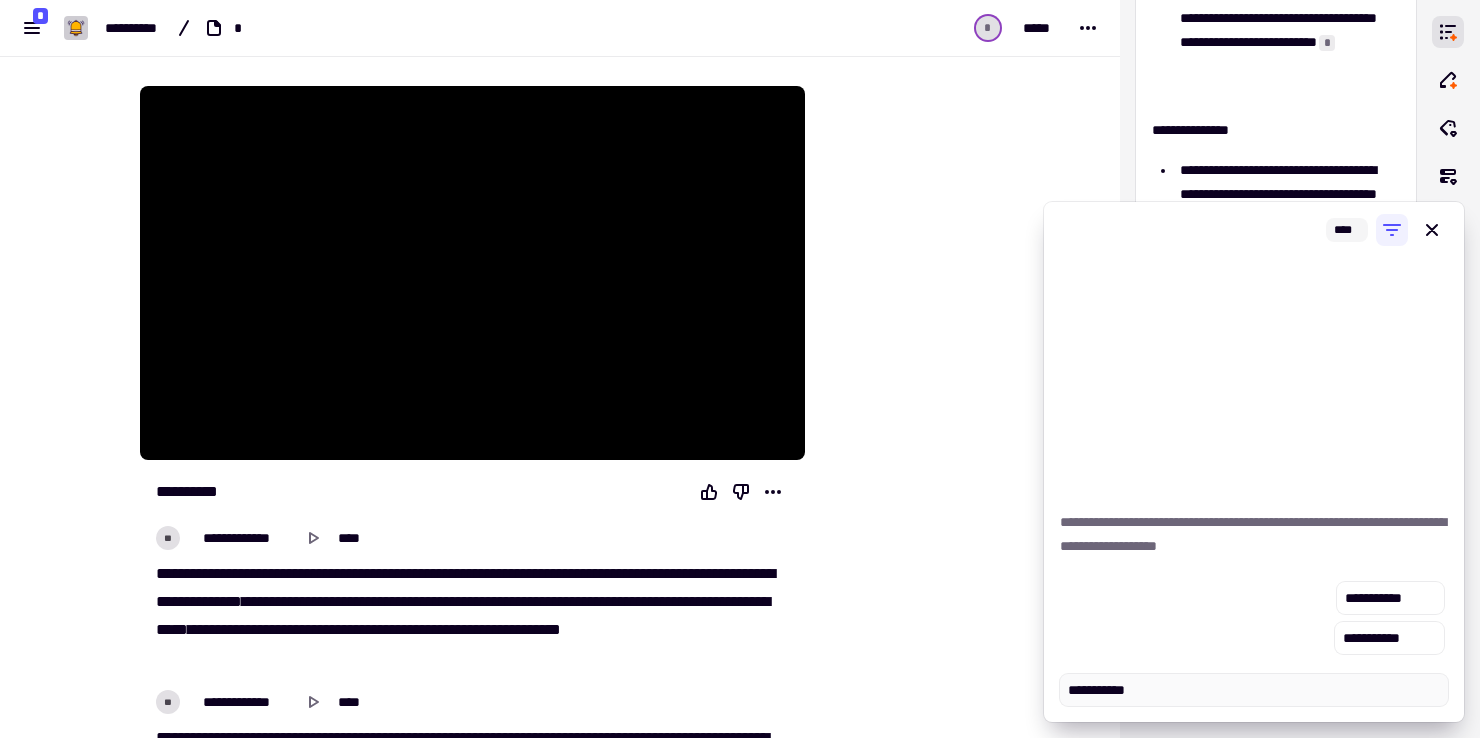 type on "*" 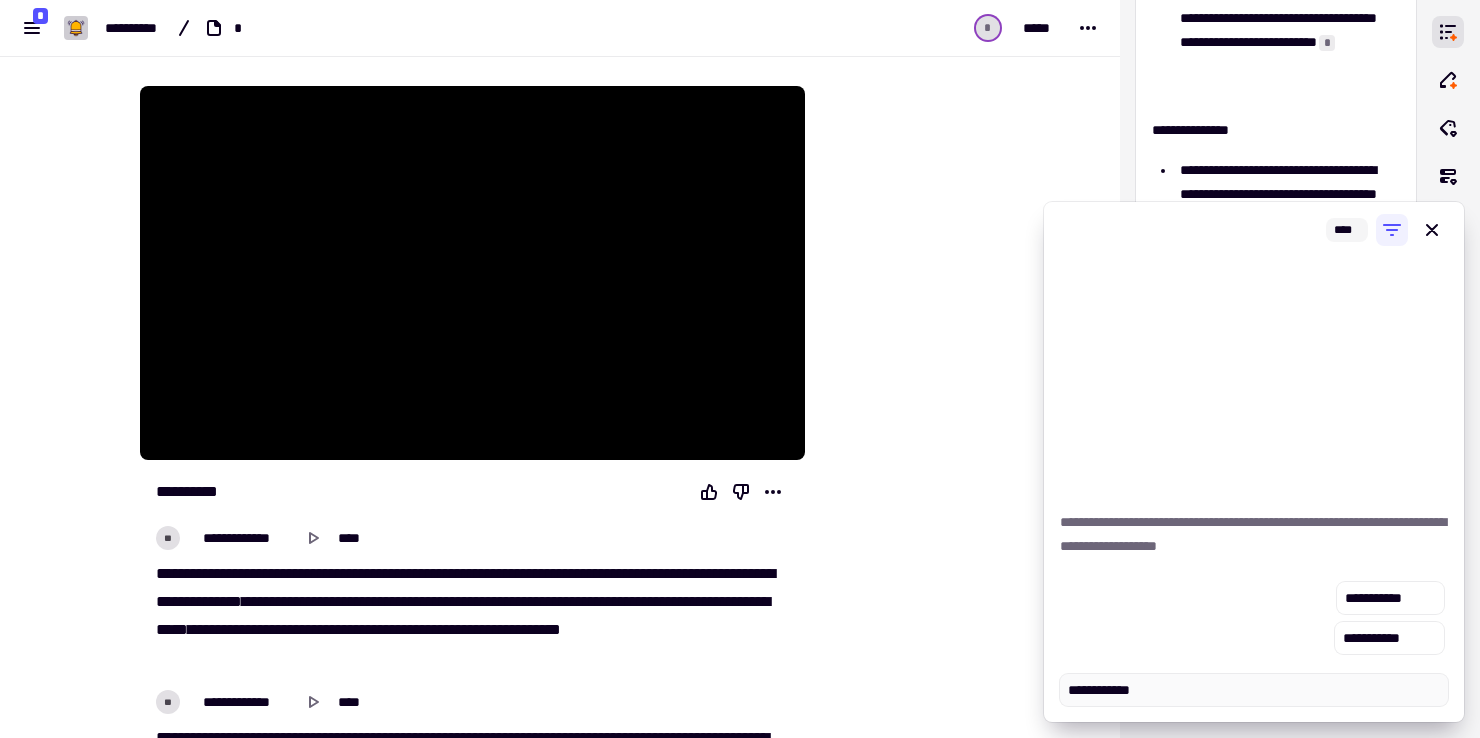 type on "*" 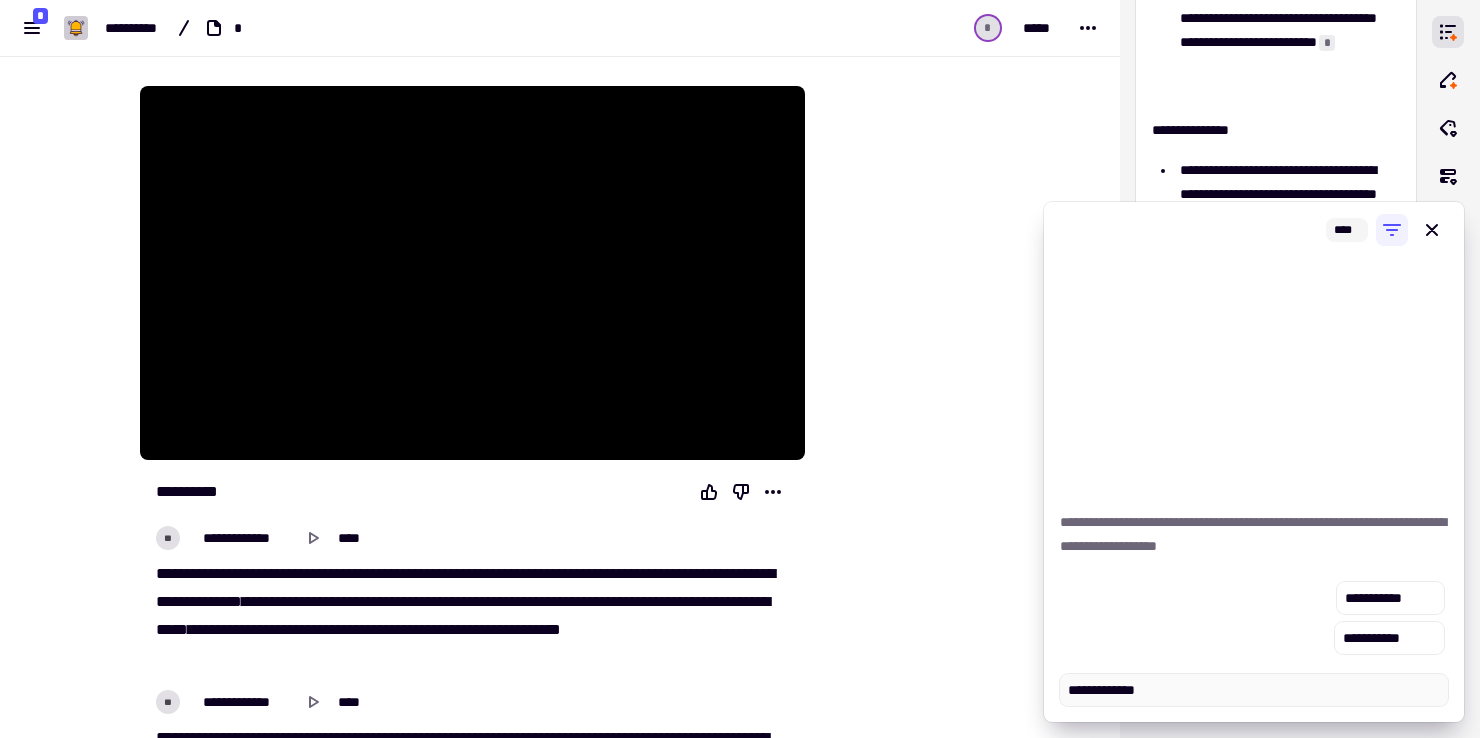 type on "*" 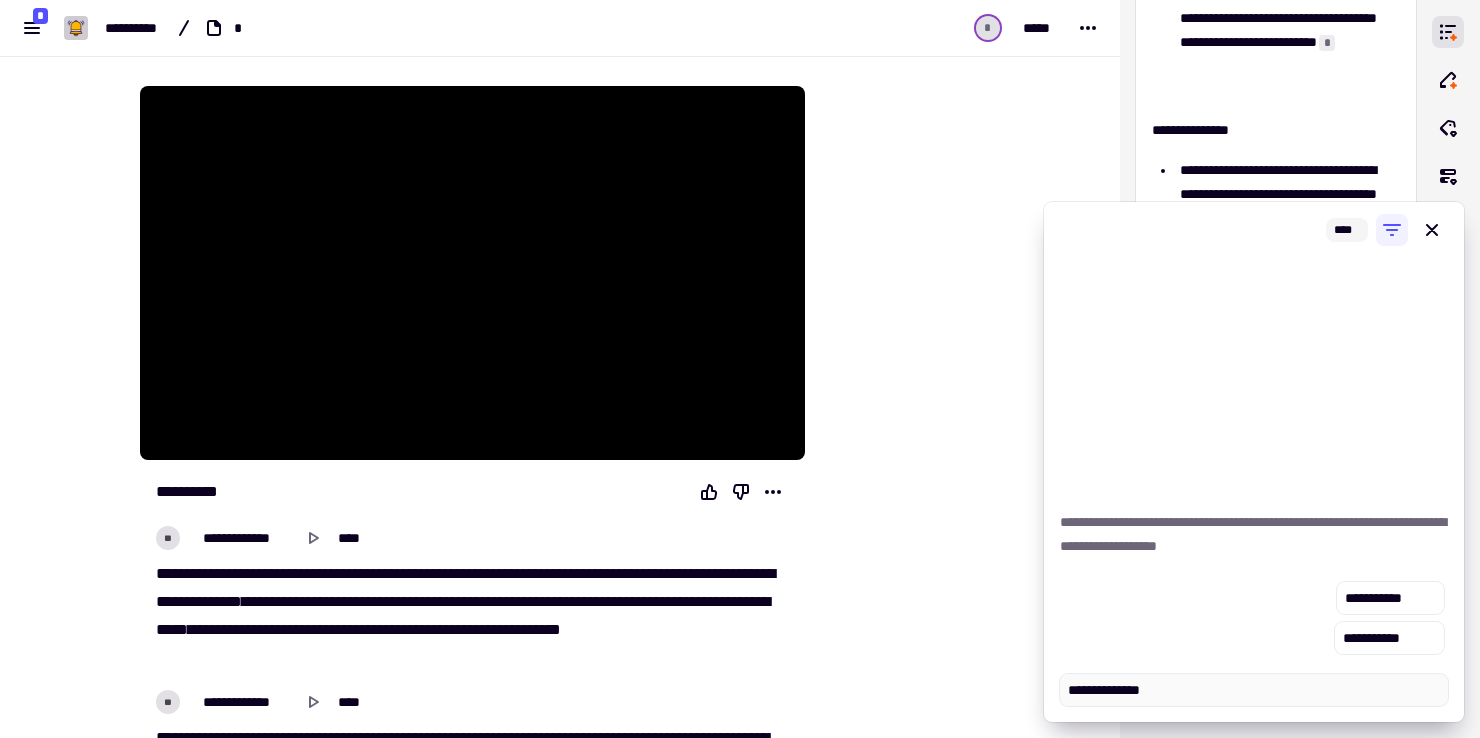 type on "*" 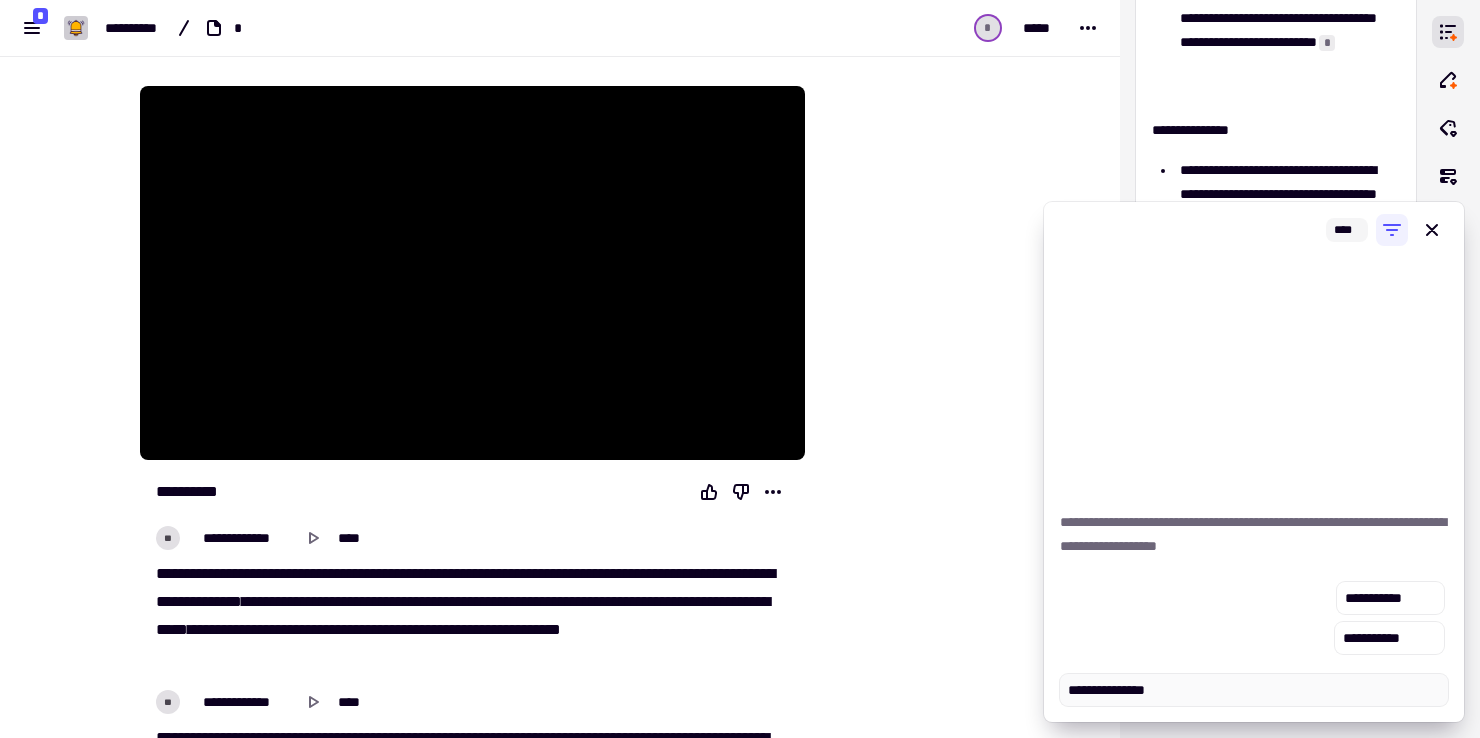 type on "*" 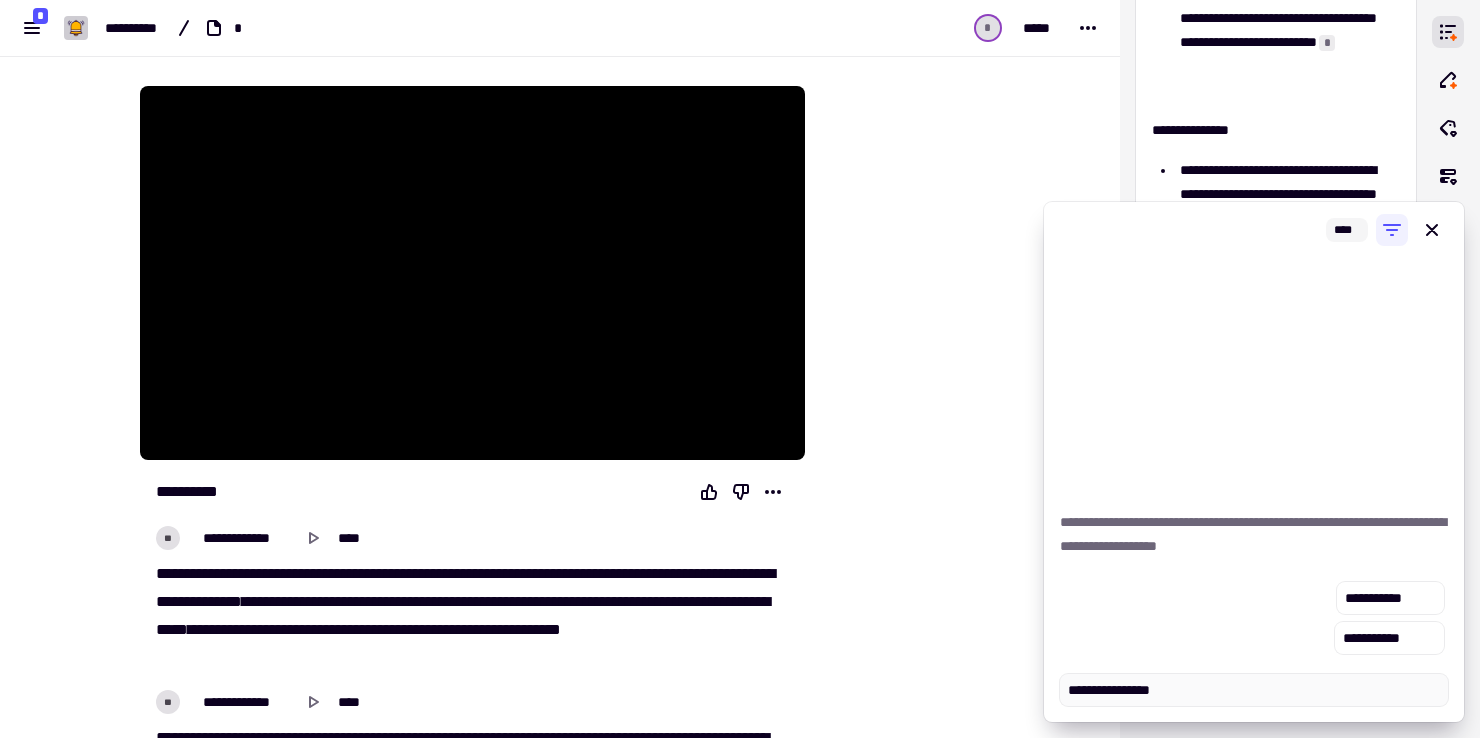 type on "*" 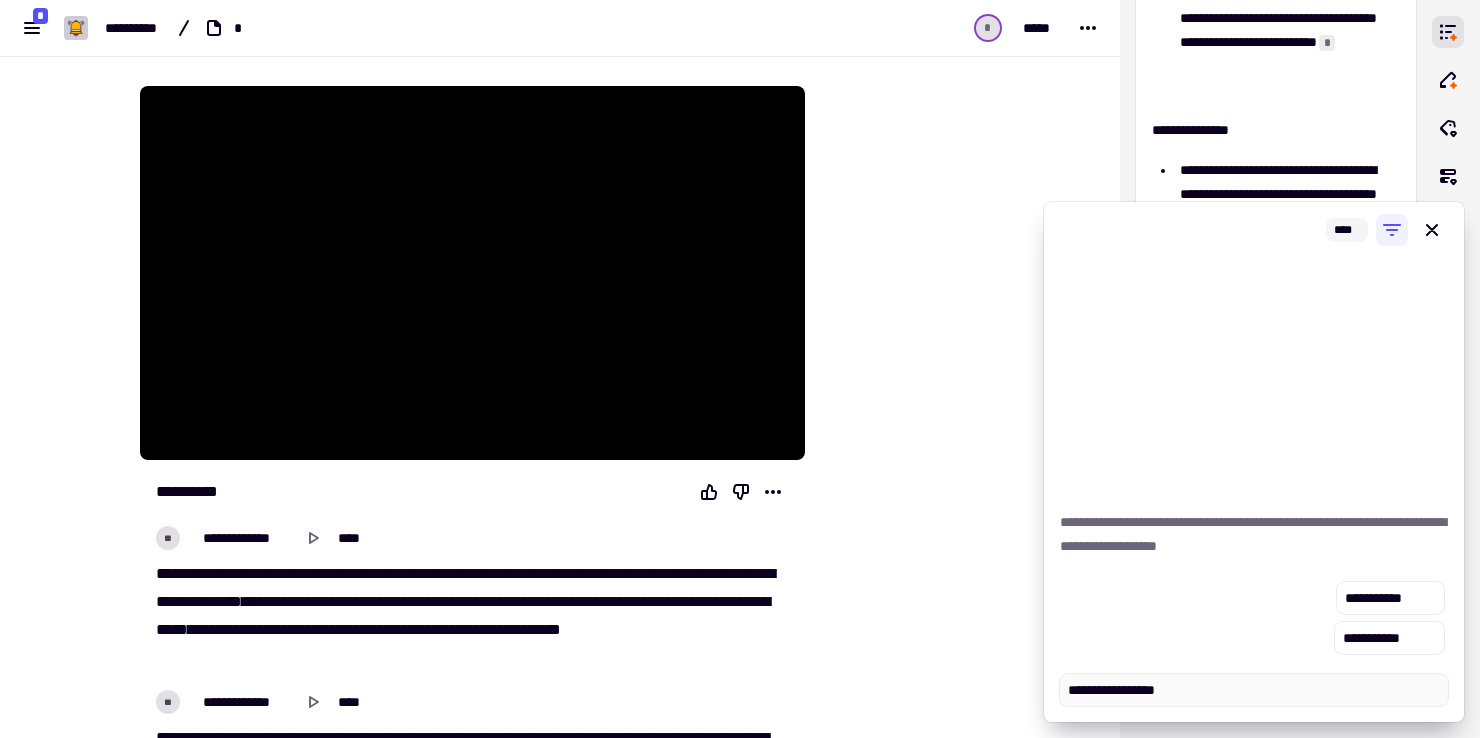 type on "*" 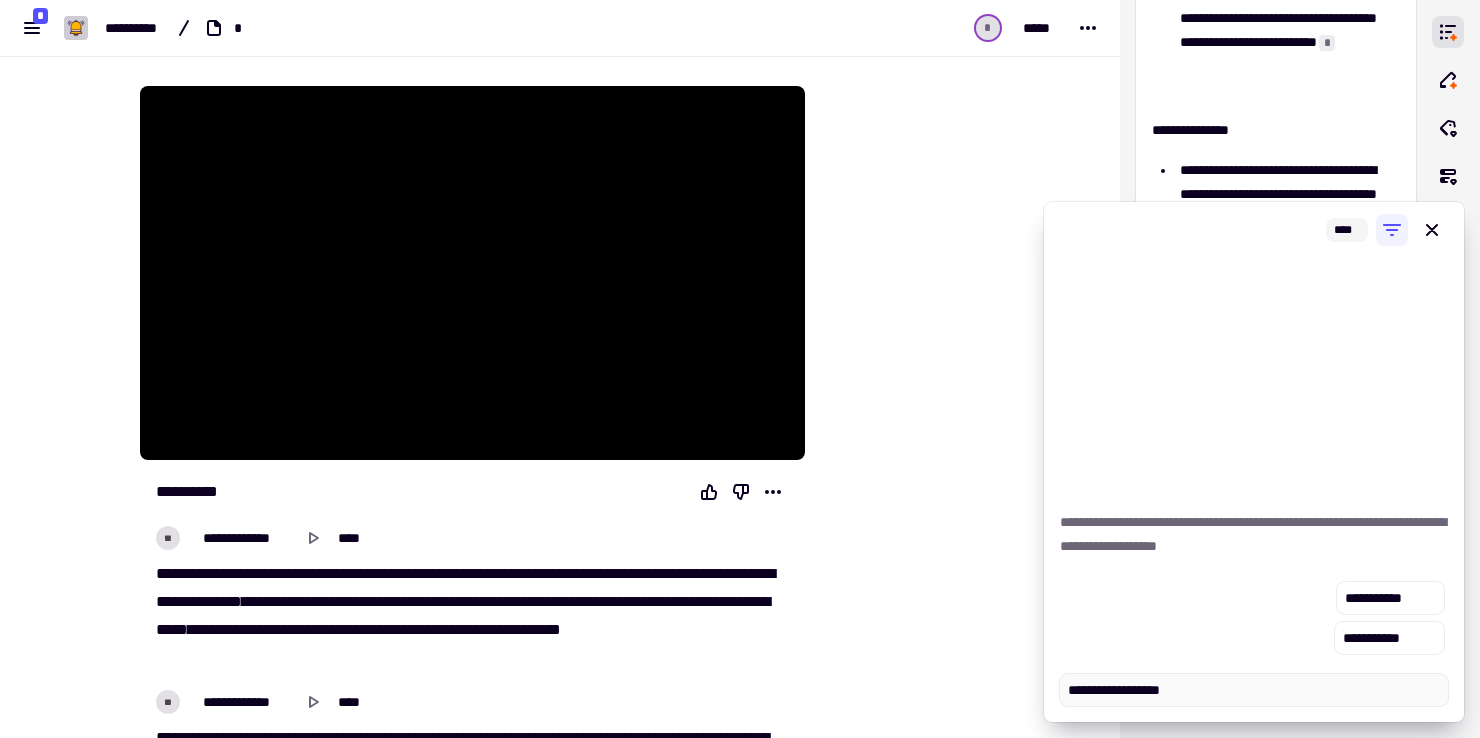 type on "*" 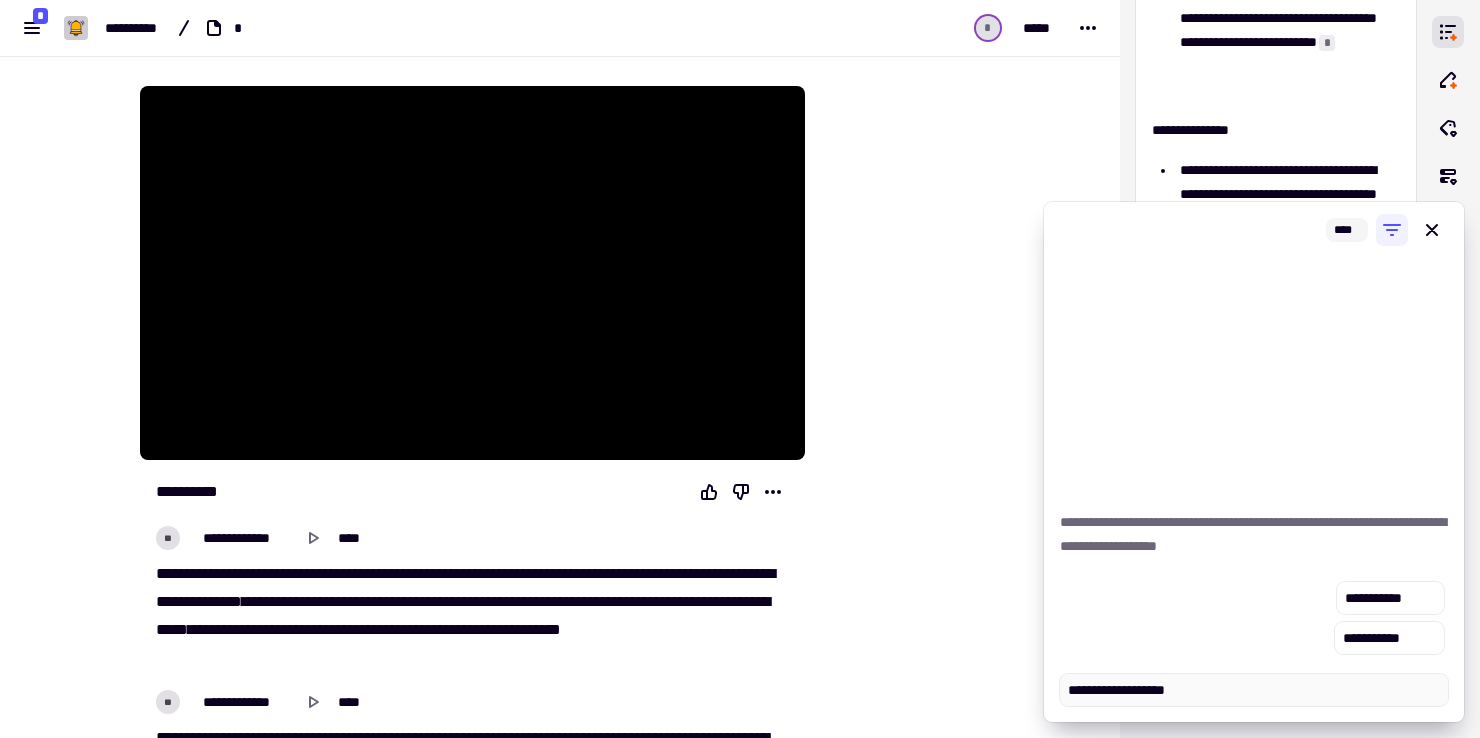 type on "*" 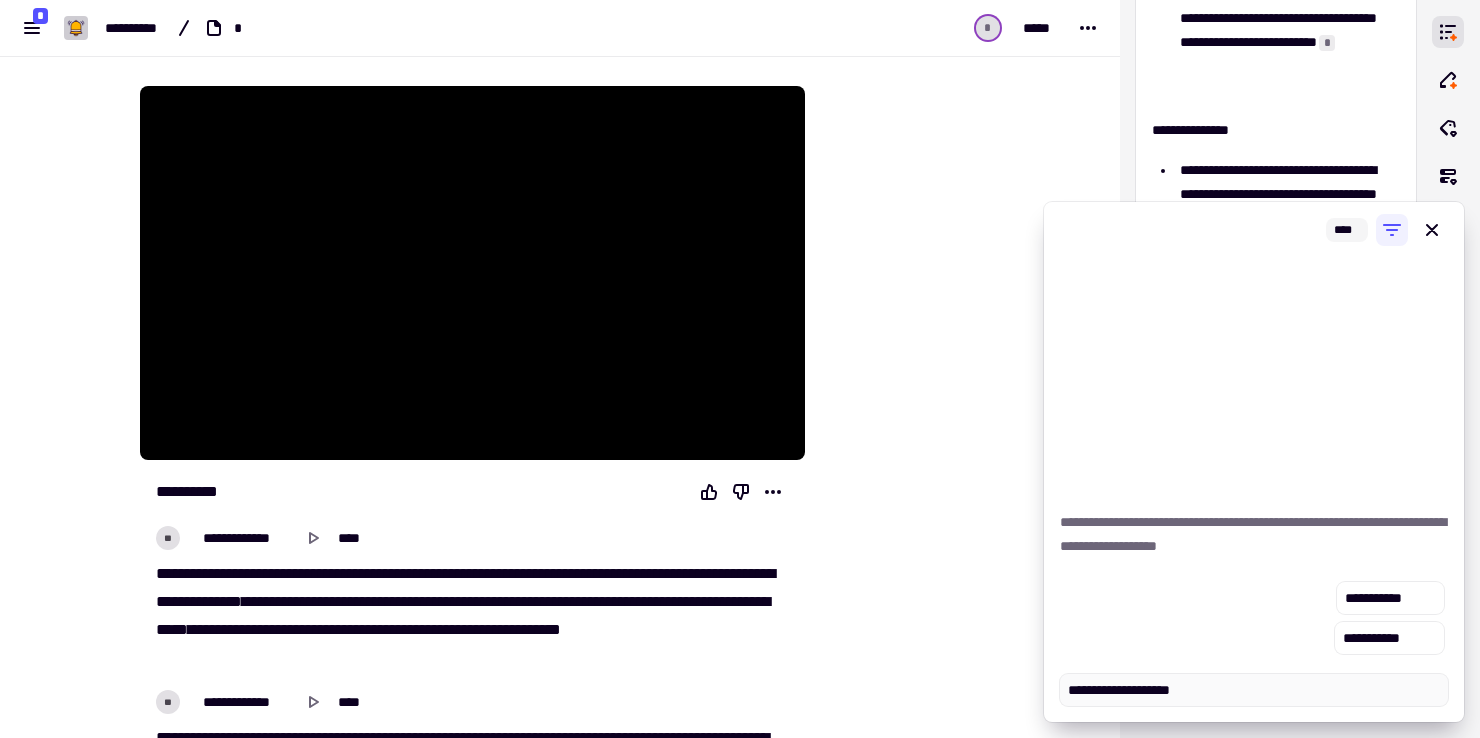 type on "*" 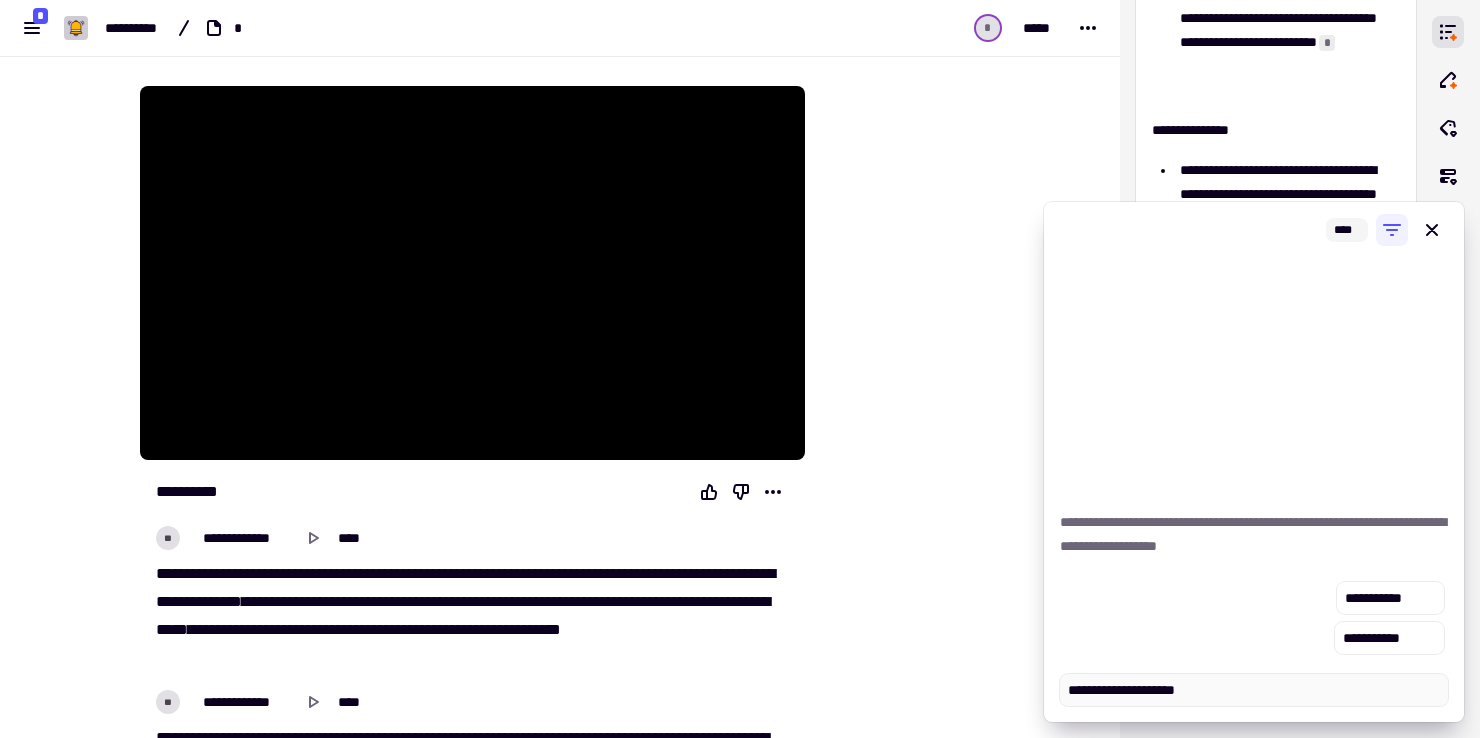 type on "*" 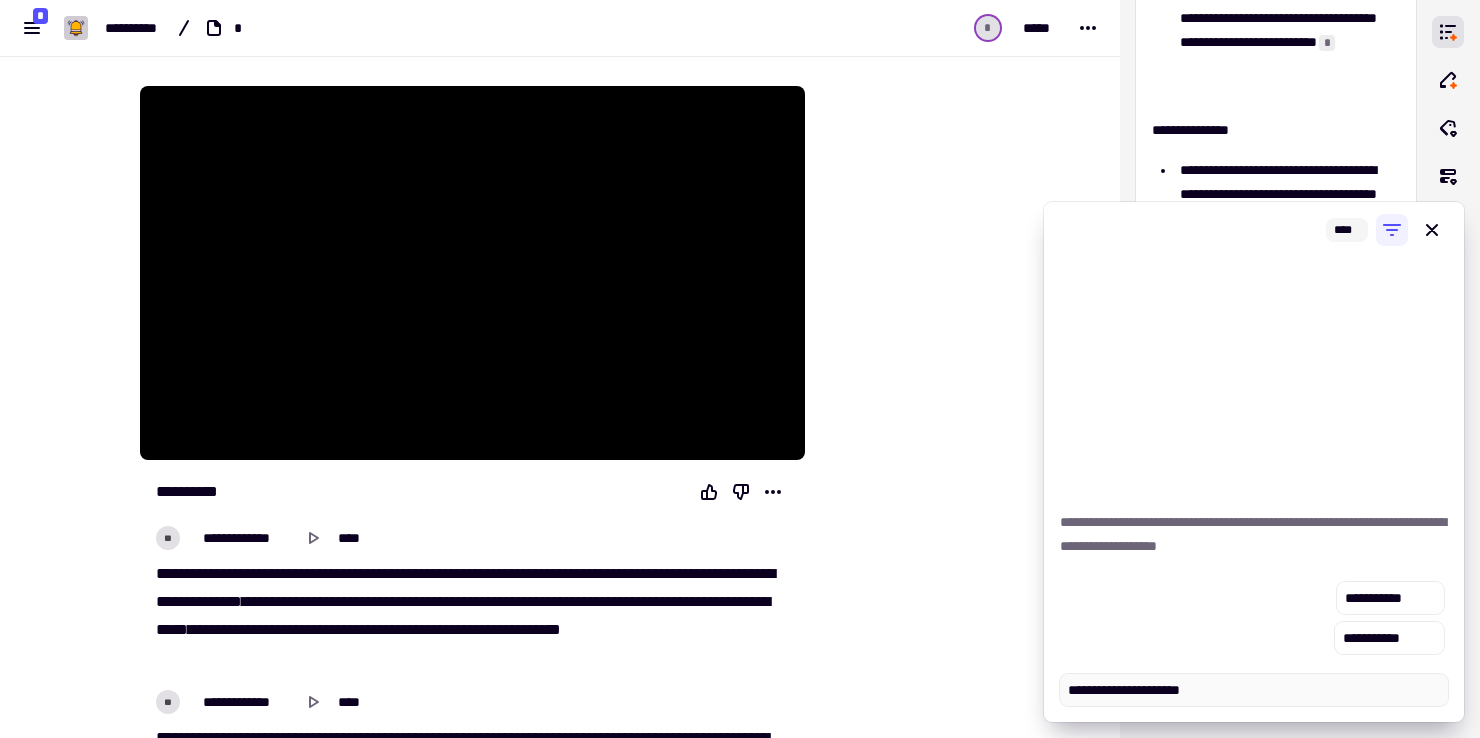 type on "*" 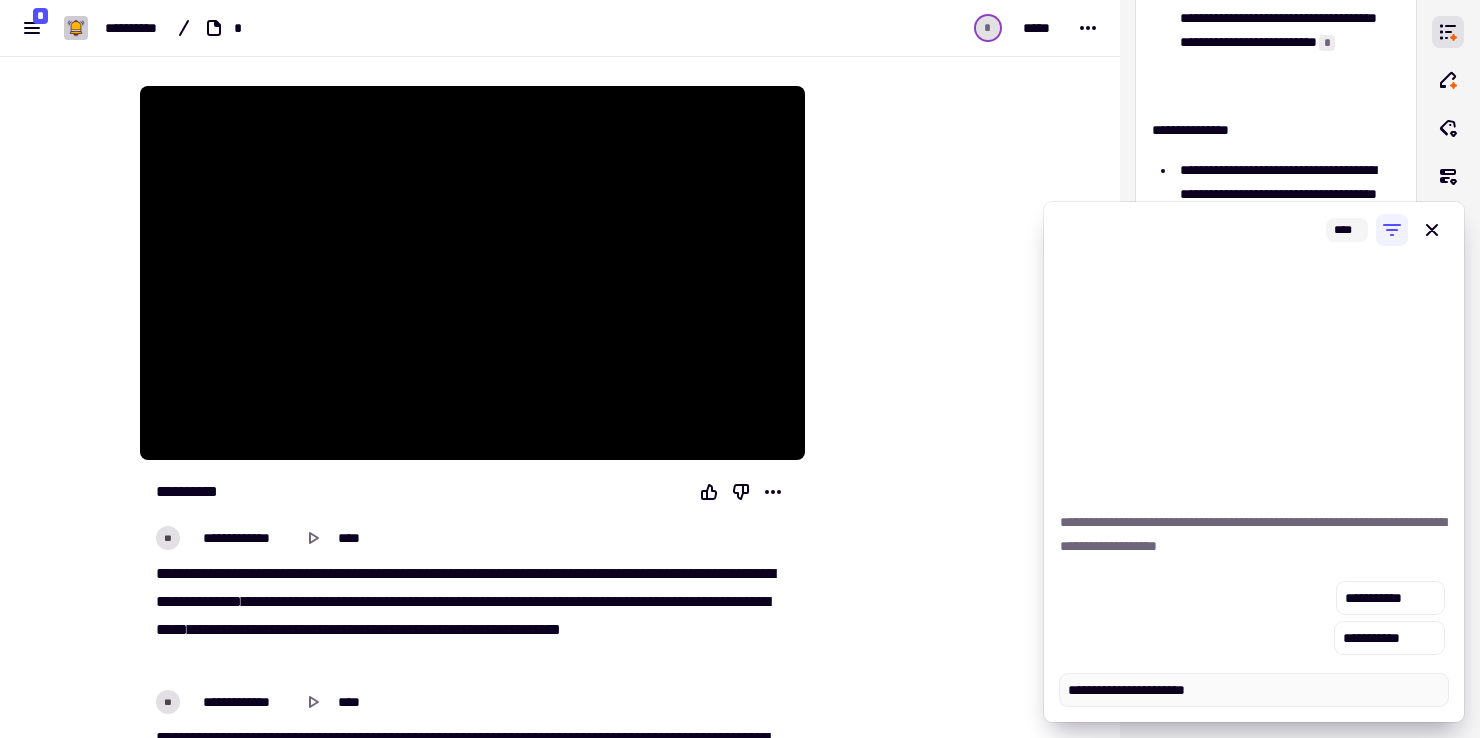 type on "*" 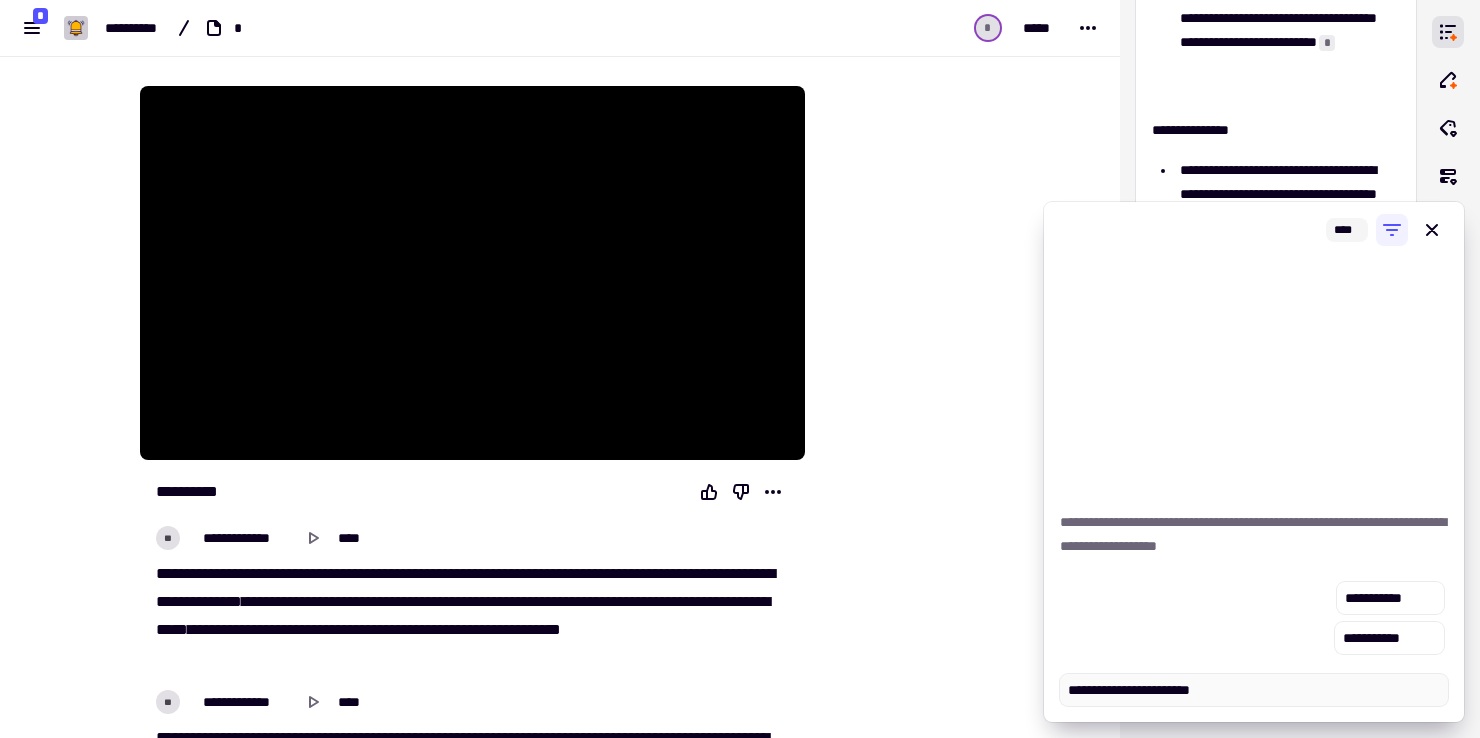 type on "*" 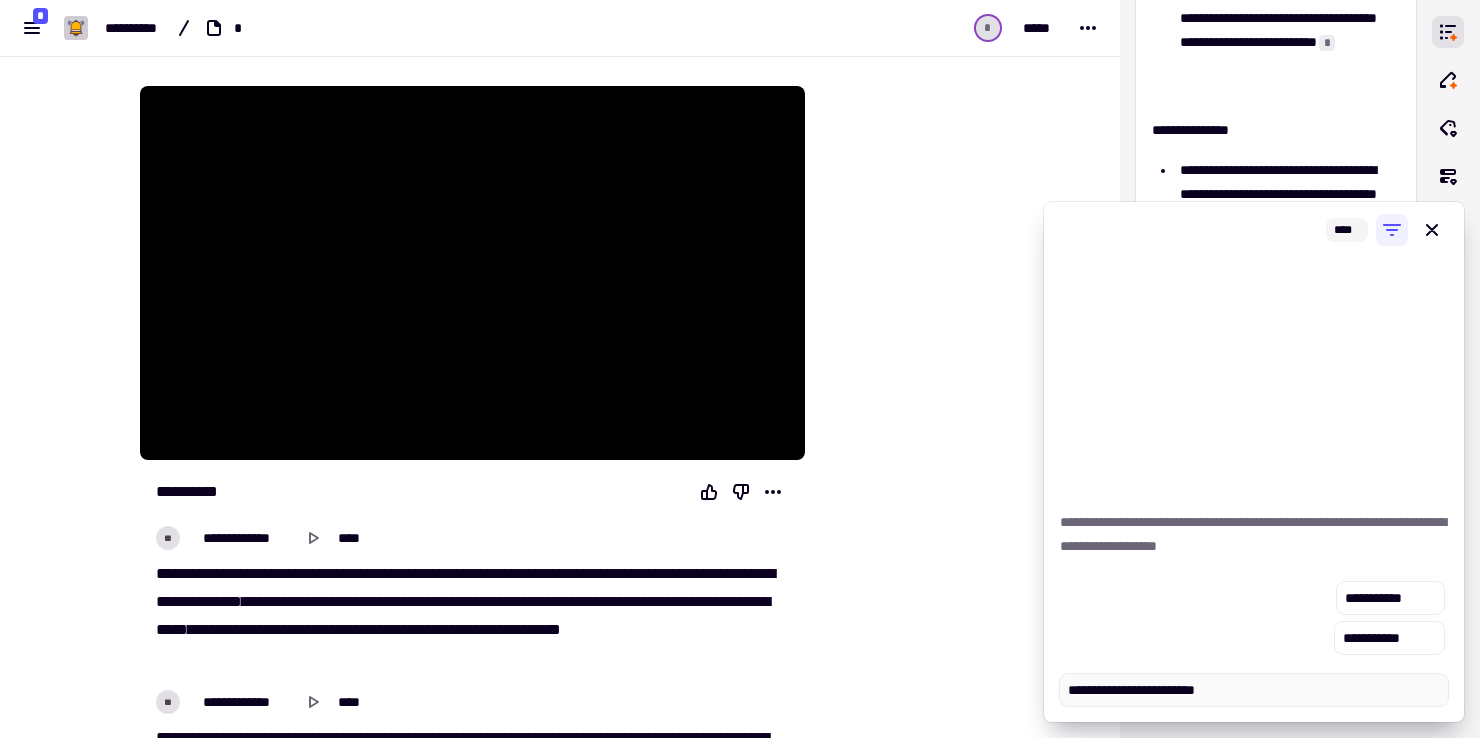 type on "*" 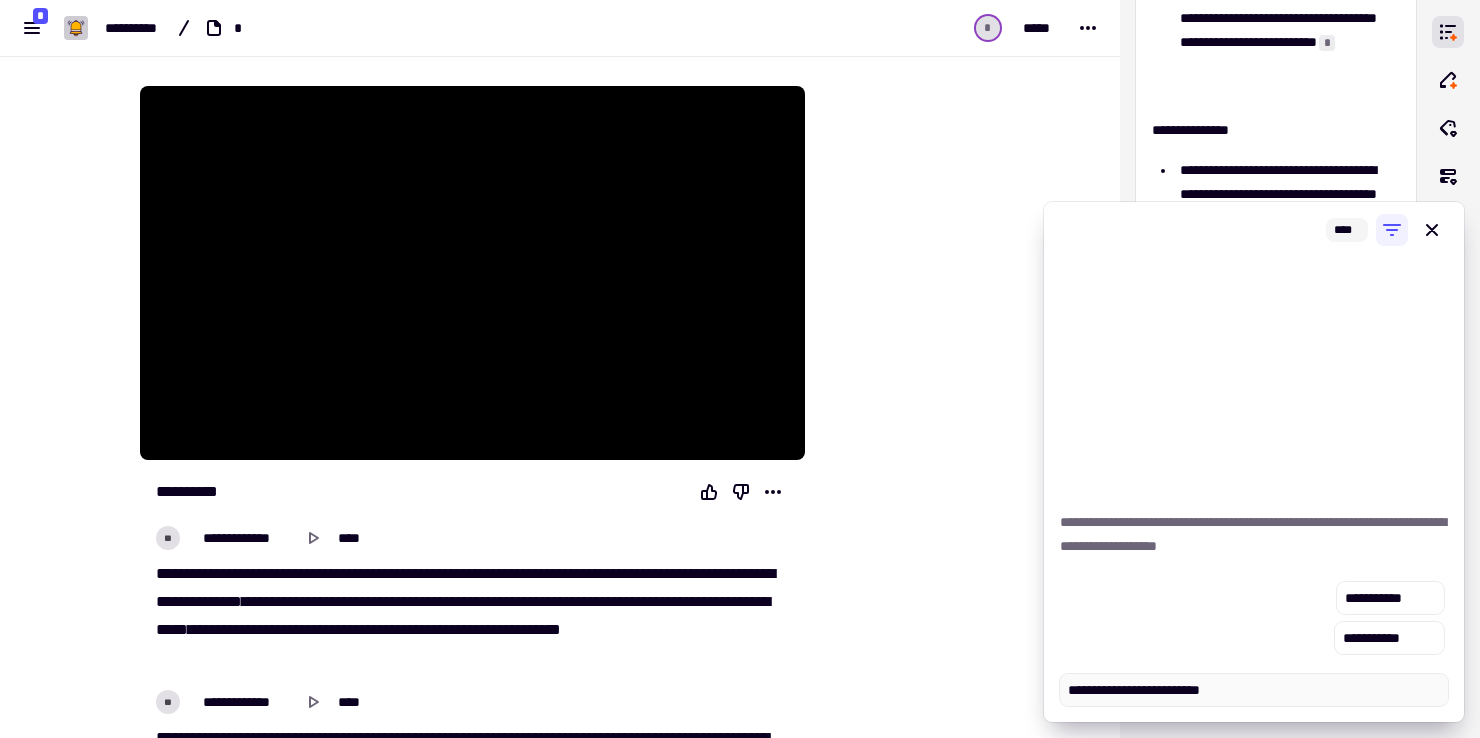 type on "*" 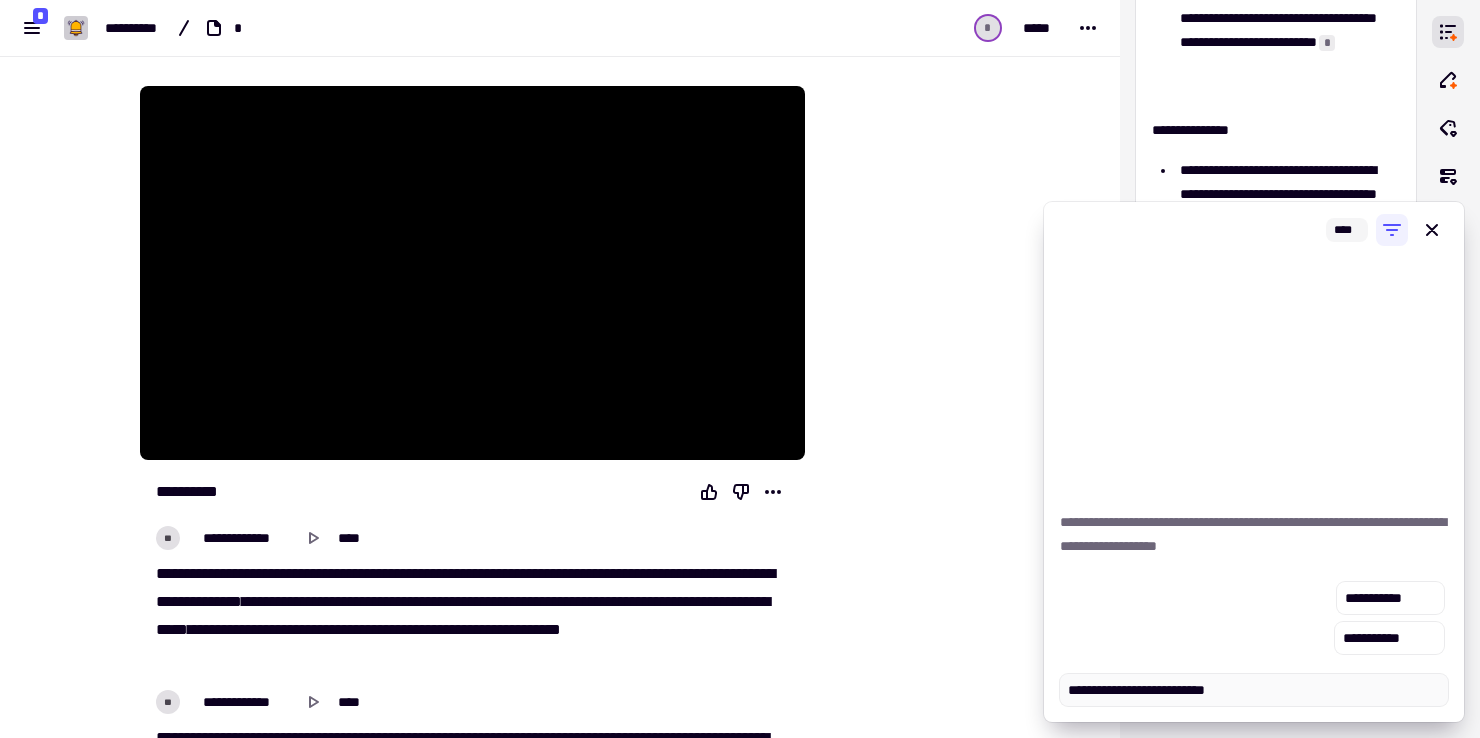 type on "*" 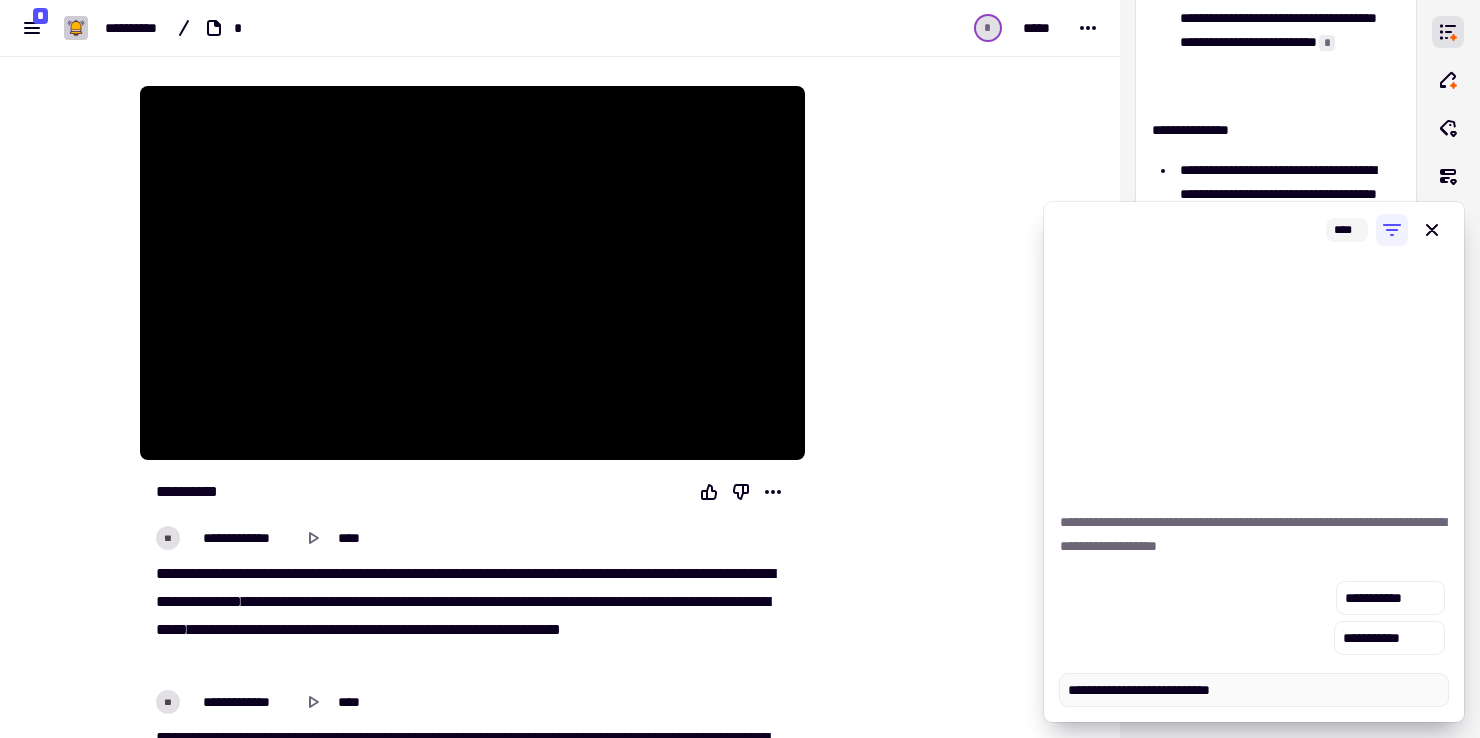 type on "*" 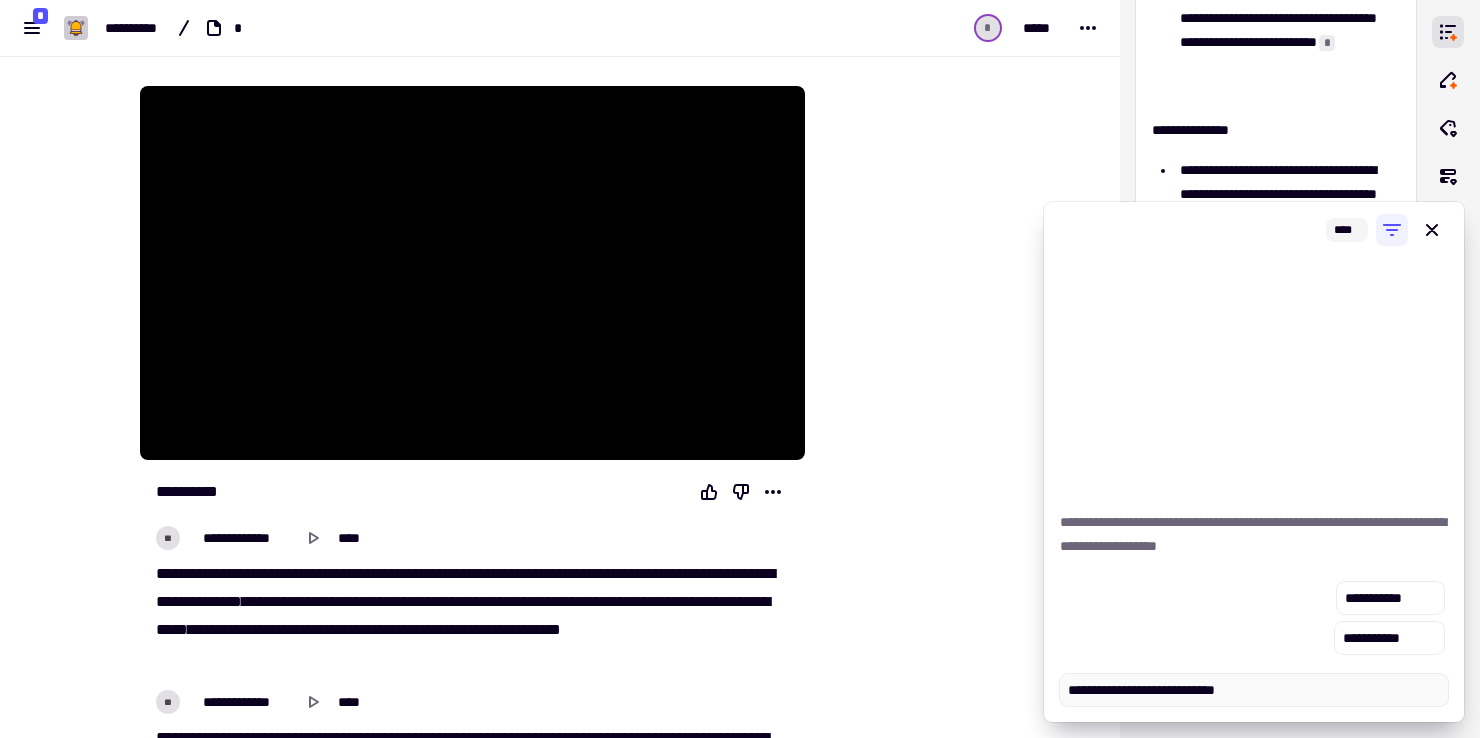 type on "*" 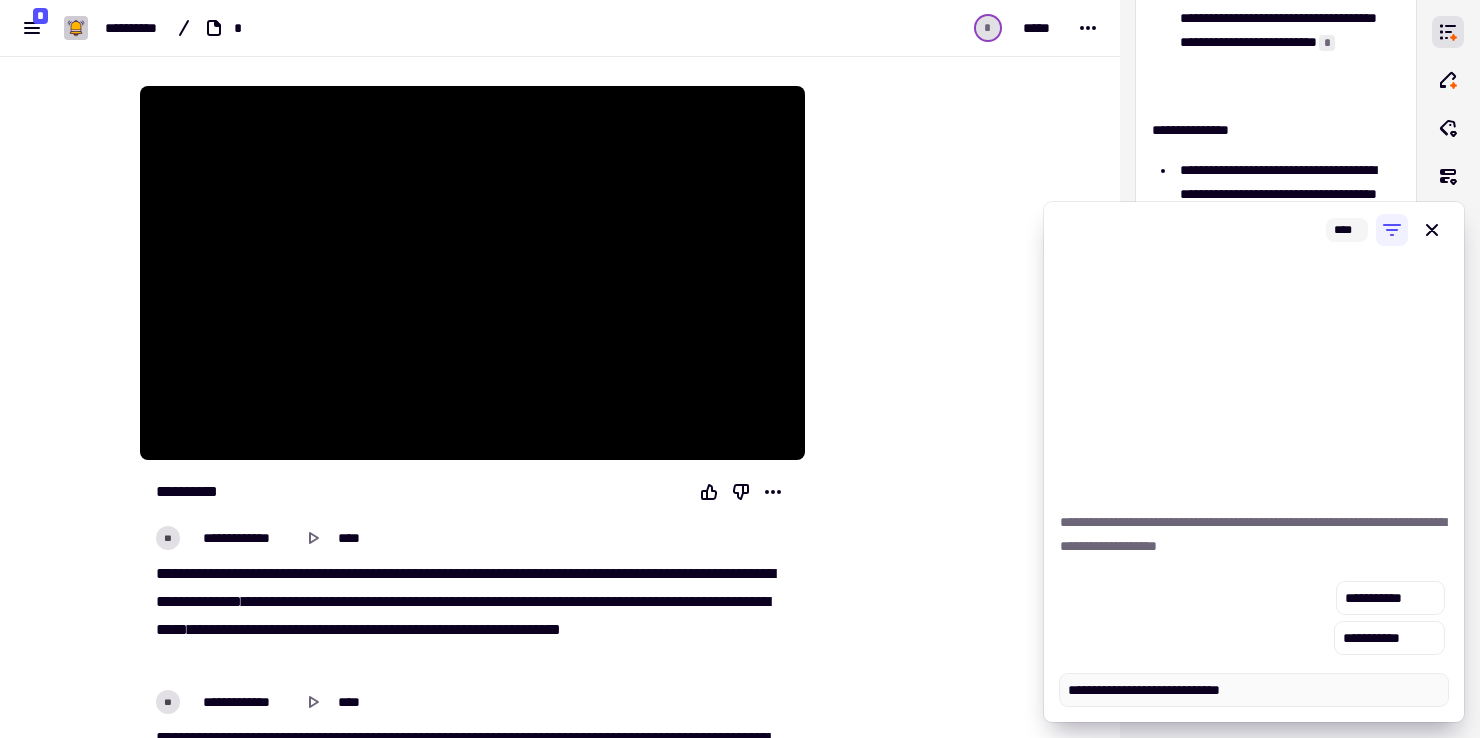 type on "*" 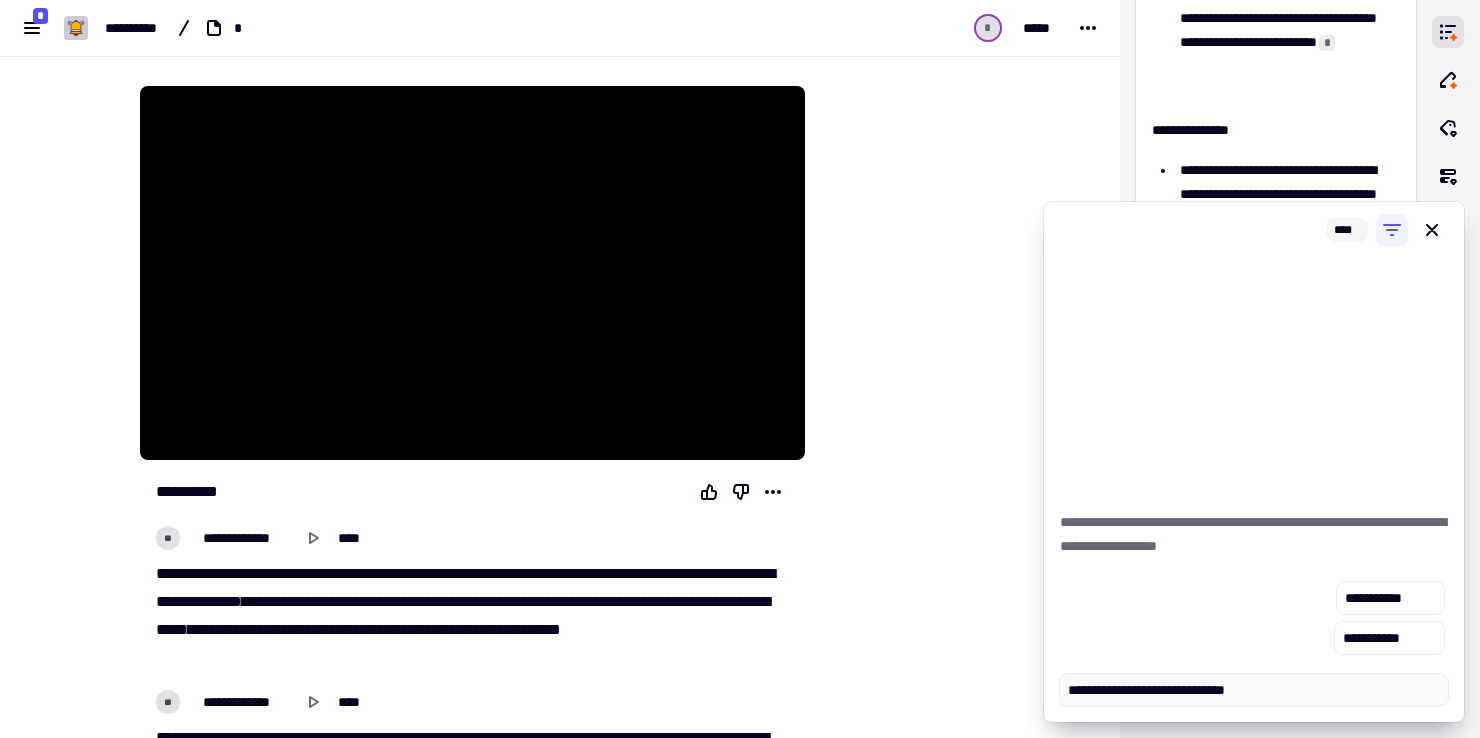 type on "*" 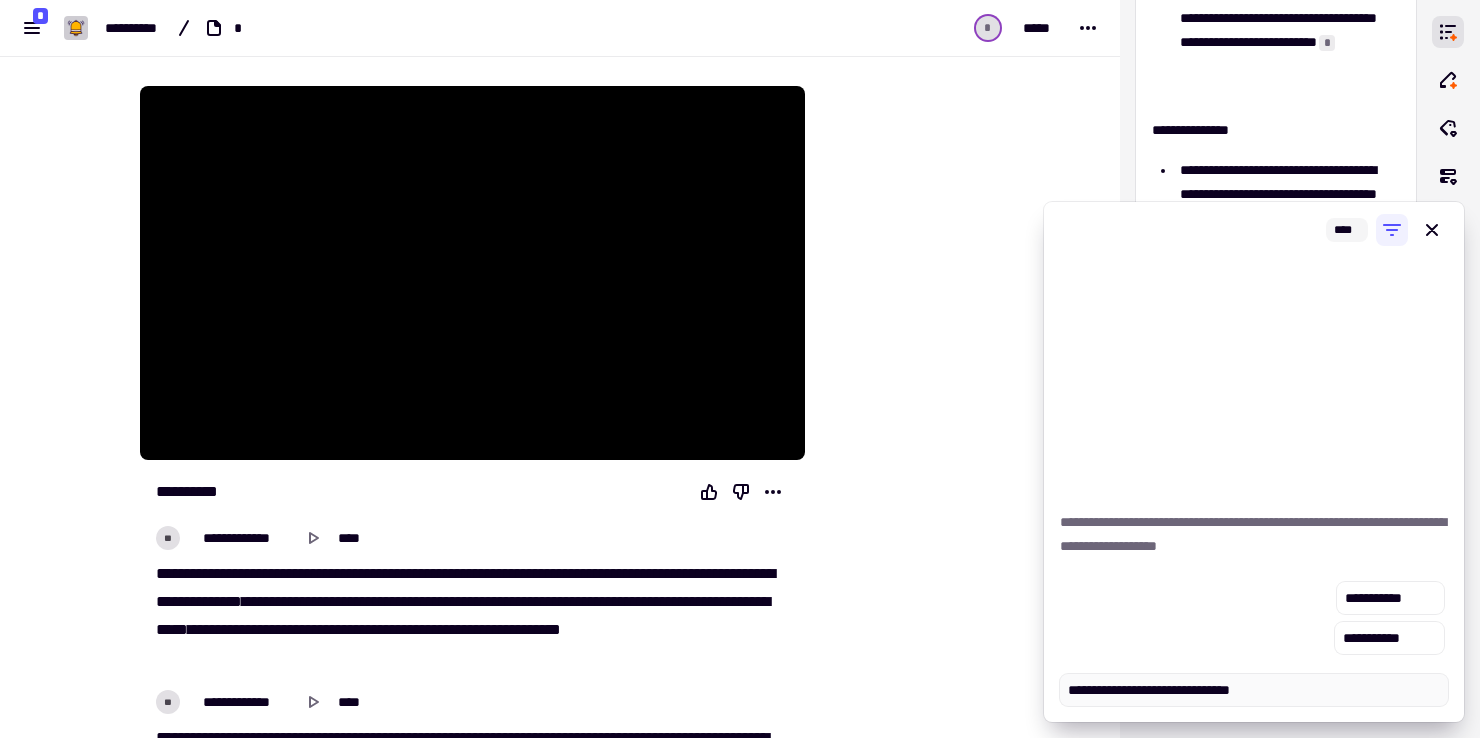 type on "*" 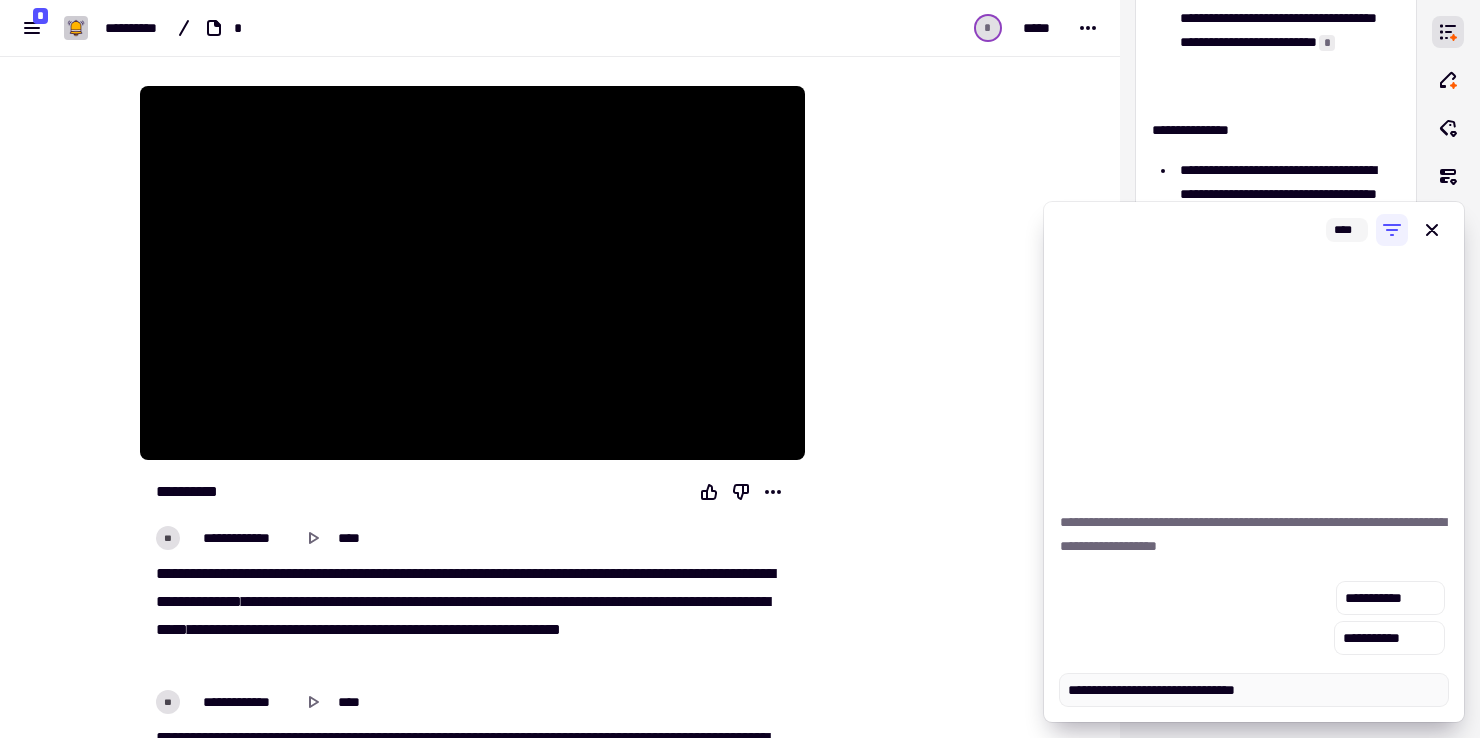 type on "*" 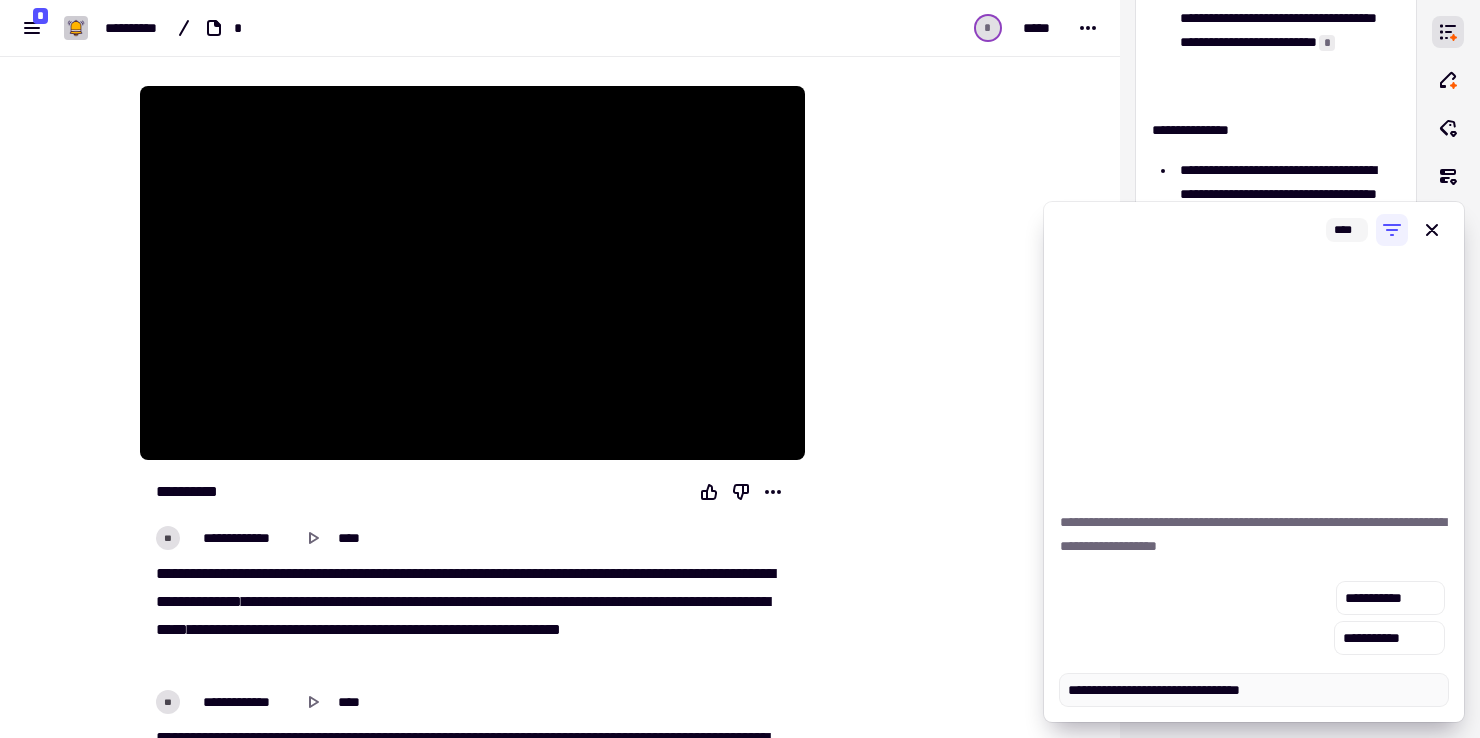 type on "*" 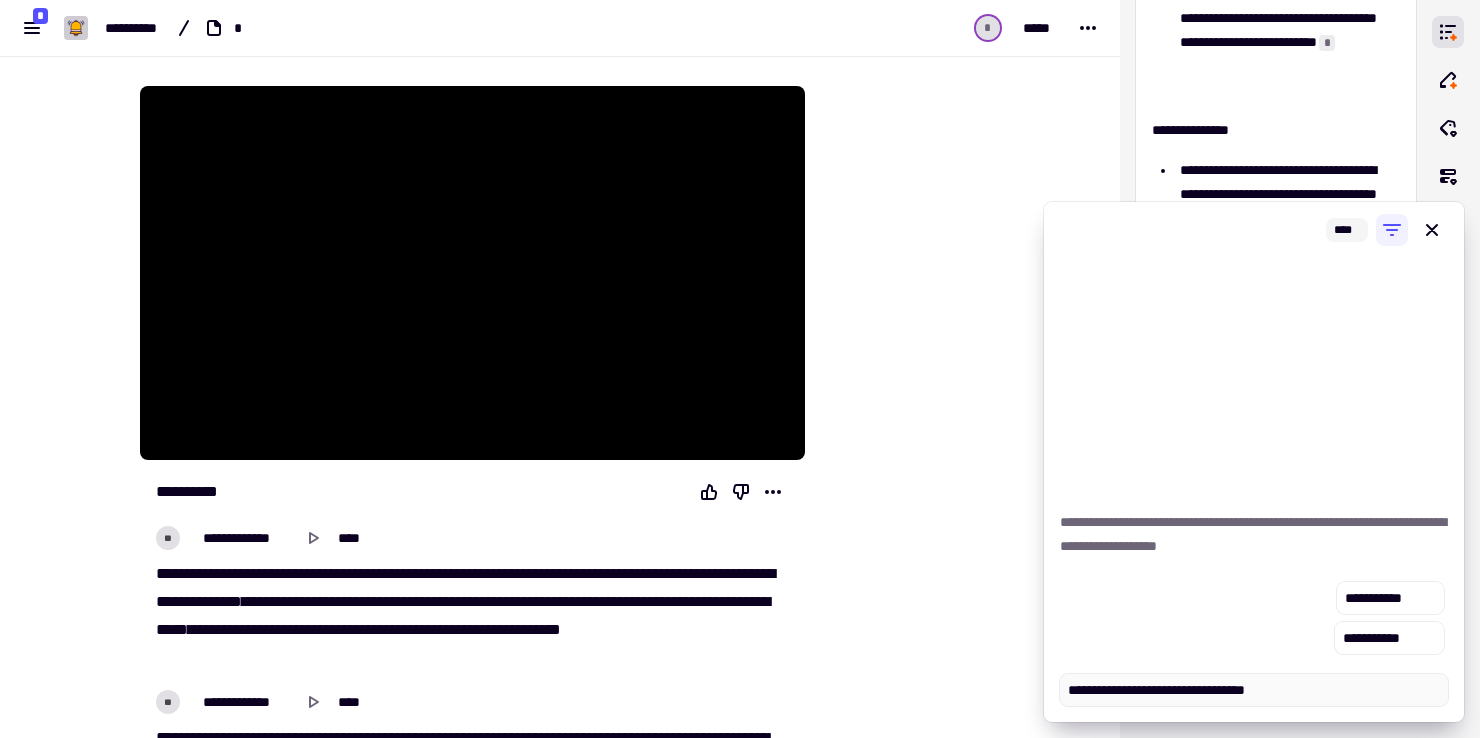 type on "*" 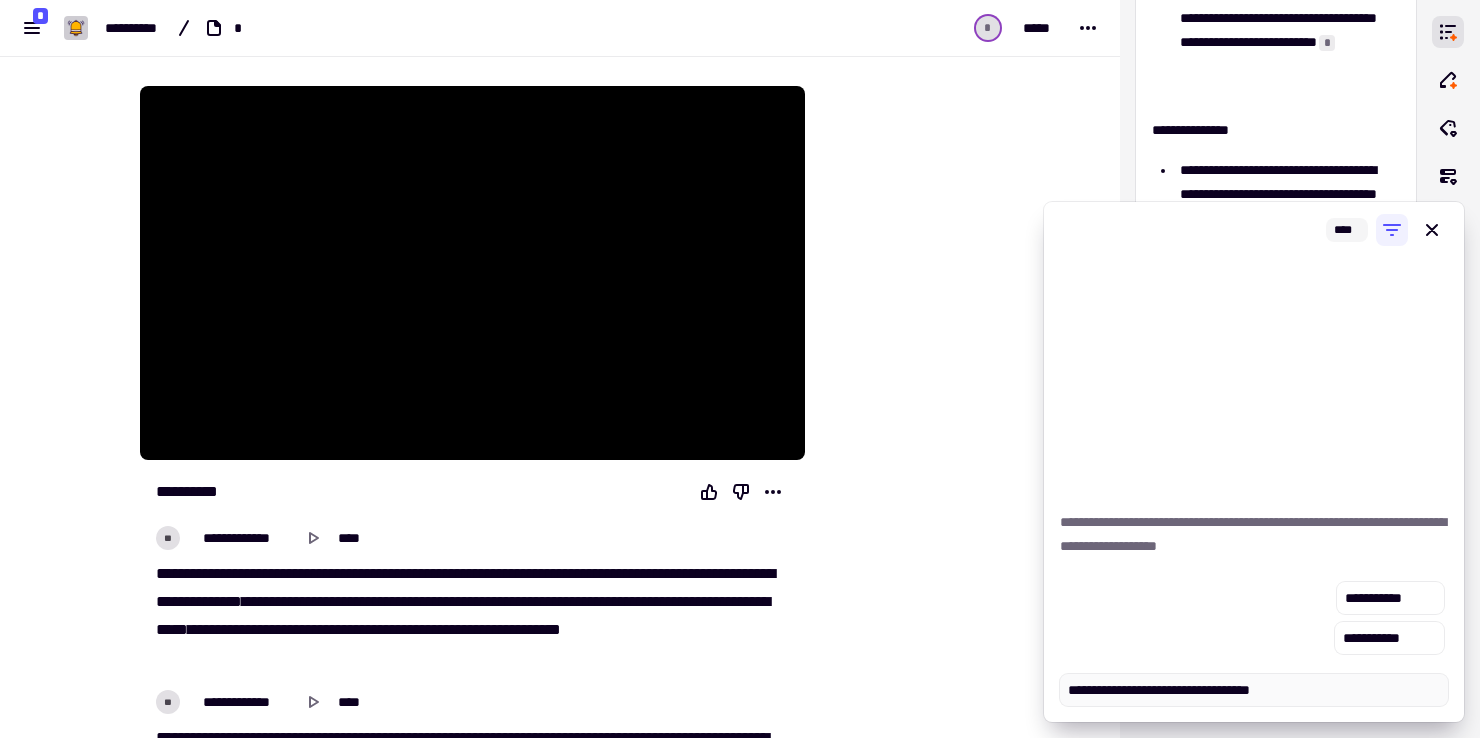 type on "*" 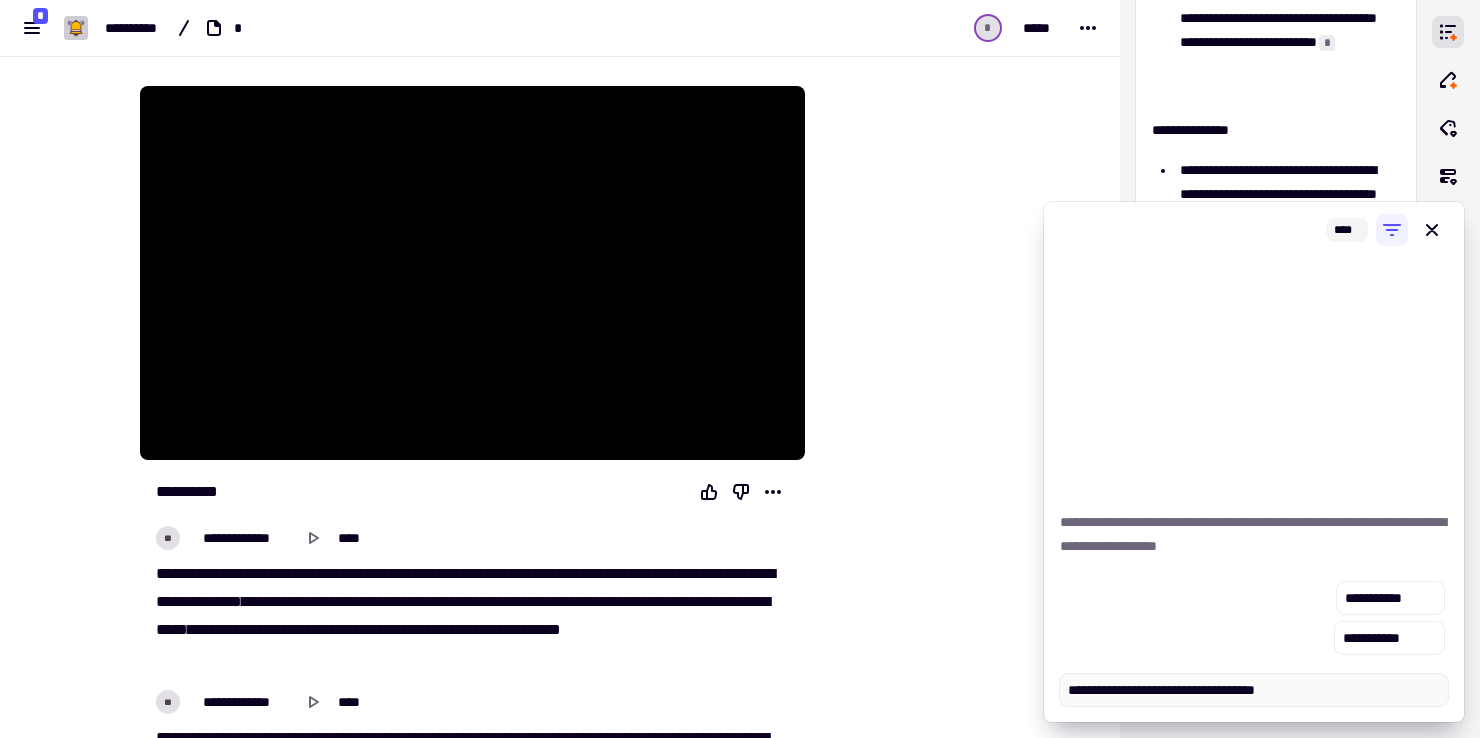 type on "*" 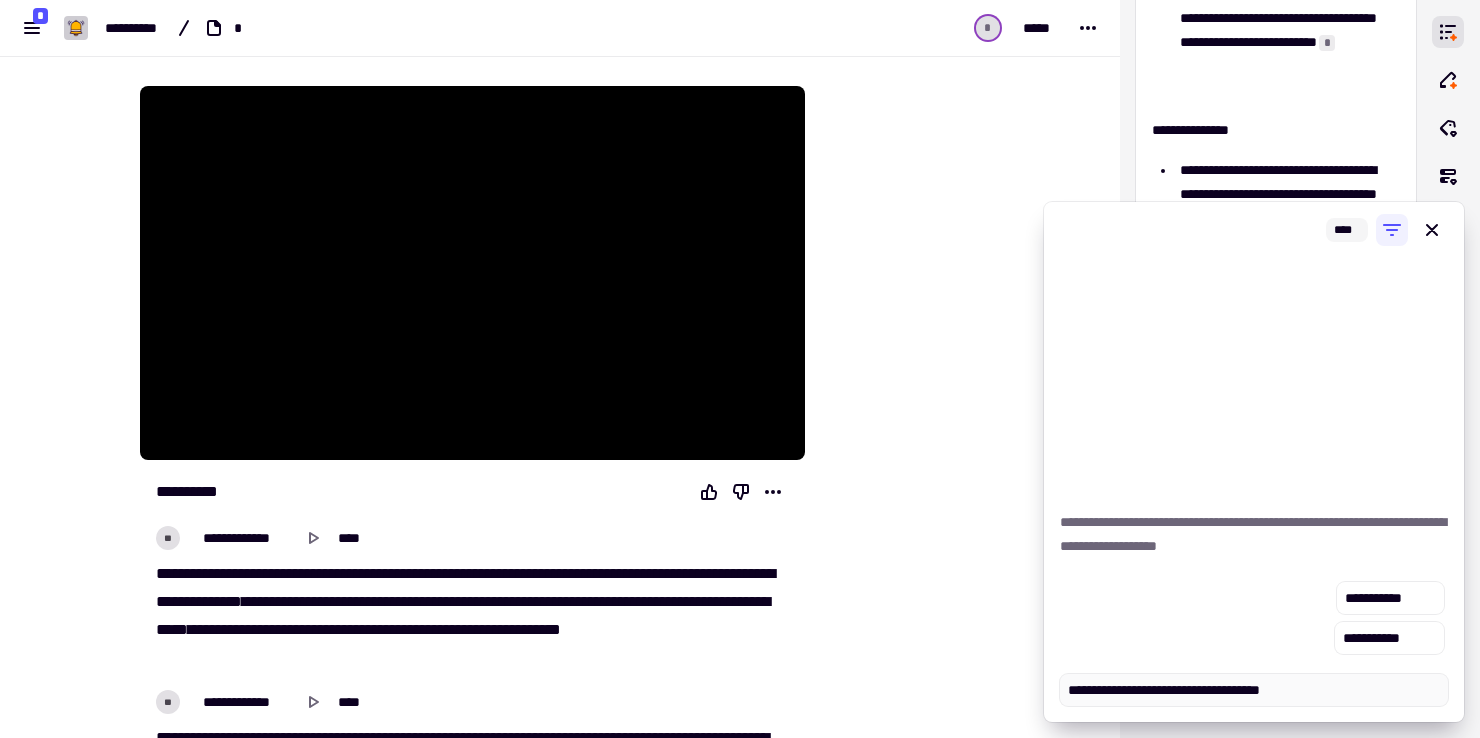 type on "*" 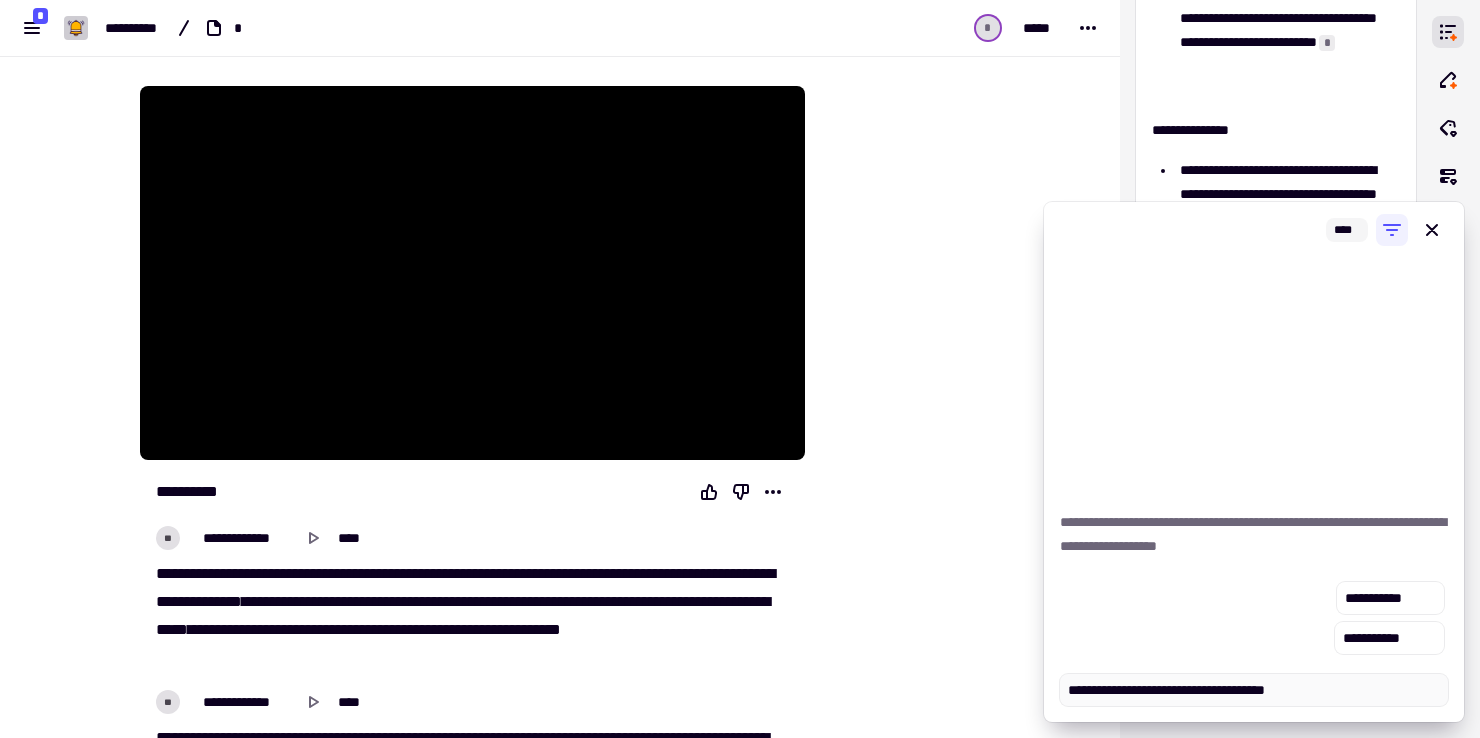 type on "*" 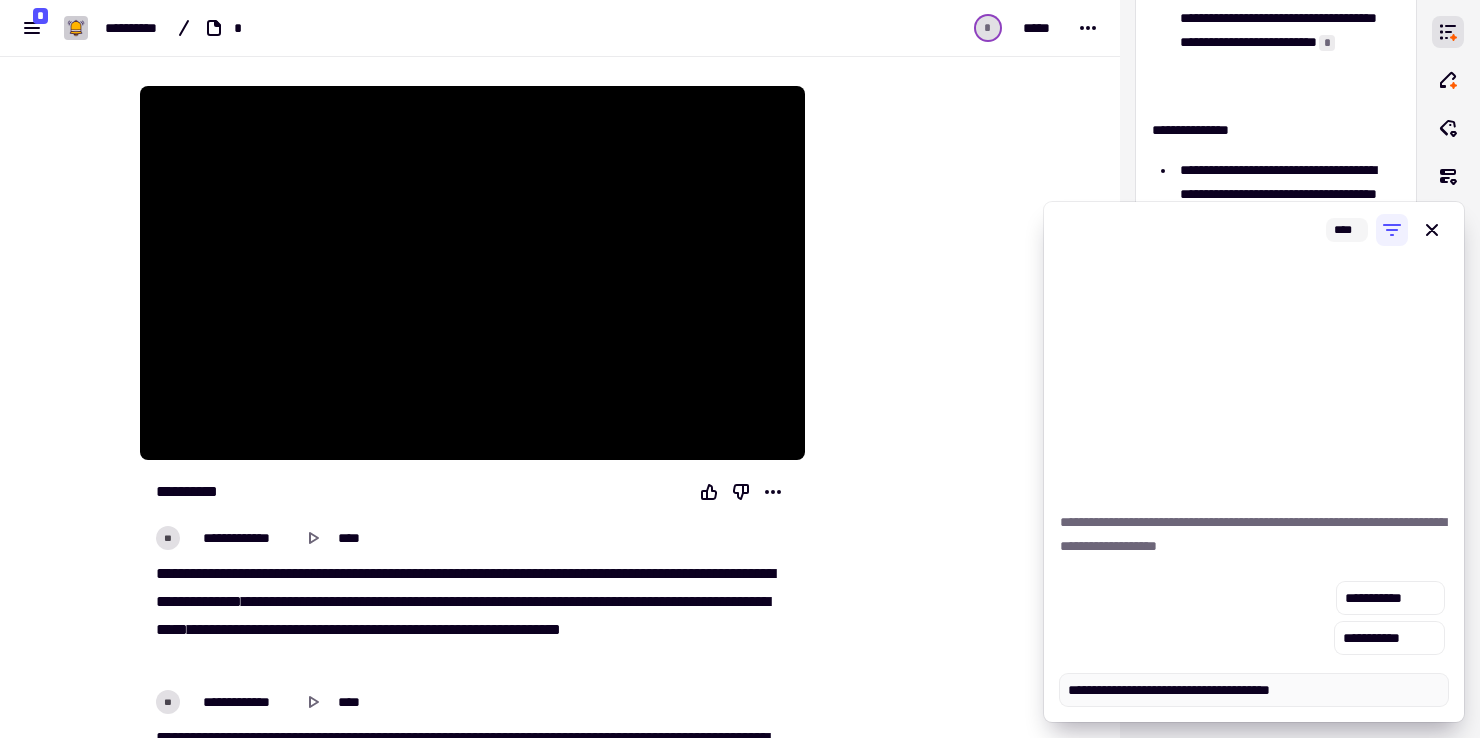 type on "*" 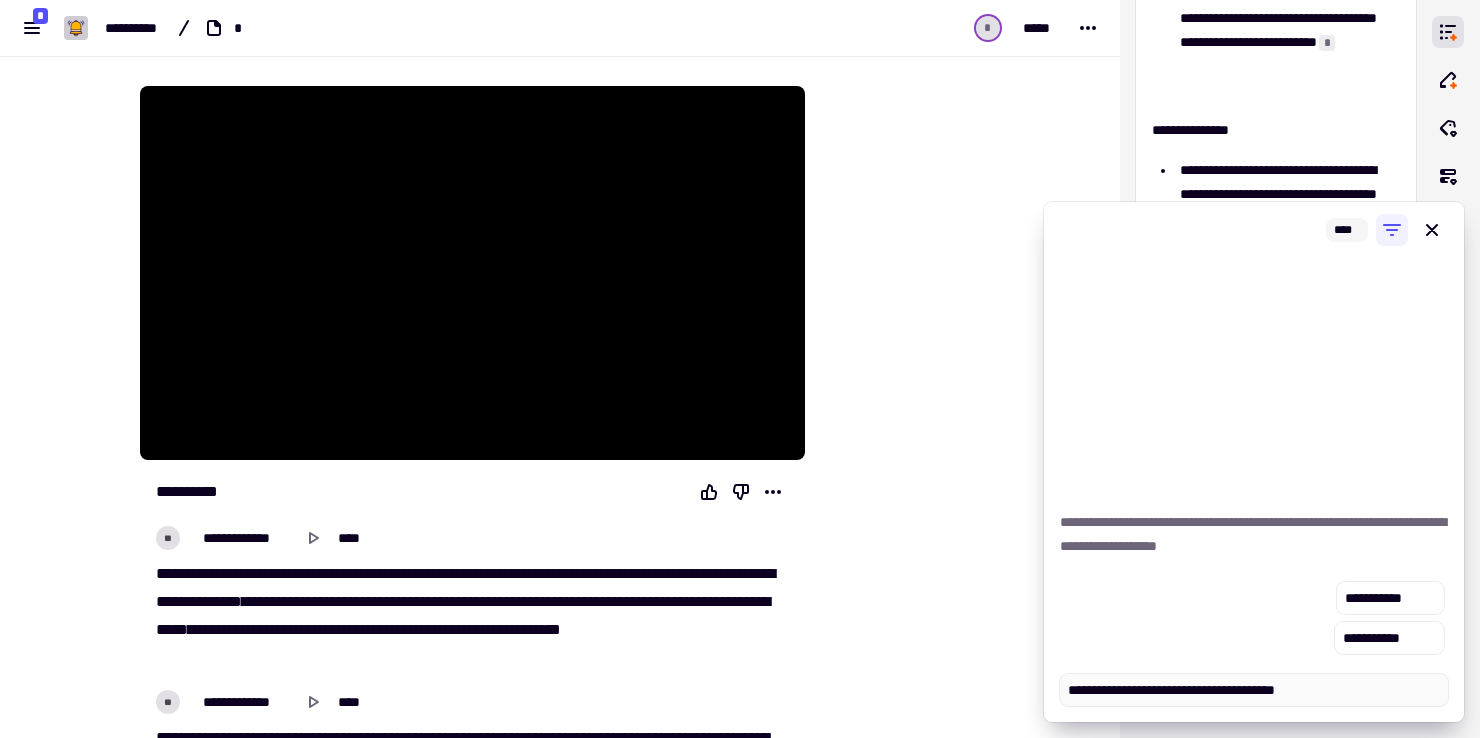 type on "*" 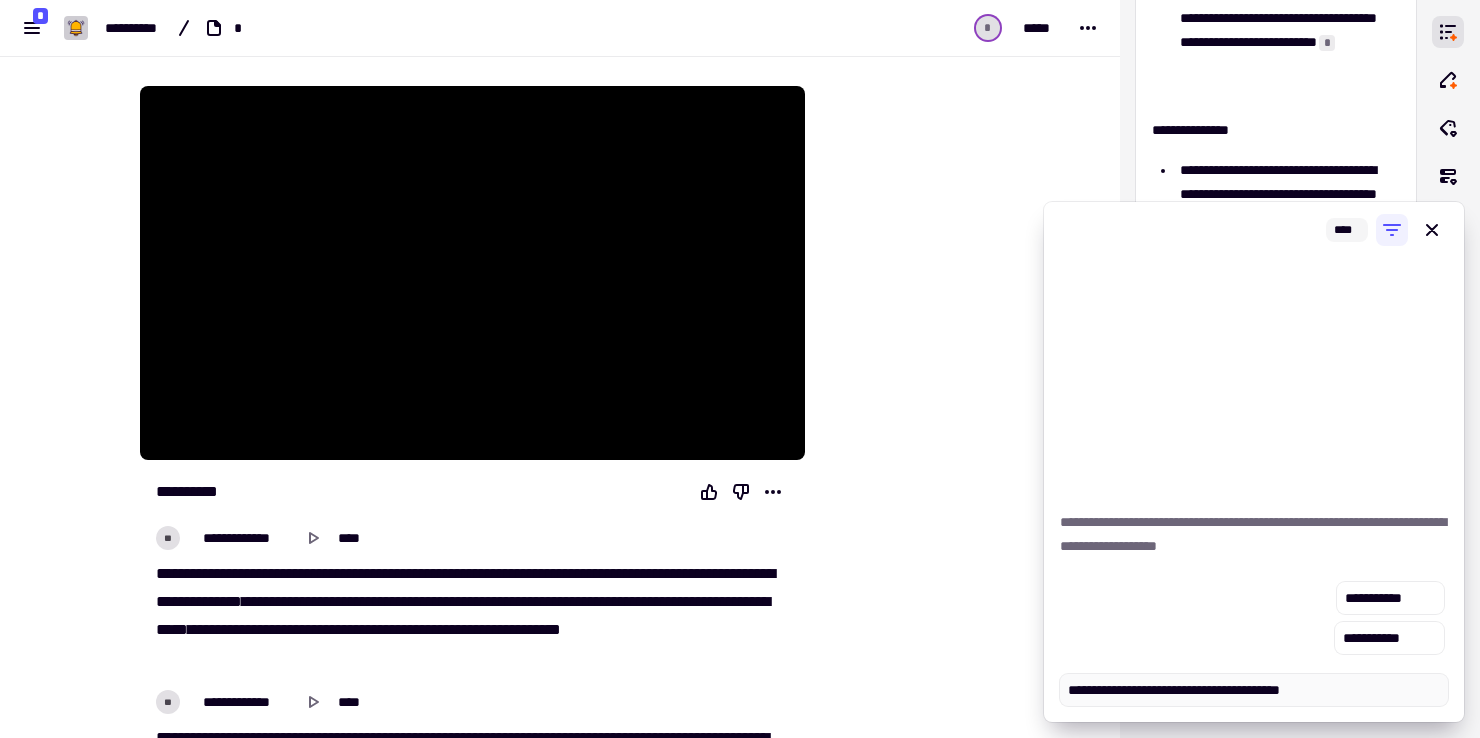 type on "*" 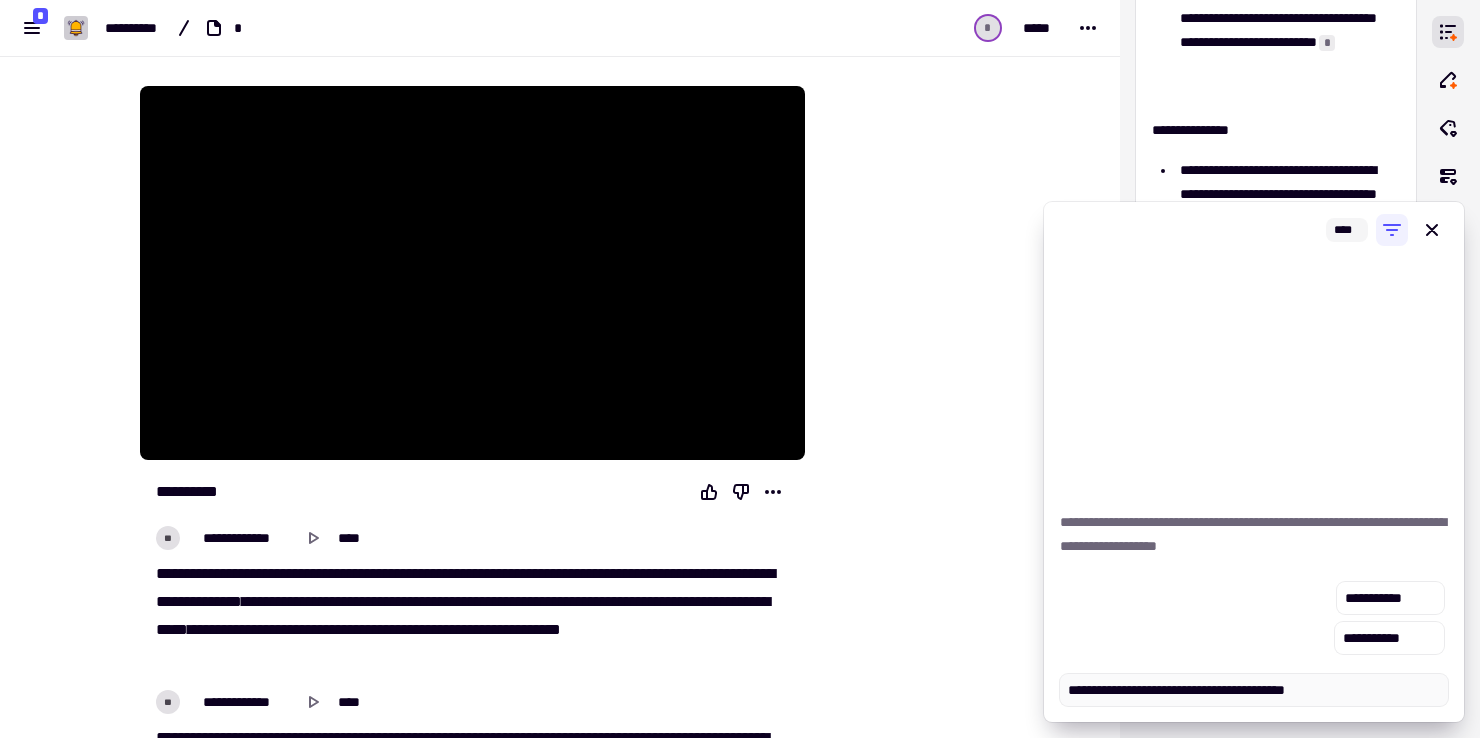 type on "*" 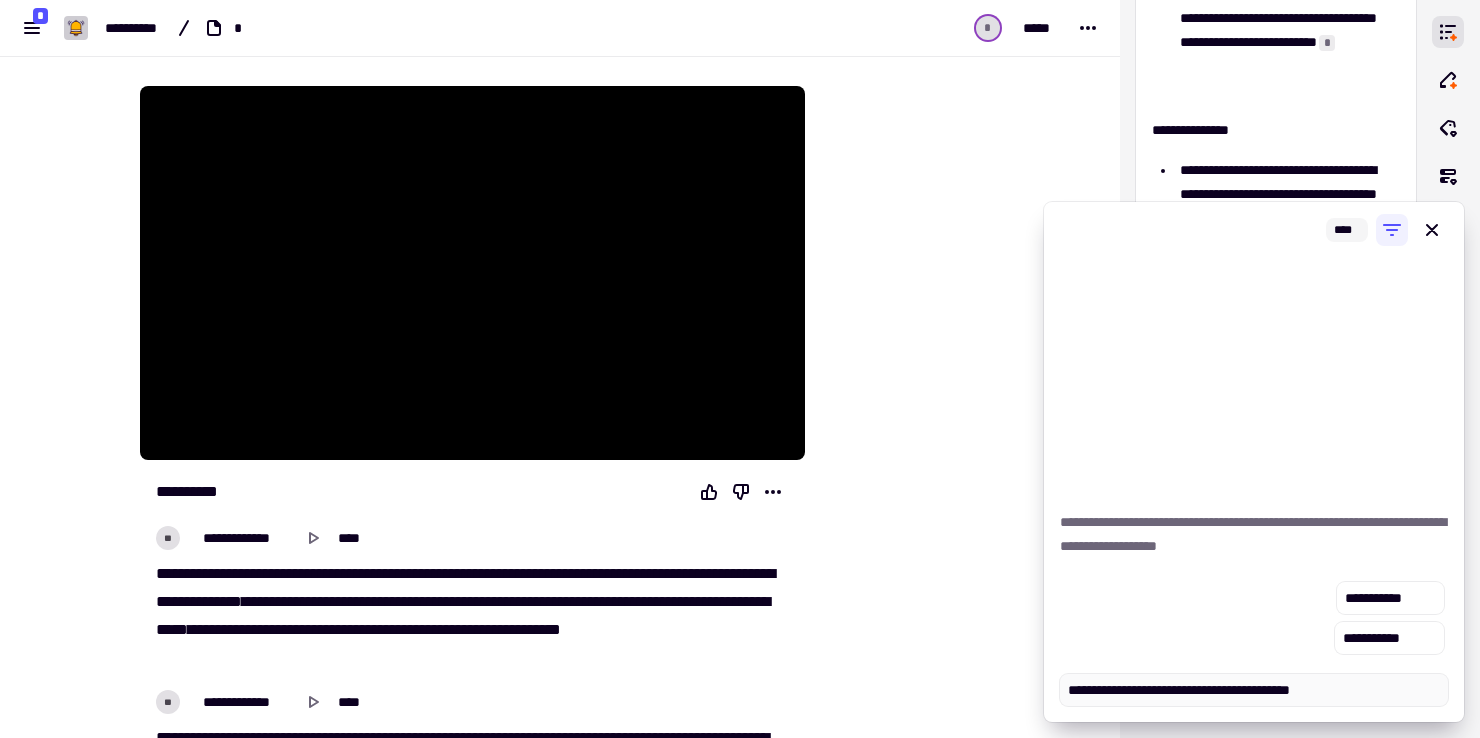 type on "*" 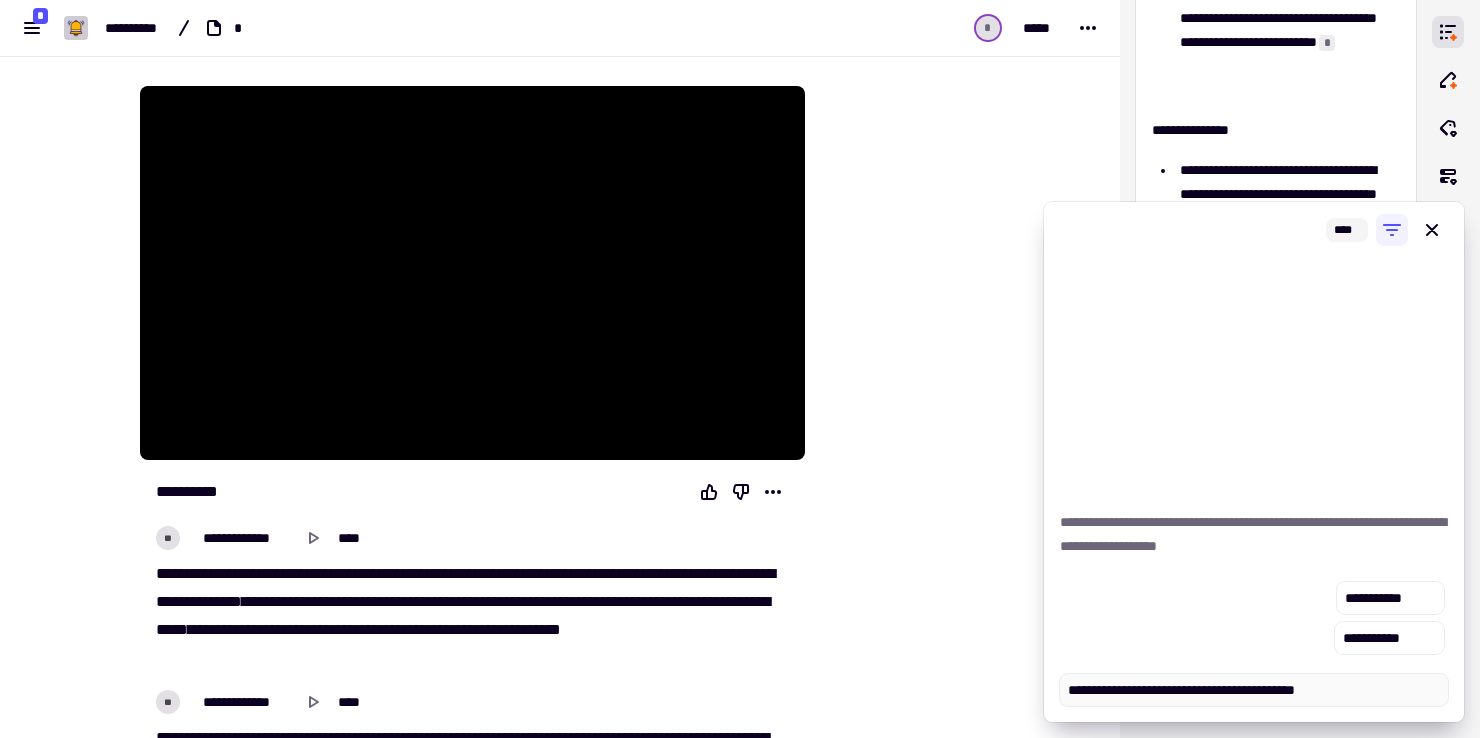 type on "*" 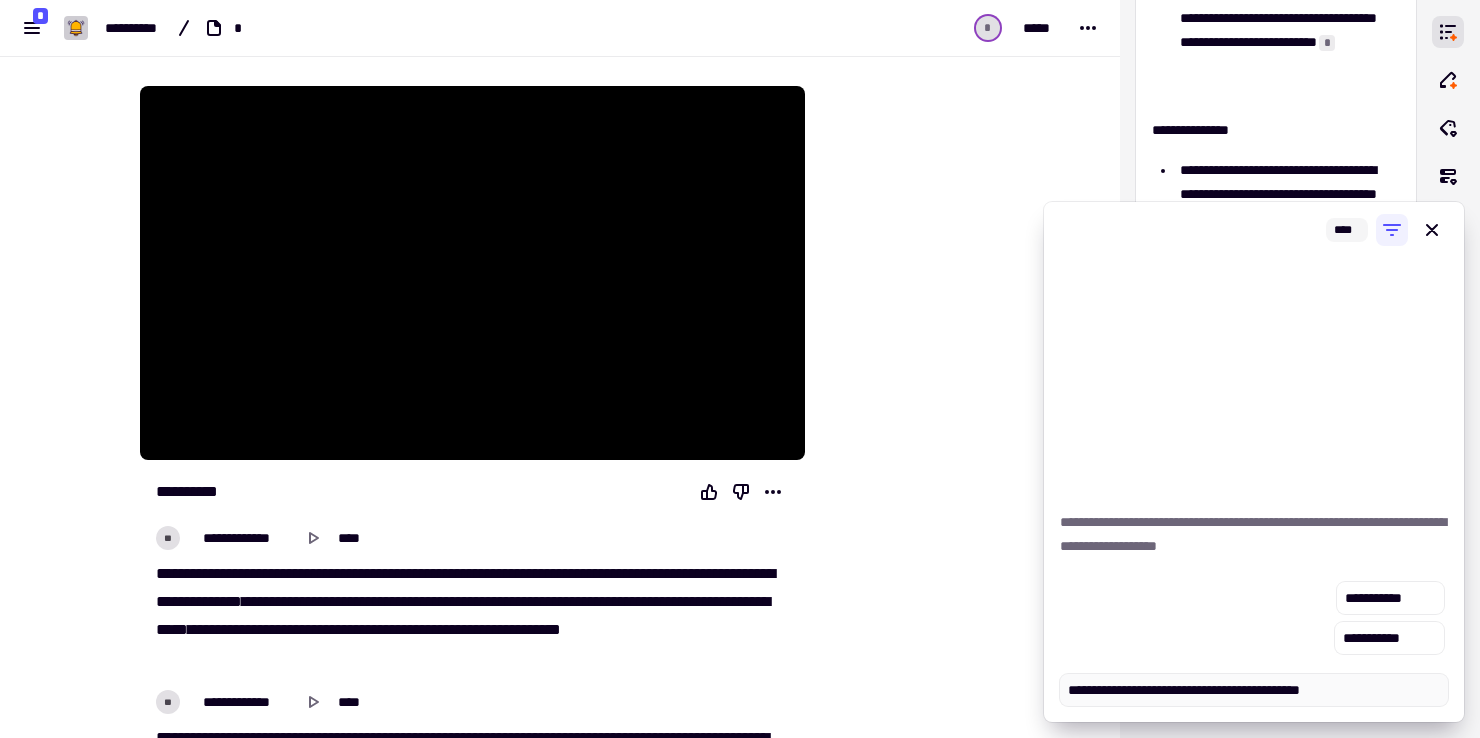 type on "*" 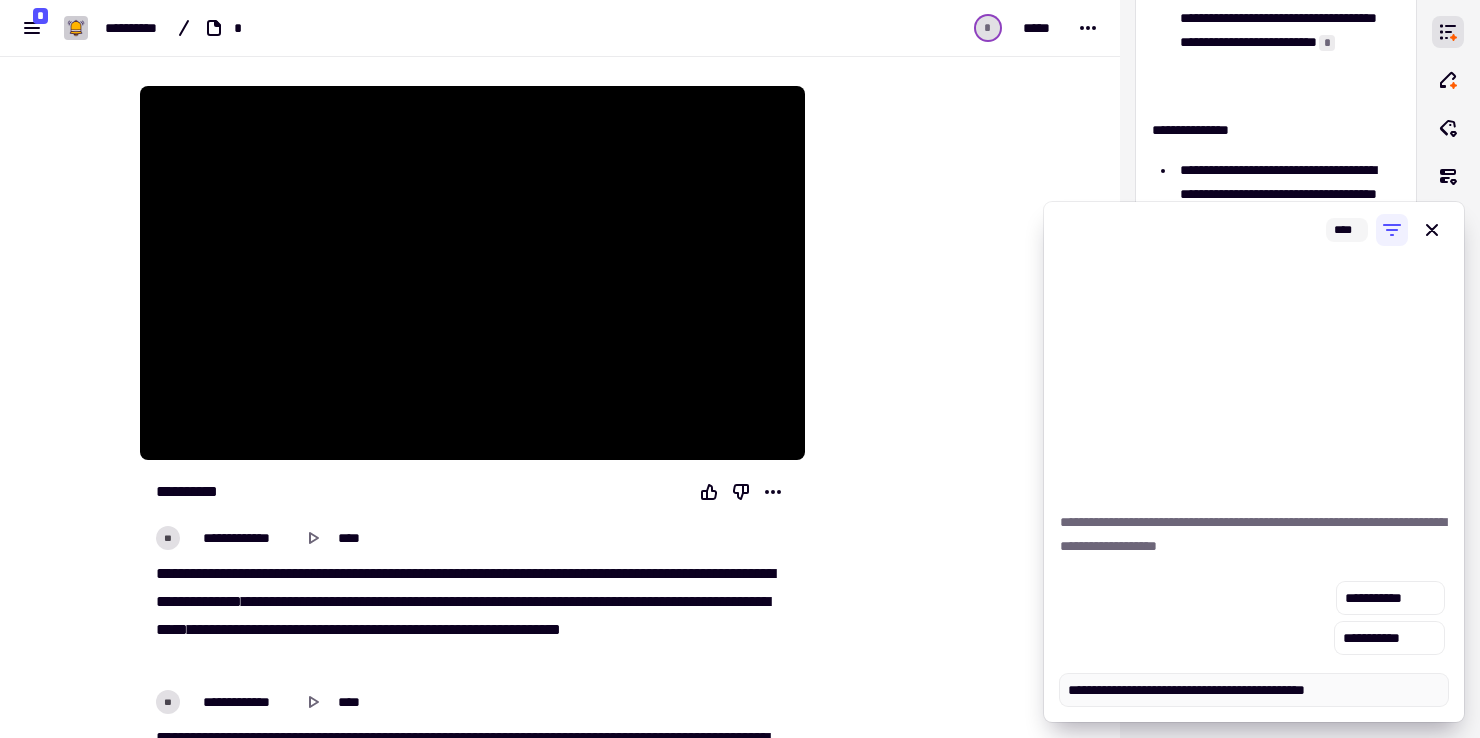 type on "*" 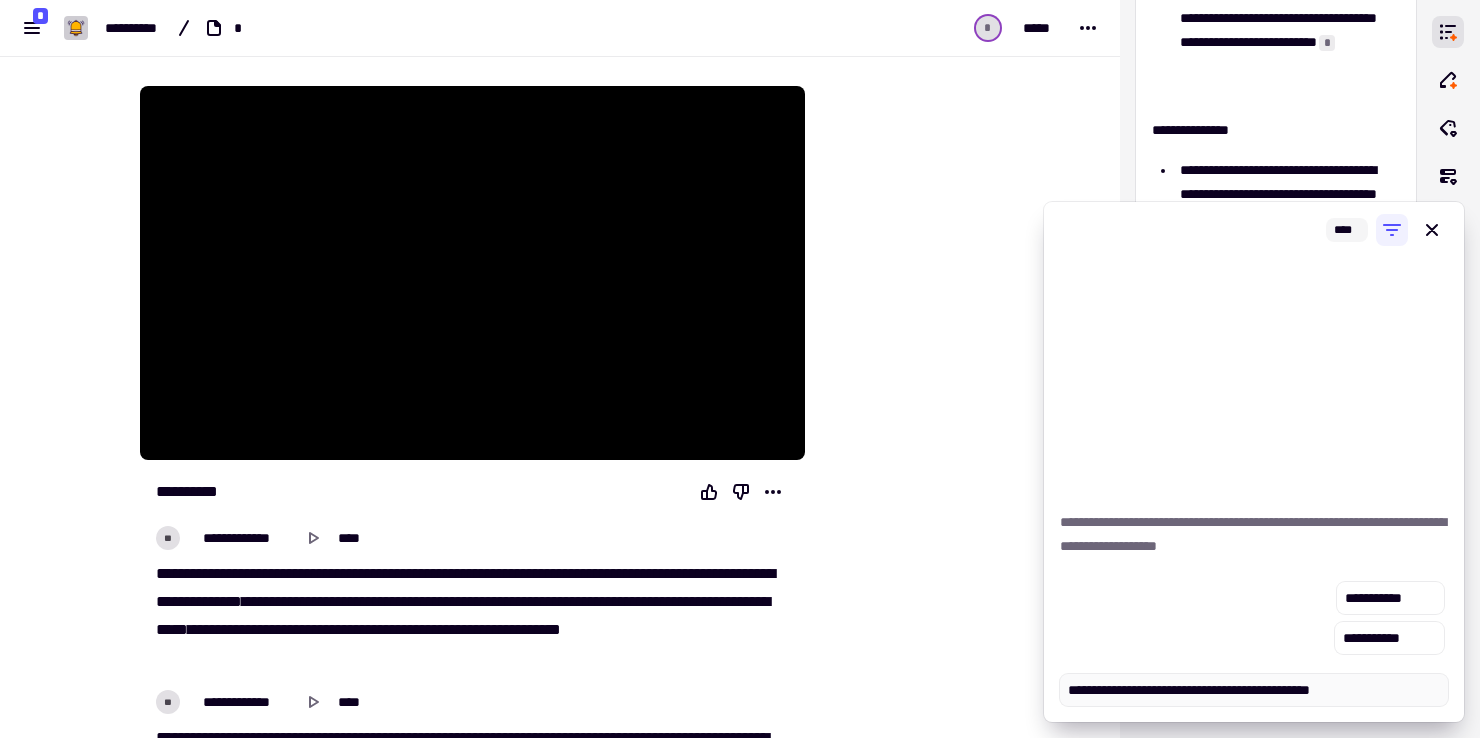 type on "*" 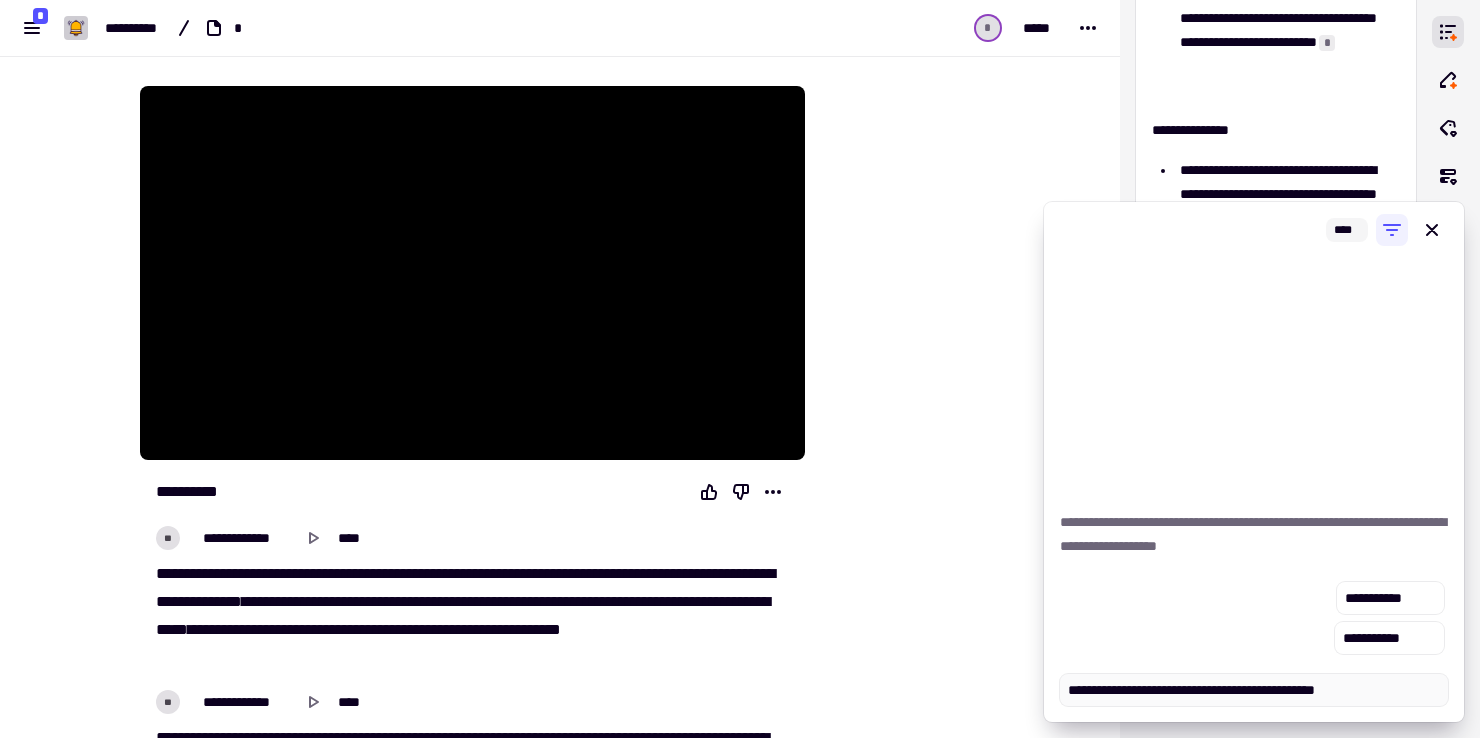 type on "*" 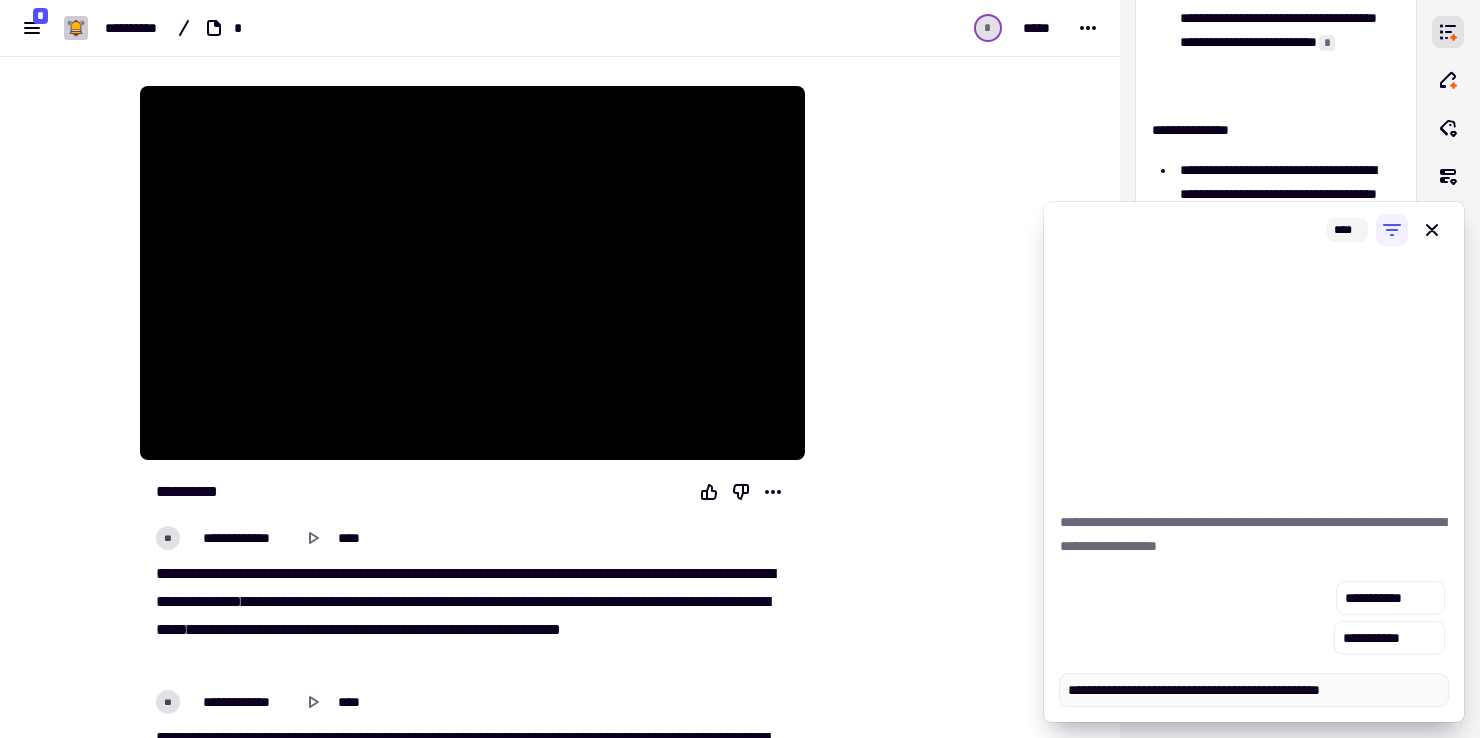 type on "*" 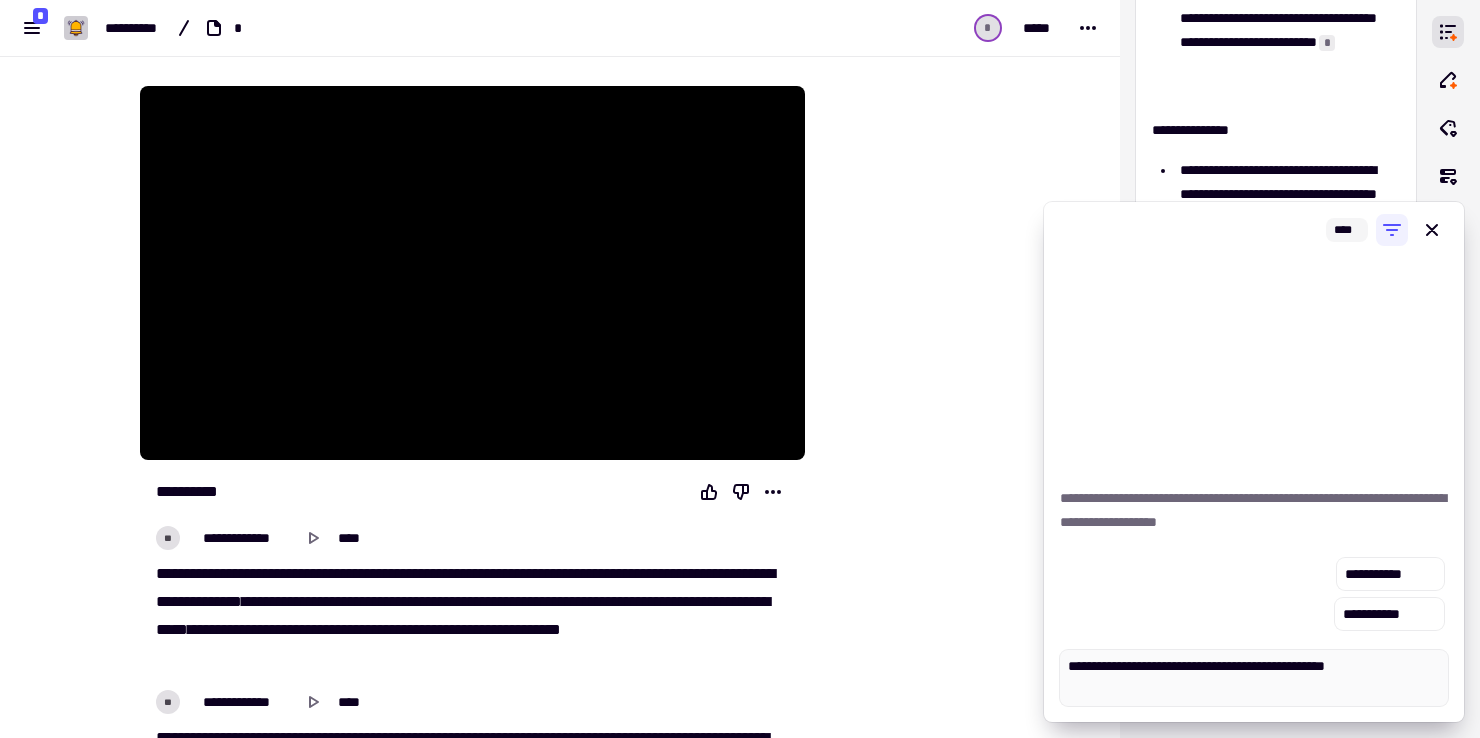 type on "*" 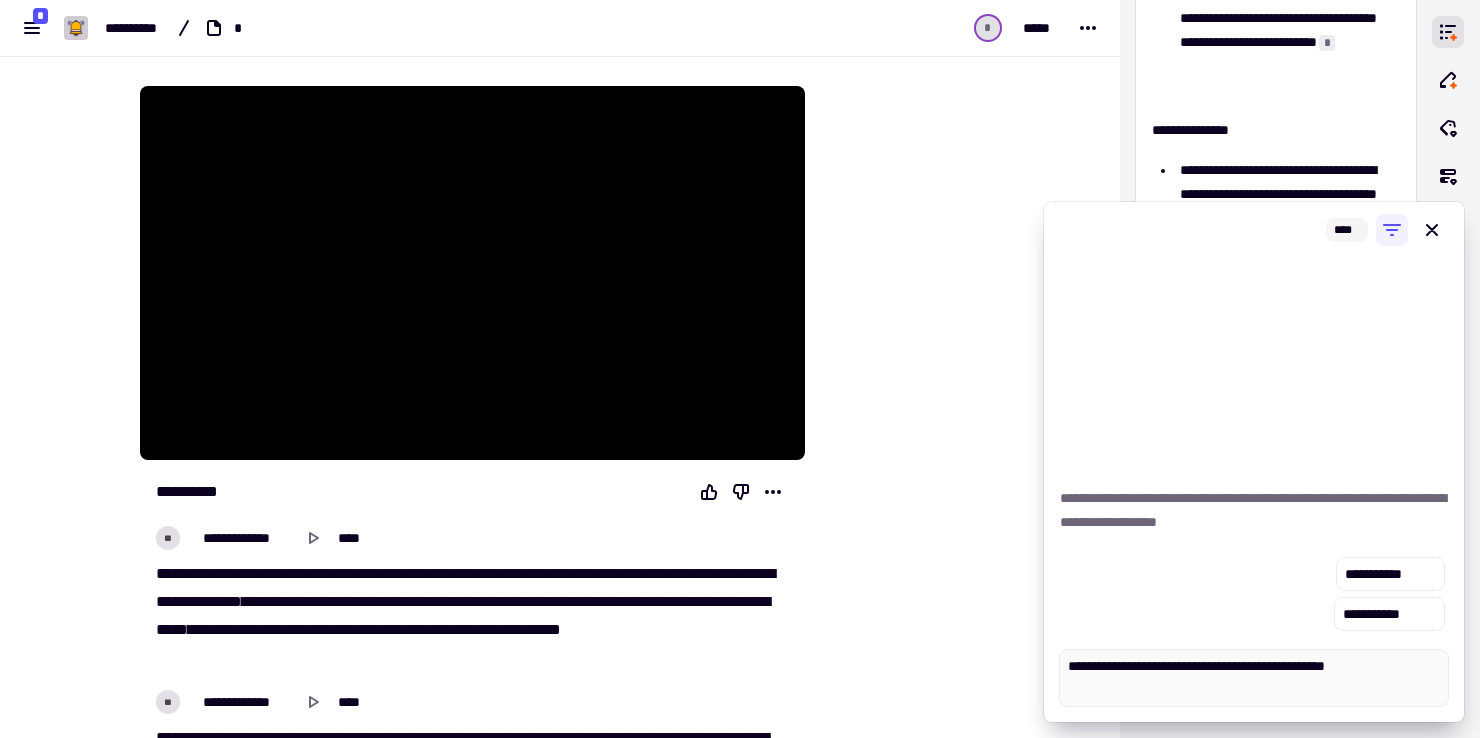 type on "**********" 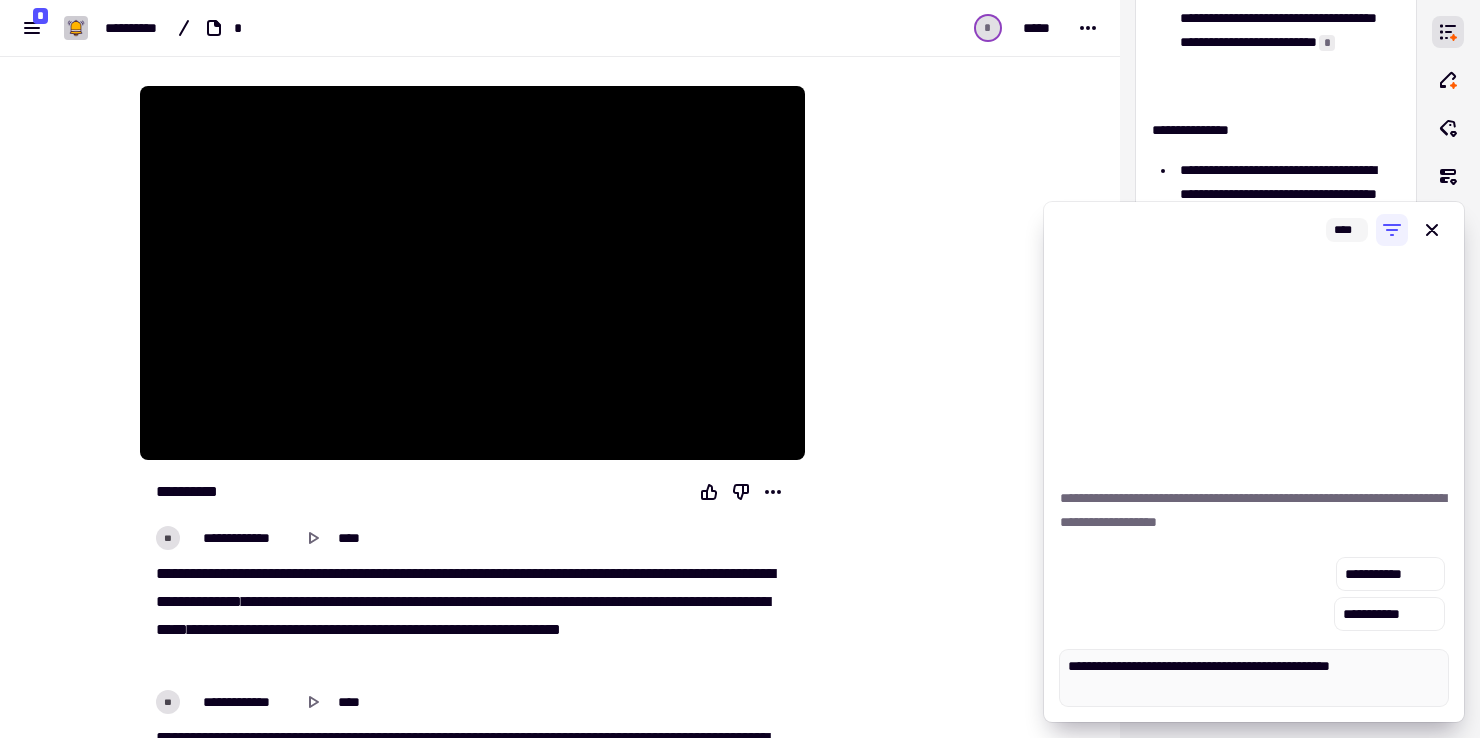 type on "*" 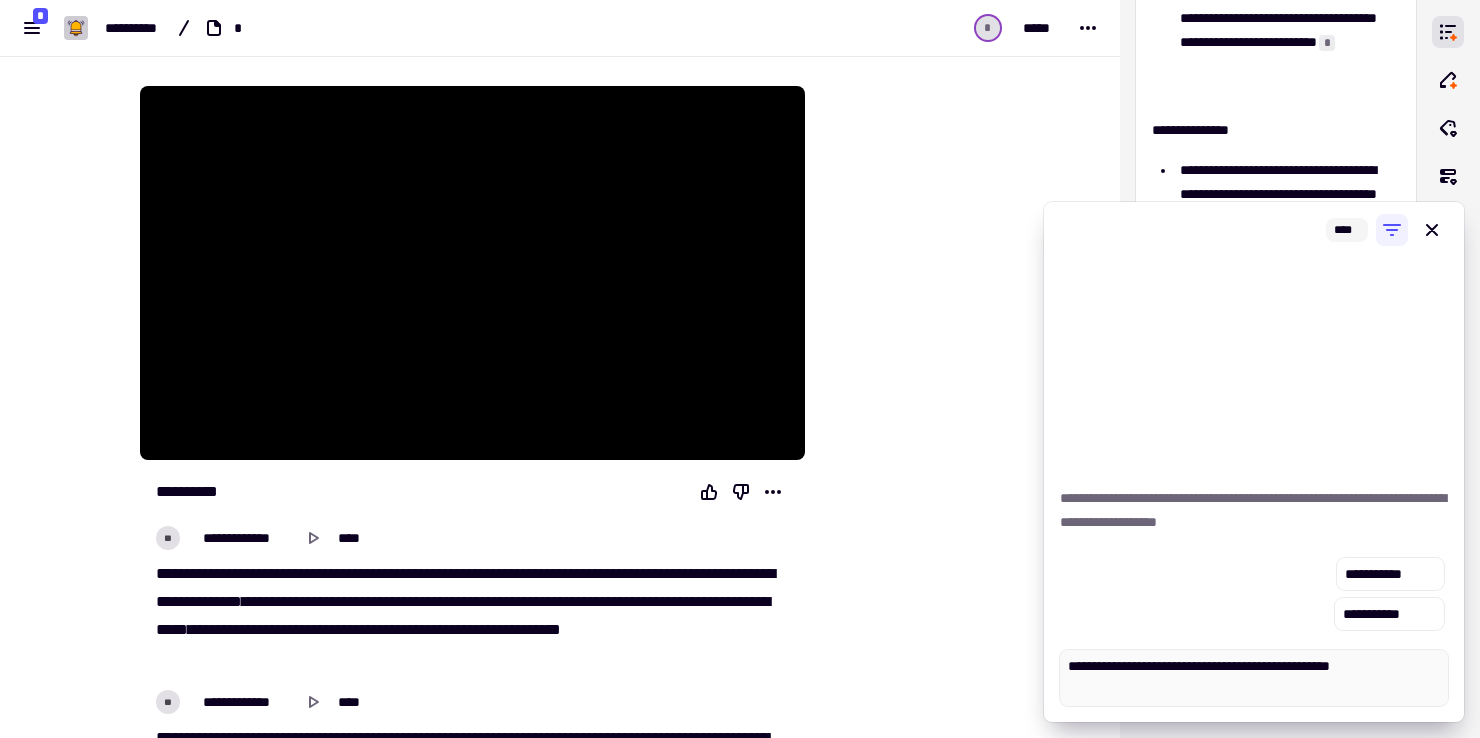 type on "**********" 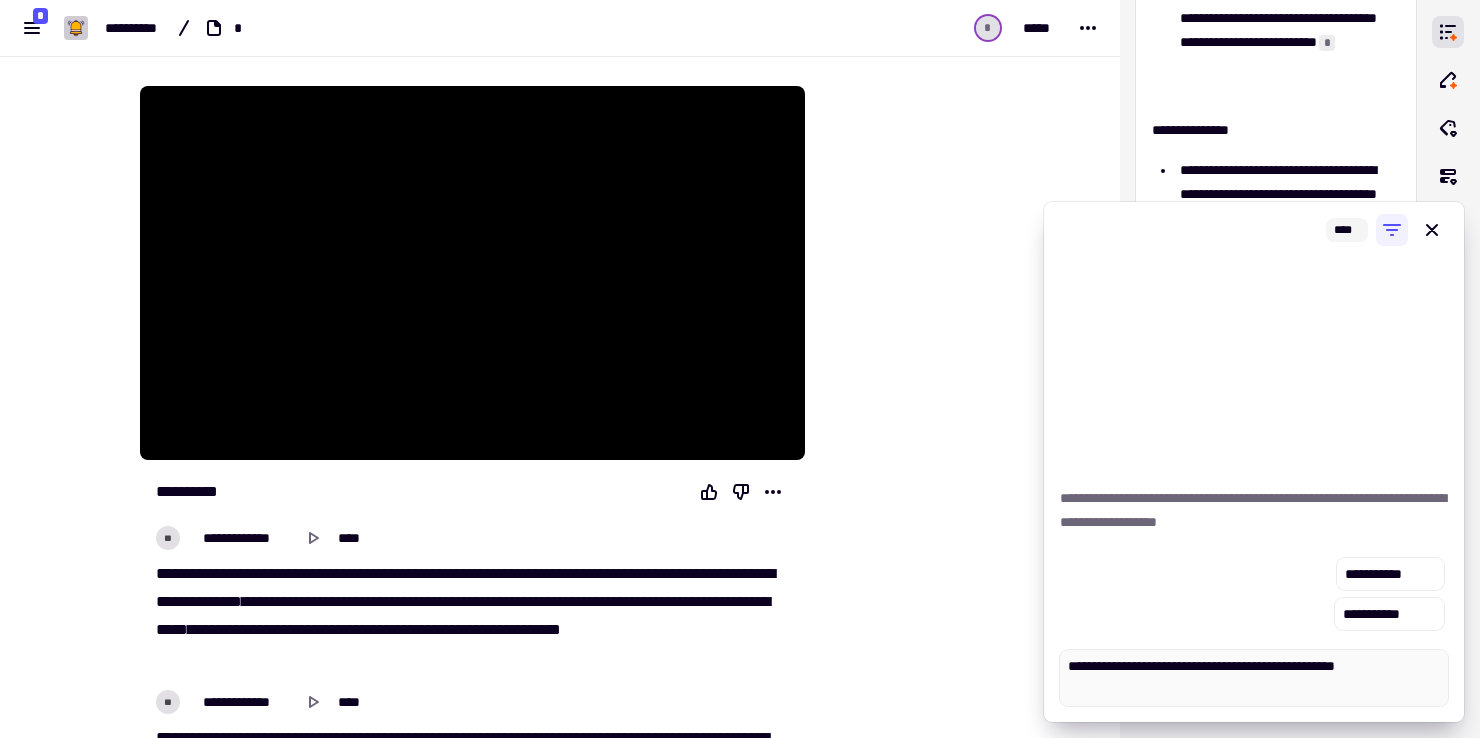 type on "*" 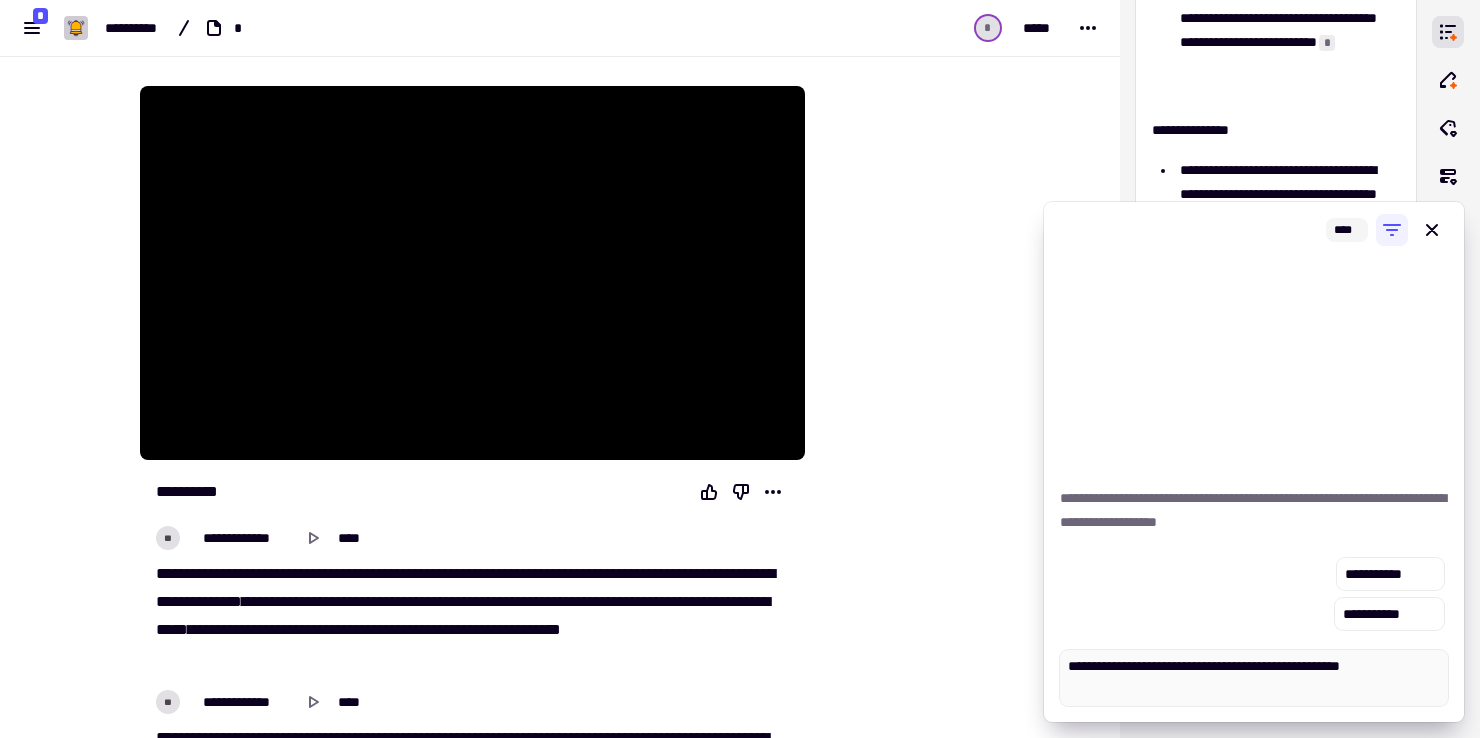 type on "*" 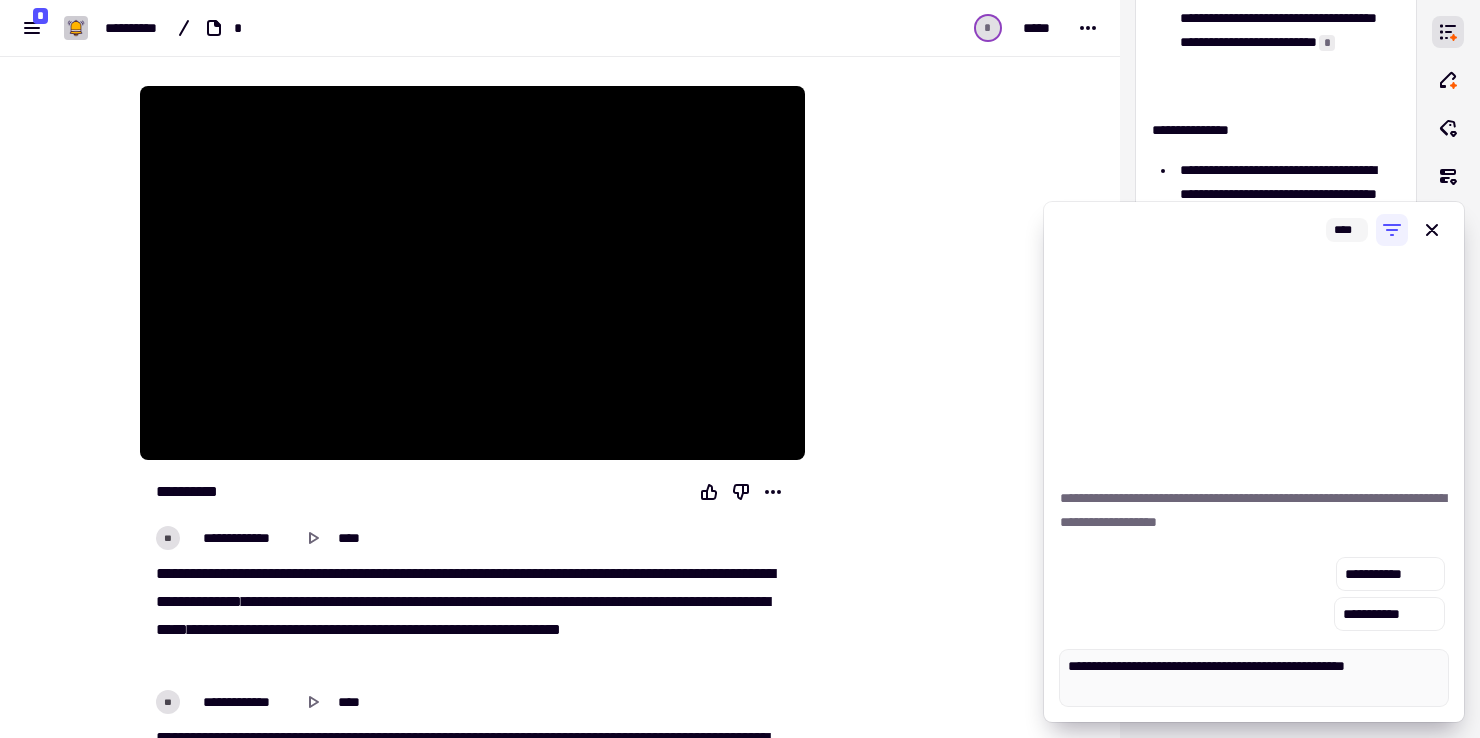 type on "*" 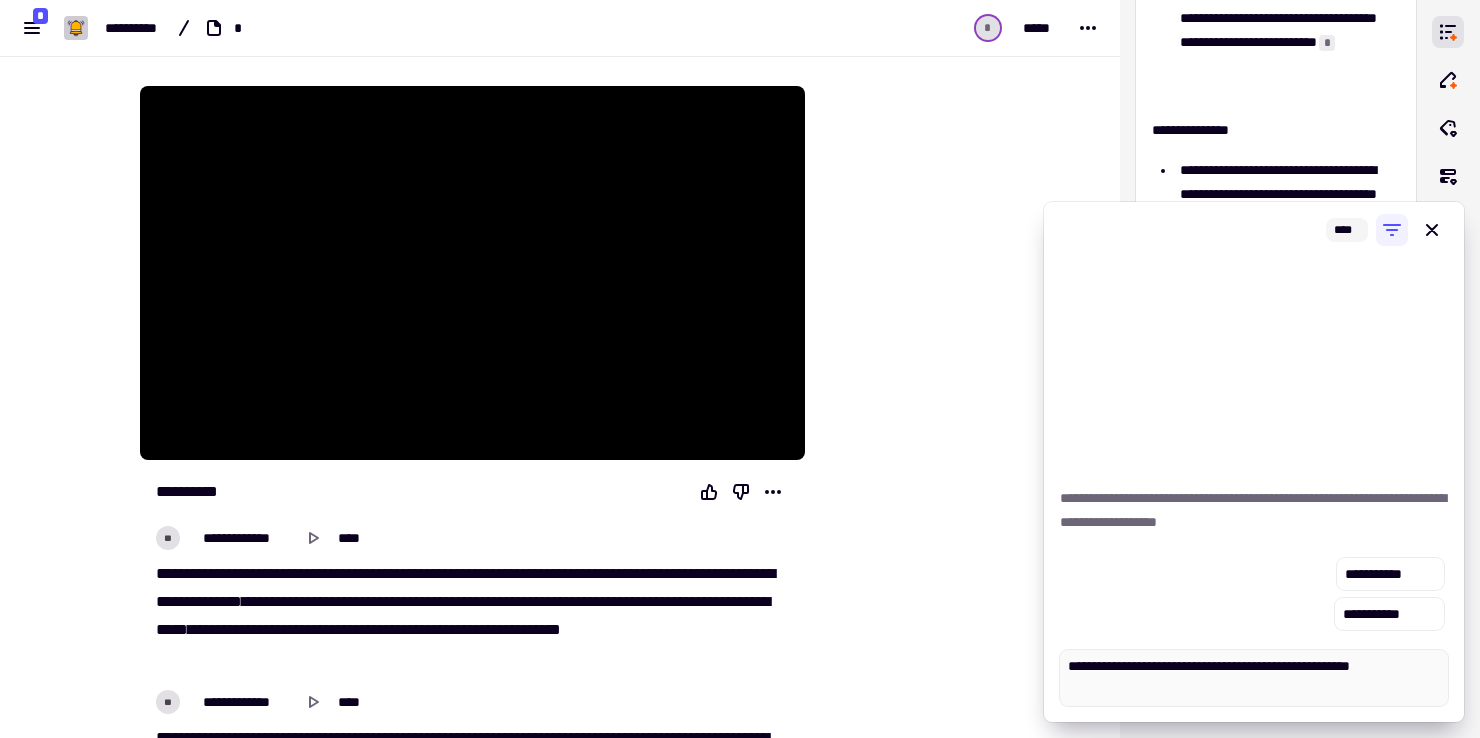 type on "*" 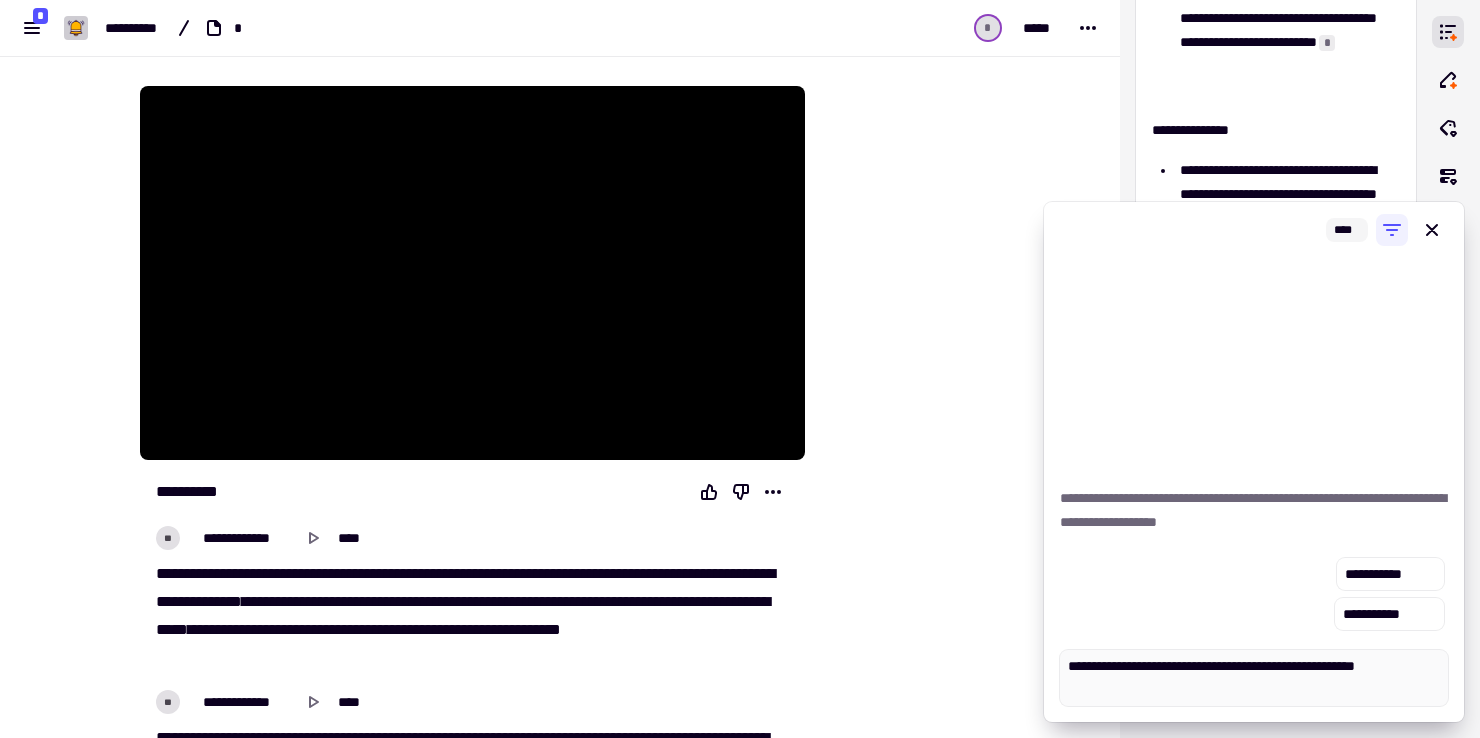 type on "*" 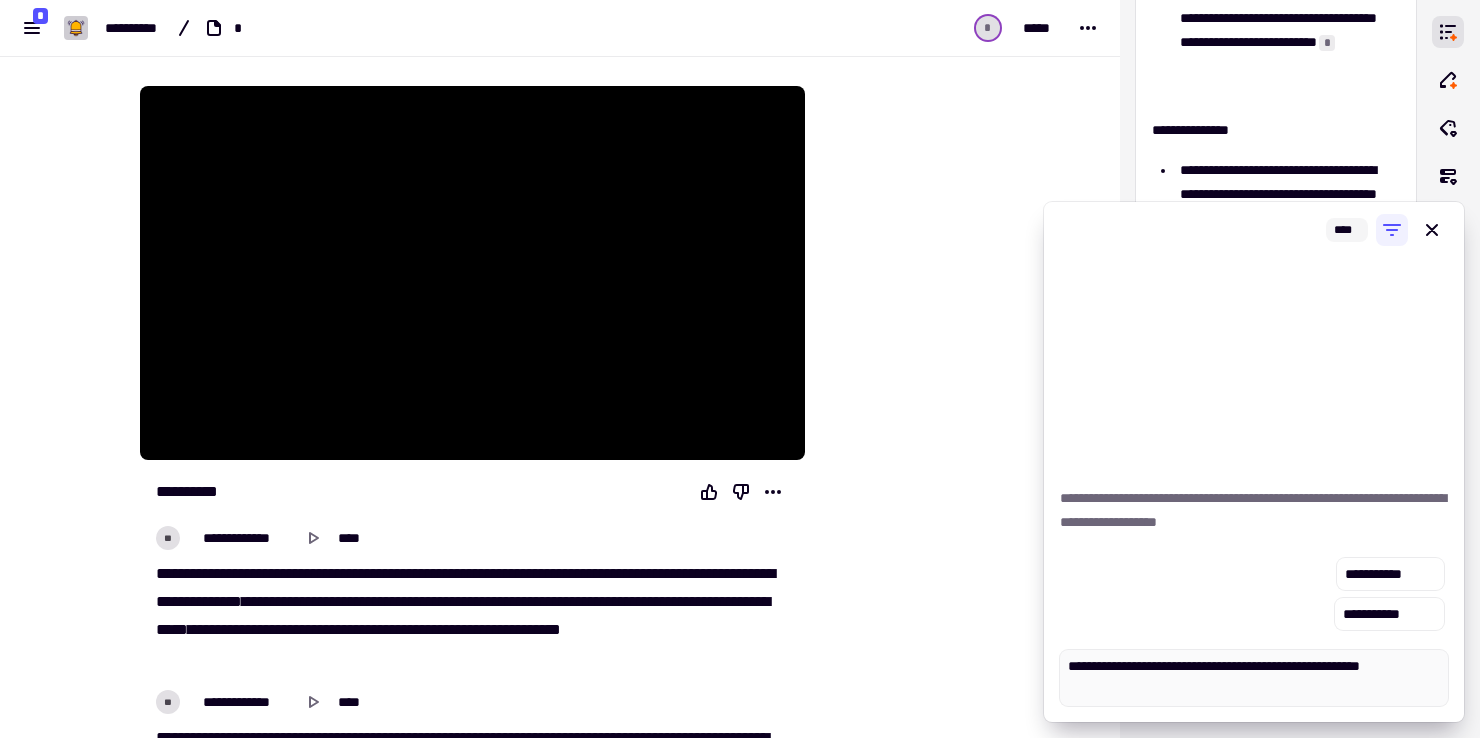 type on "*" 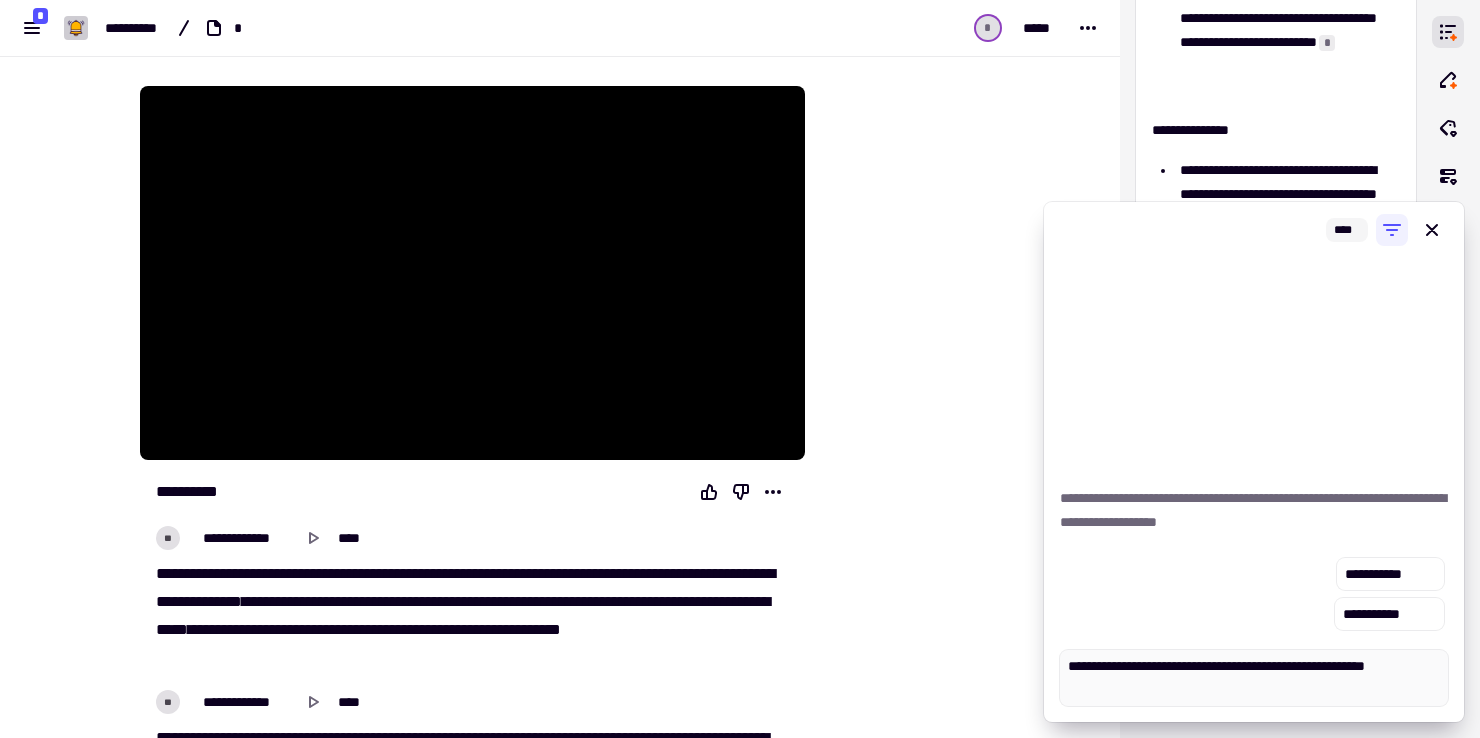 type on "*" 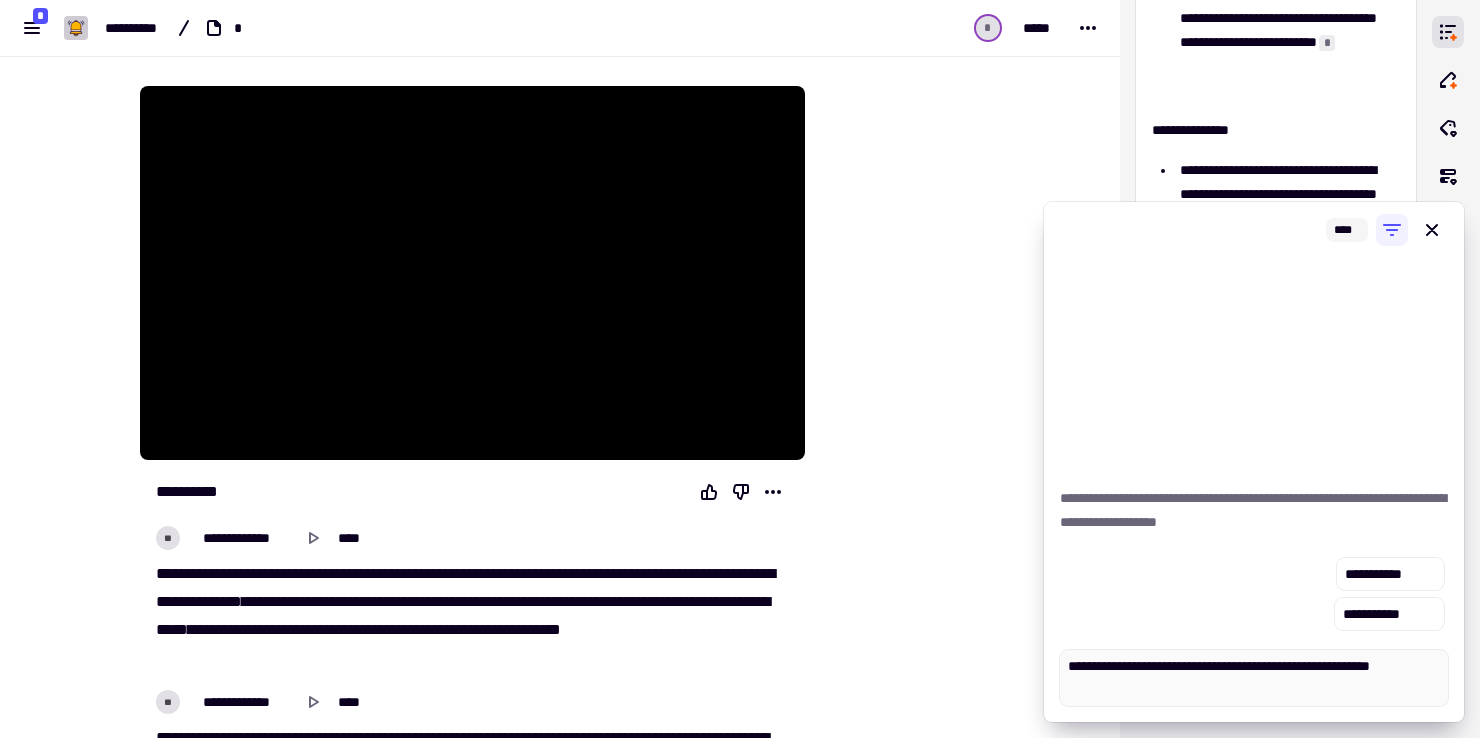 type on "*" 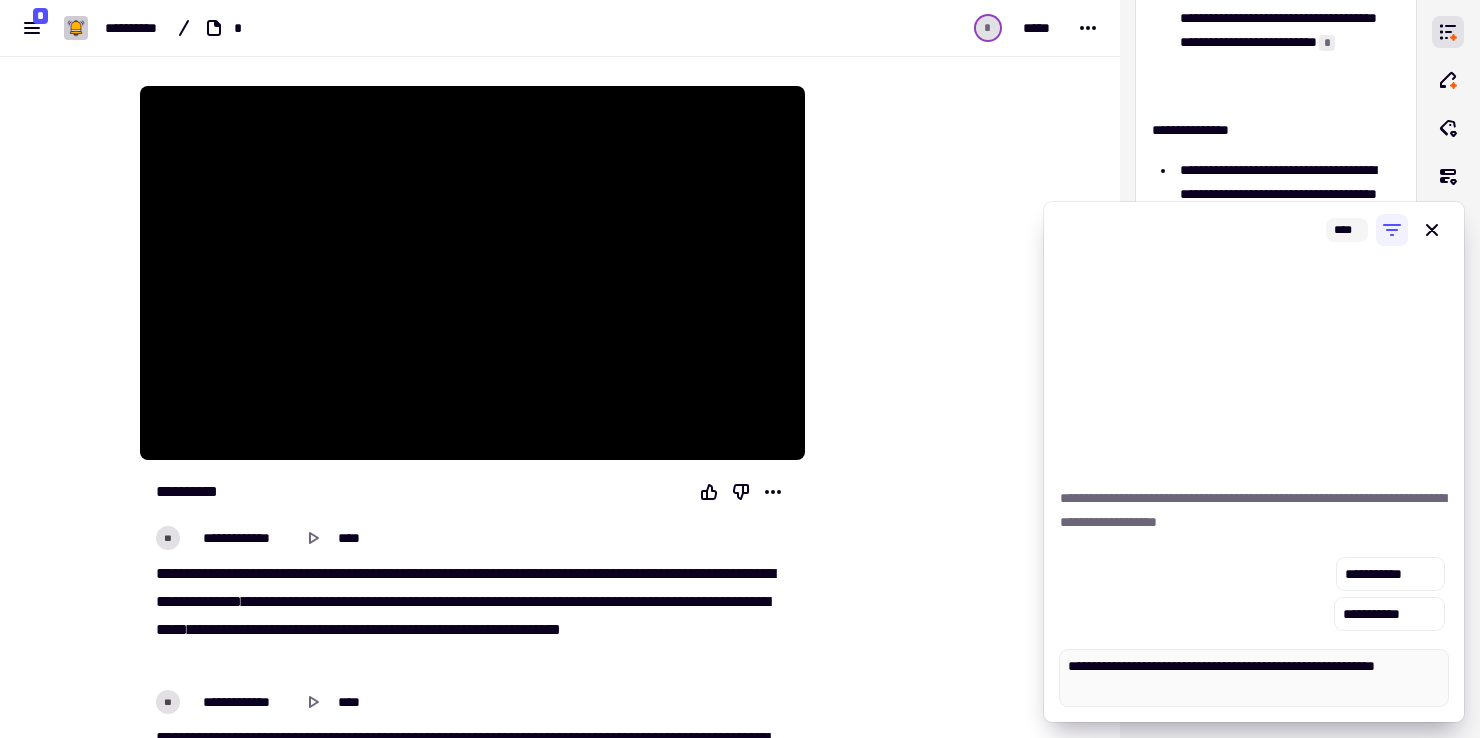 type on "*" 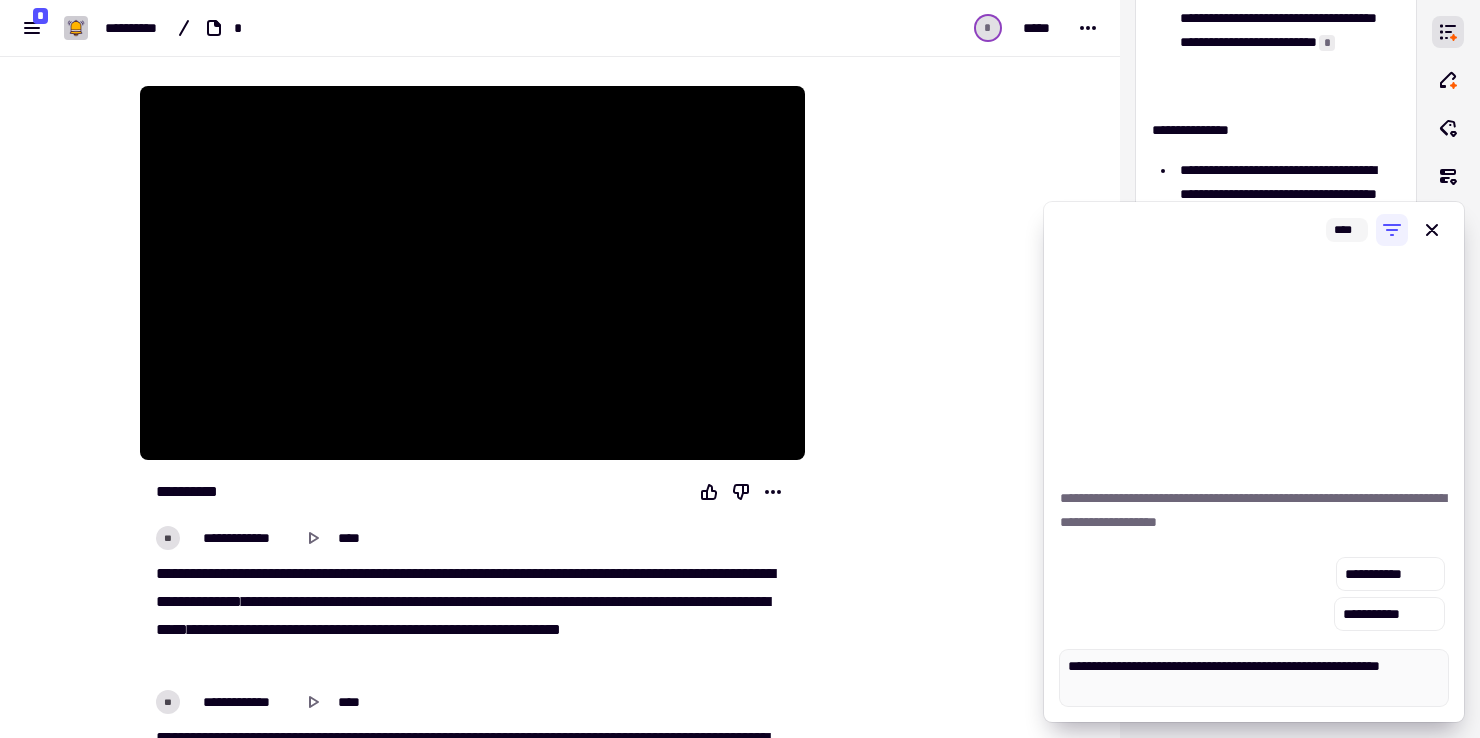 type on "*" 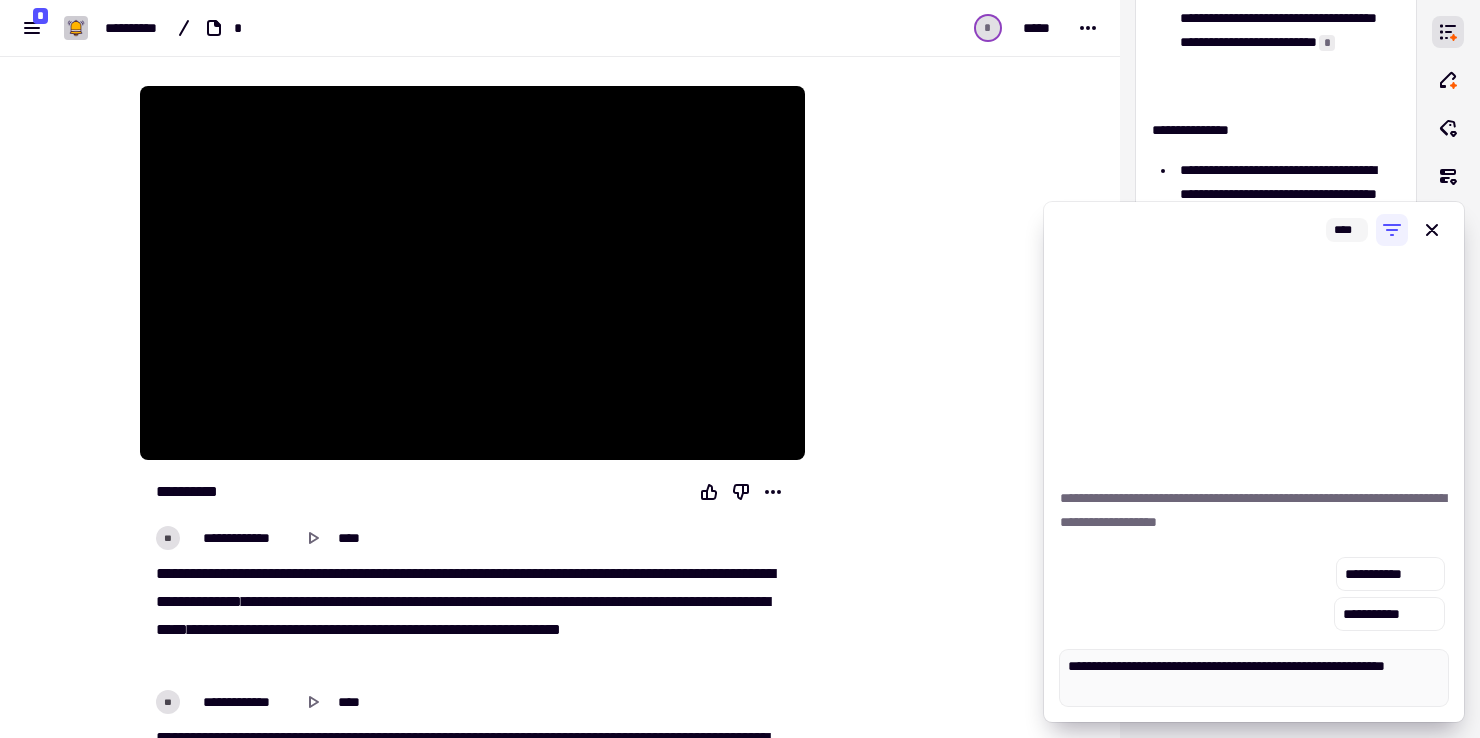 type on "*" 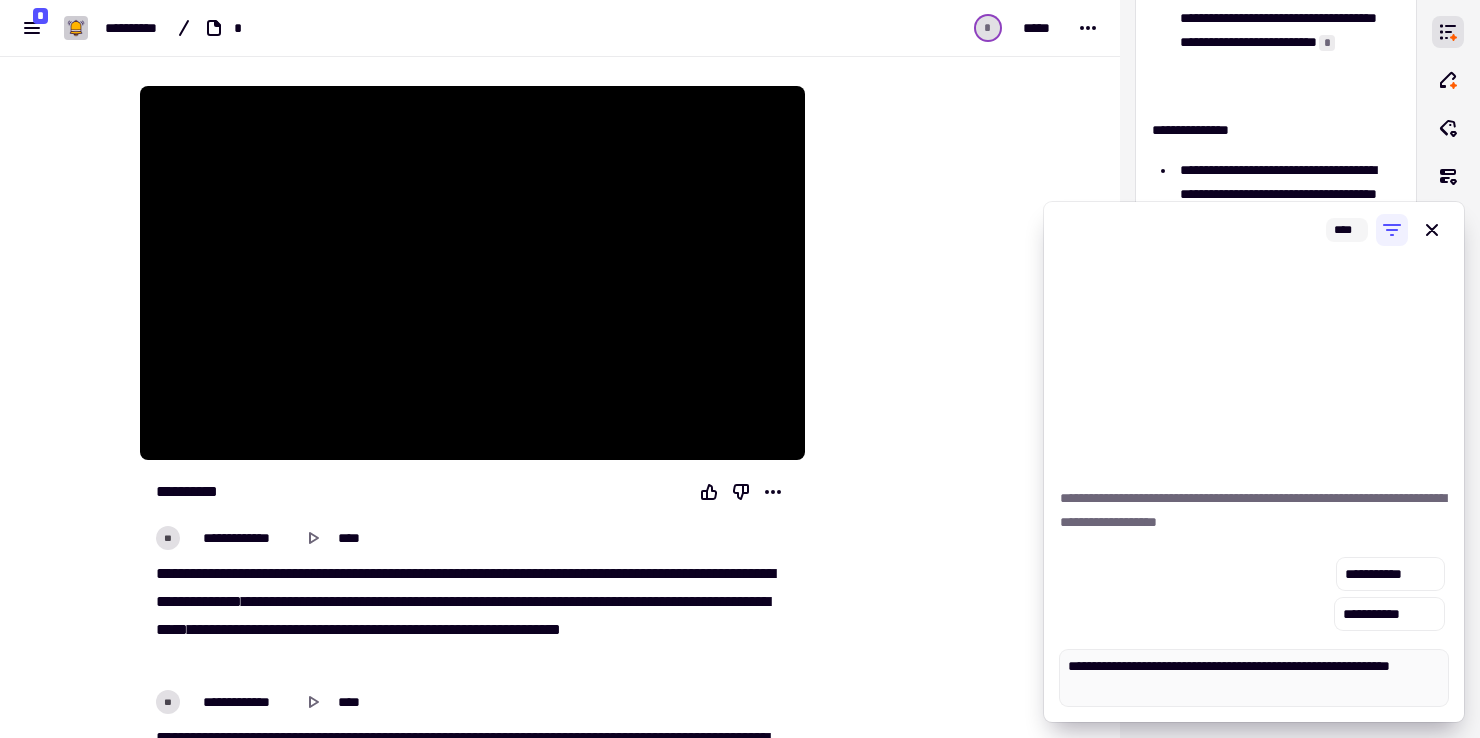 type on "*" 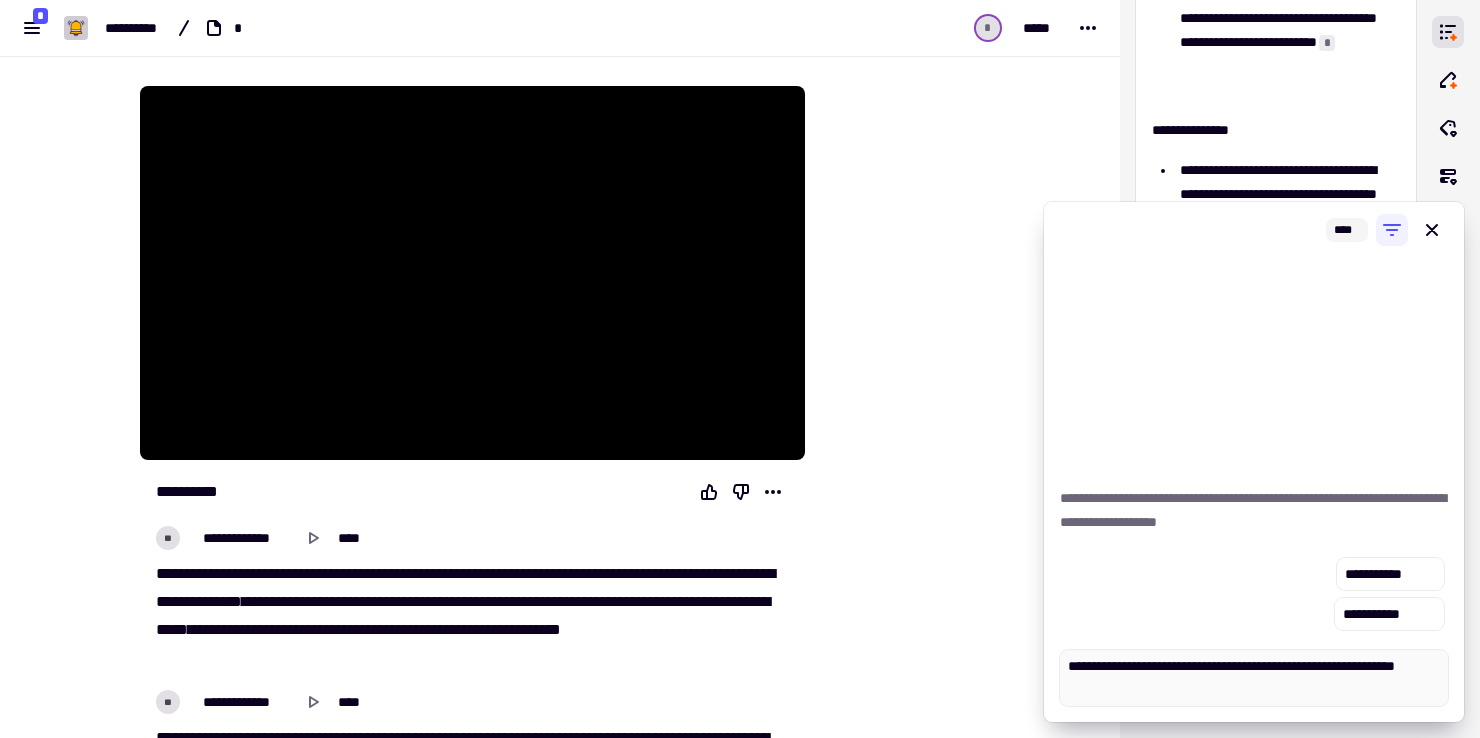type on "*" 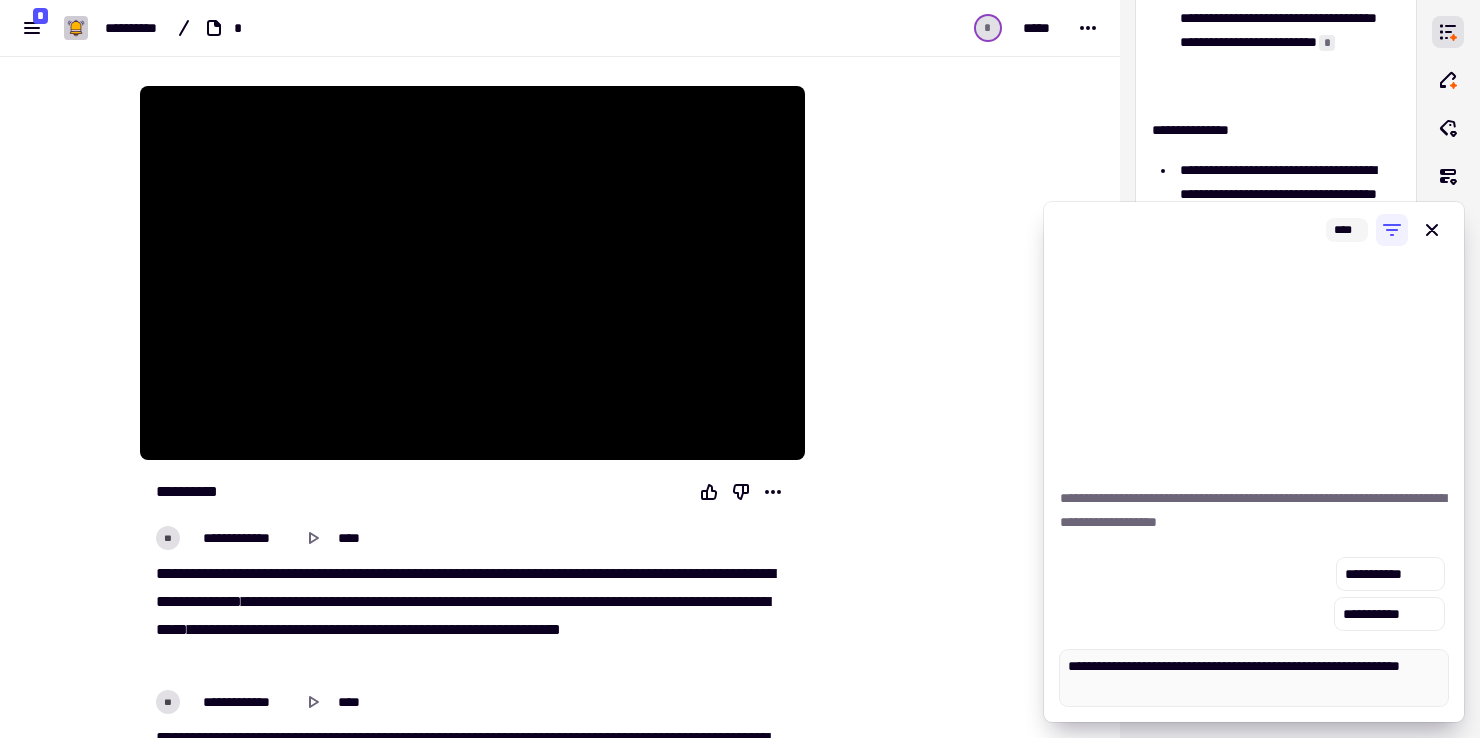 type on "*" 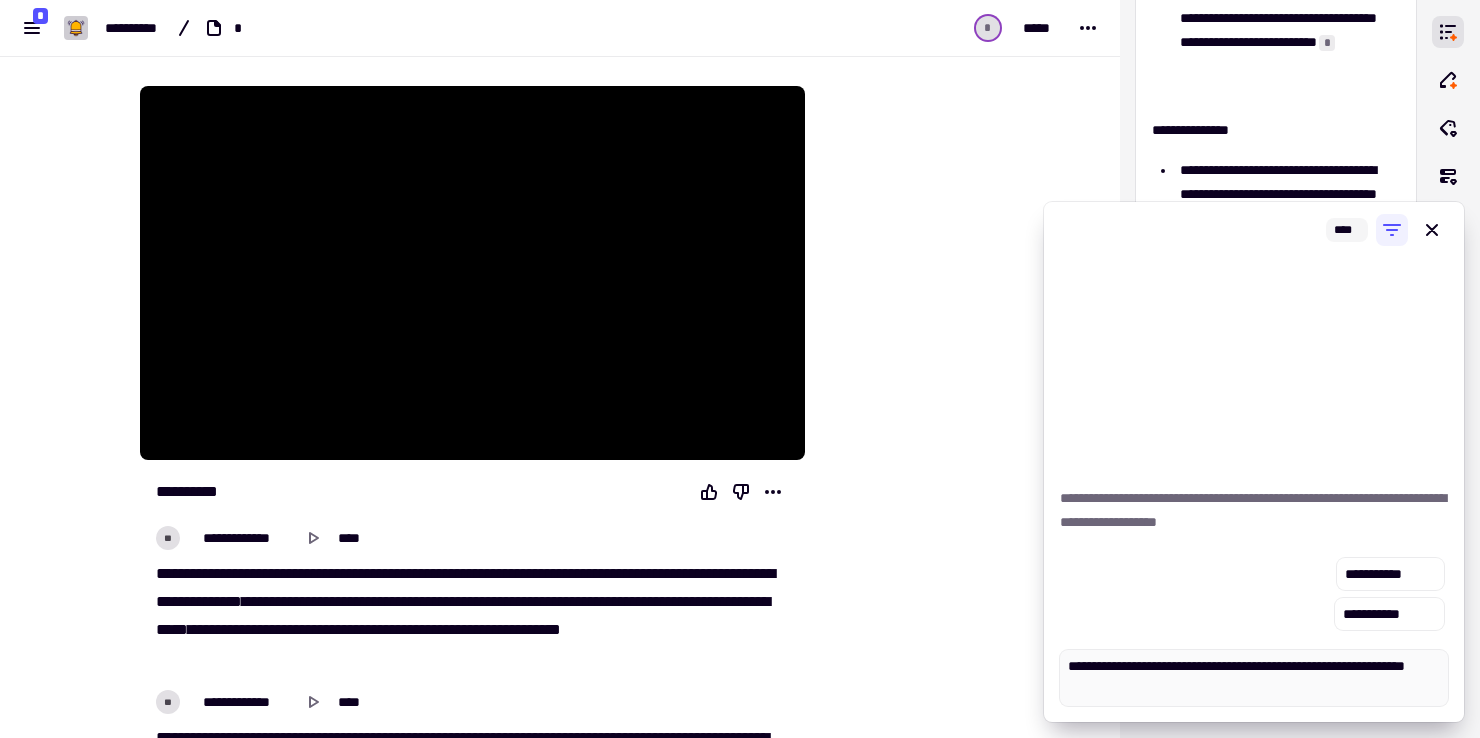 type on "*" 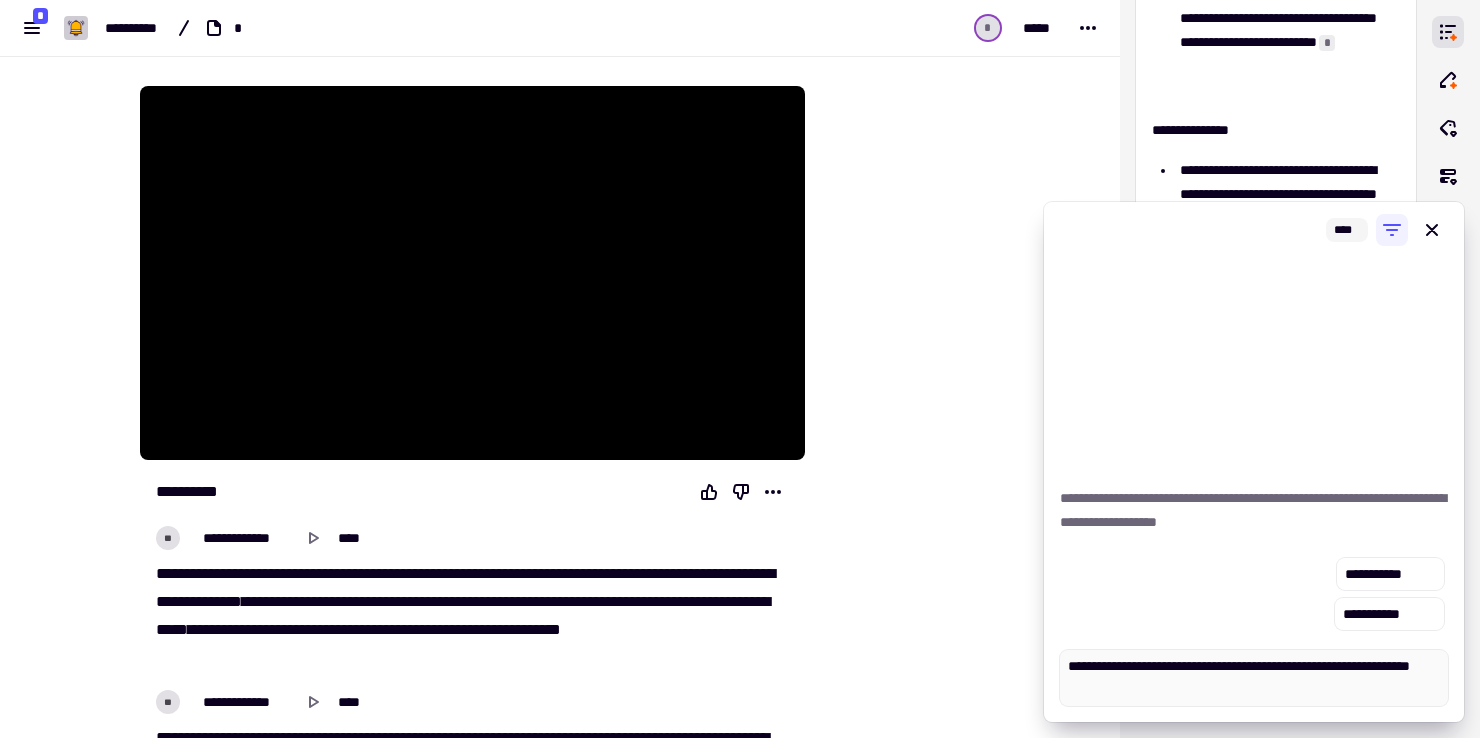 type on "**********" 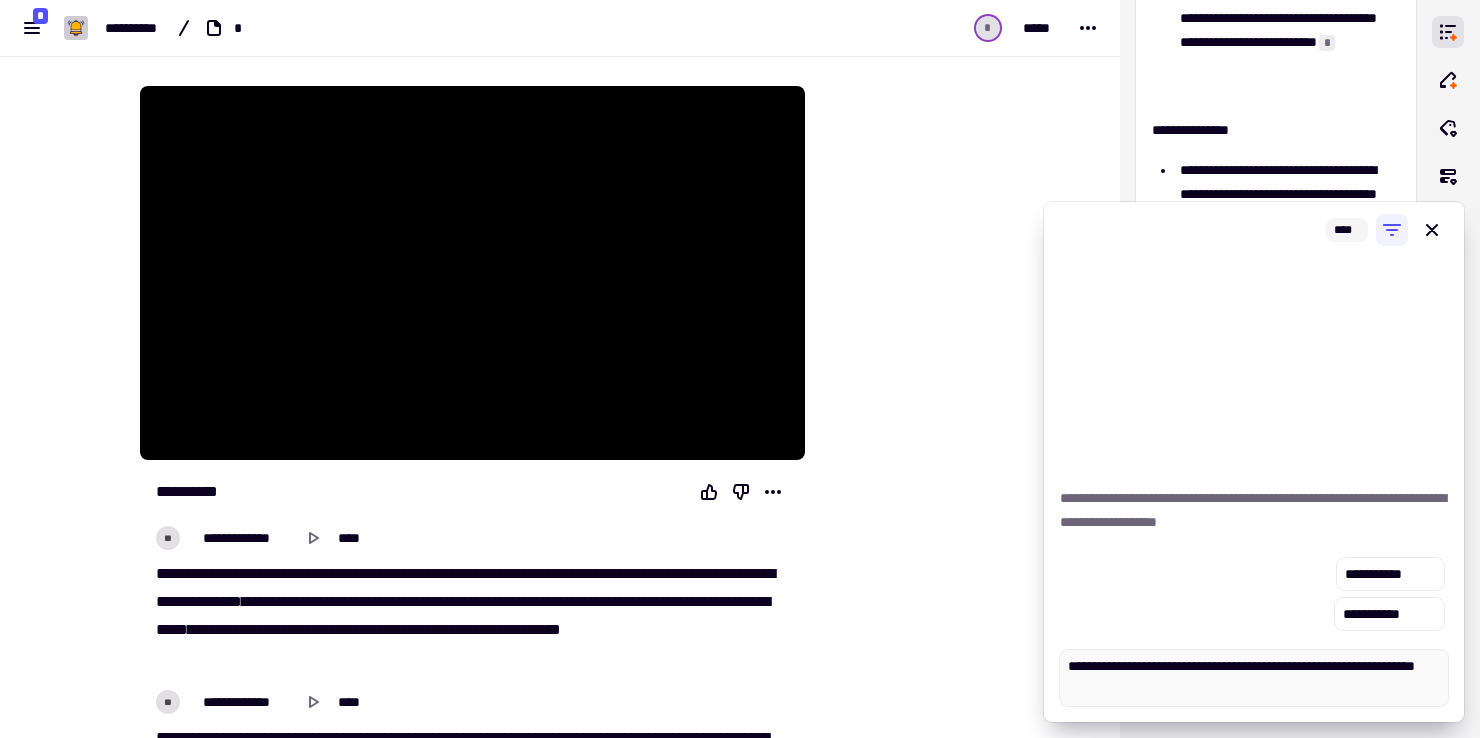 type on "*" 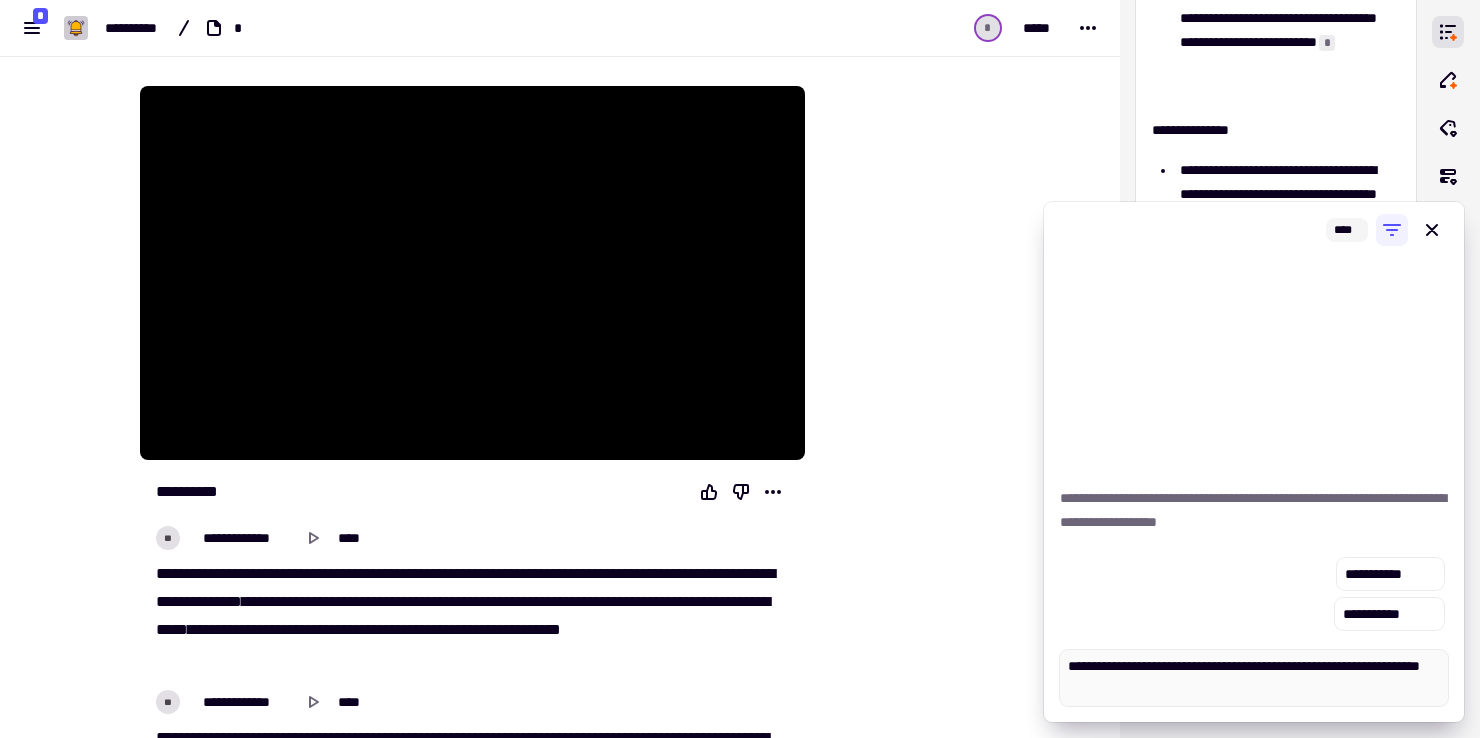 type on "*" 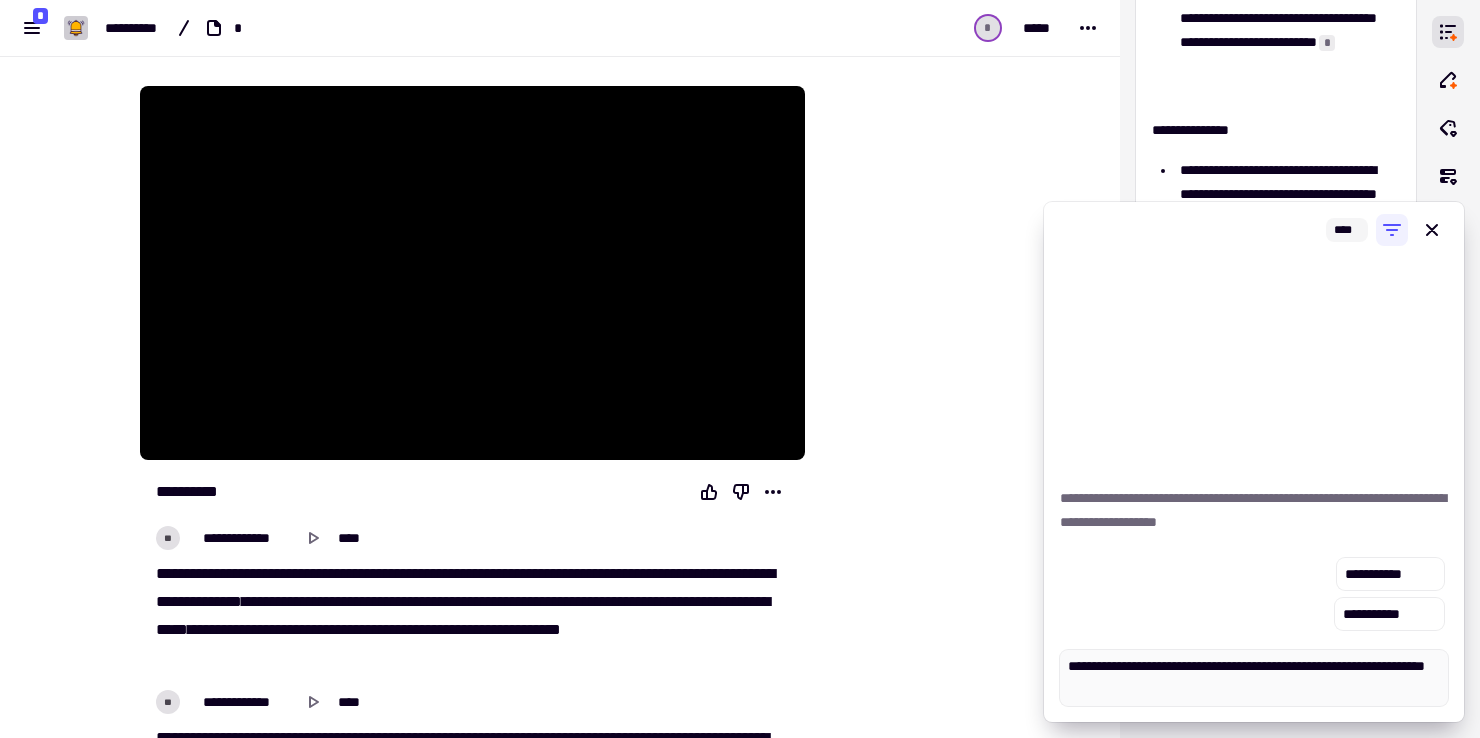 type on "*" 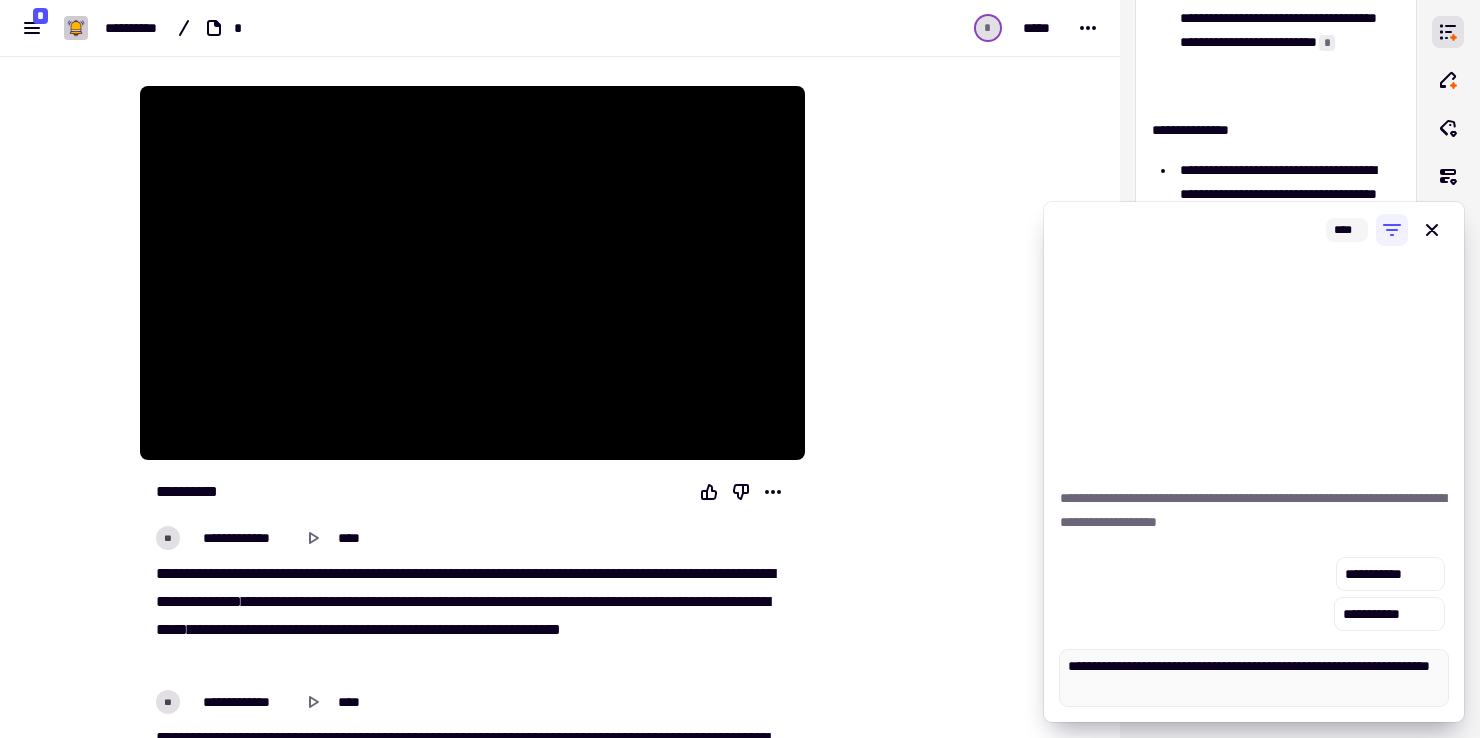 type on "*" 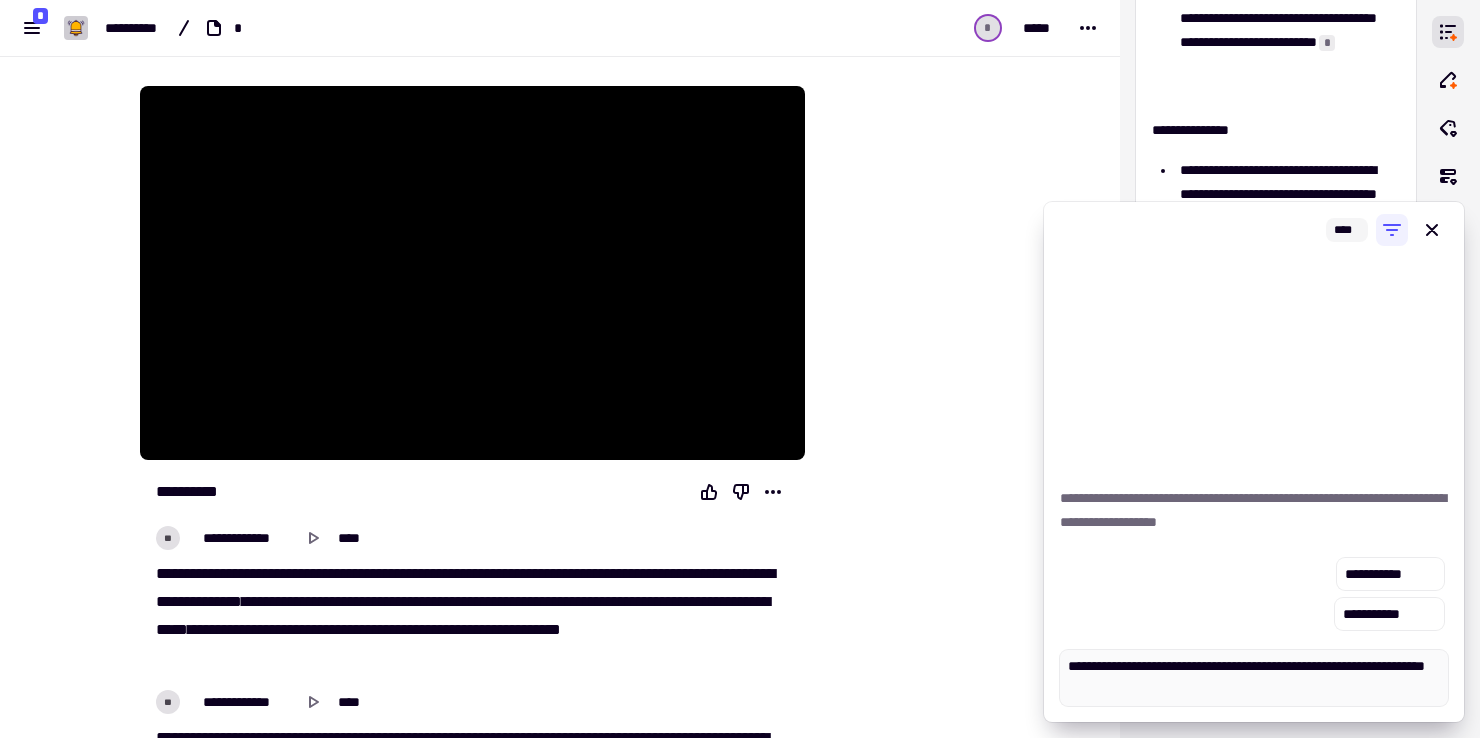 type on "*" 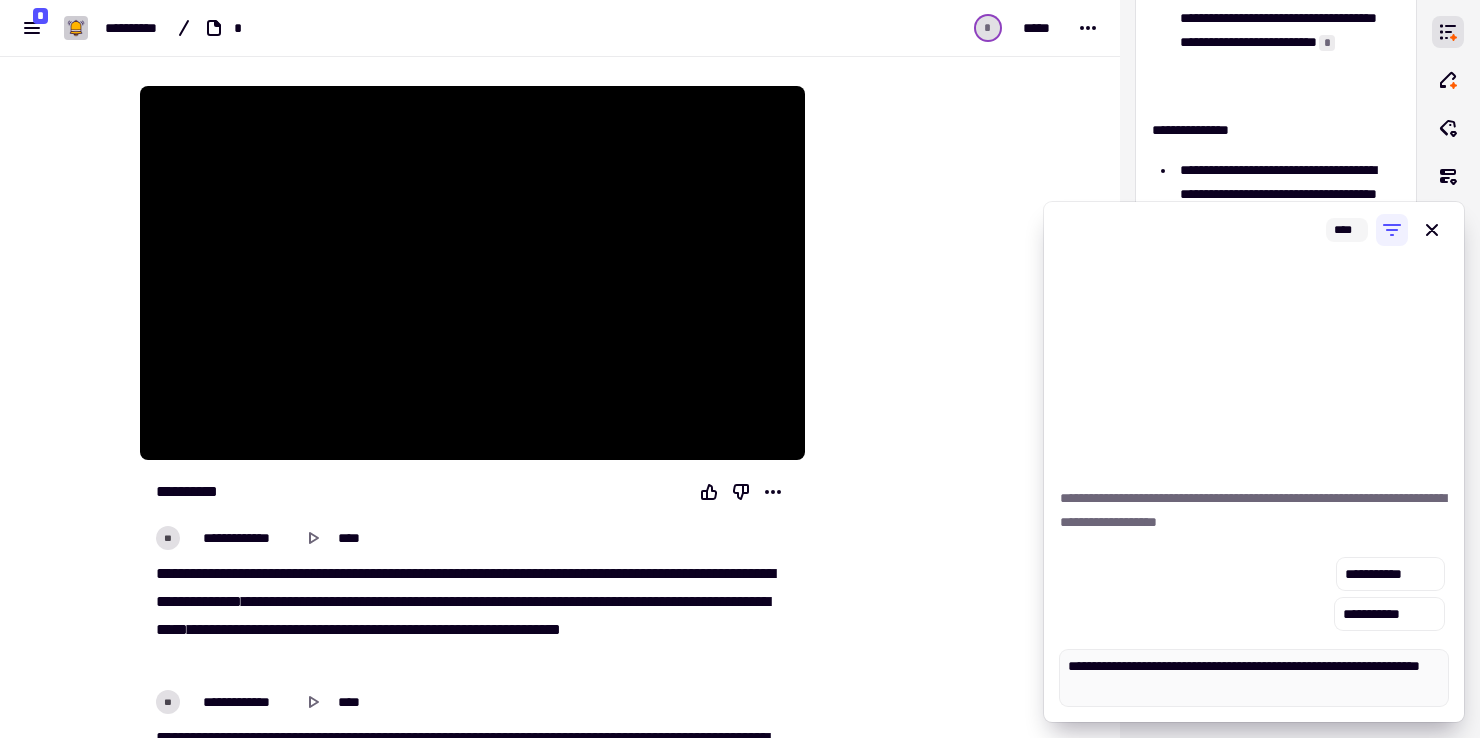 type on "*" 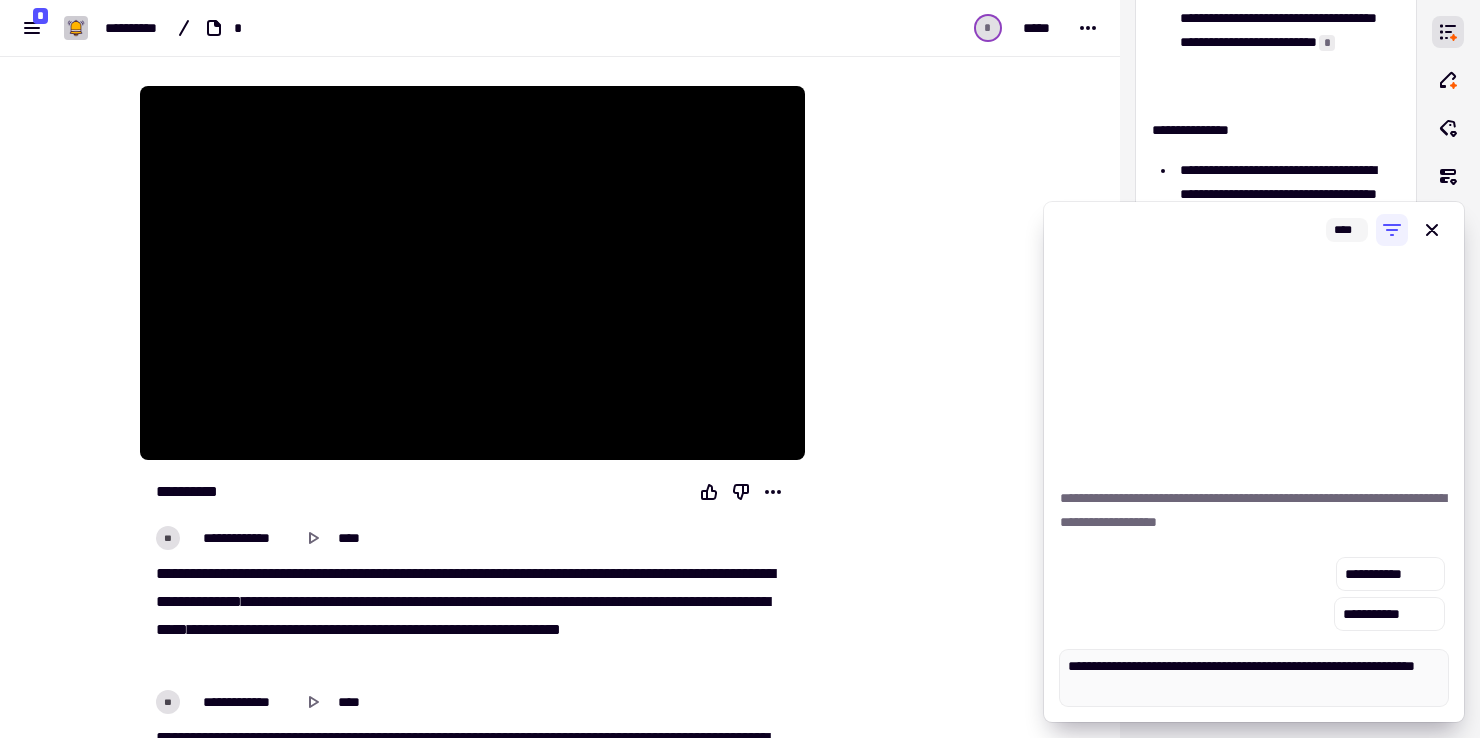 type on "*" 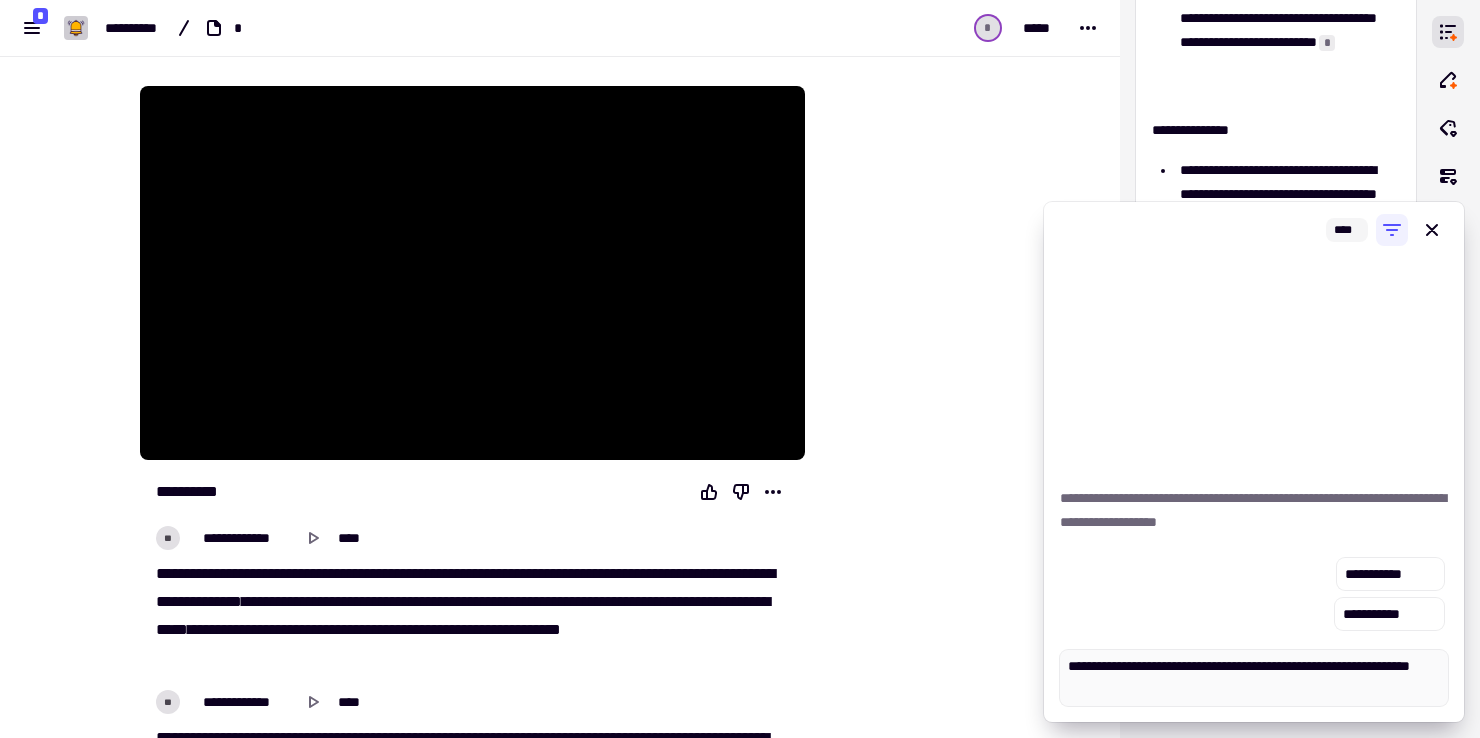 type on "*" 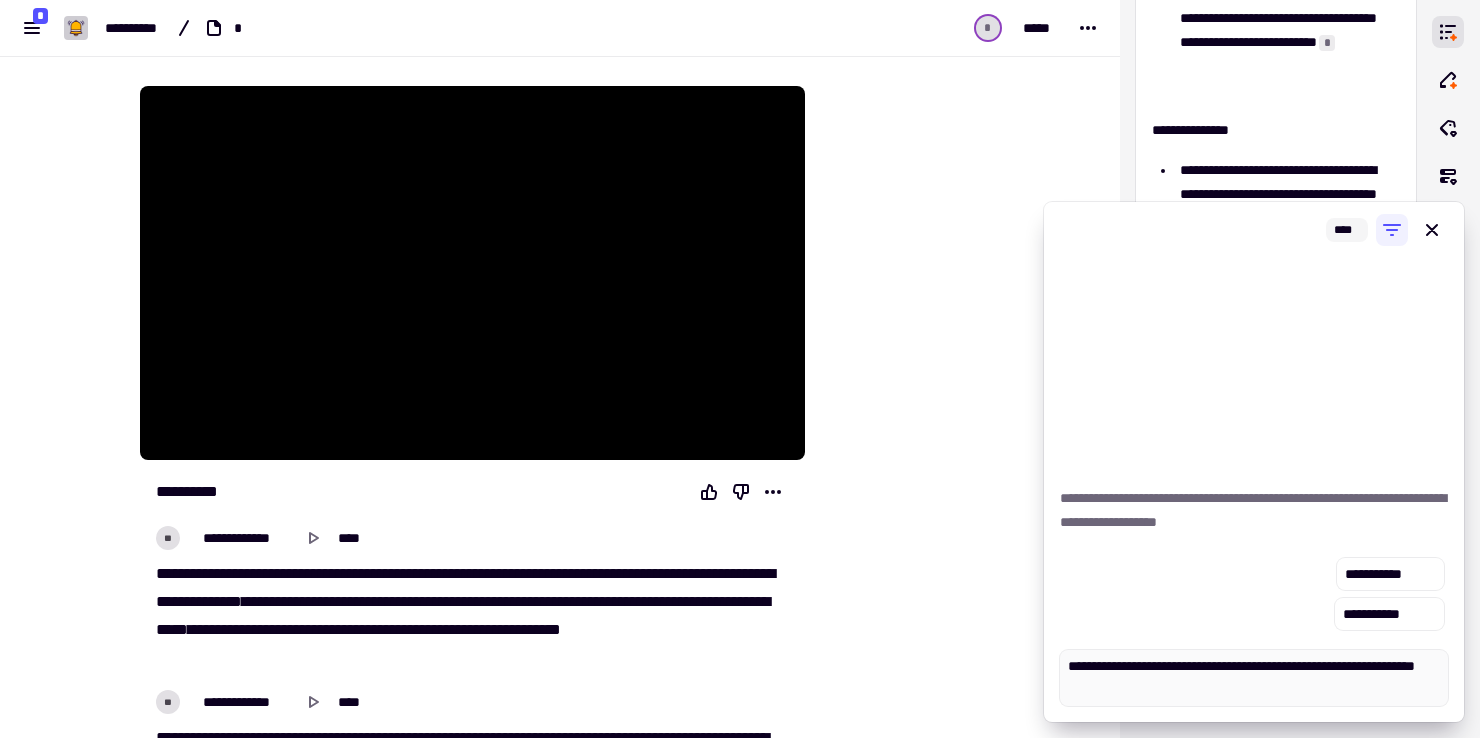 type on "*" 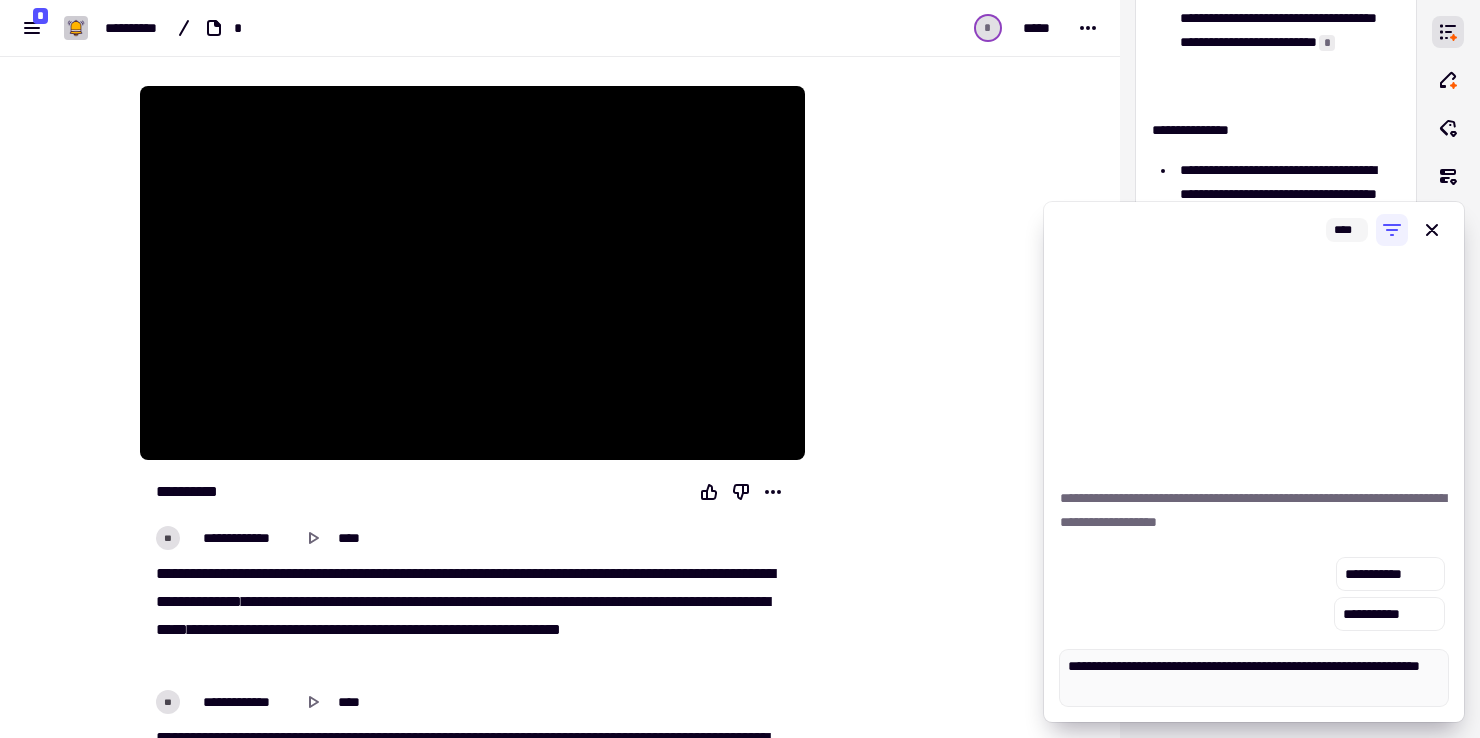 type on "*" 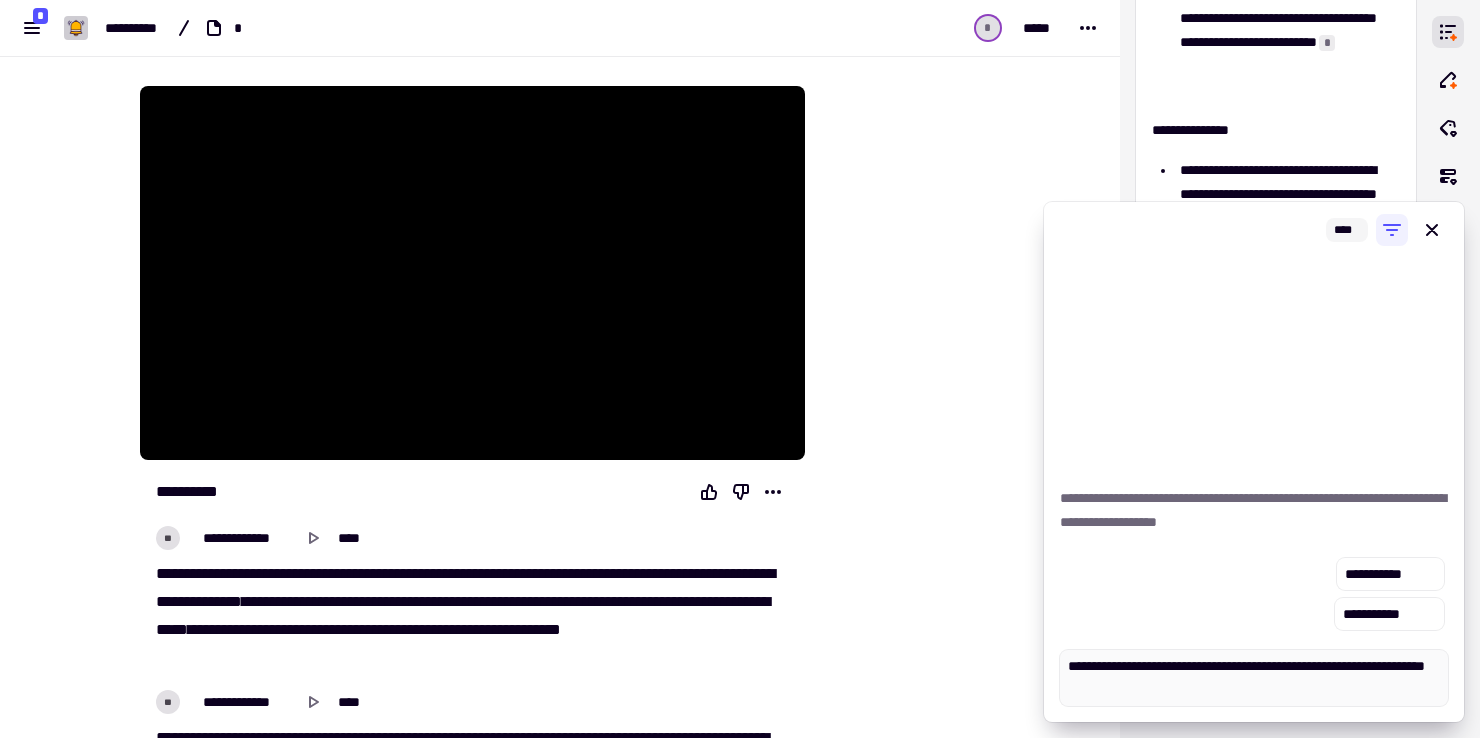 type on "*" 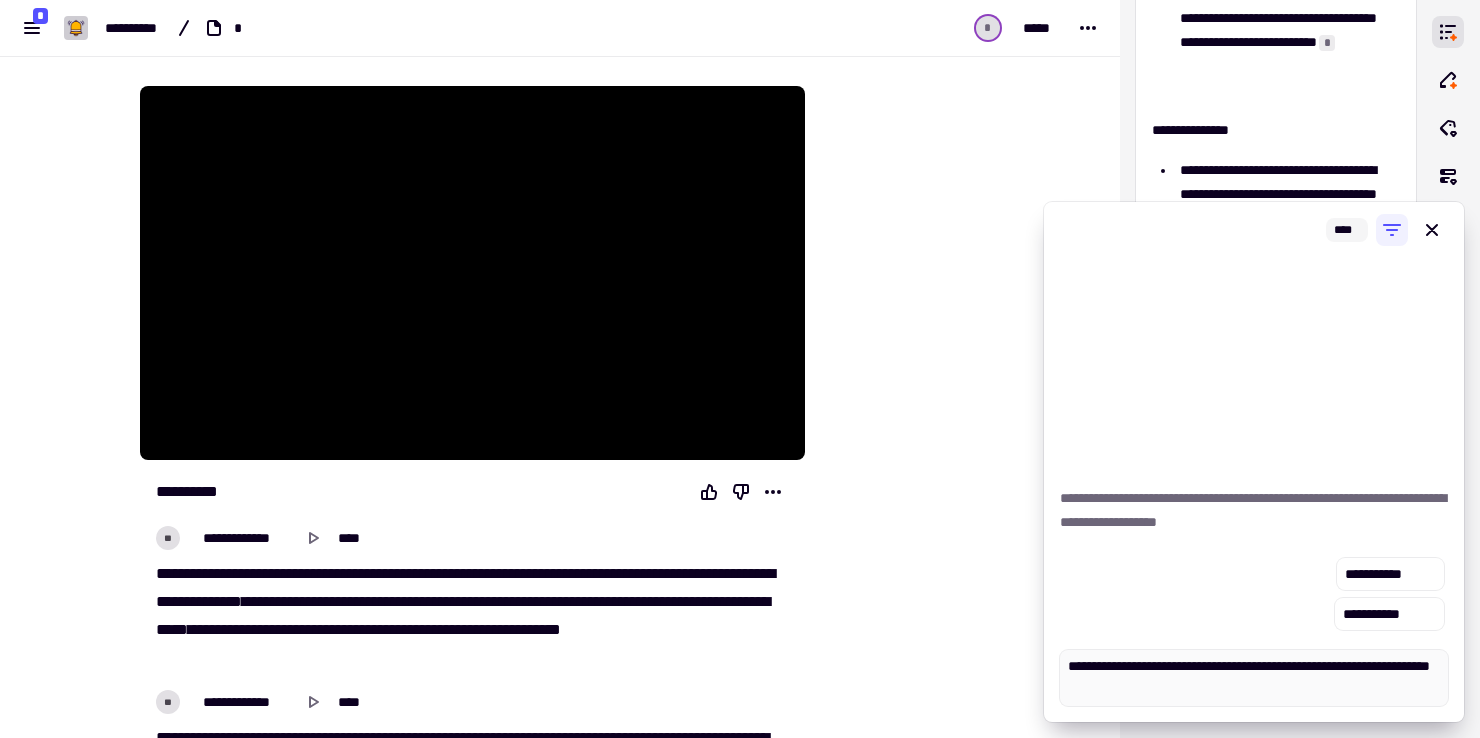 type on "*" 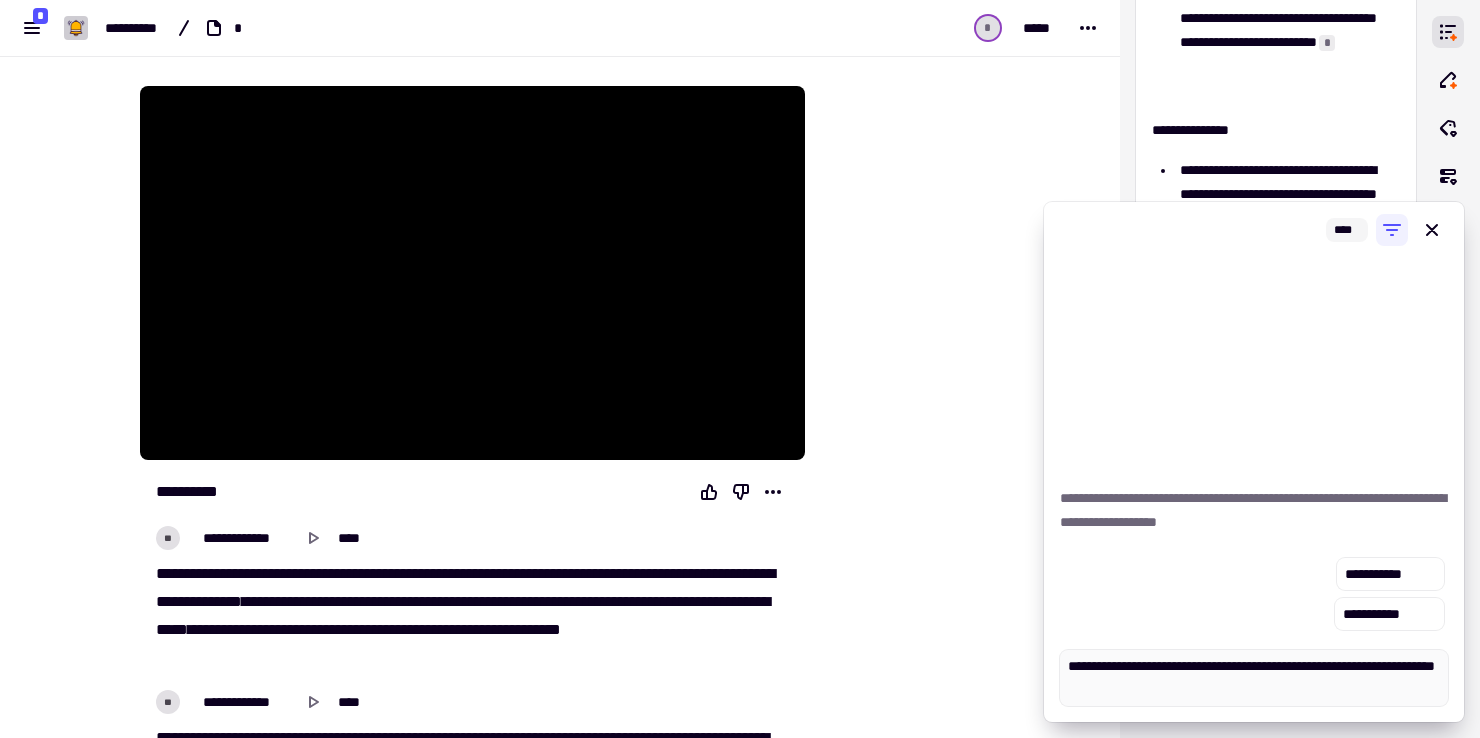 type on "*" 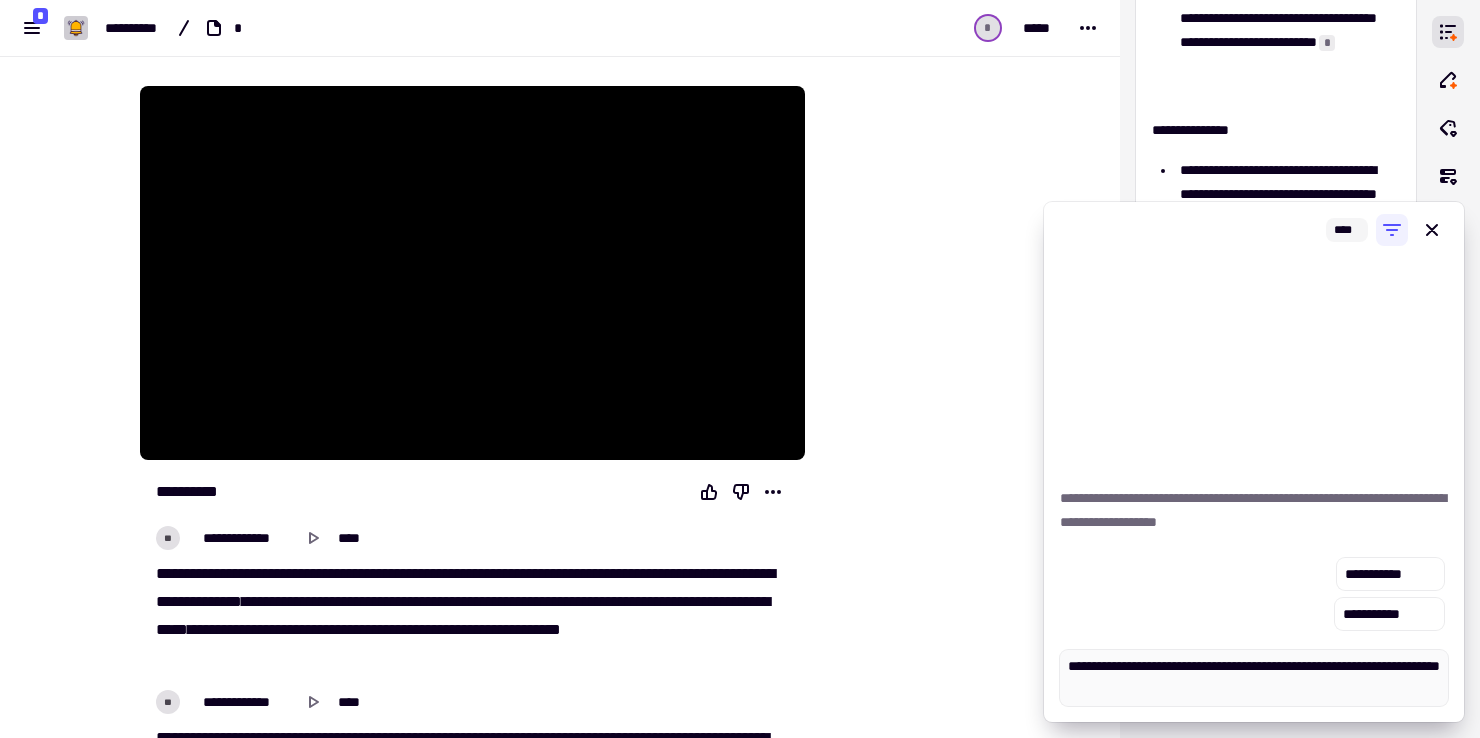 type on "*" 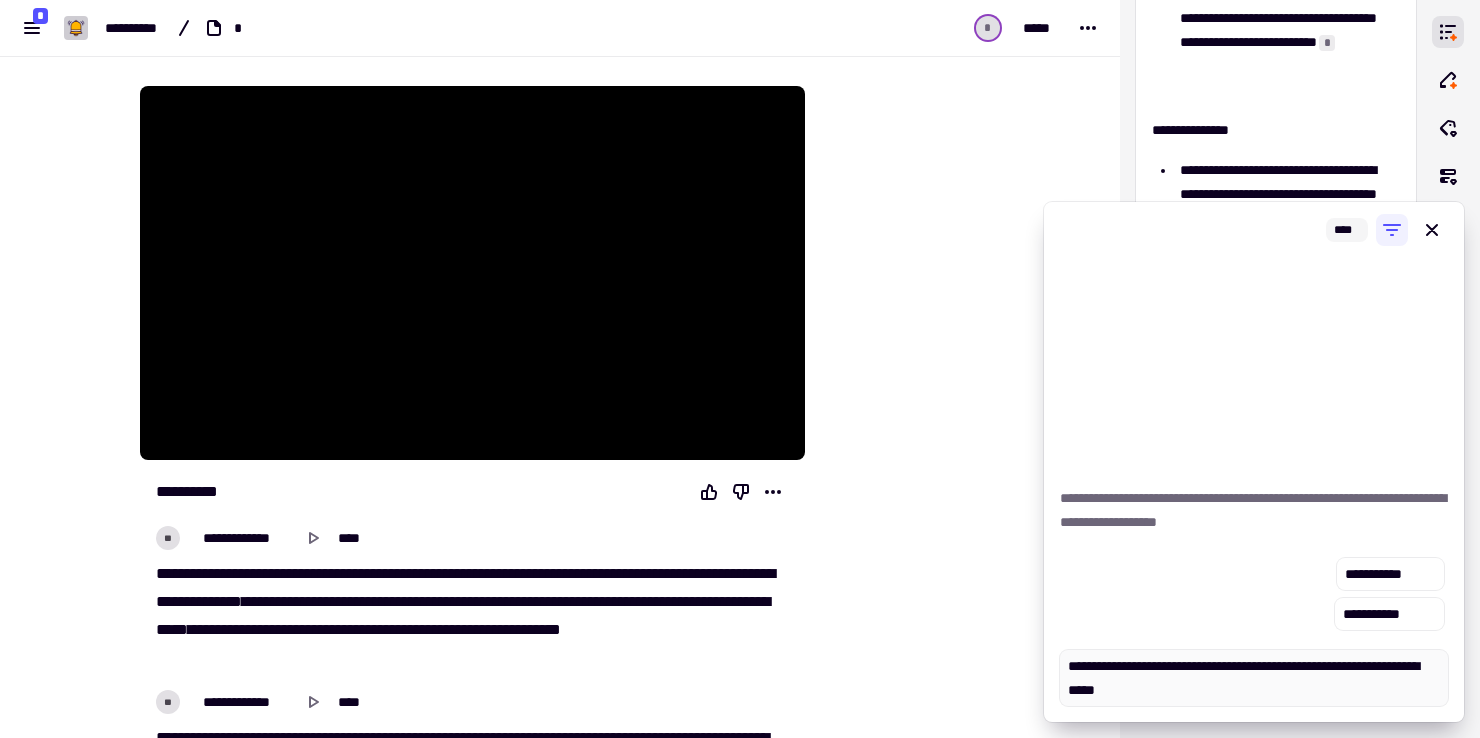 type on "*" 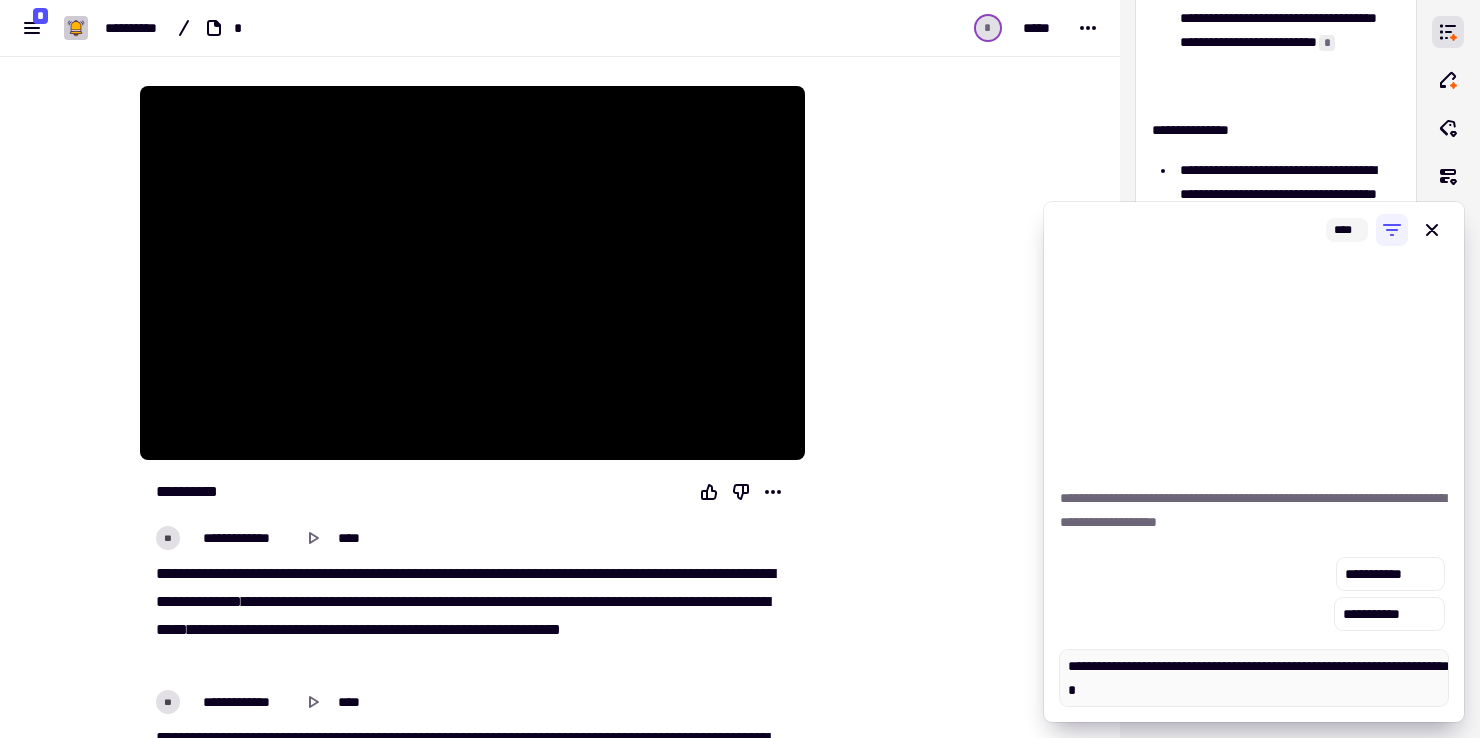 type on "*" 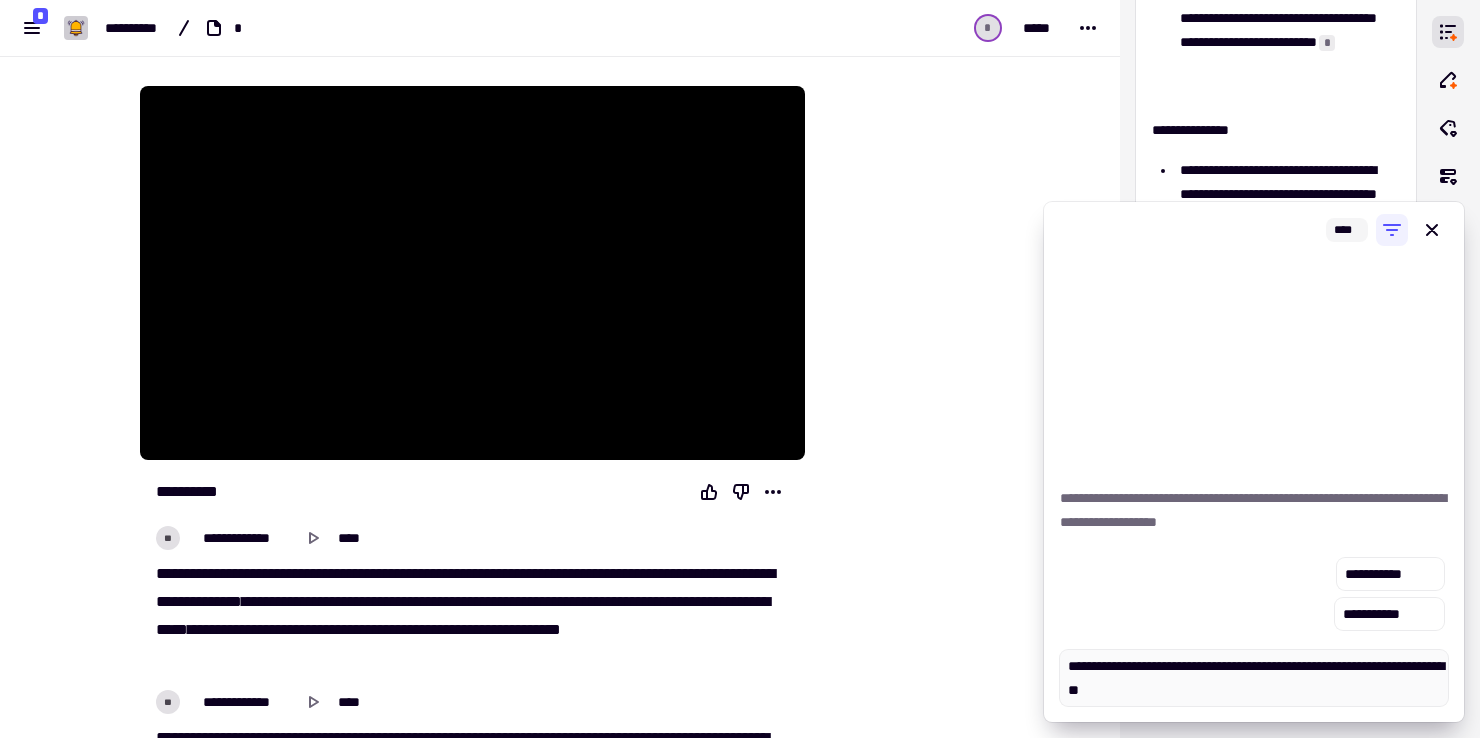 type on "*" 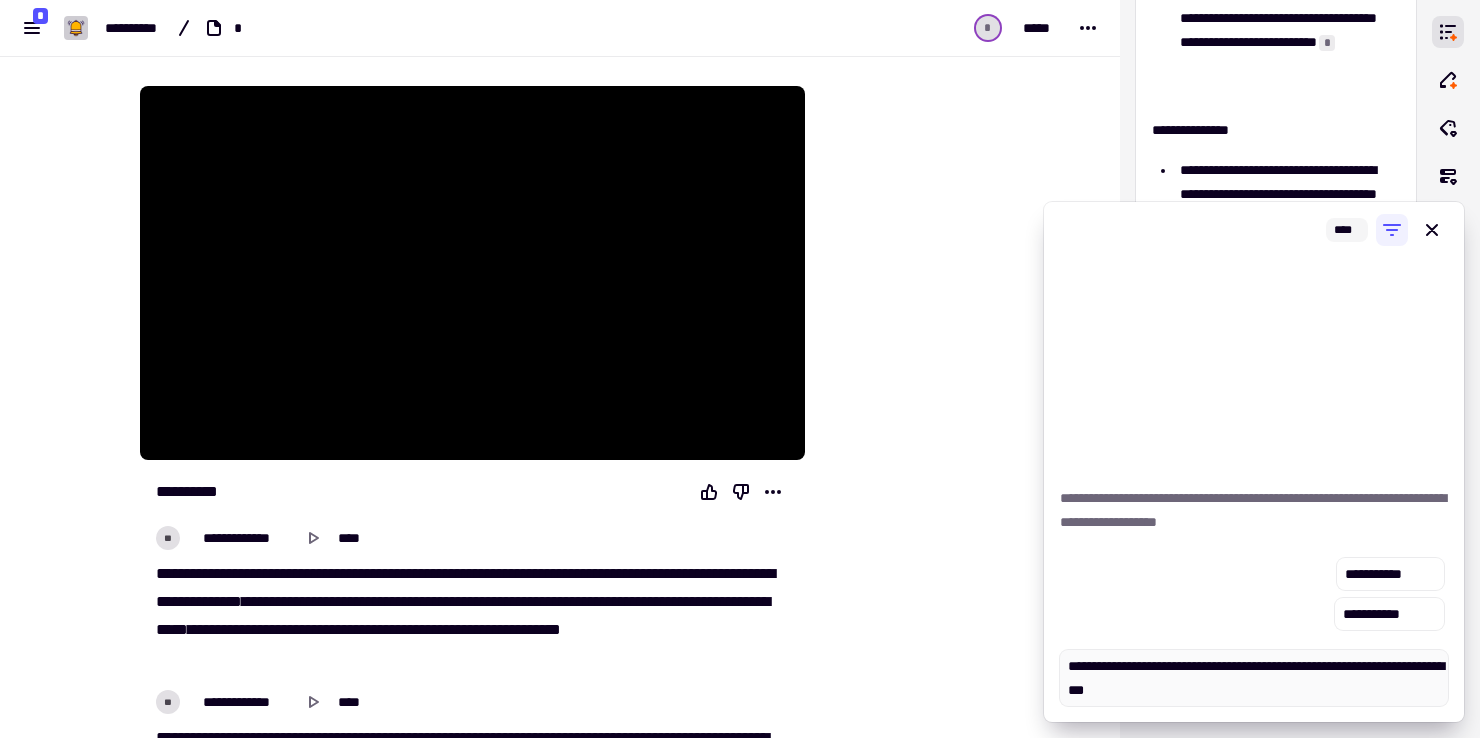 type on "*" 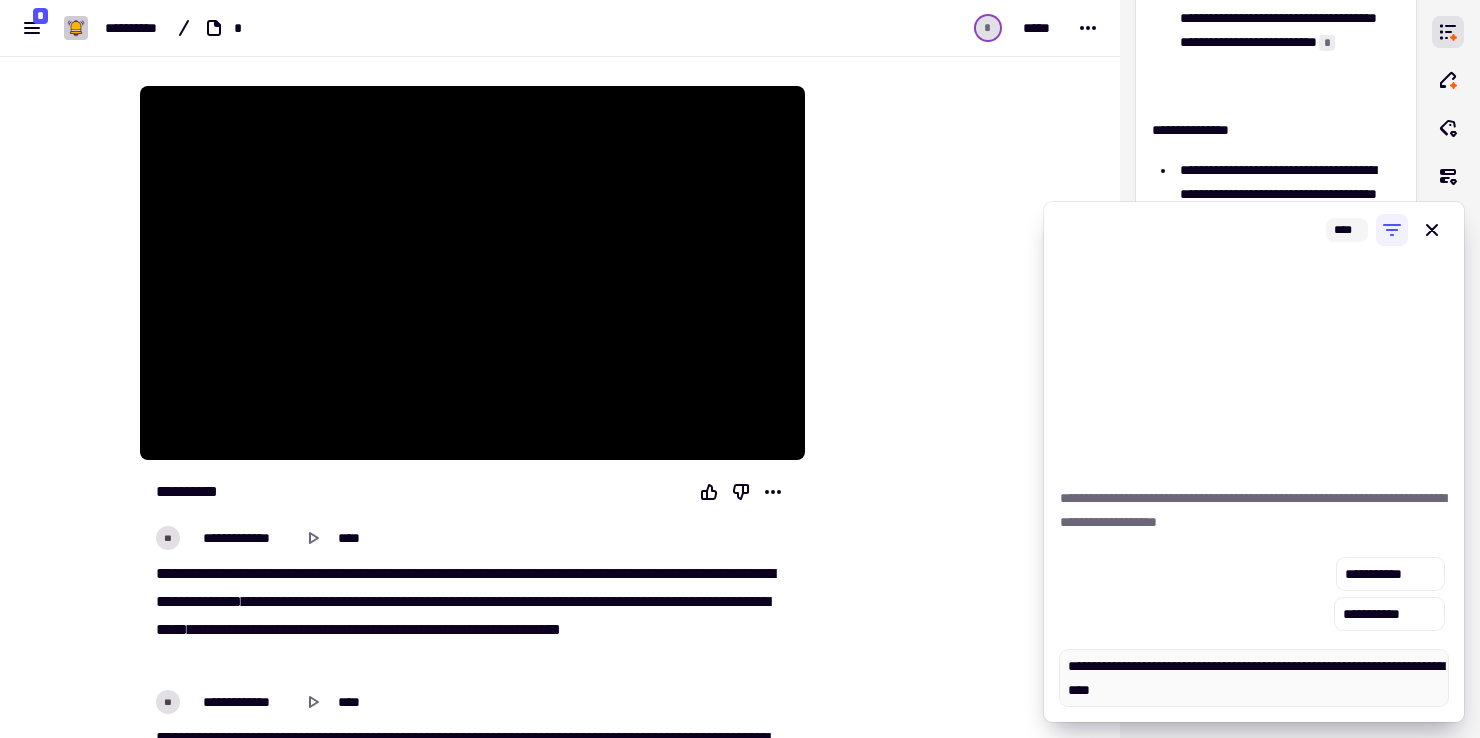 type on "*" 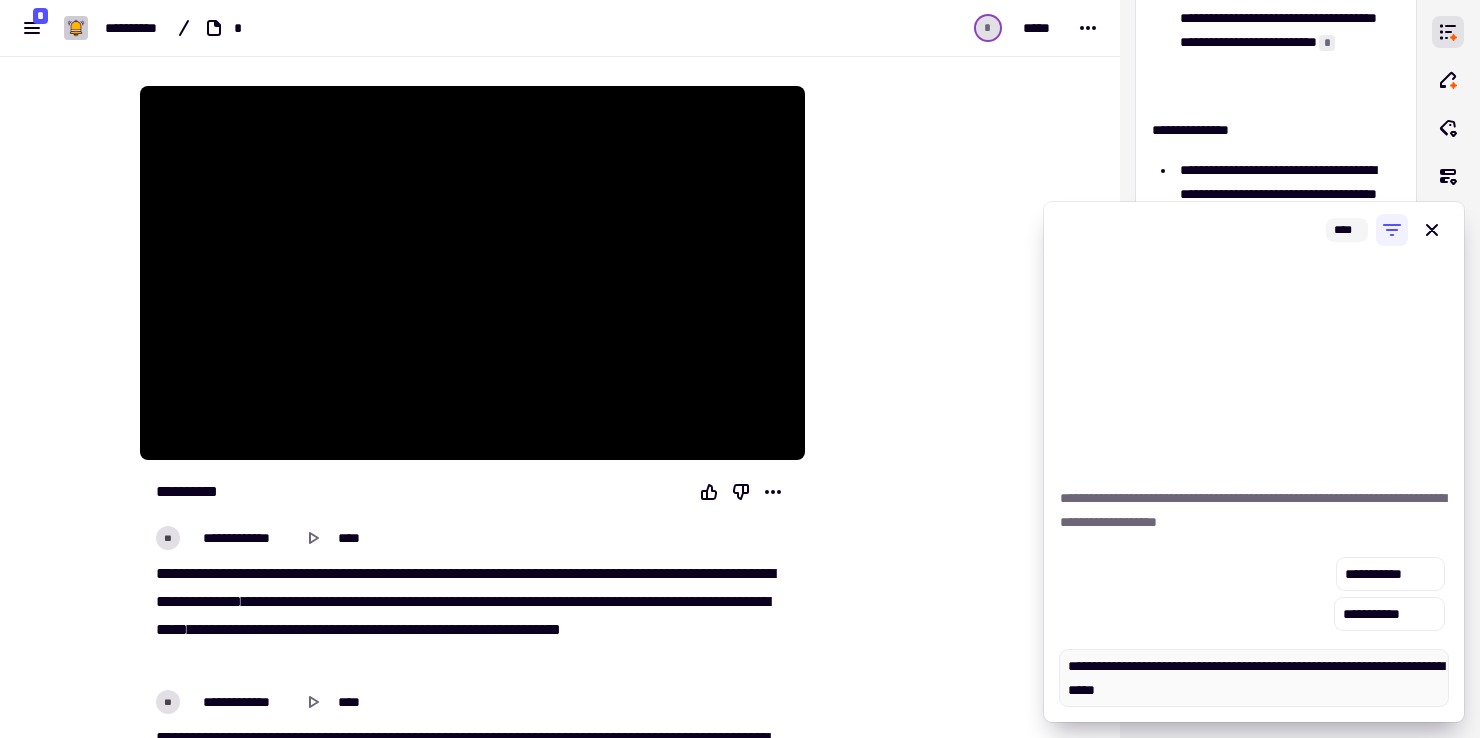 type on "*" 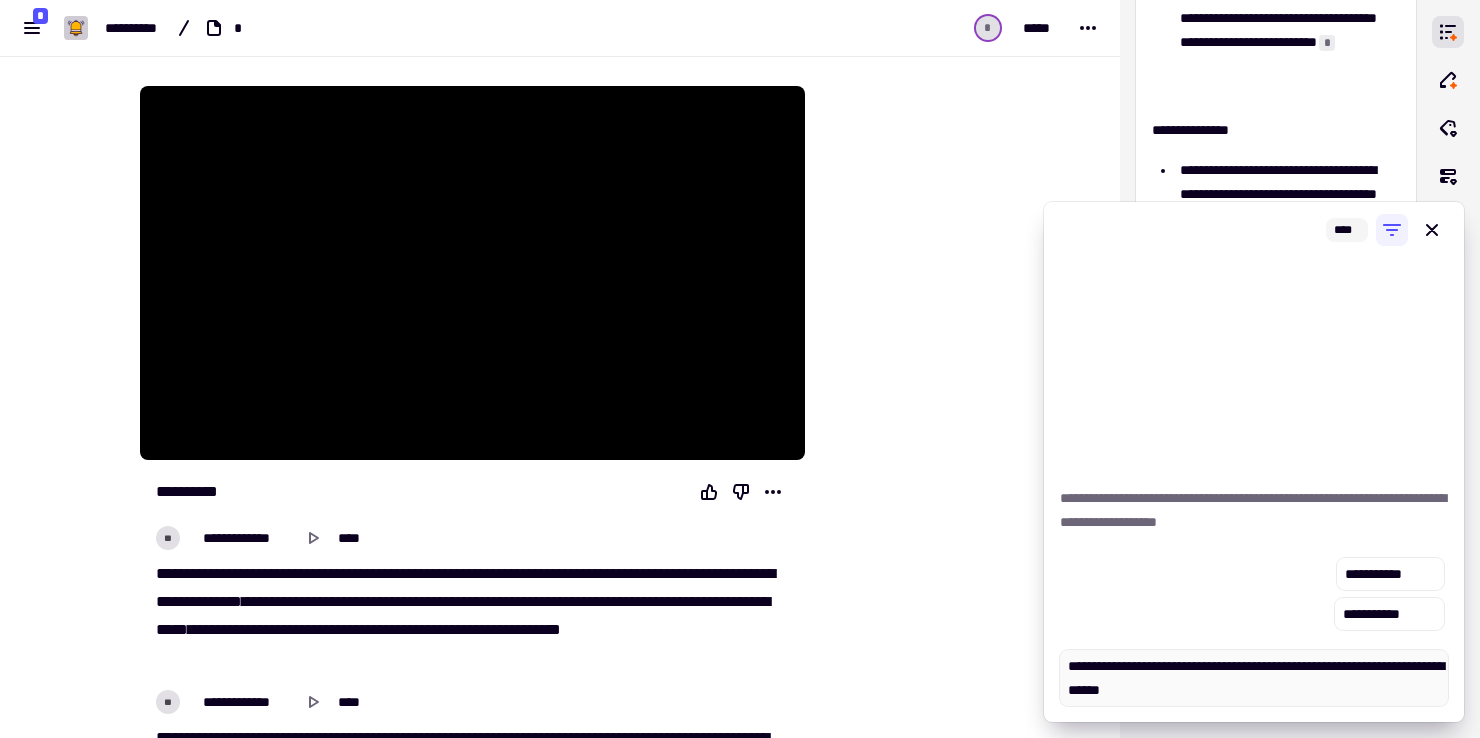 type on "*" 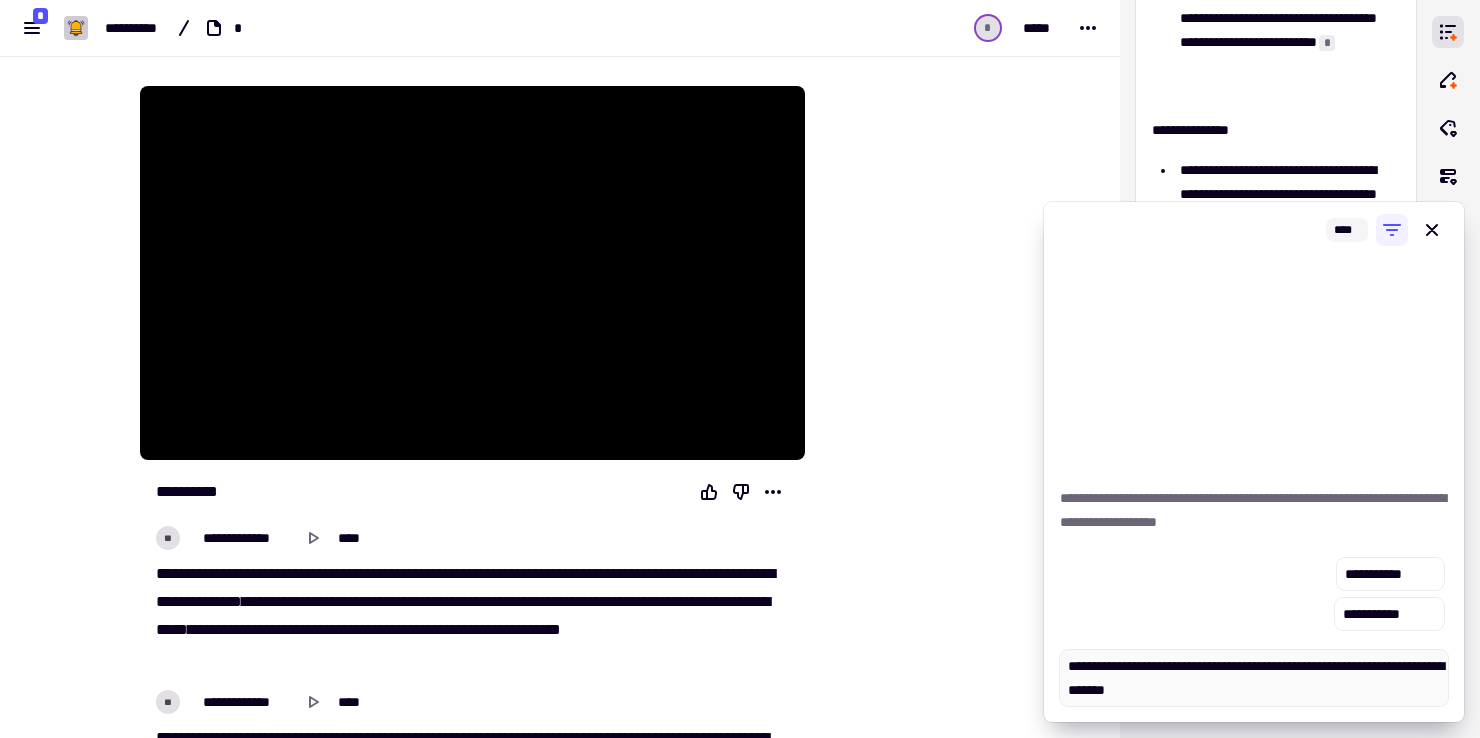 type on "*" 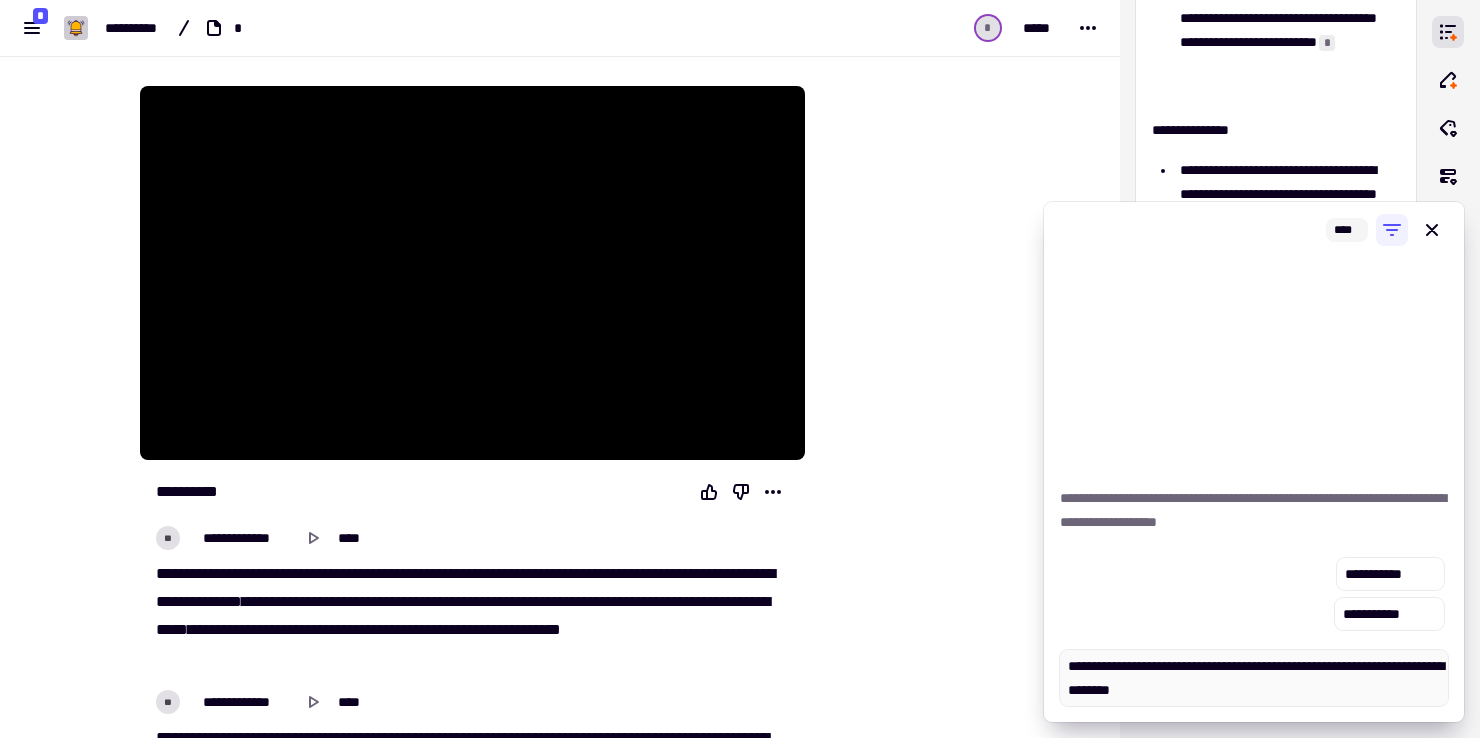 type on "*" 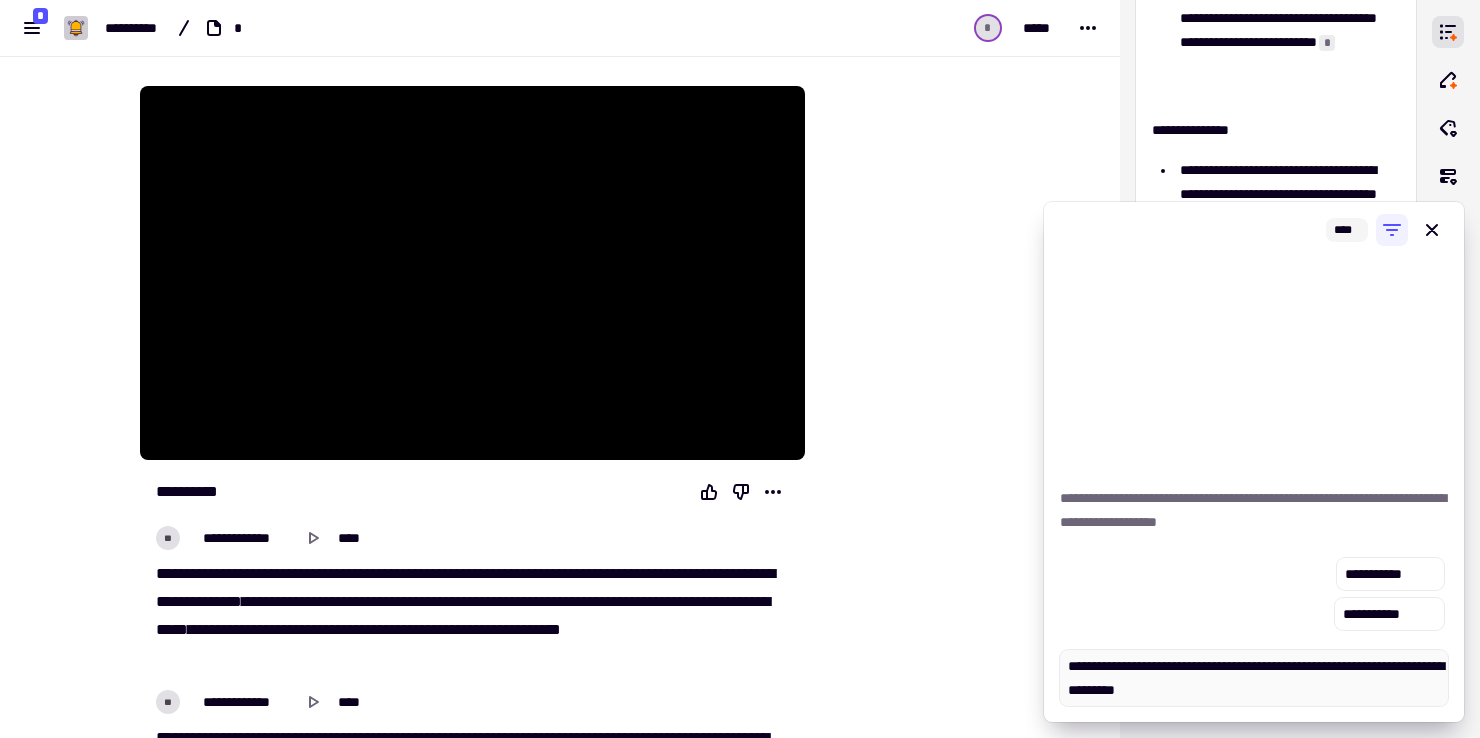 type on "*" 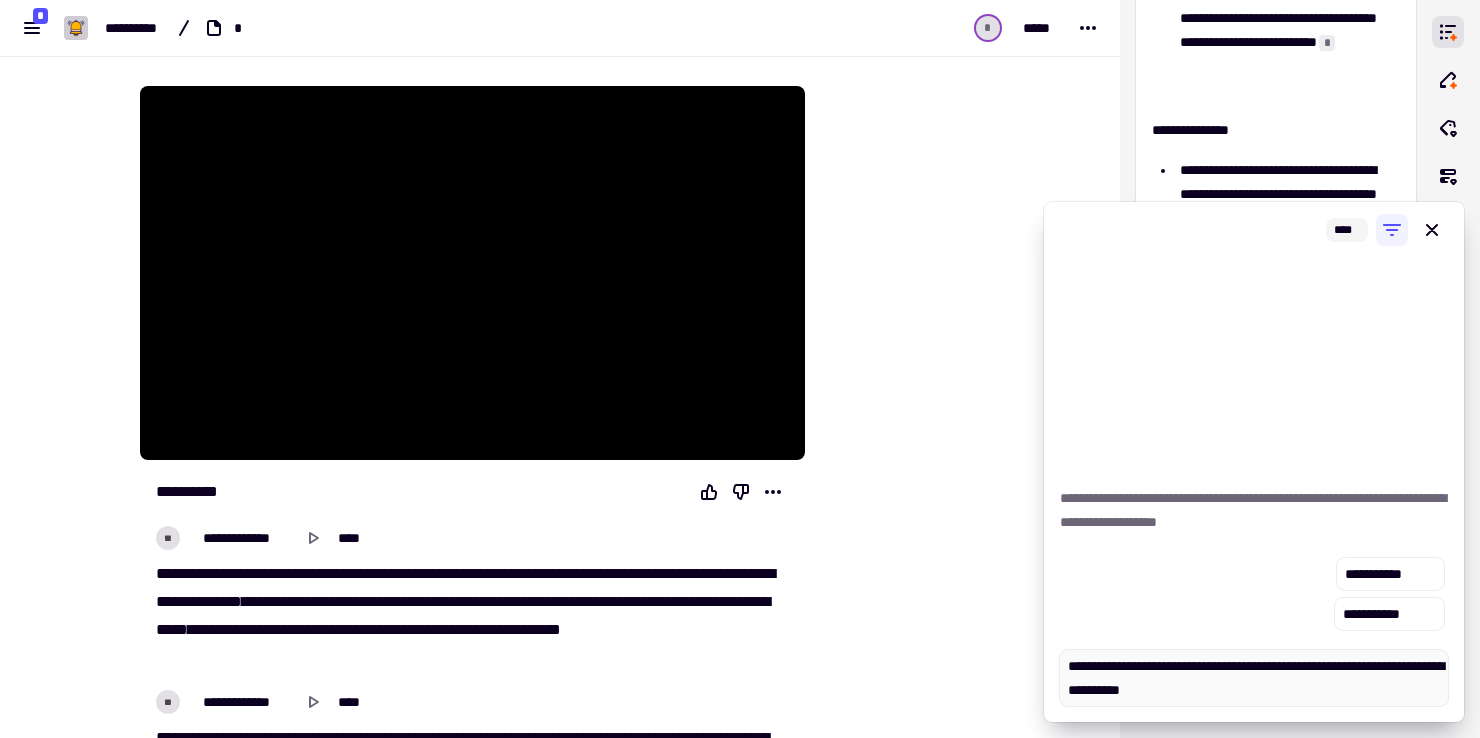 type on "*" 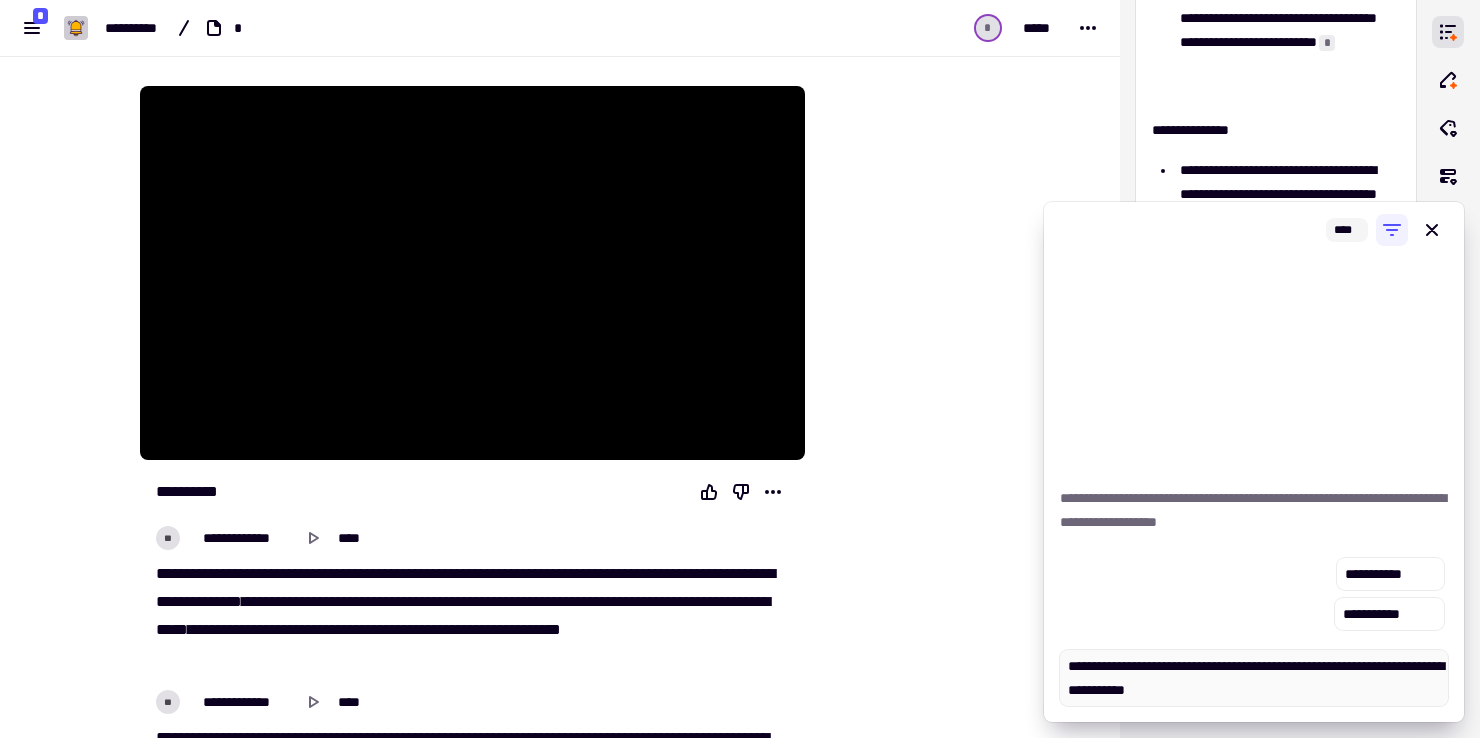 type on "*" 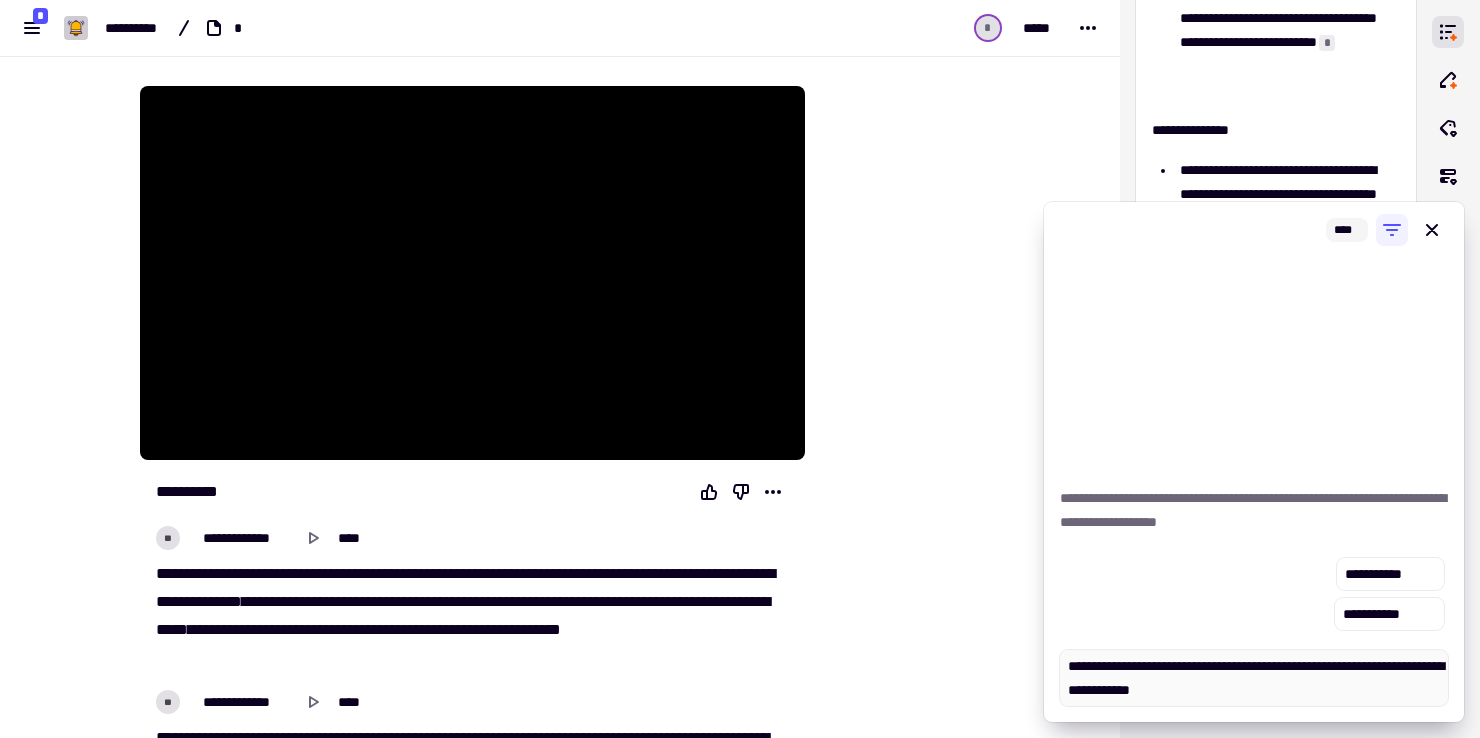 type on "*" 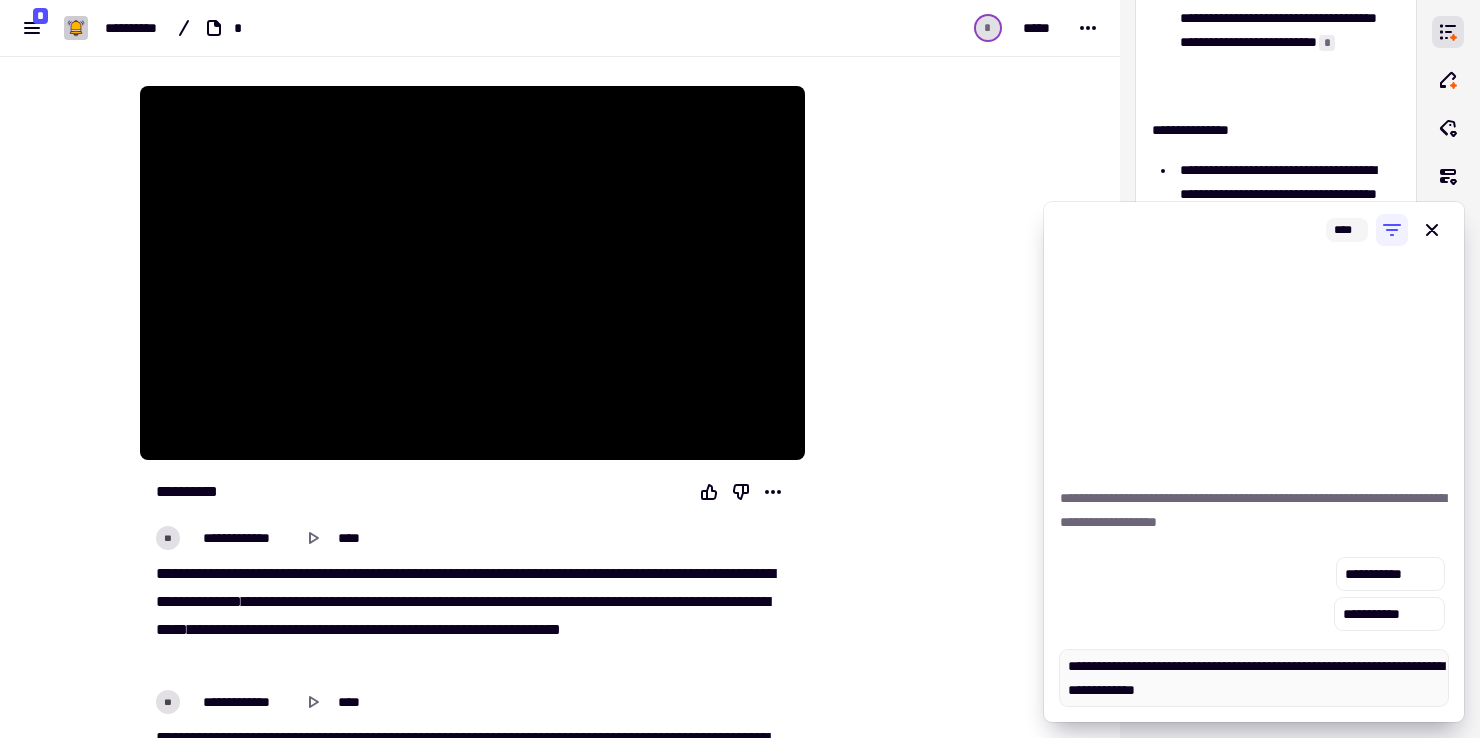type on "*" 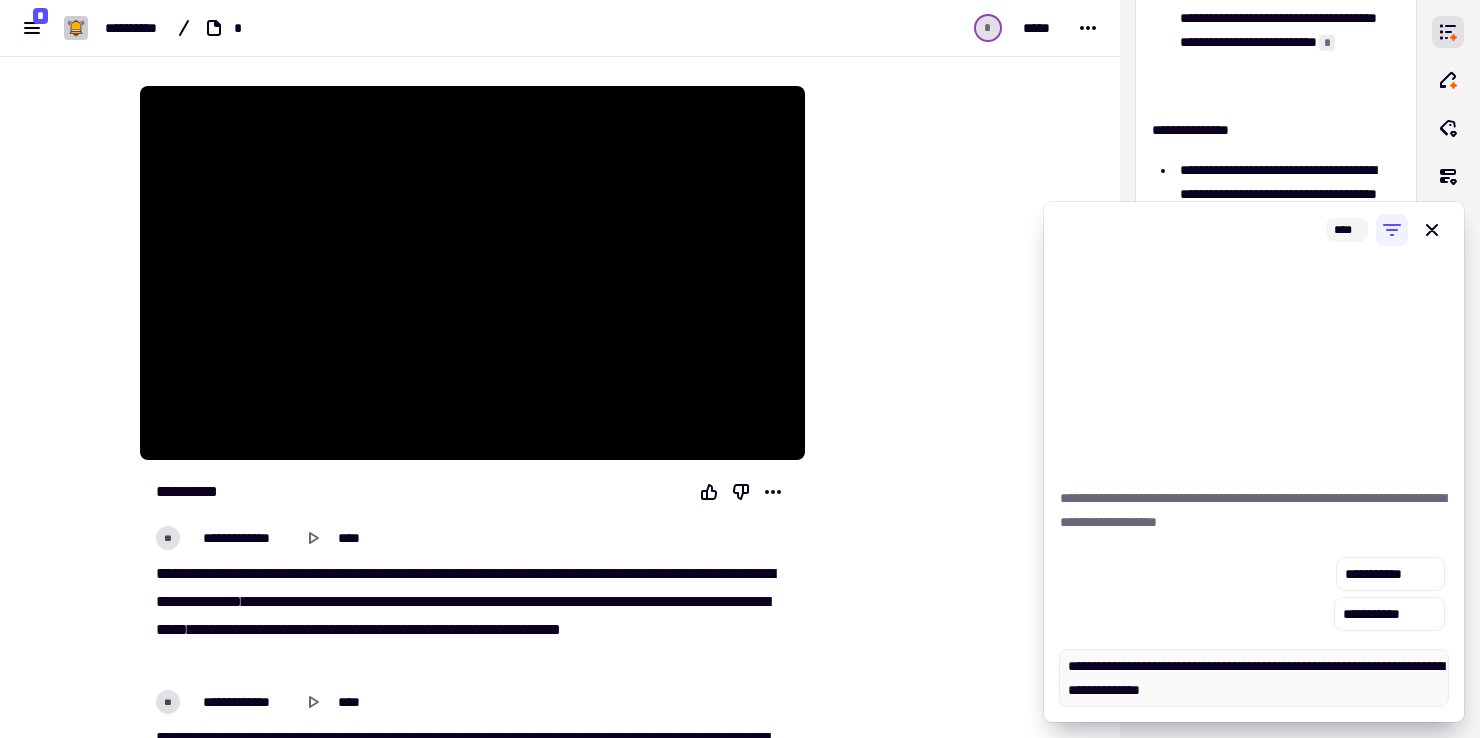 type on "*" 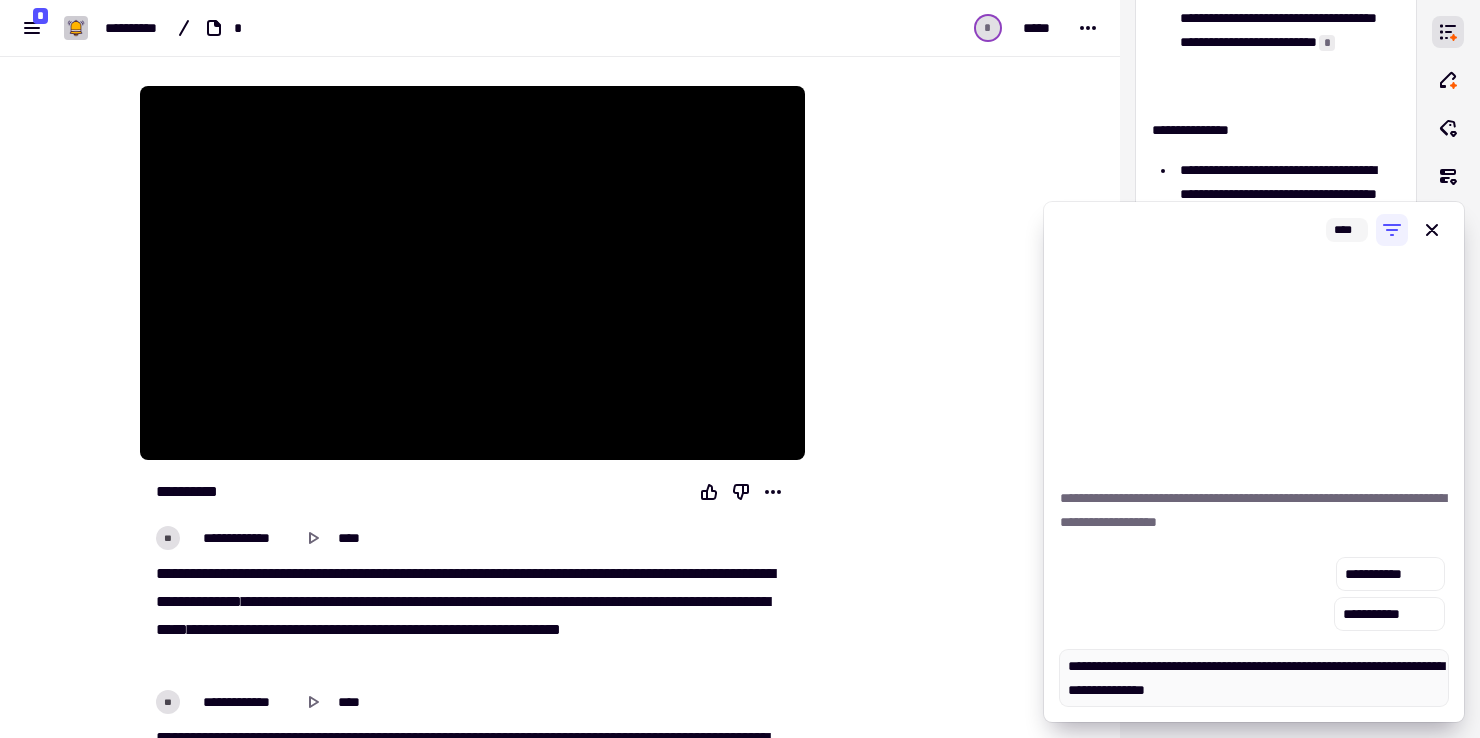 type on "*" 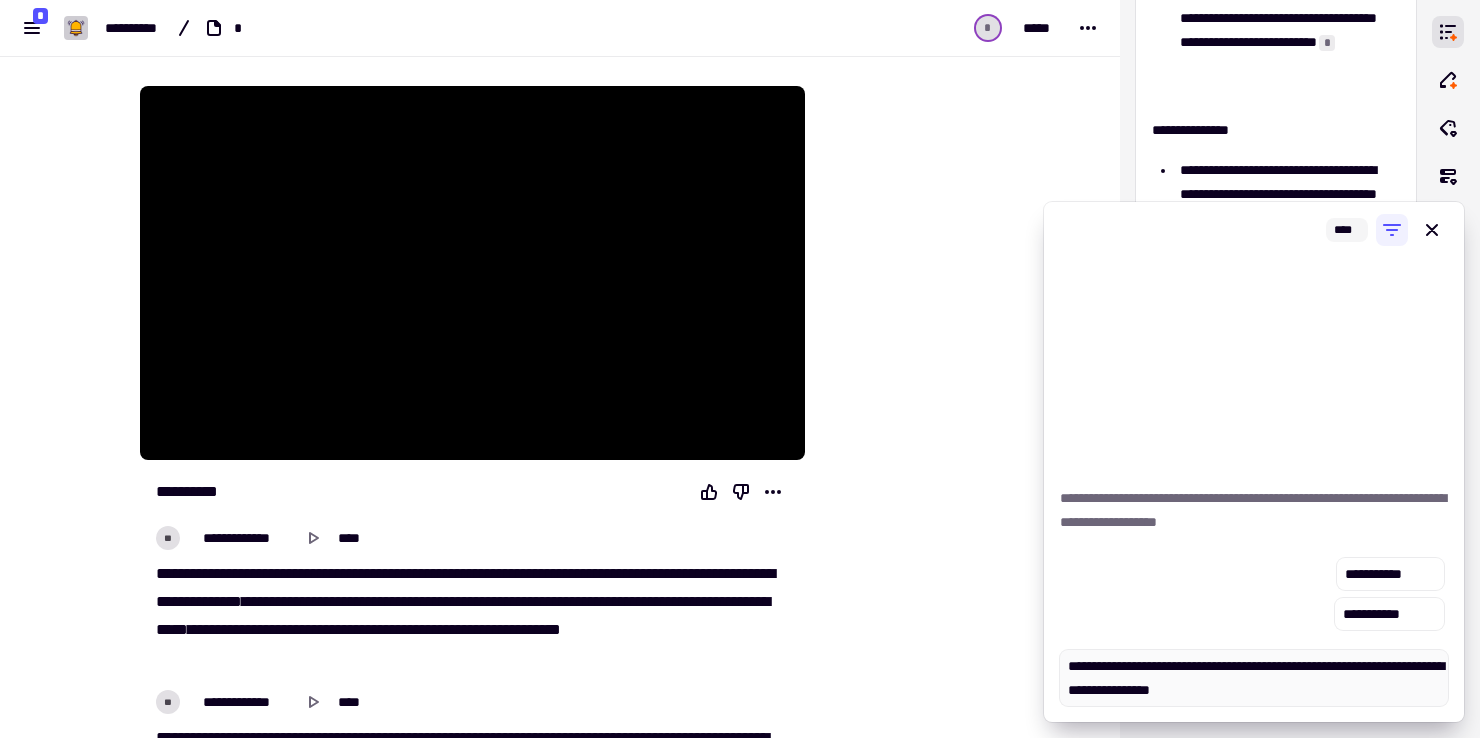 type on "*" 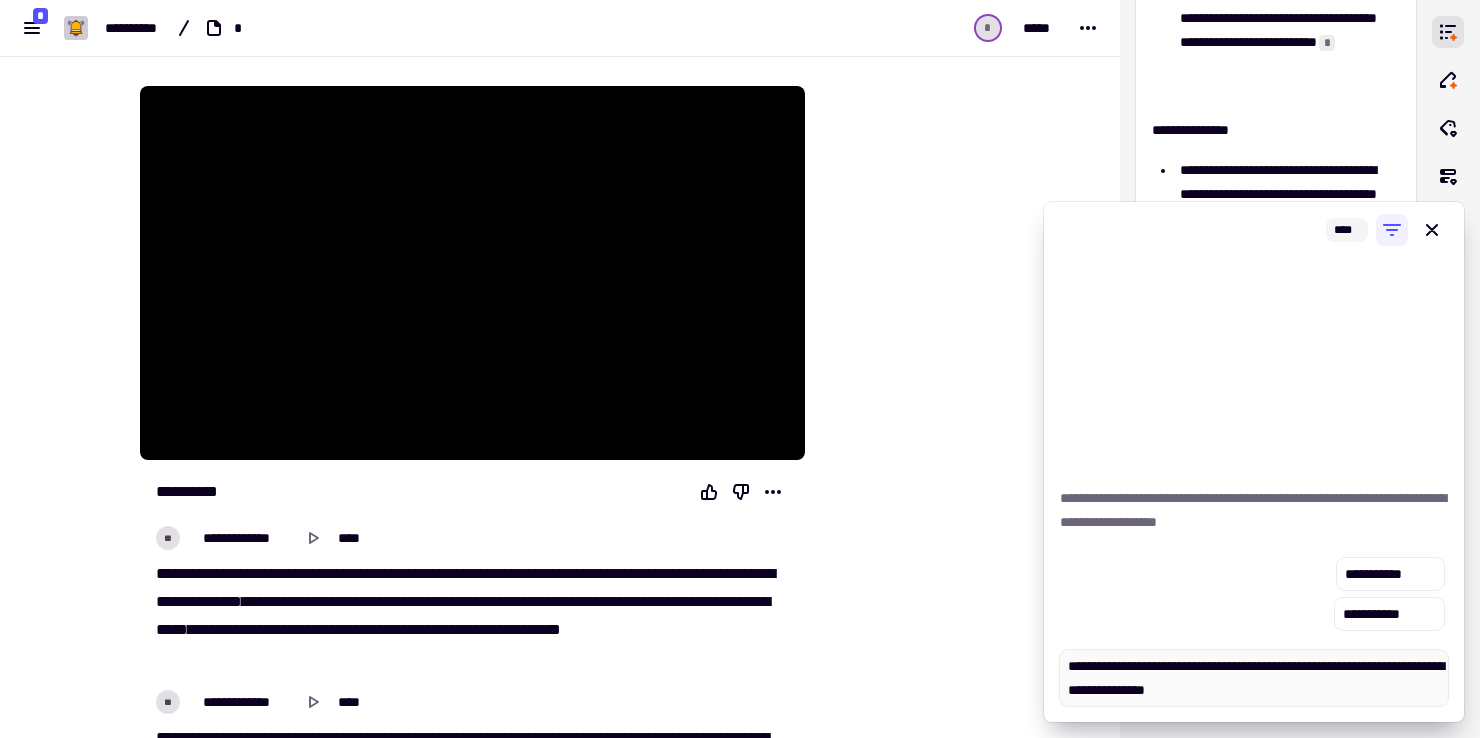 type on "*" 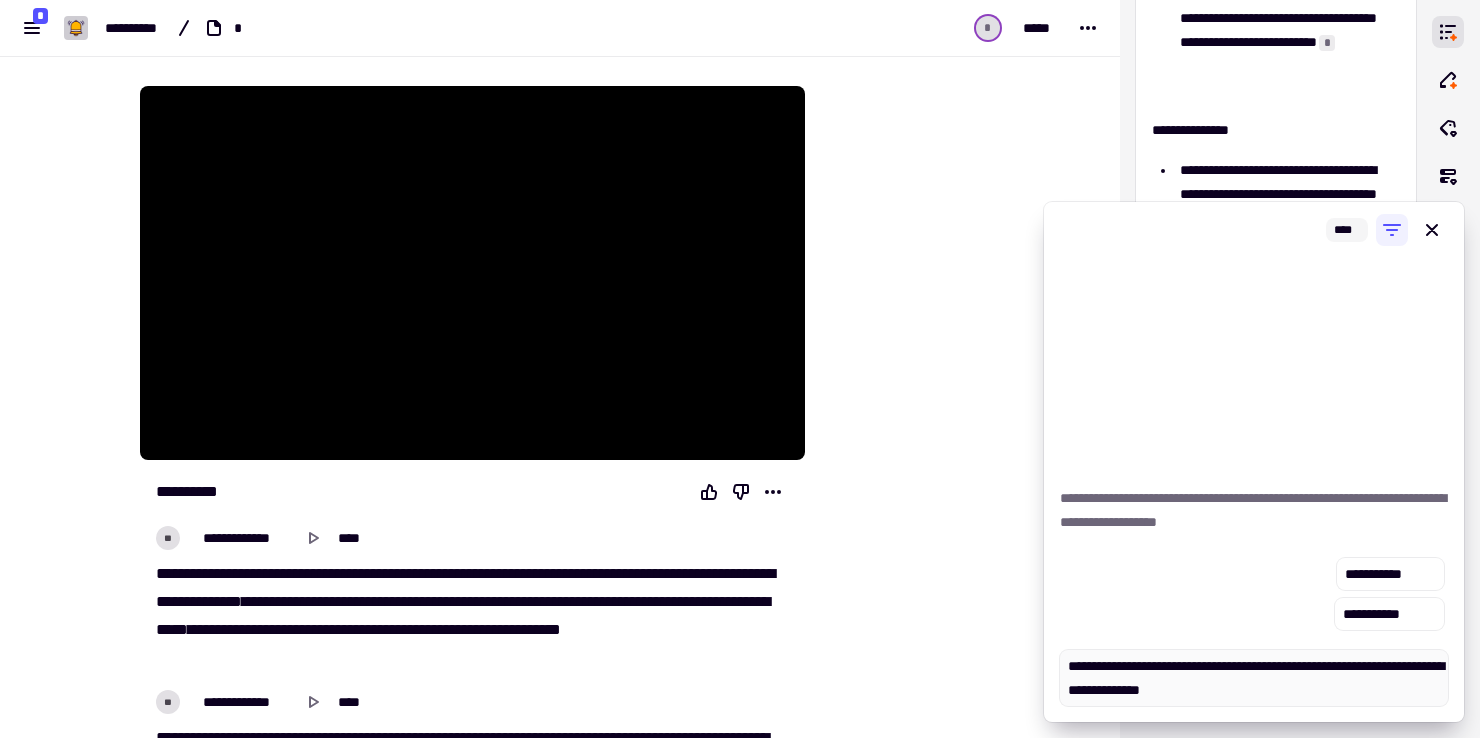 type 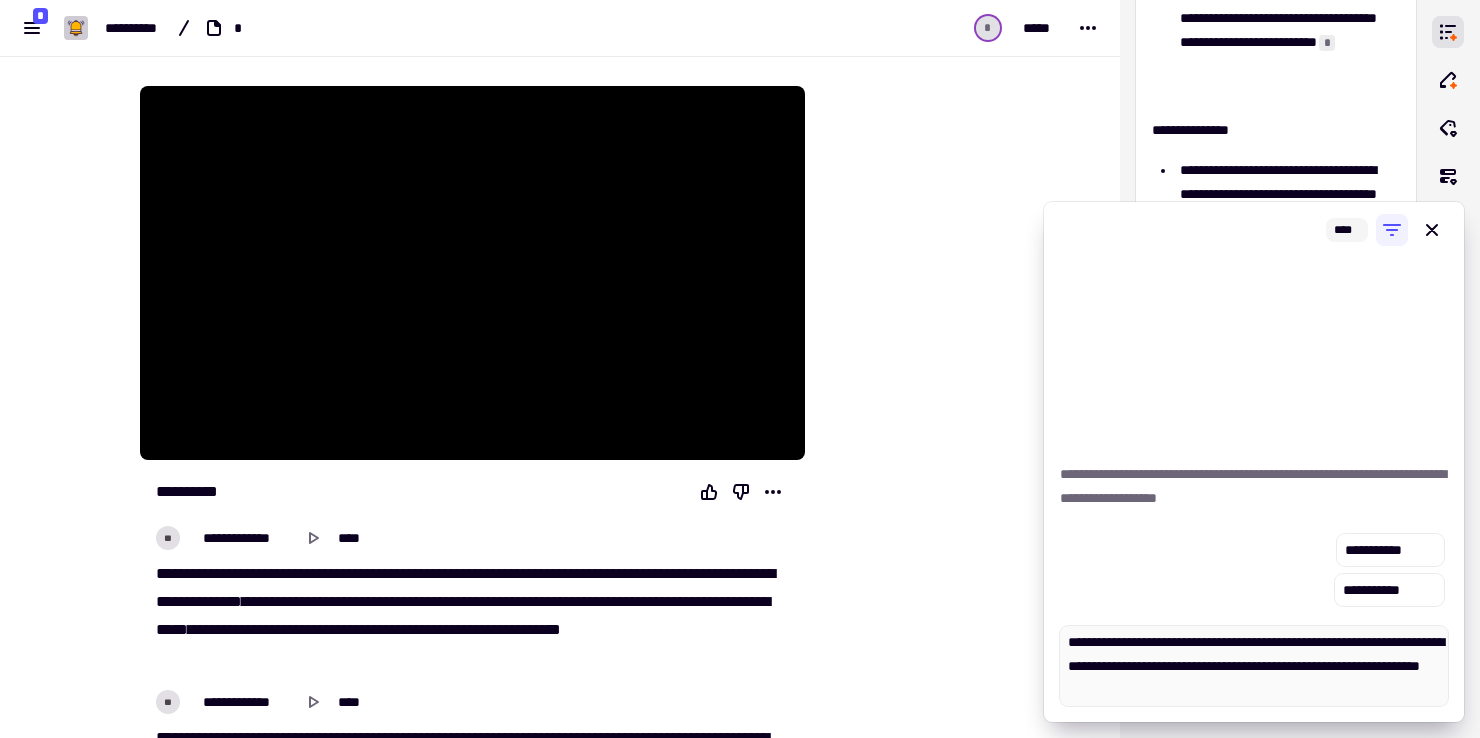 scroll, scrollTop: 16, scrollLeft: 0, axis: vertical 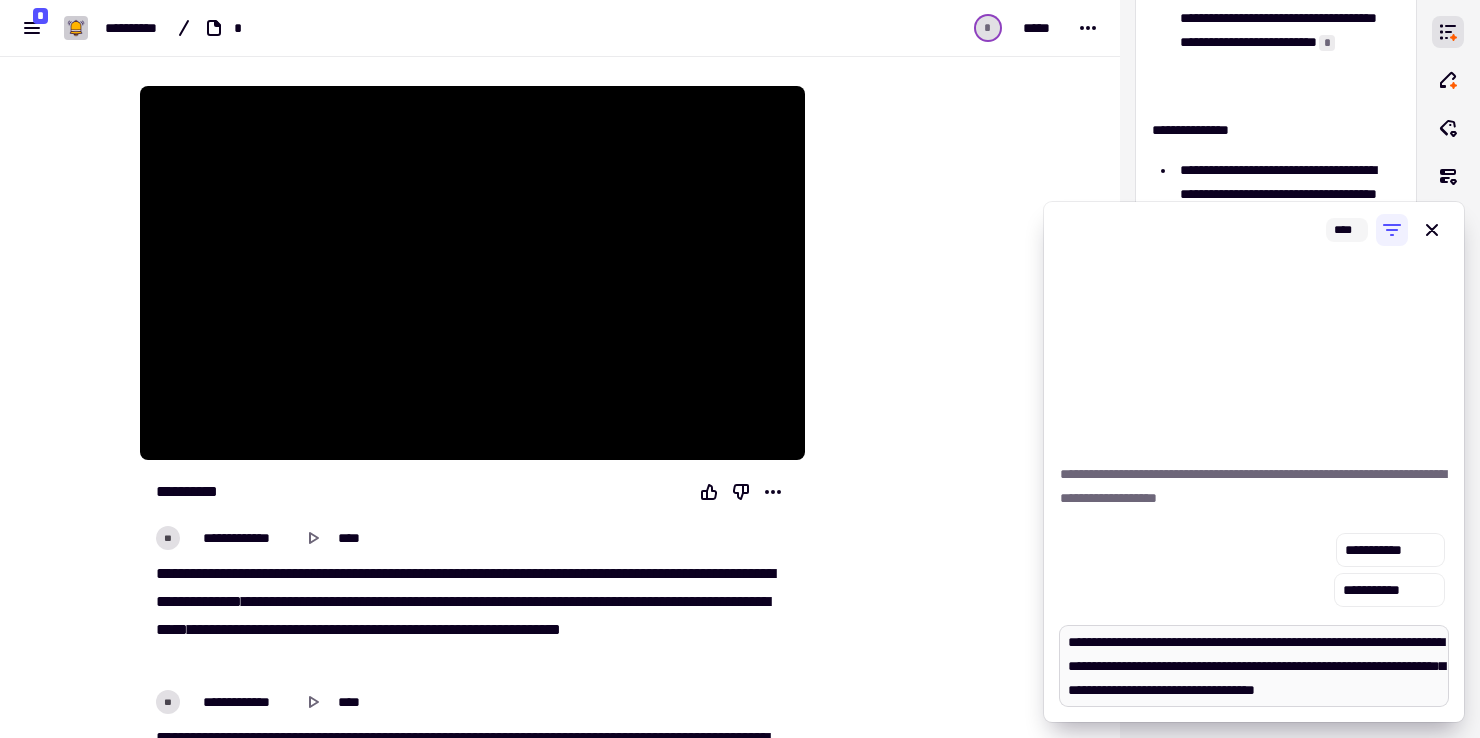 click on "**********" at bounding box center (1254, 666) 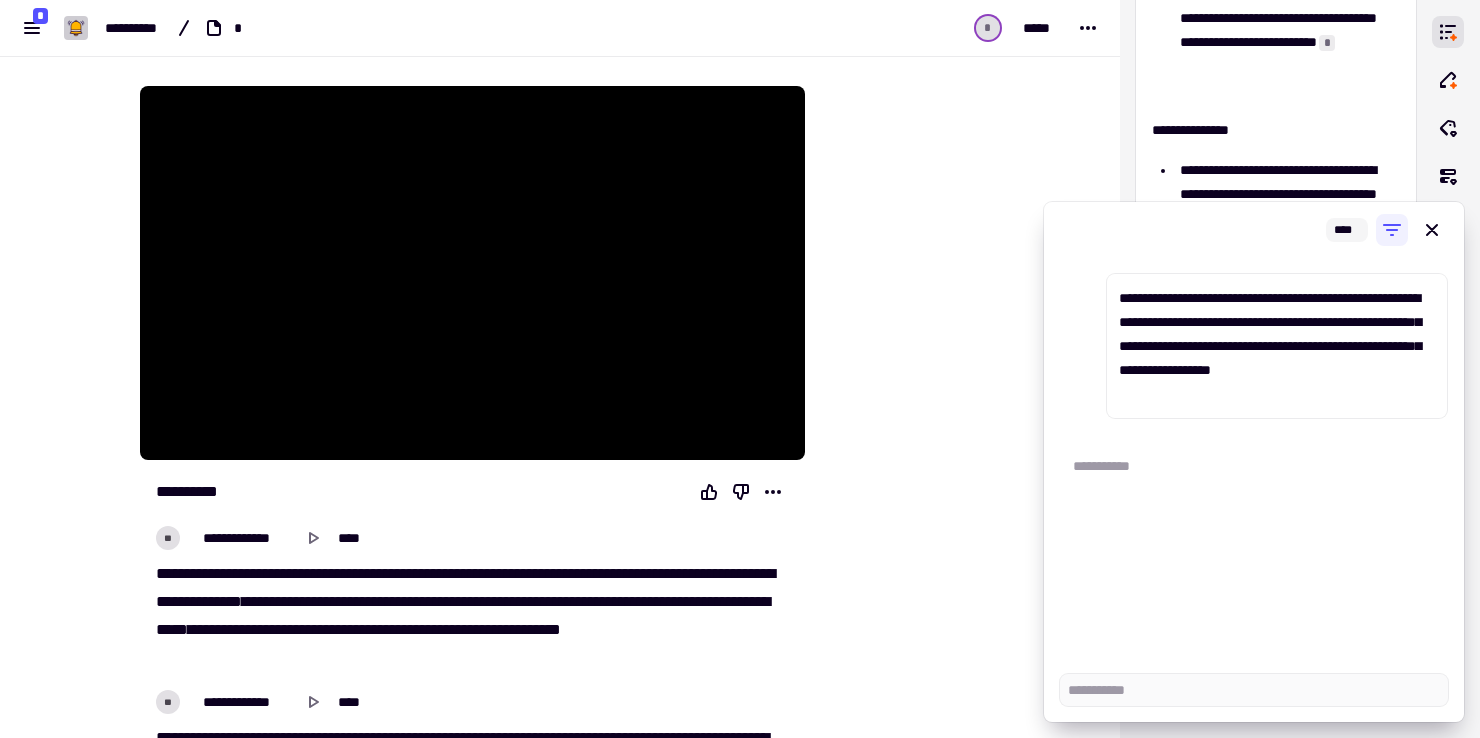 scroll, scrollTop: 0, scrollLeft: 0, axis: both 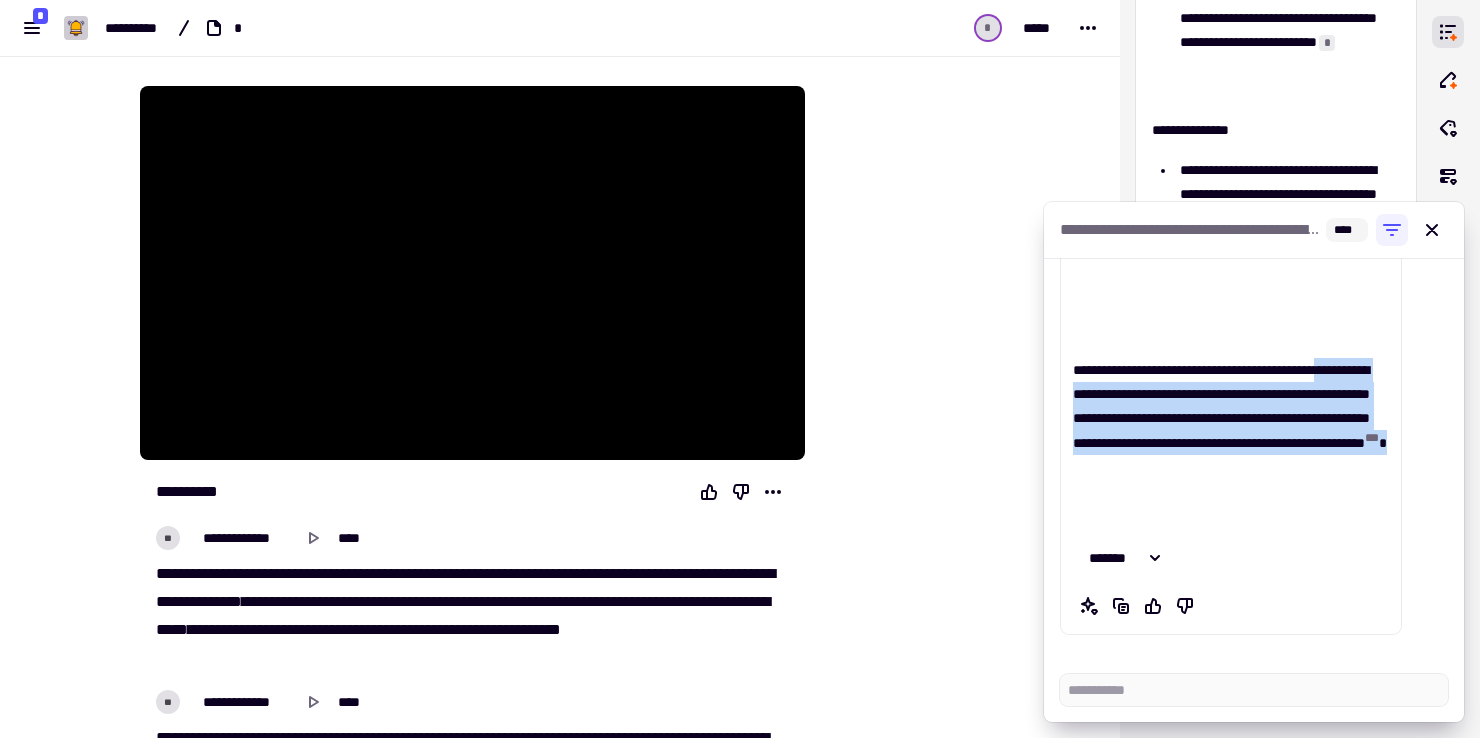 drag, startPoint x: 1135, startPoint y: 389, endPoint x: 1312, endPoint y: 511, distance: 214.97209 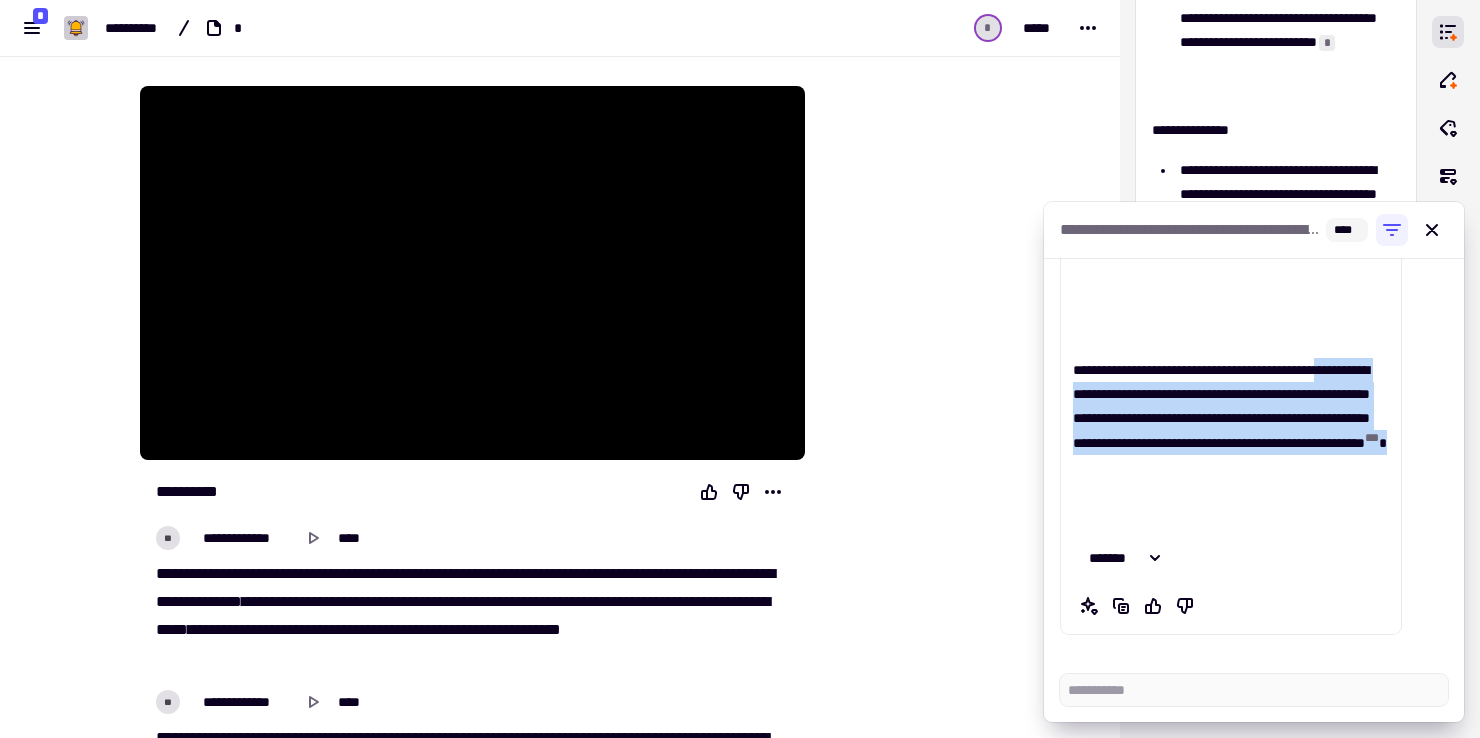 click on "**********" at bounding box center [1231, 442] 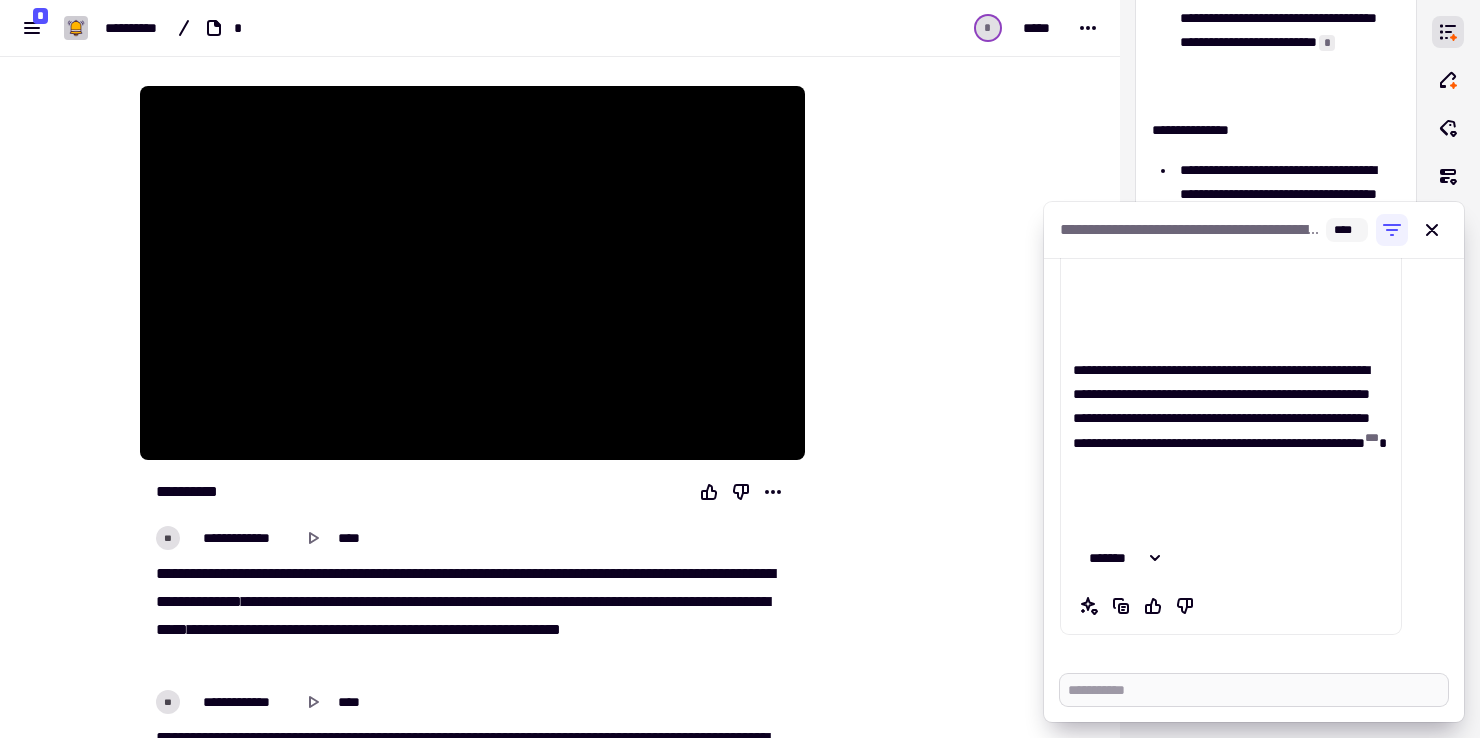 click at bounding box center [1254, 690] 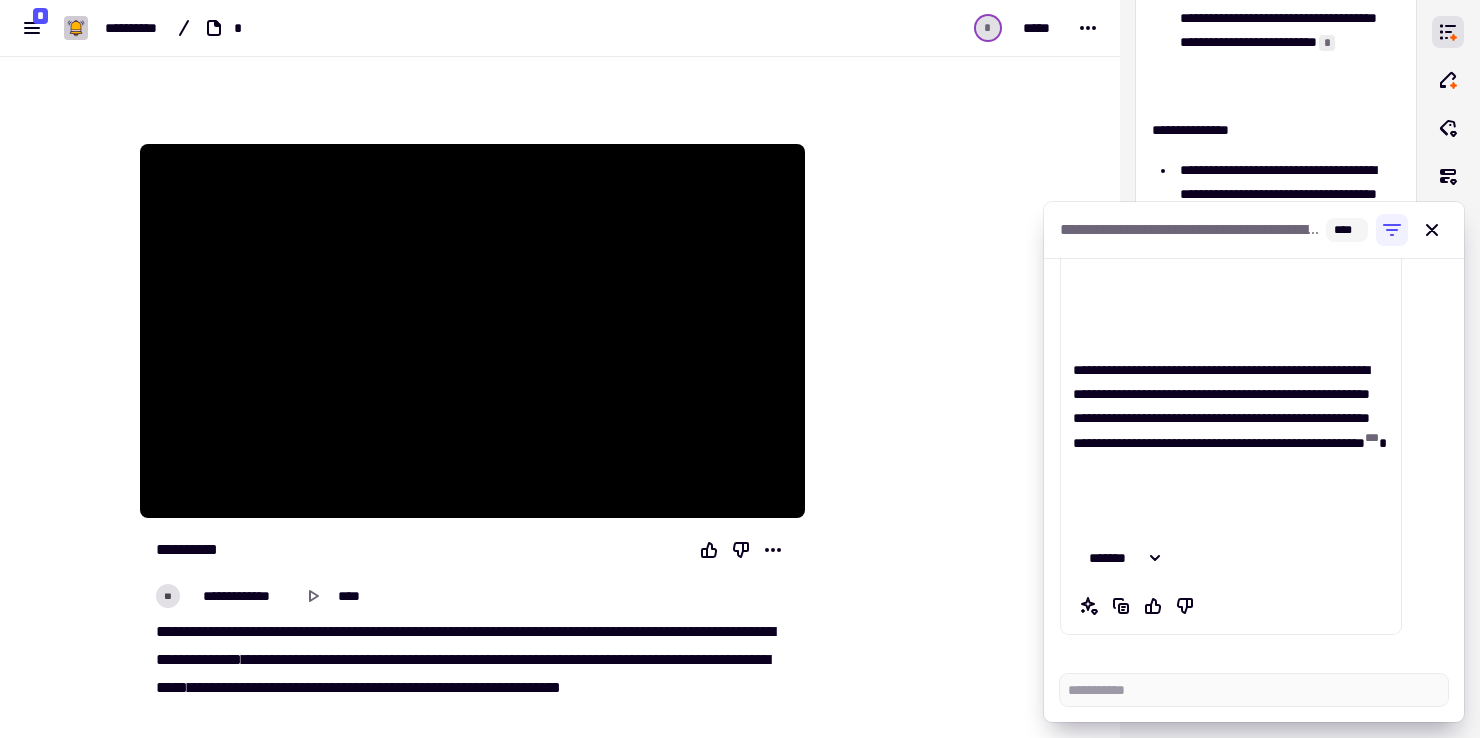 scroll, scrollTop: 0, scrollLeft: 0, axis: both 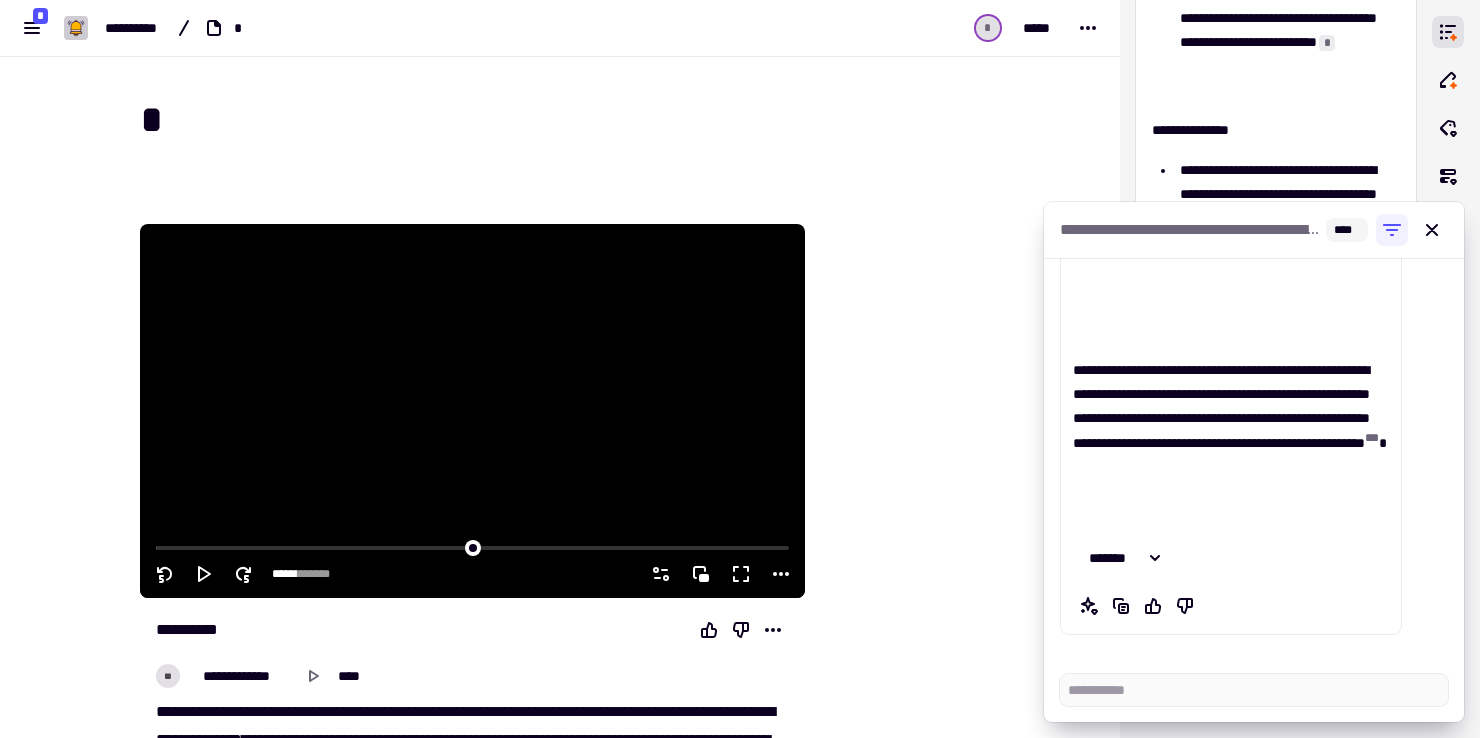 click 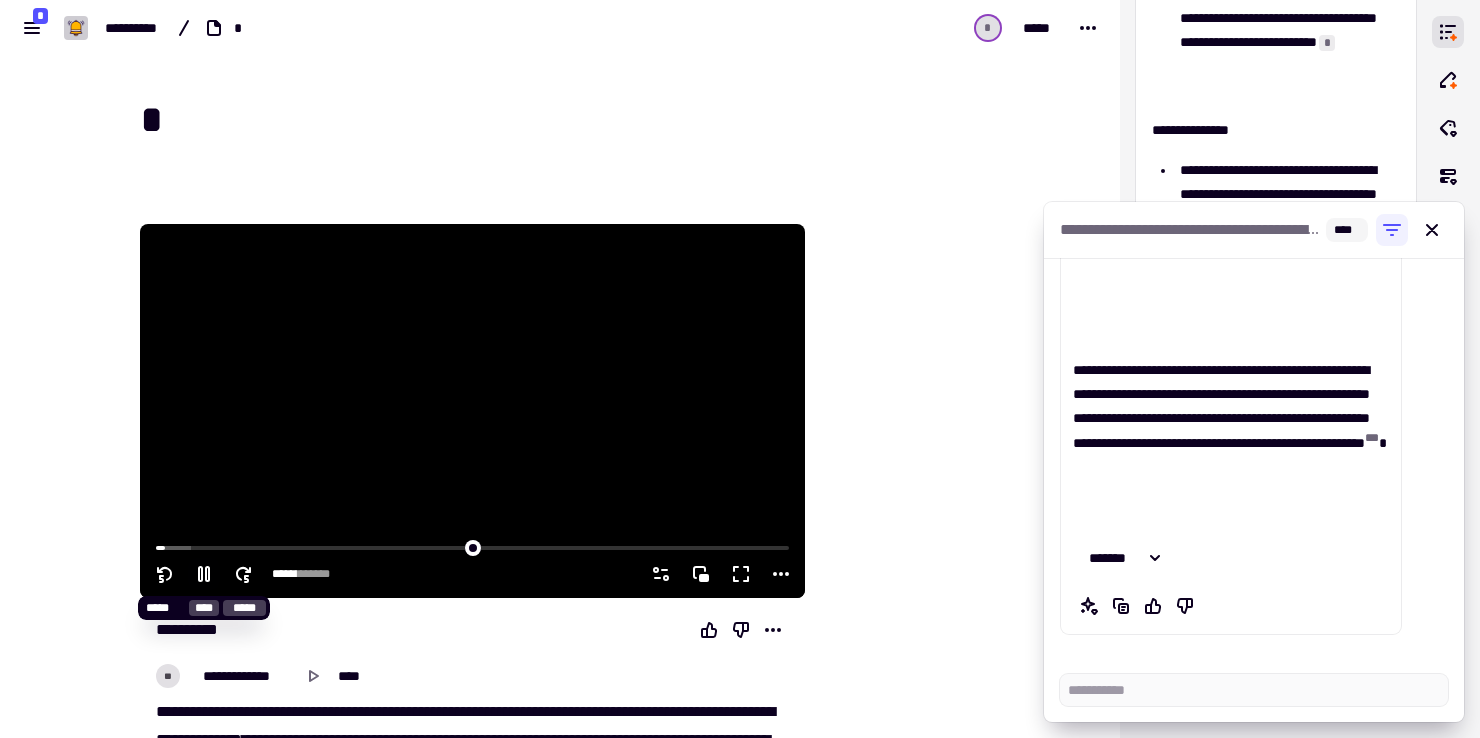 click 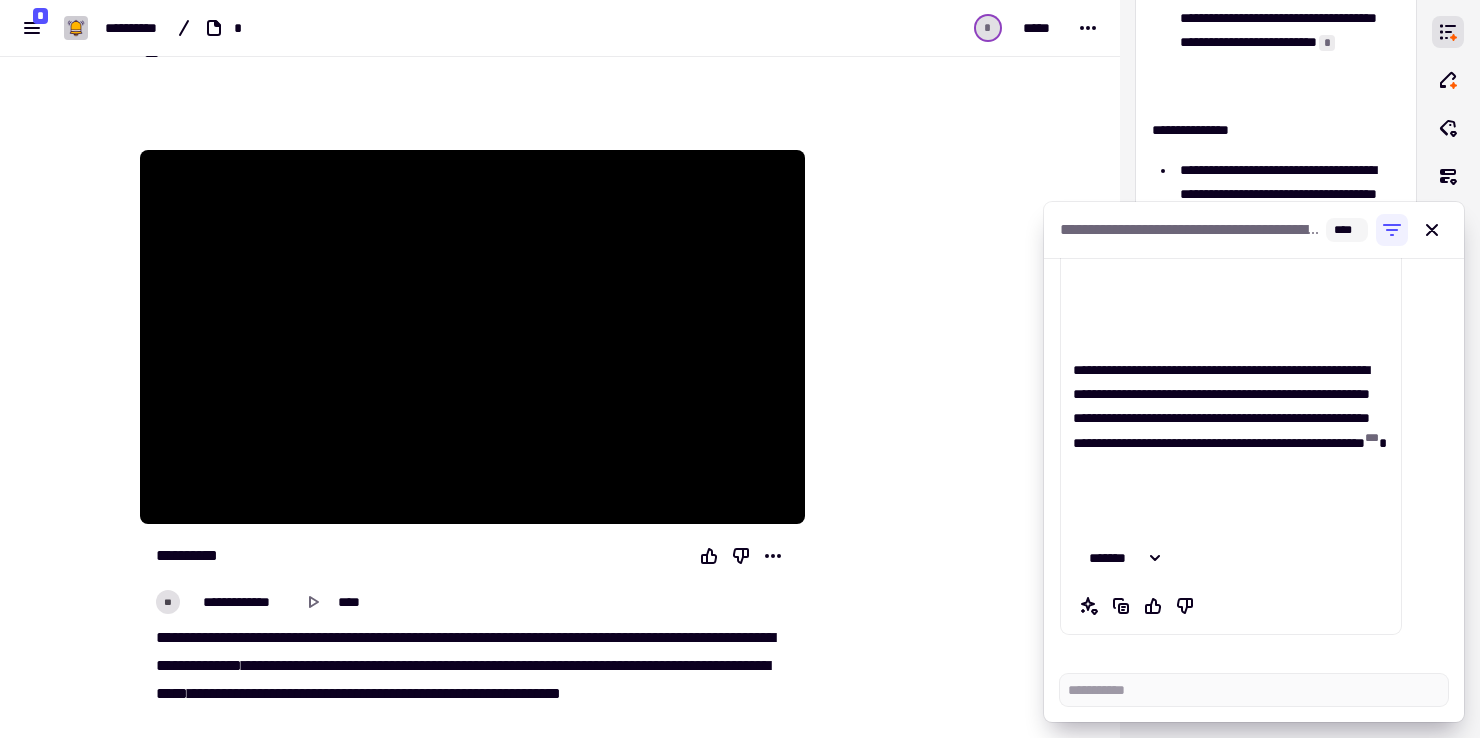 scroll, scrollTop: 0, scrollLeft: 0, axis: both 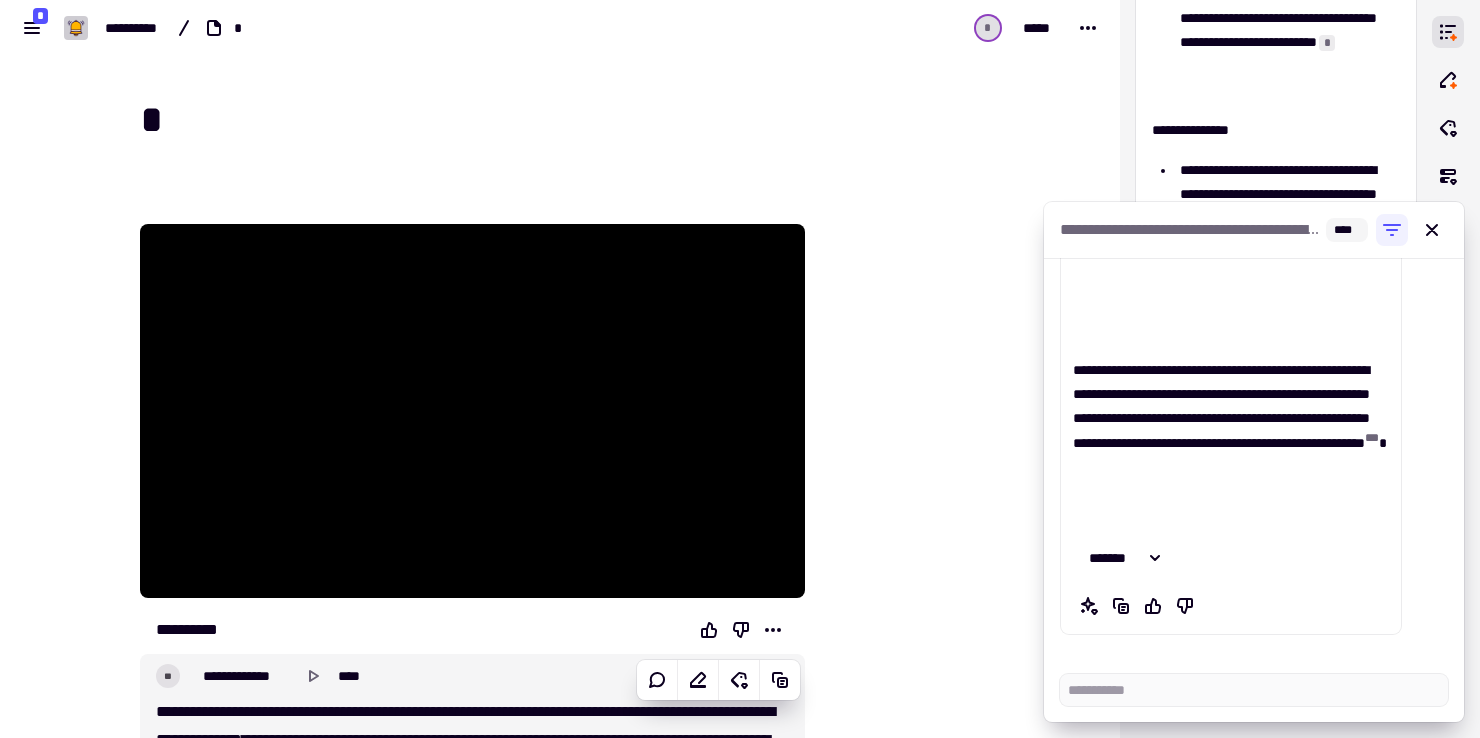 click at bounding box center (906, 16838) 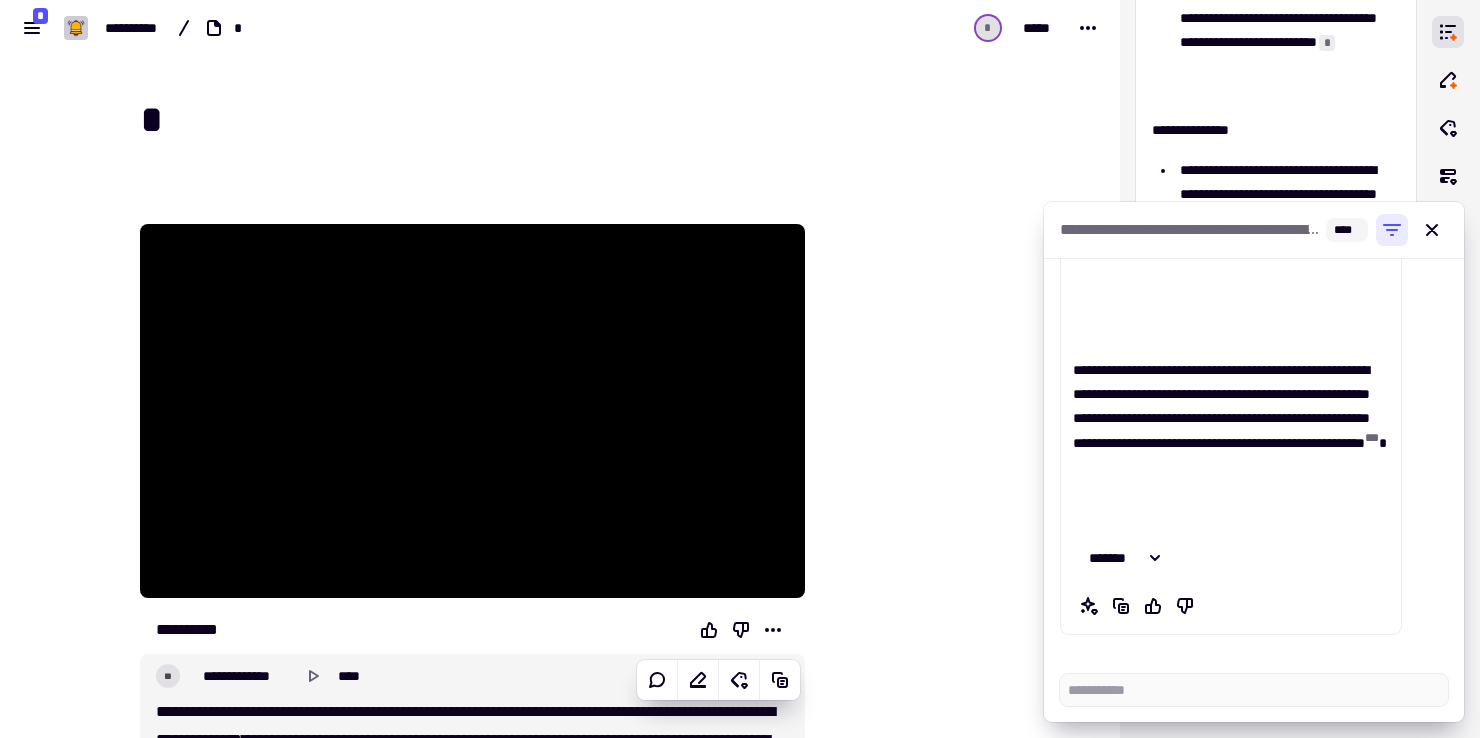 click 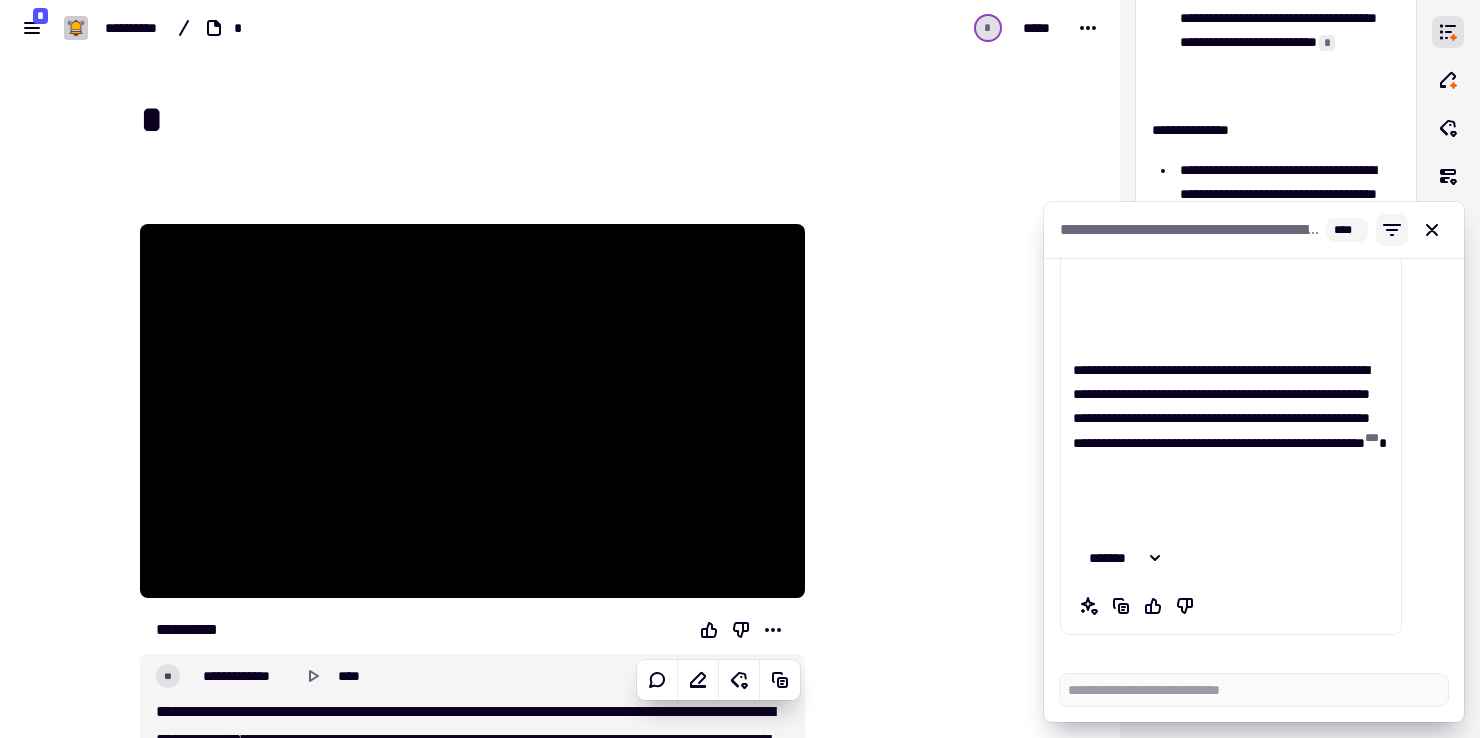 click 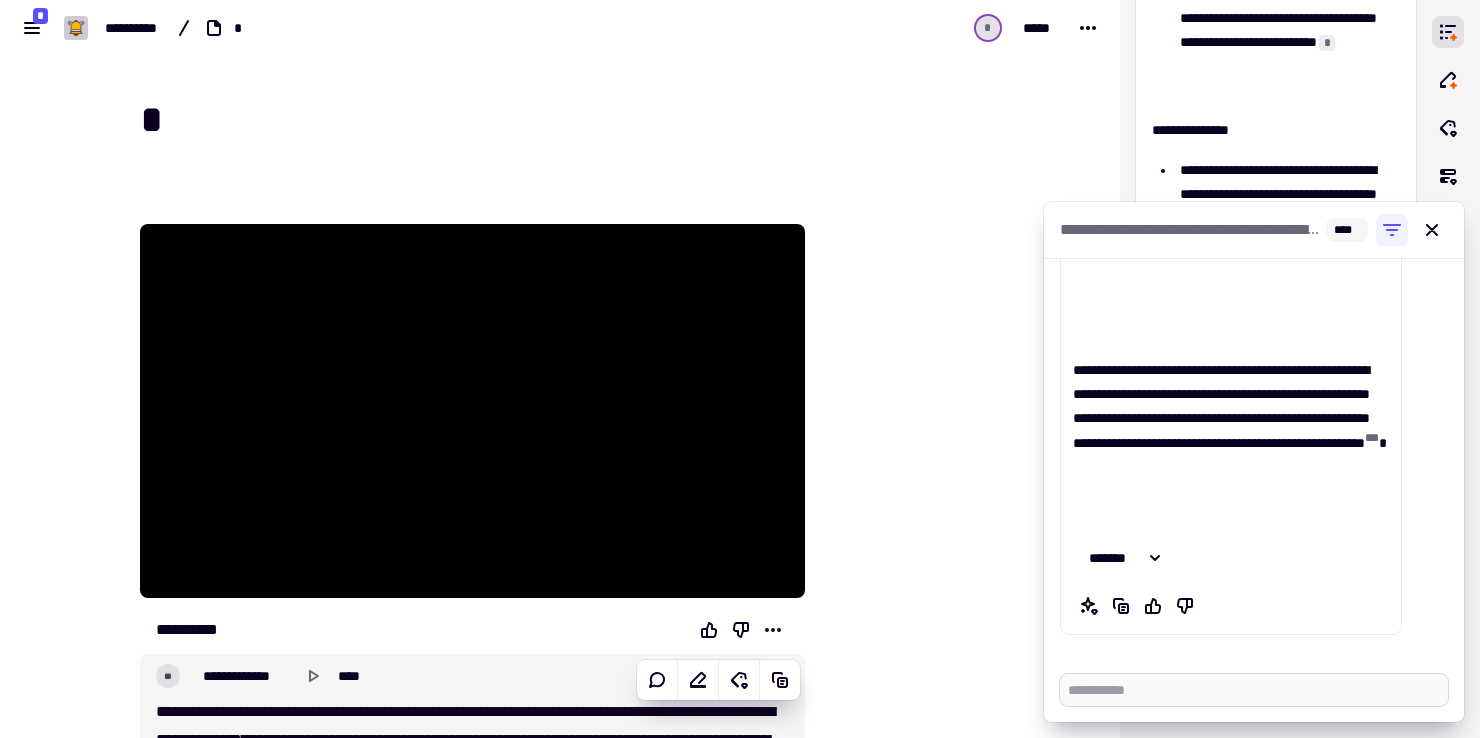 click at bounding box center (1254, 690) 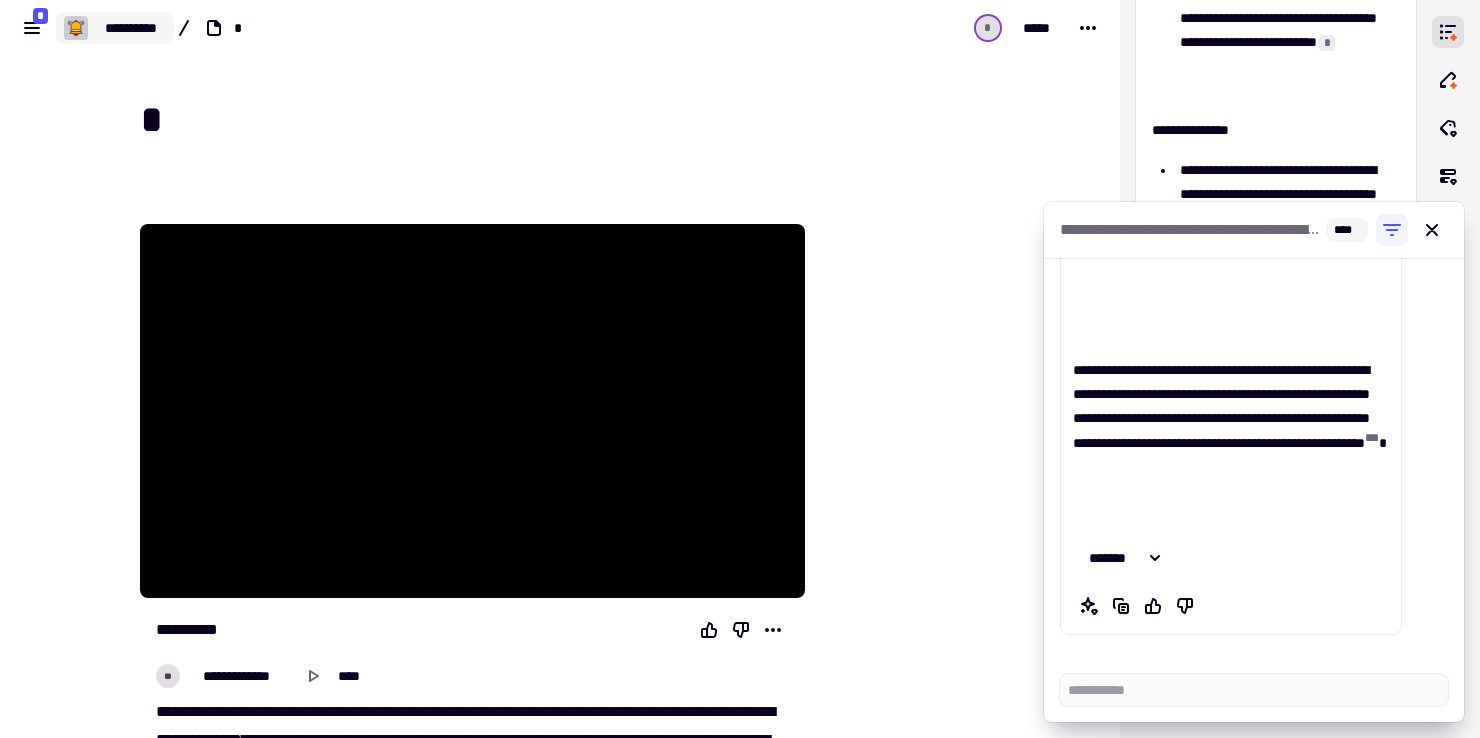click on "**********" 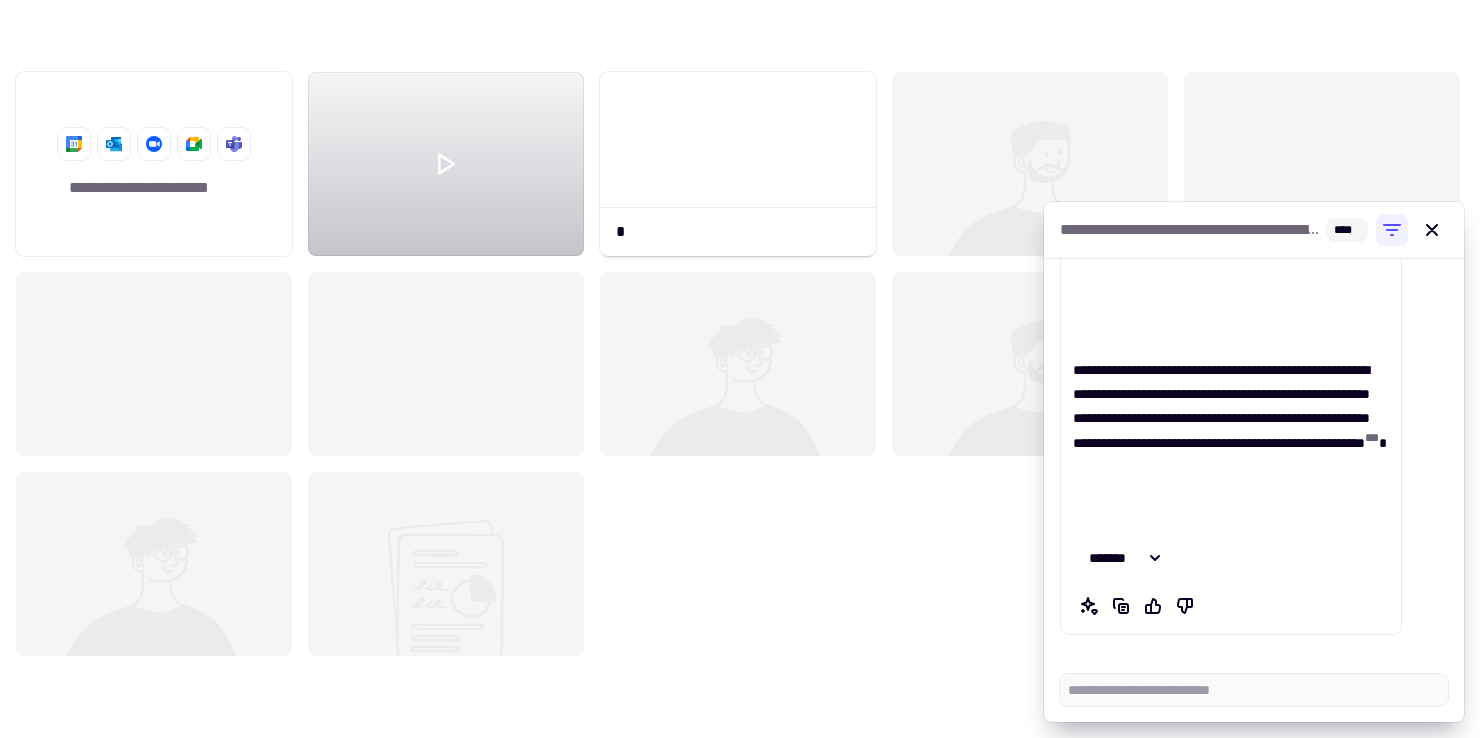 scroll, scrollTop: 1, scrollLeft: 1, axis: both 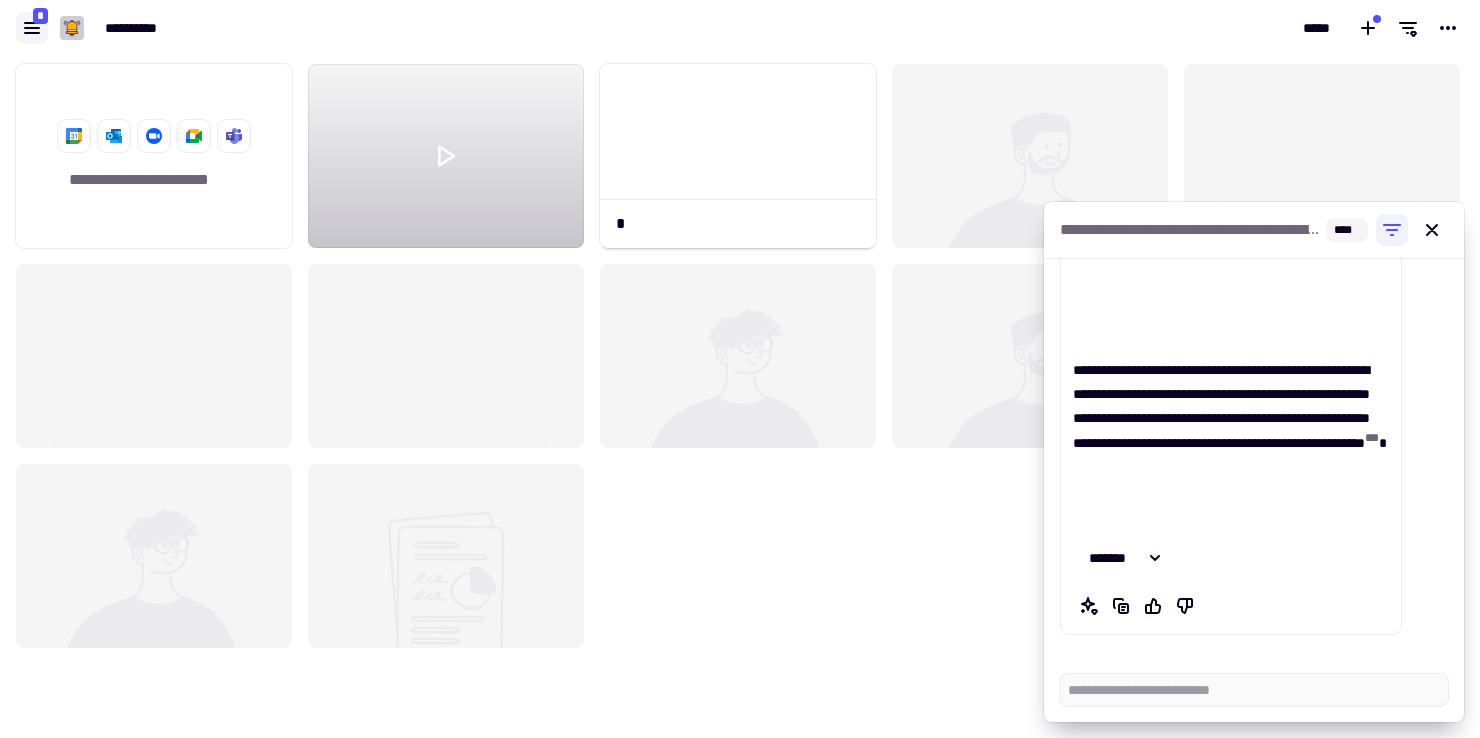 click 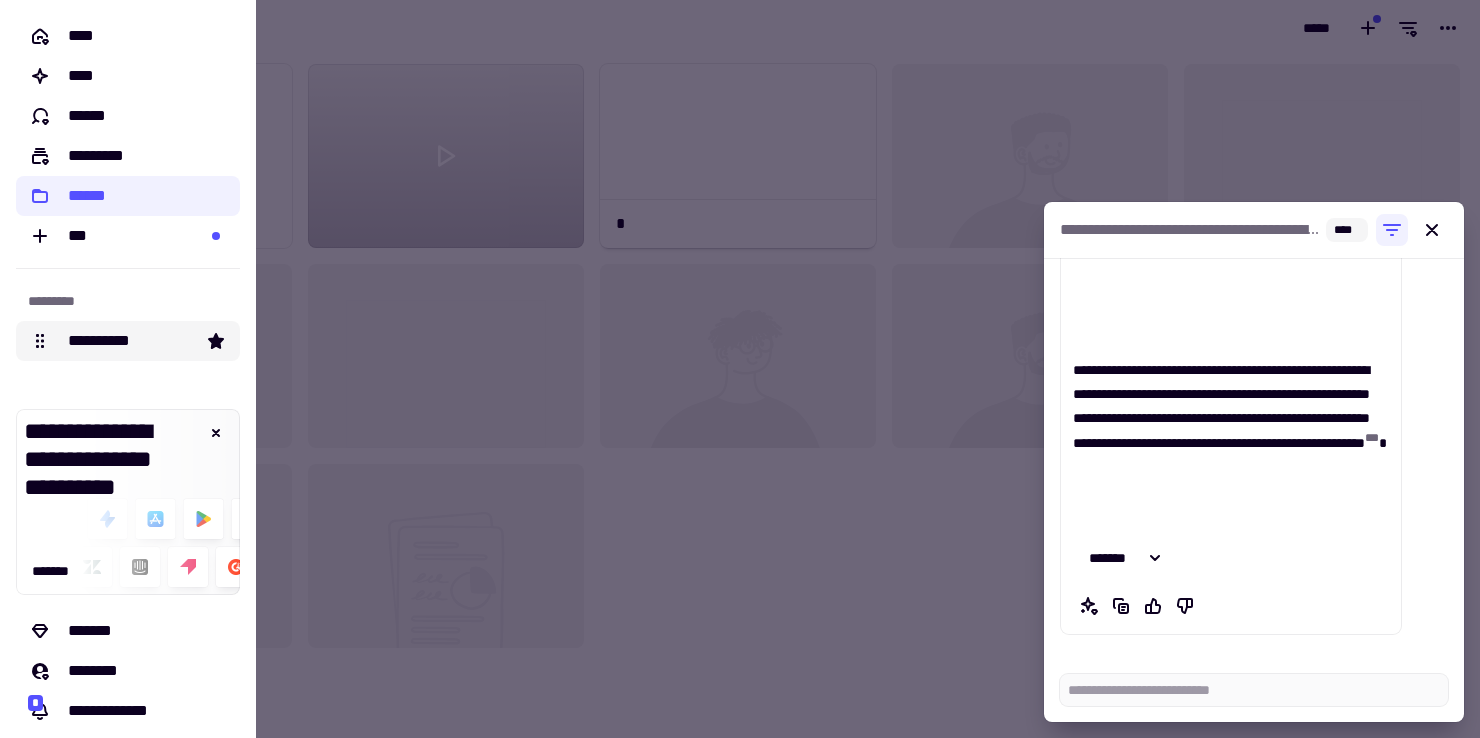 click on "**********" 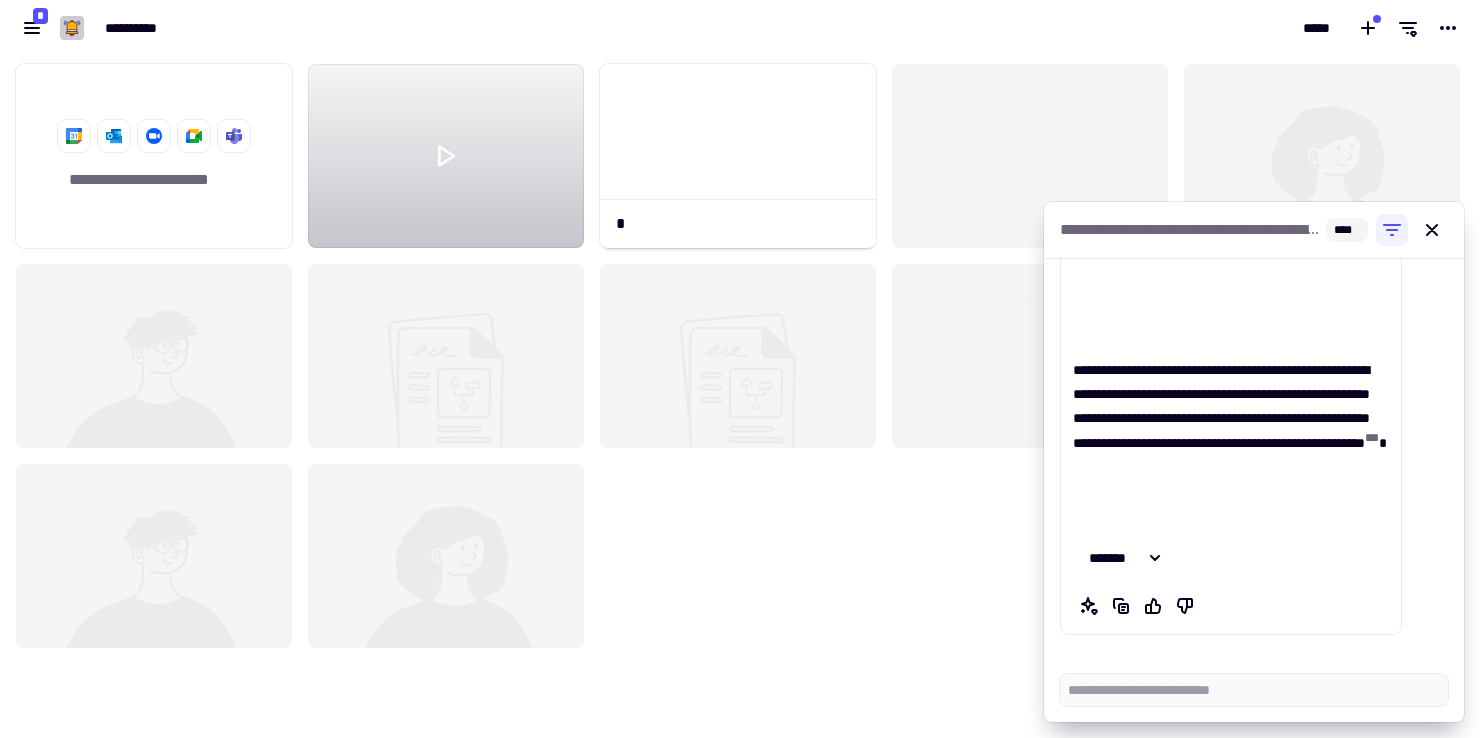 scroll, scrollTop: 1, scrollLeft: 1, axis: both 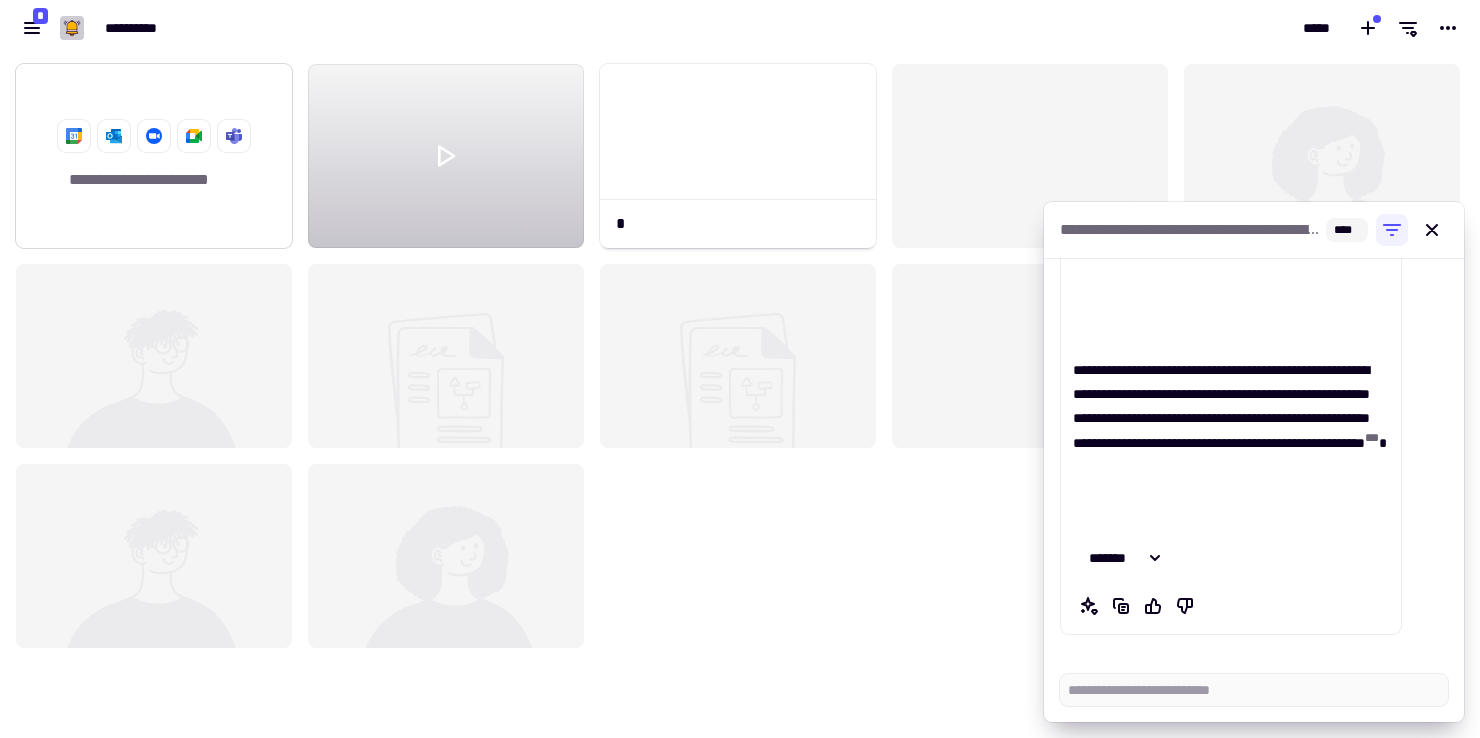click on "**********" 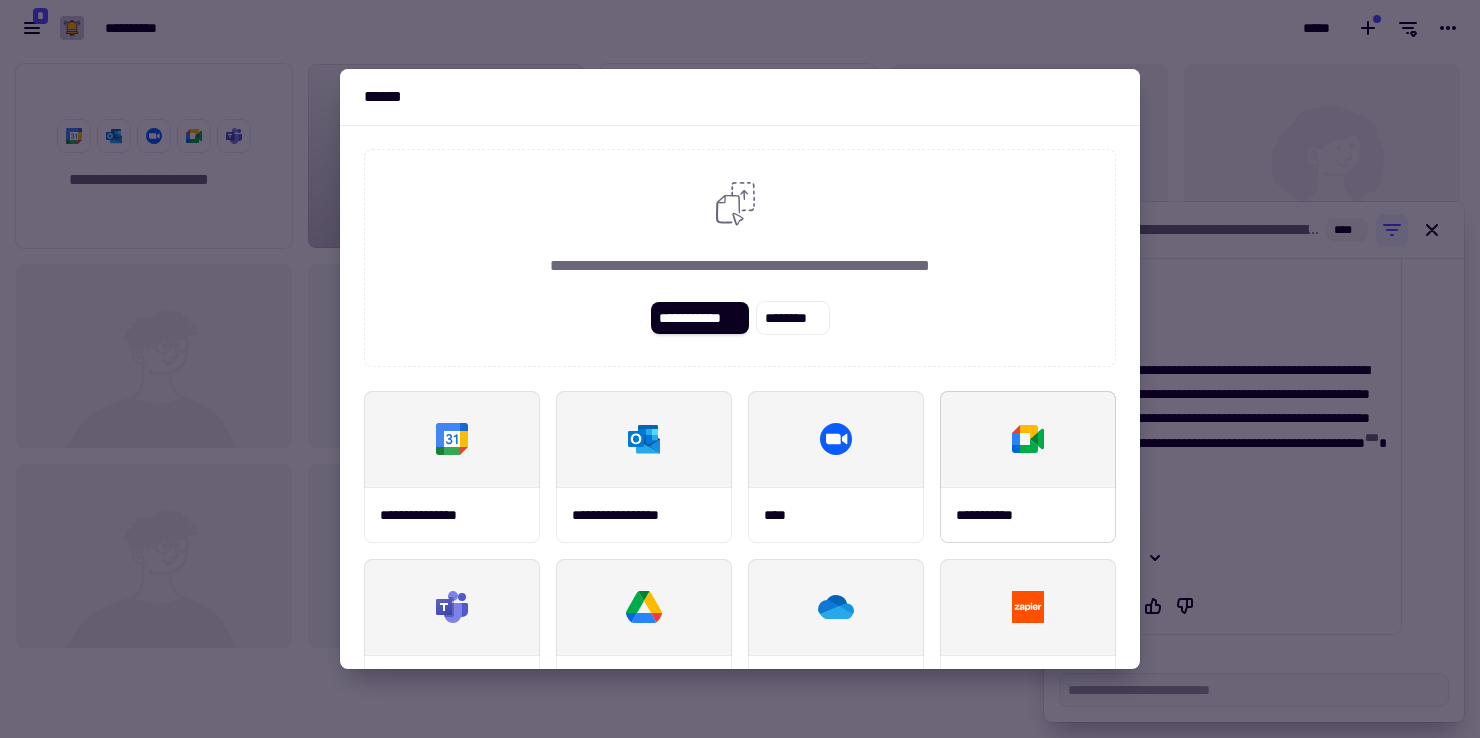 click at bounding box center (1028, 439) 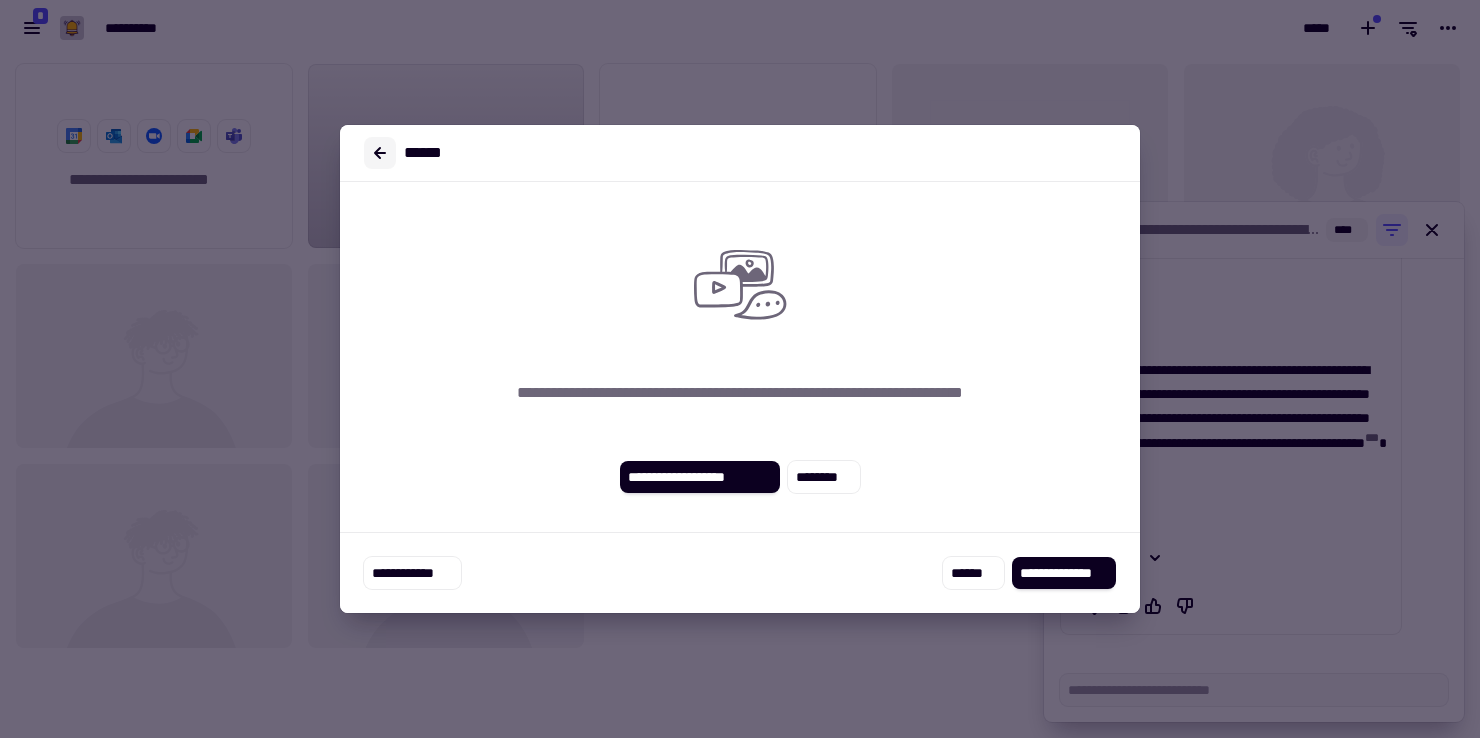 click 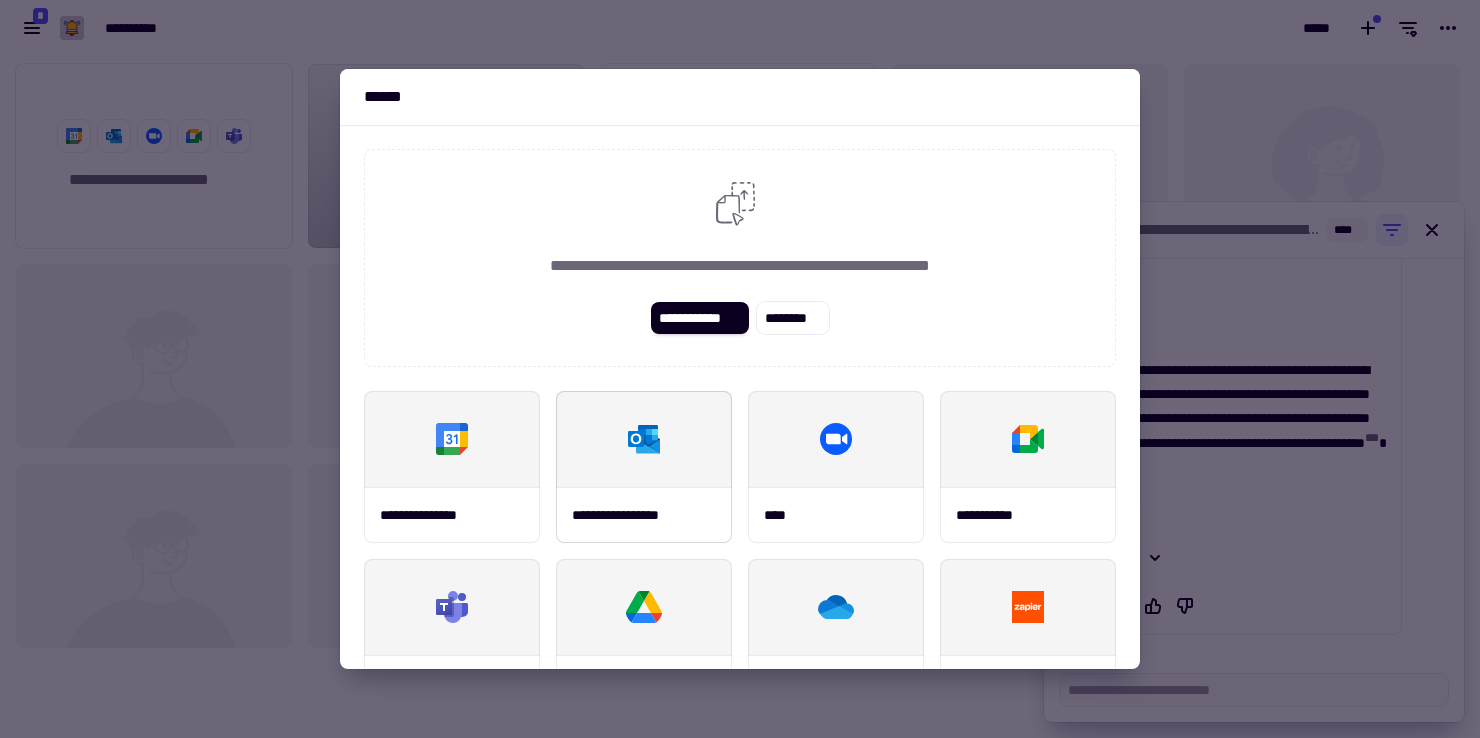 scroll, scrollTop: 258, scrollLeft: 0, axis: vertical 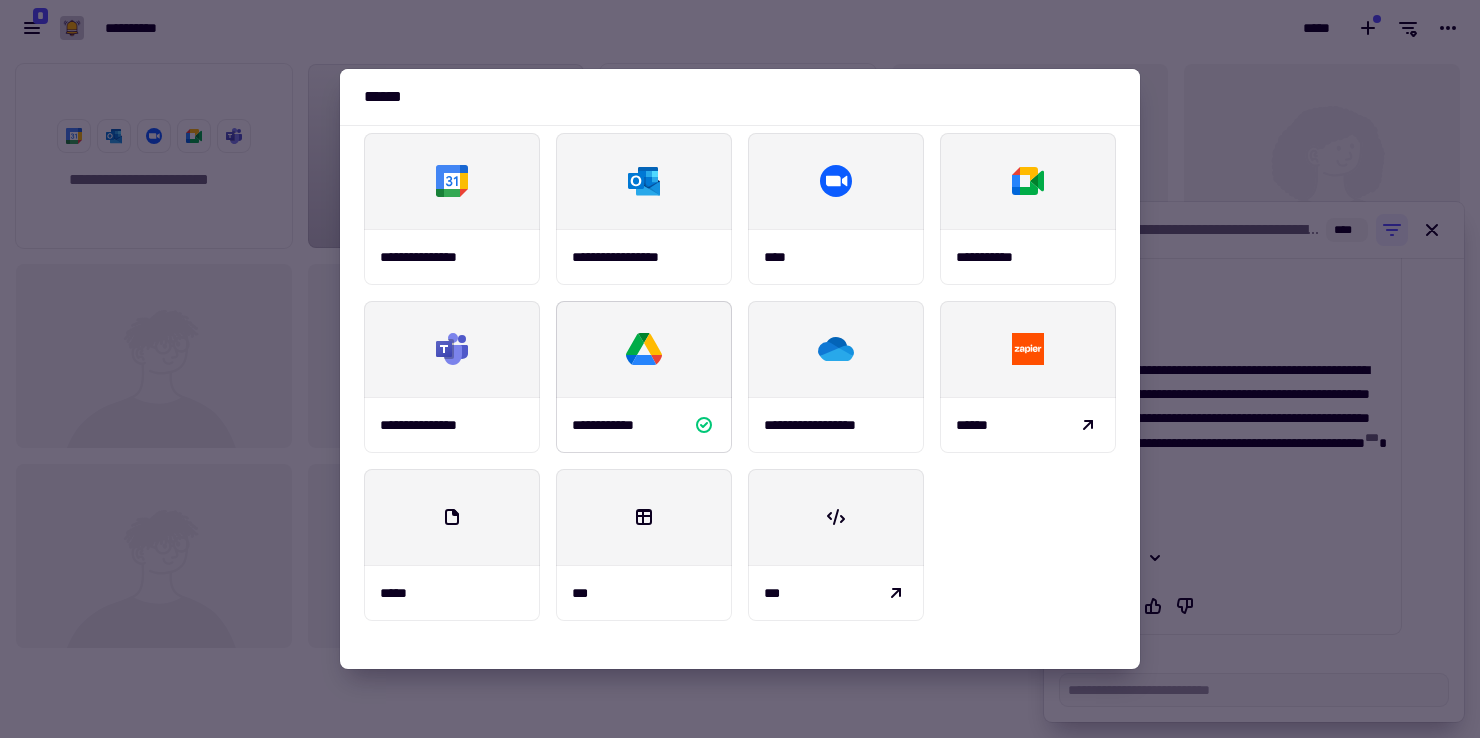 click 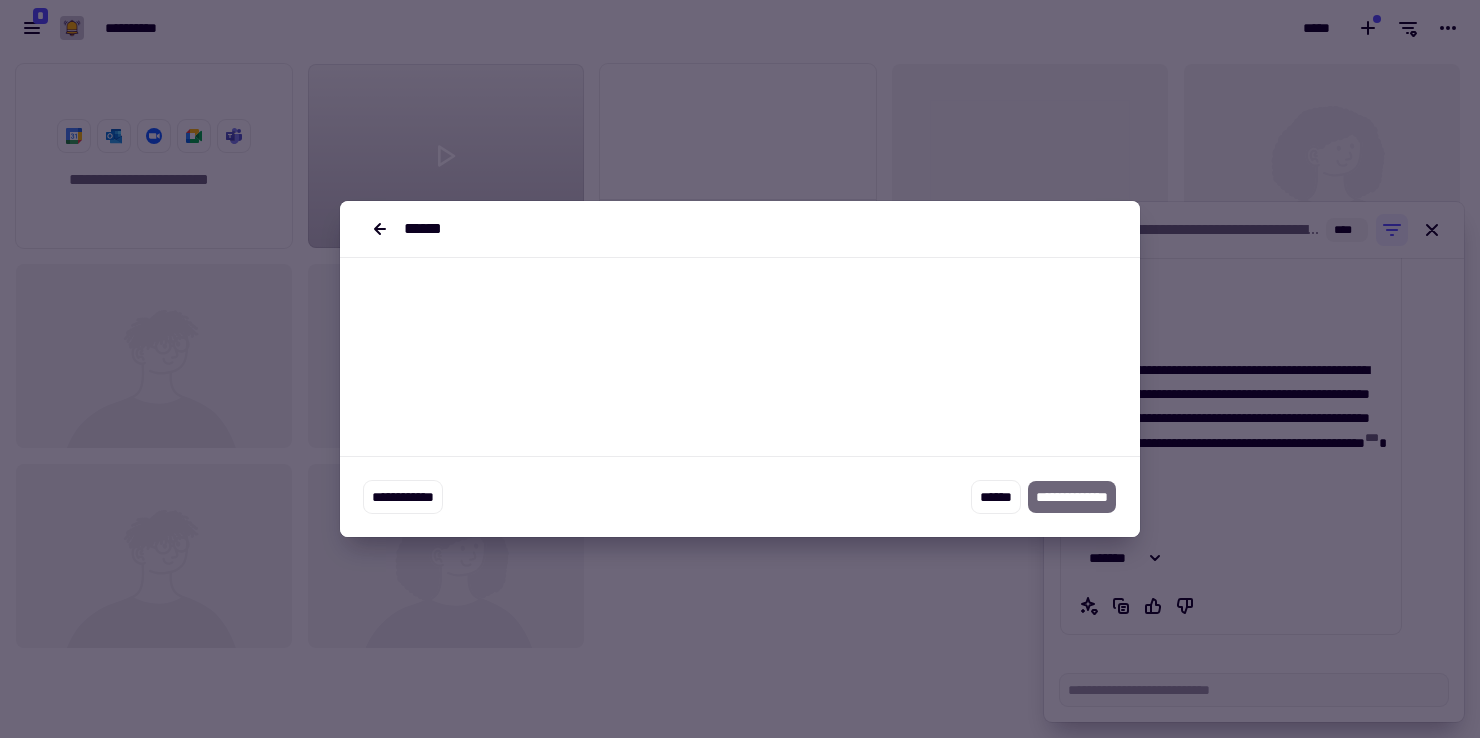 scroll, scrollTop: 0, scrollLeft: 0, axis: both 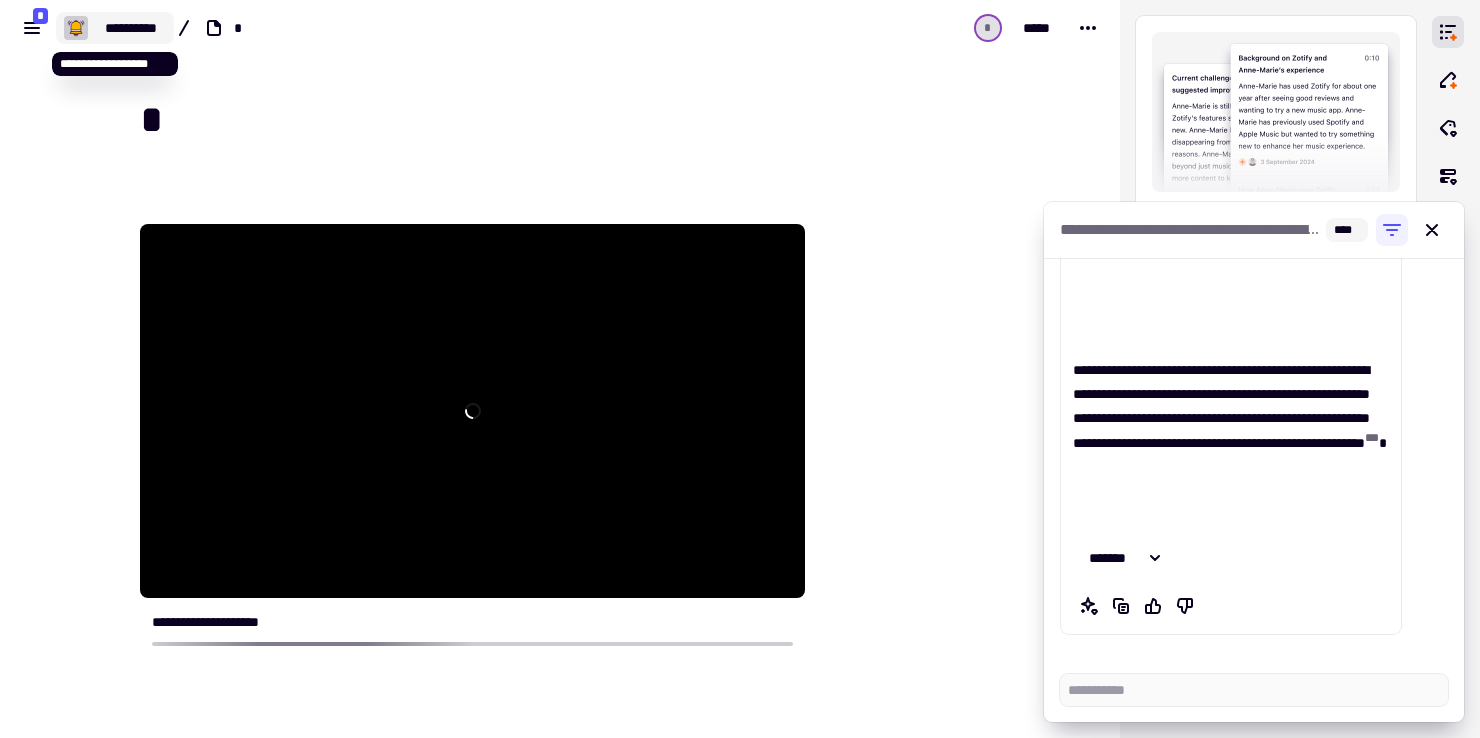 click on "**********" 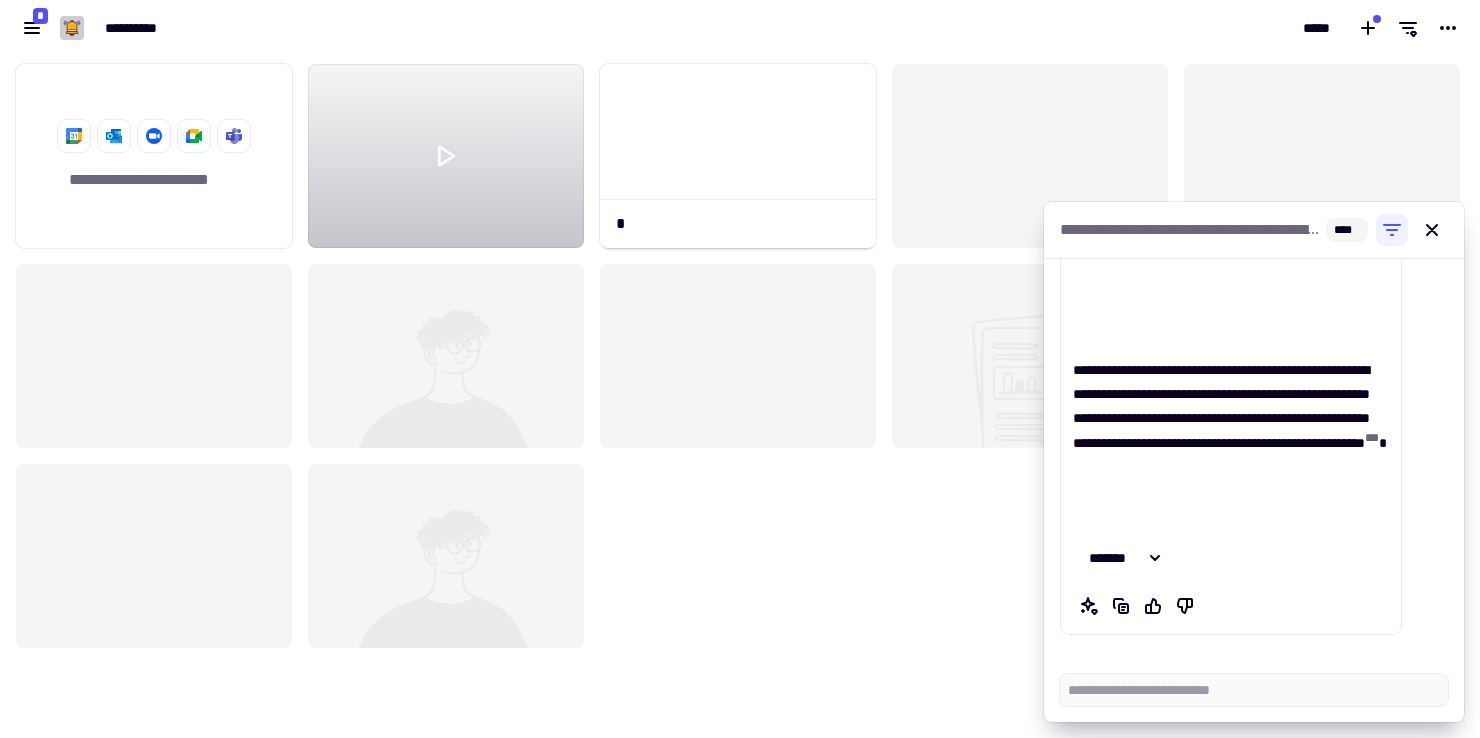scroll, scrollTop: 1, scrollLeft: 1, axis: both 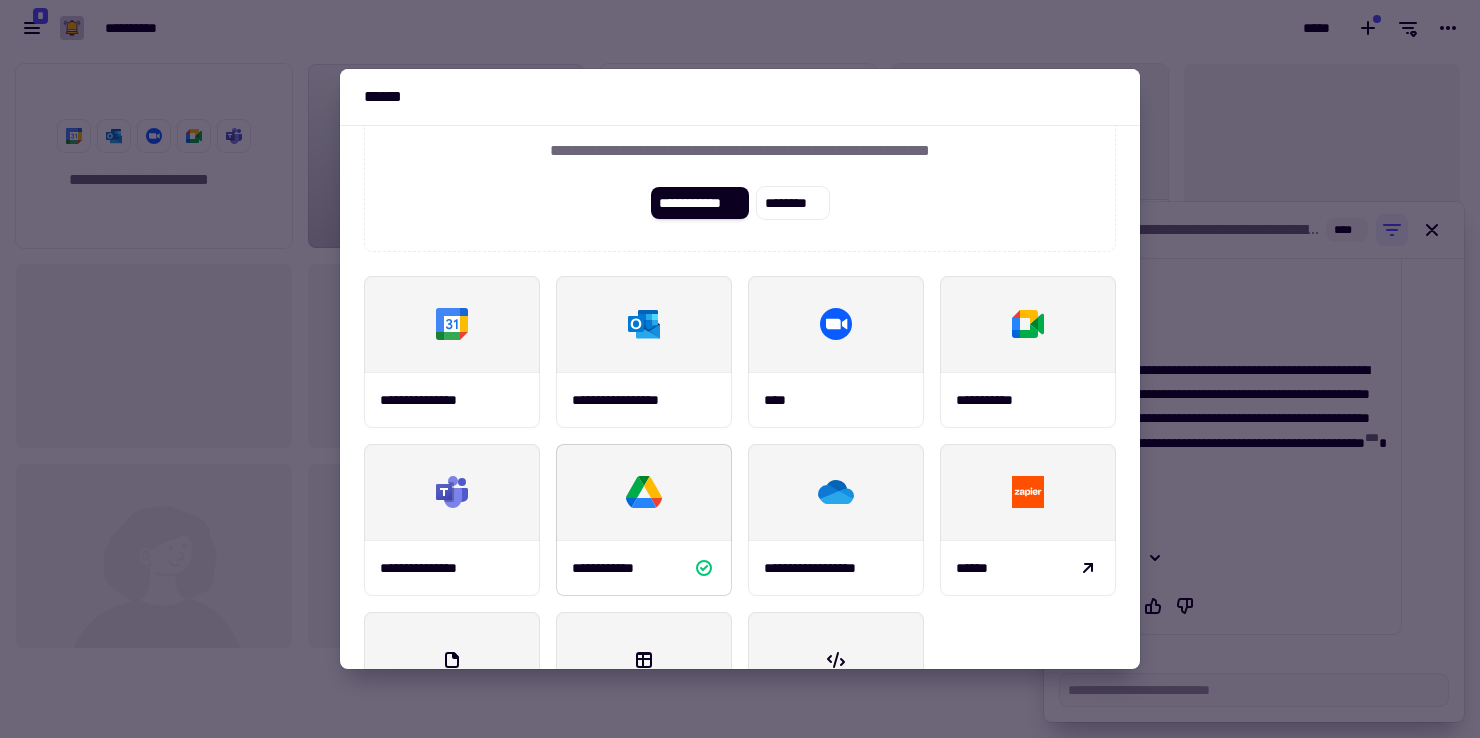 click 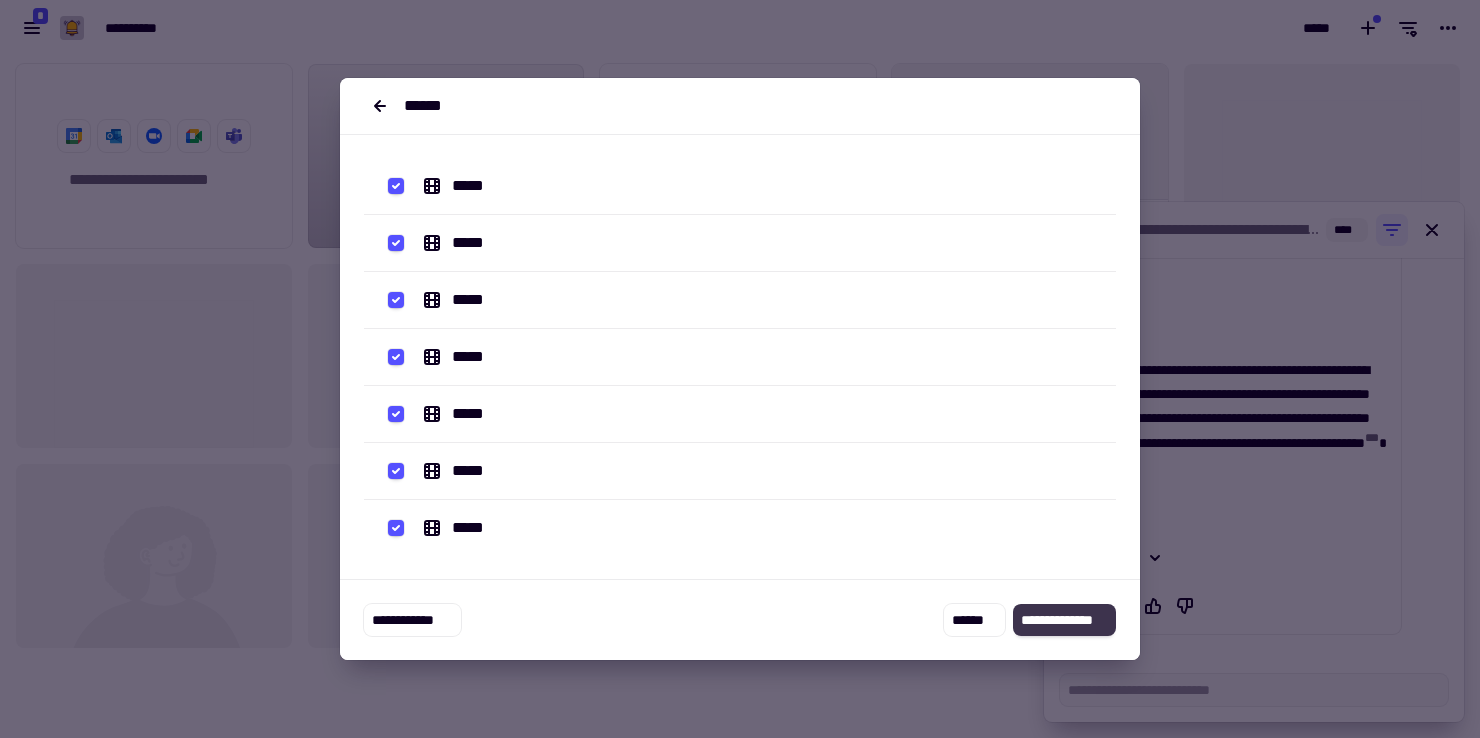 click on "**********" 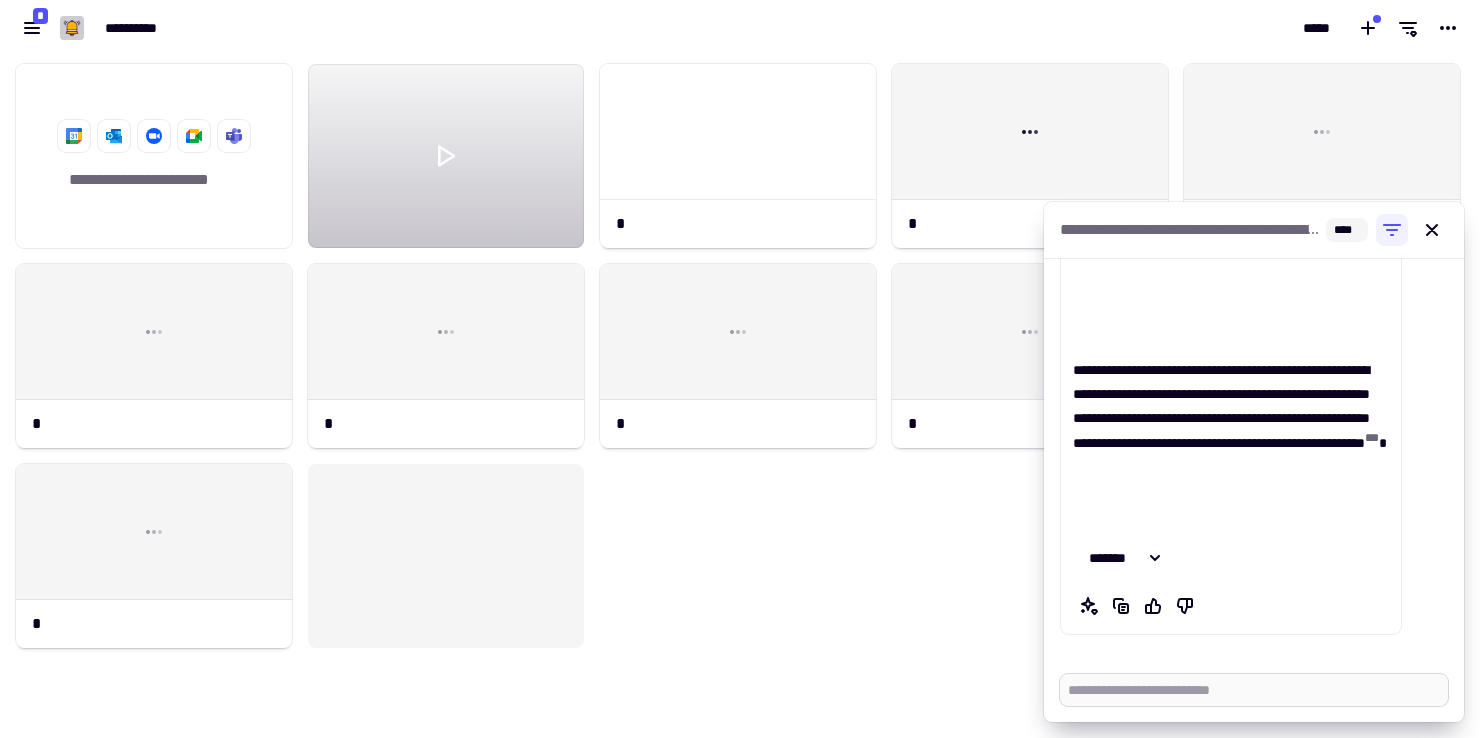 click at bounding box center [1254, 690] 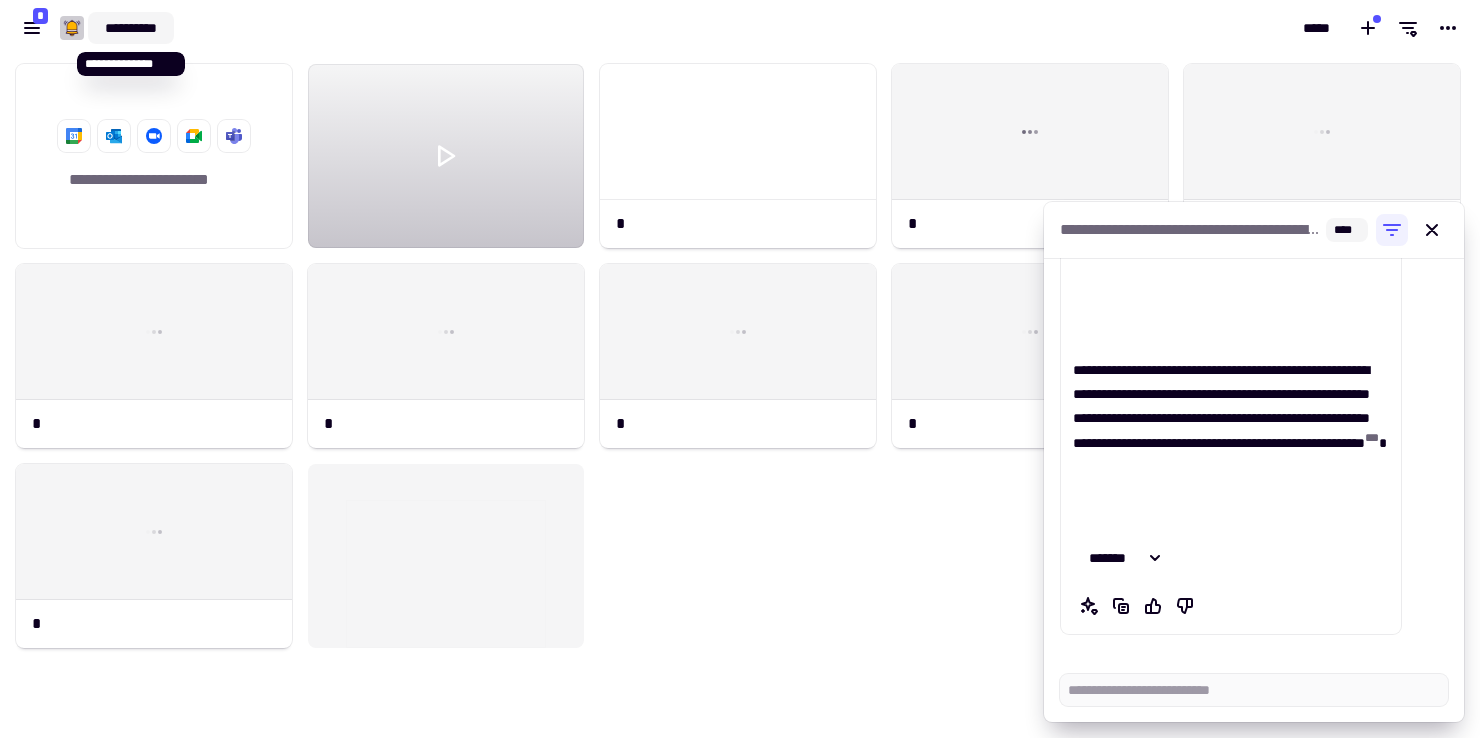 click on "**********" 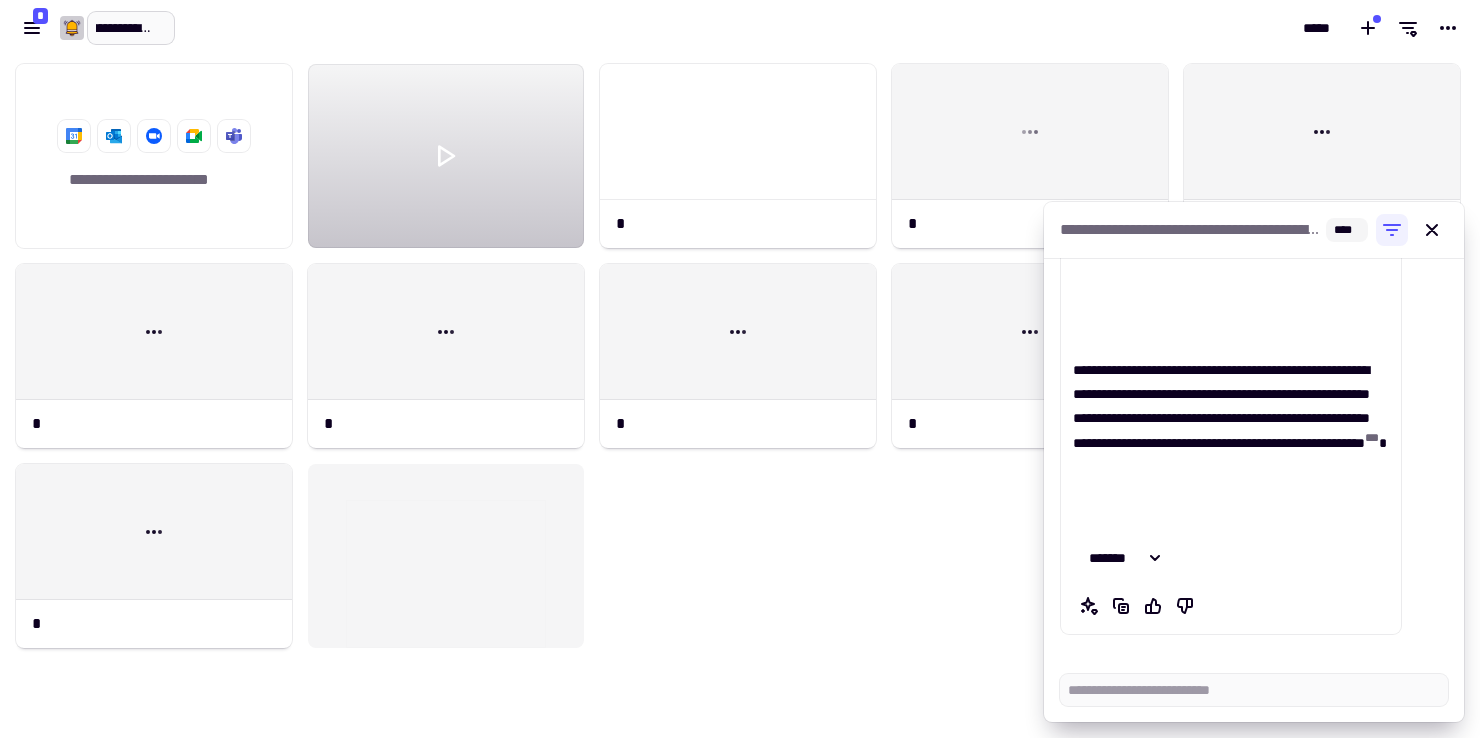 scroll, scrollTop: 0, scrollLeft: 45, axis: horizontal 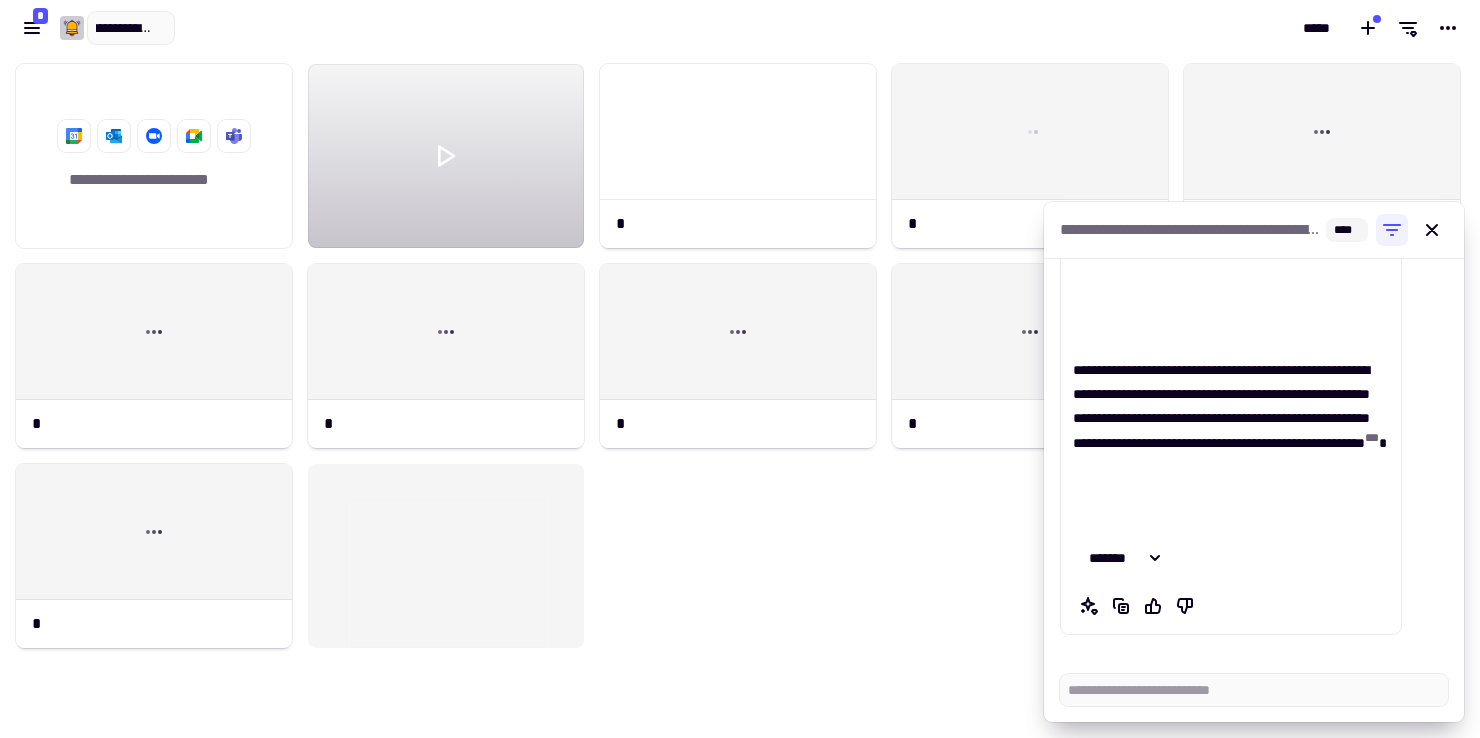 click on "*****" at bounding box center (1110, 28) 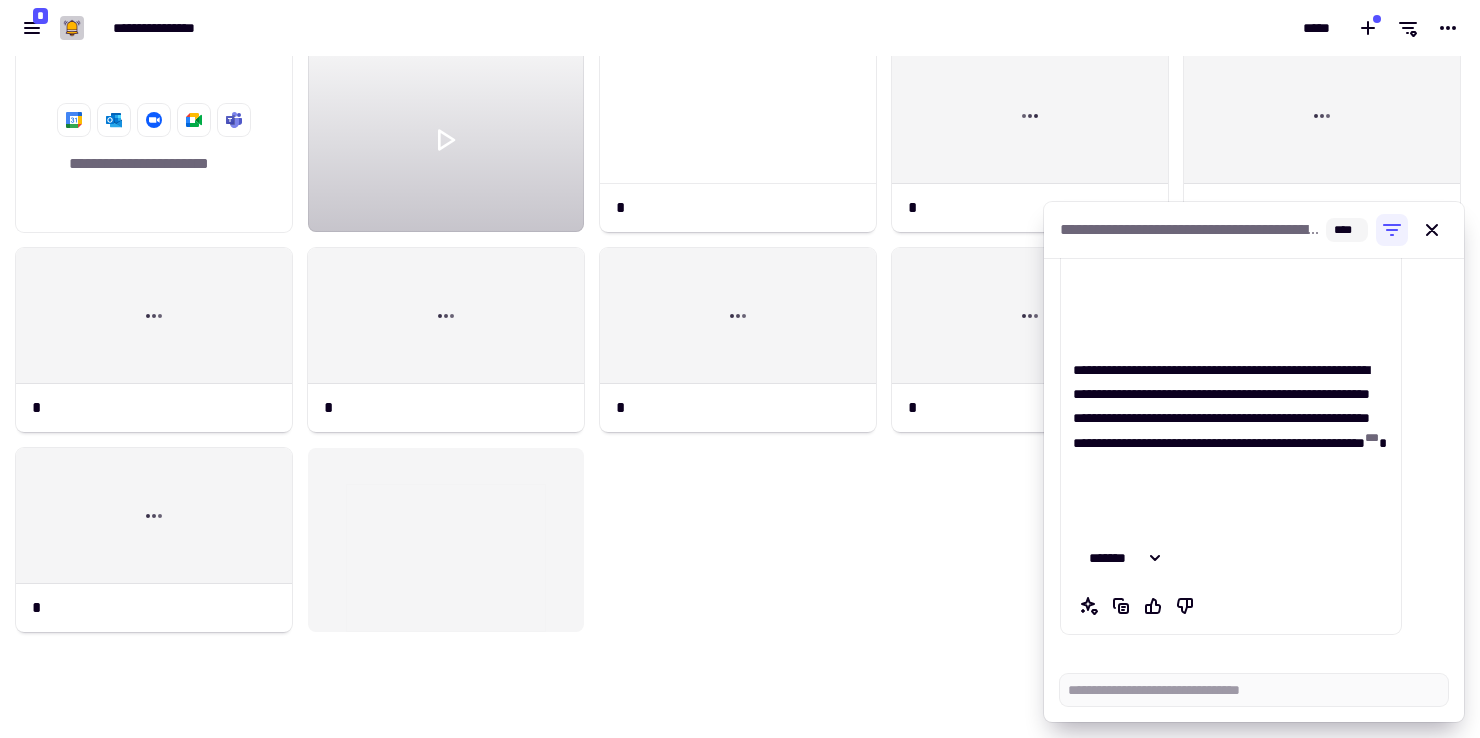 scroll, scrollTop: 0, scrollLeft: 0, axis: both 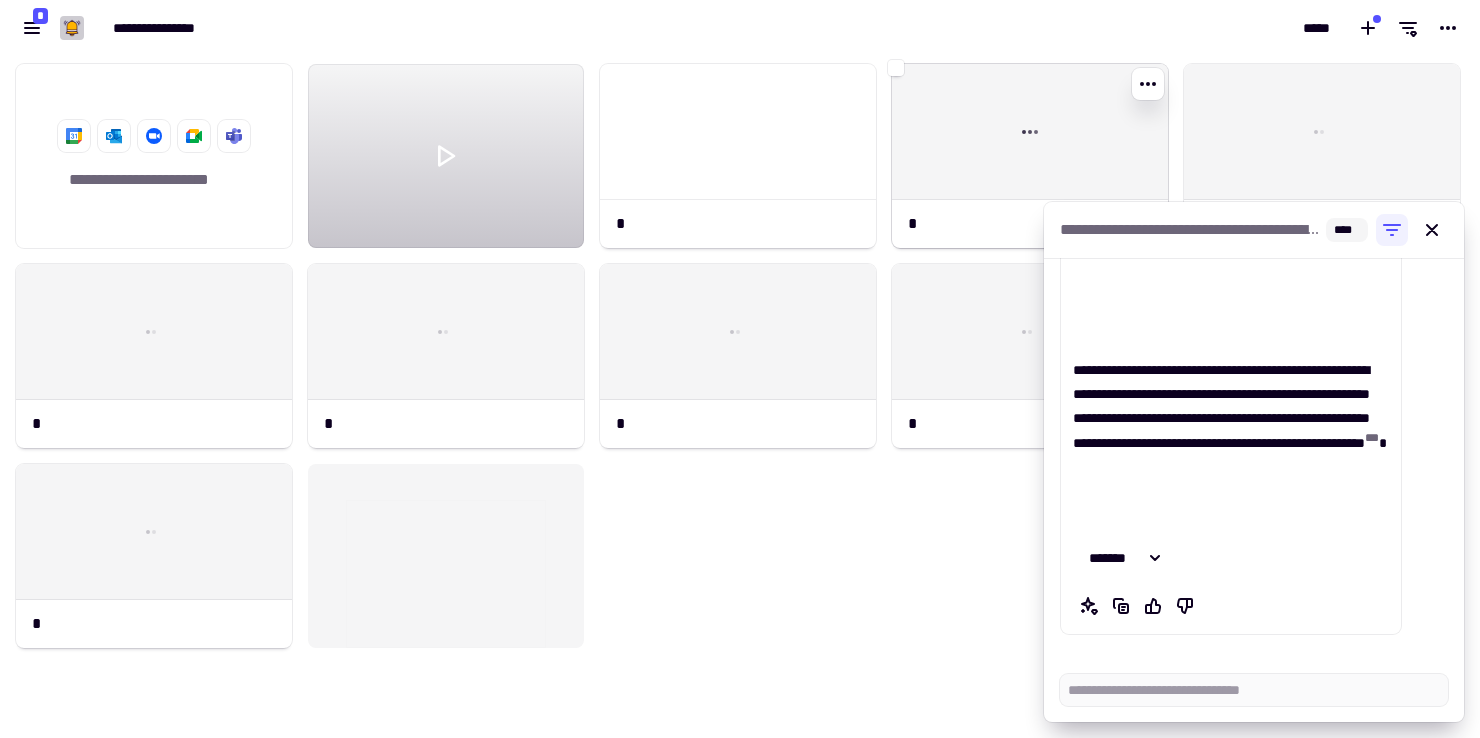 click 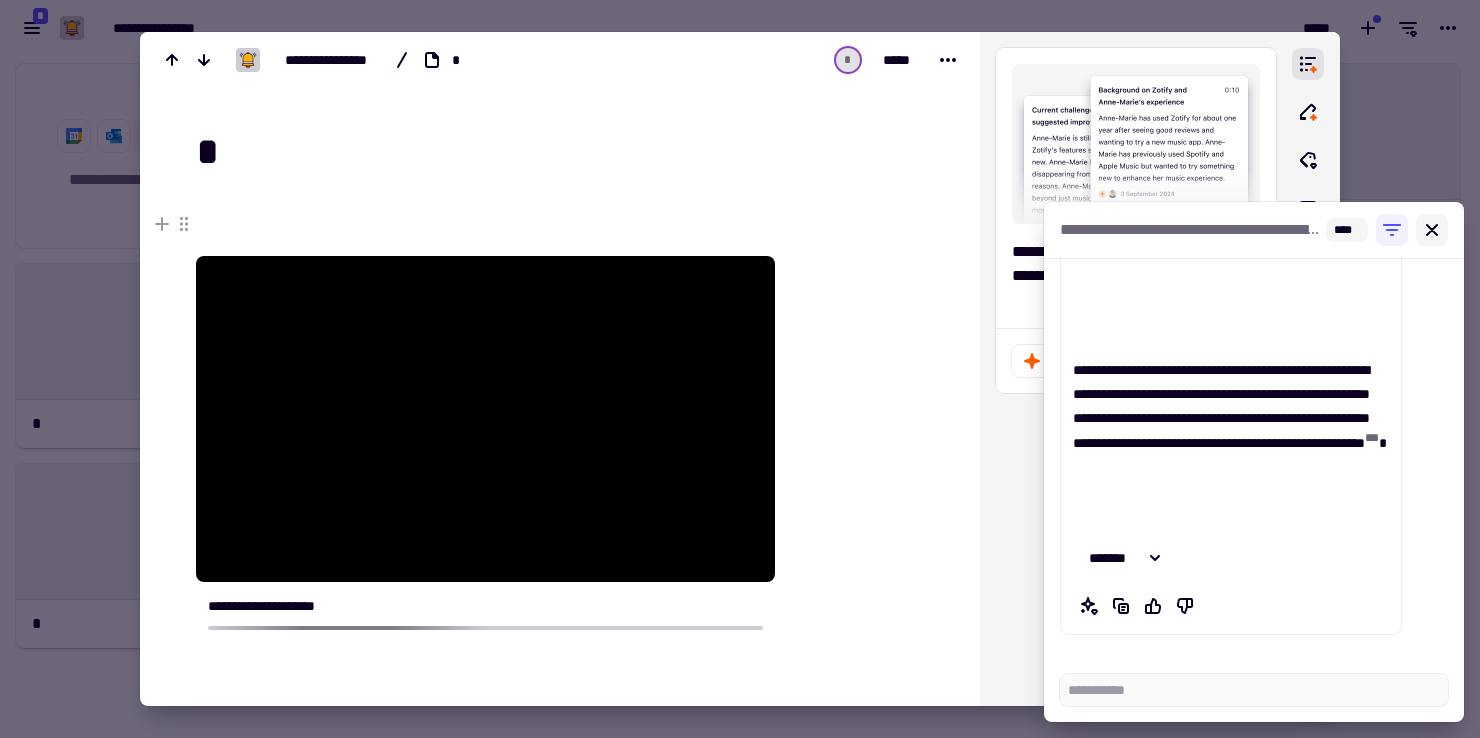 click 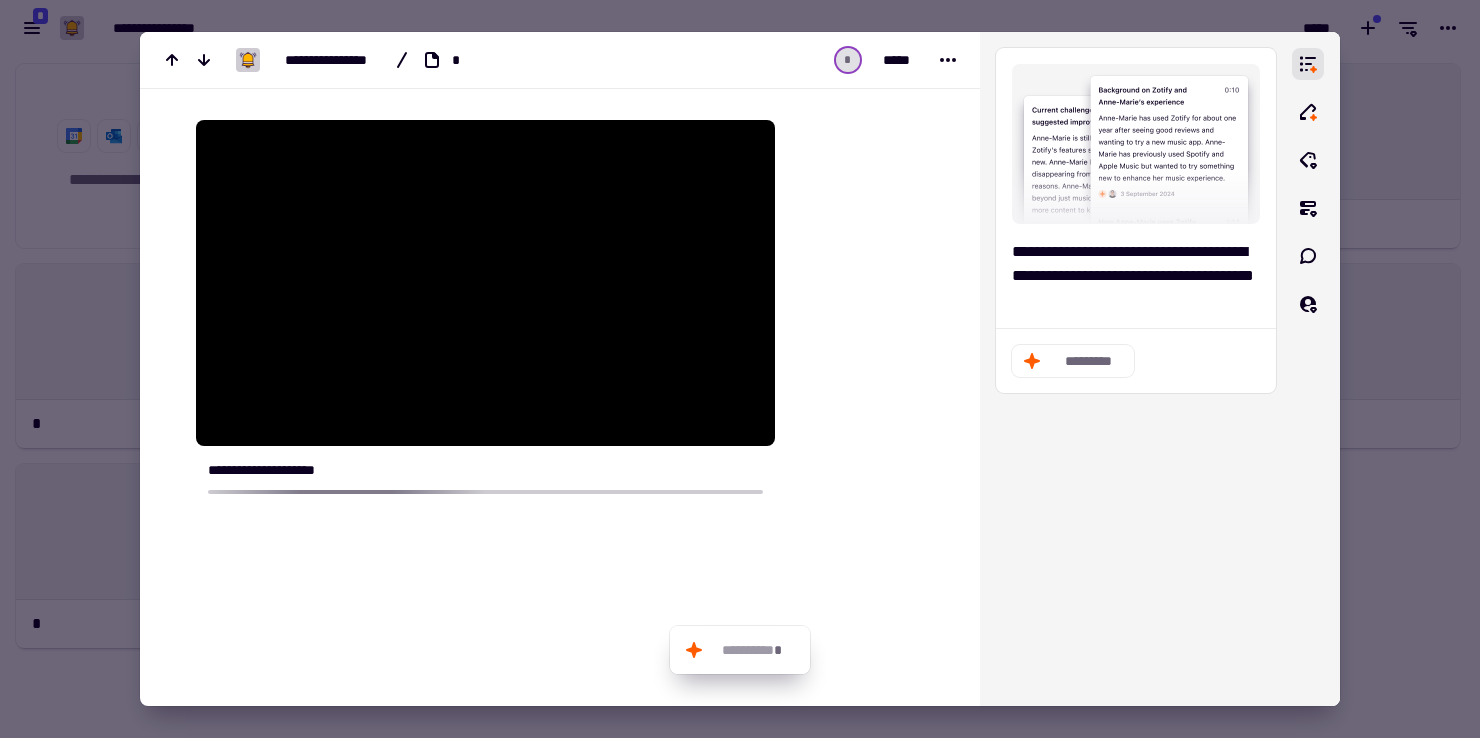 scroll, scrollTop: 0, scrollLeft: 0, axis: both 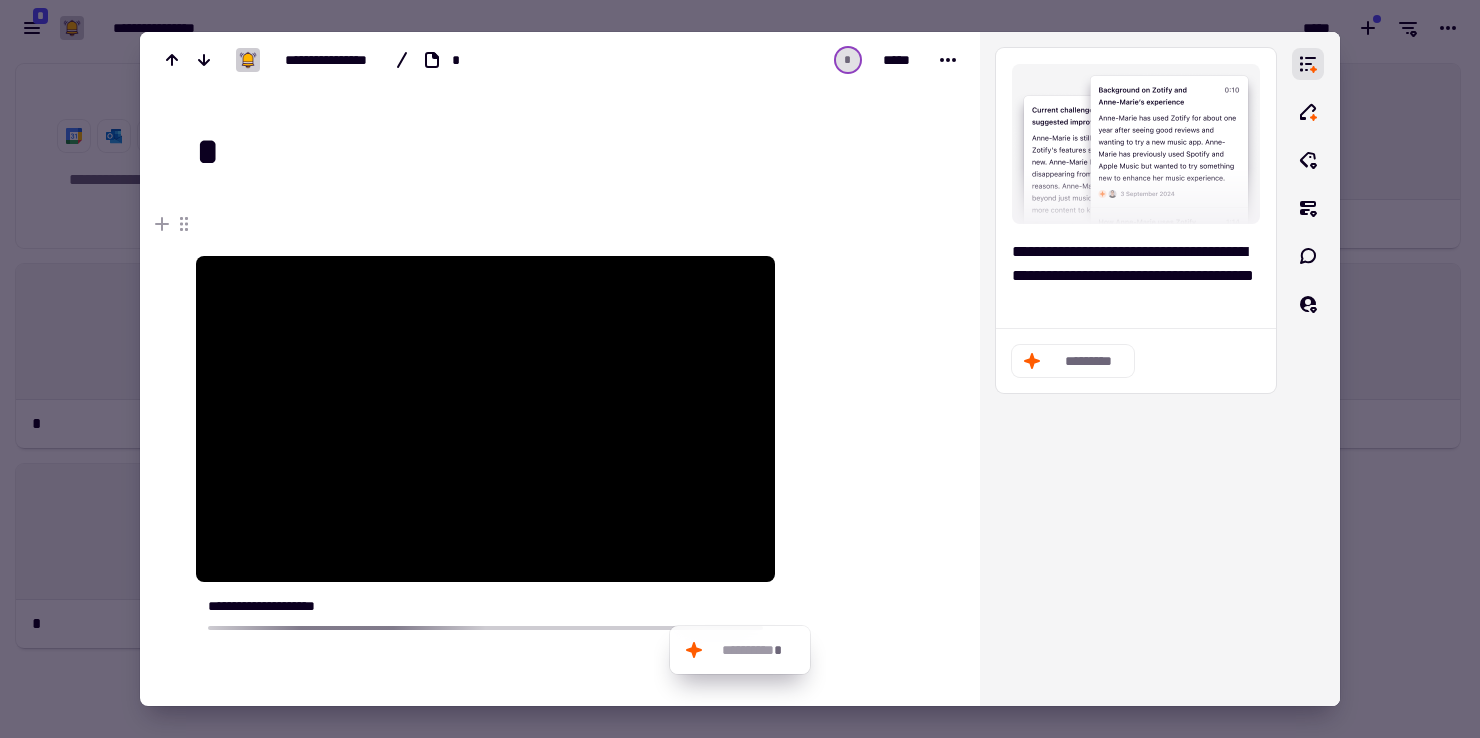 click at bounding box center [740, 369] 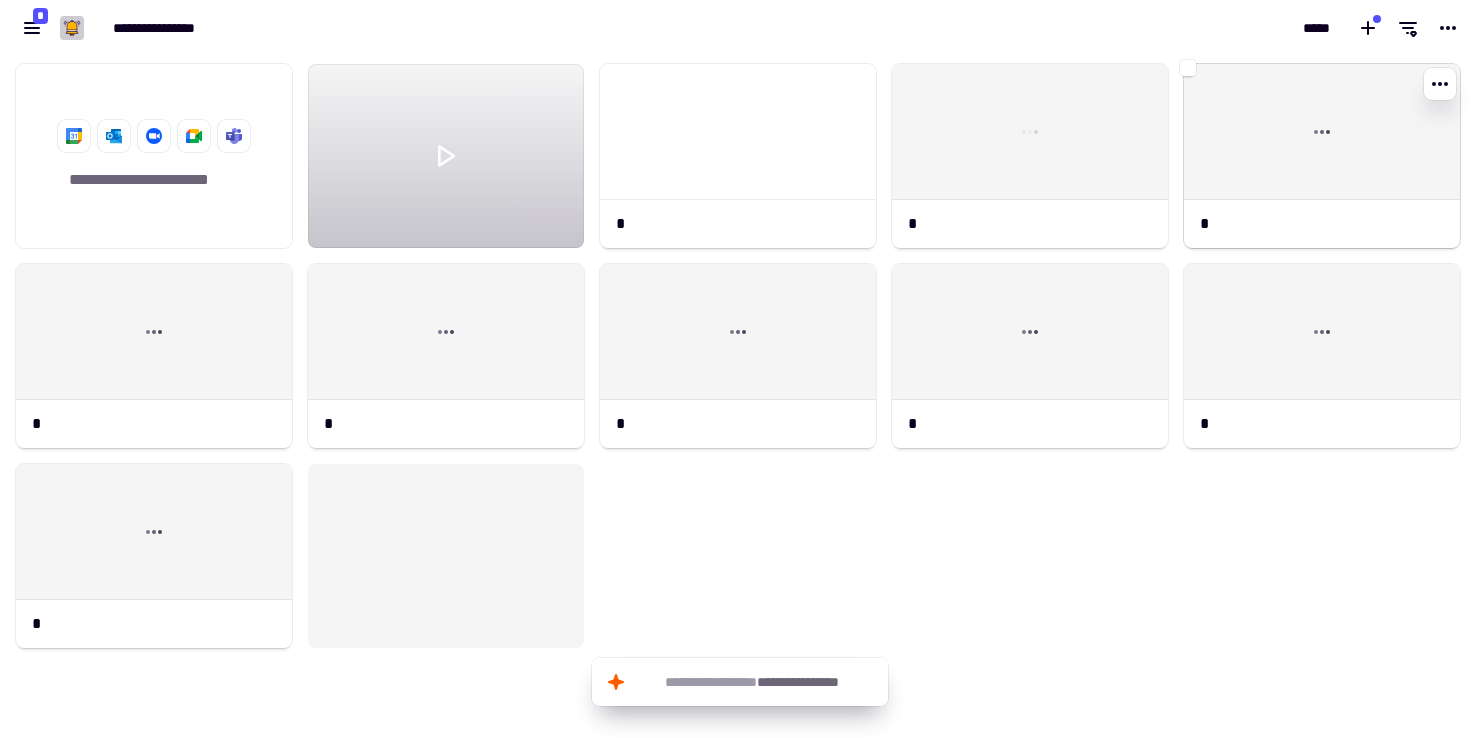 click 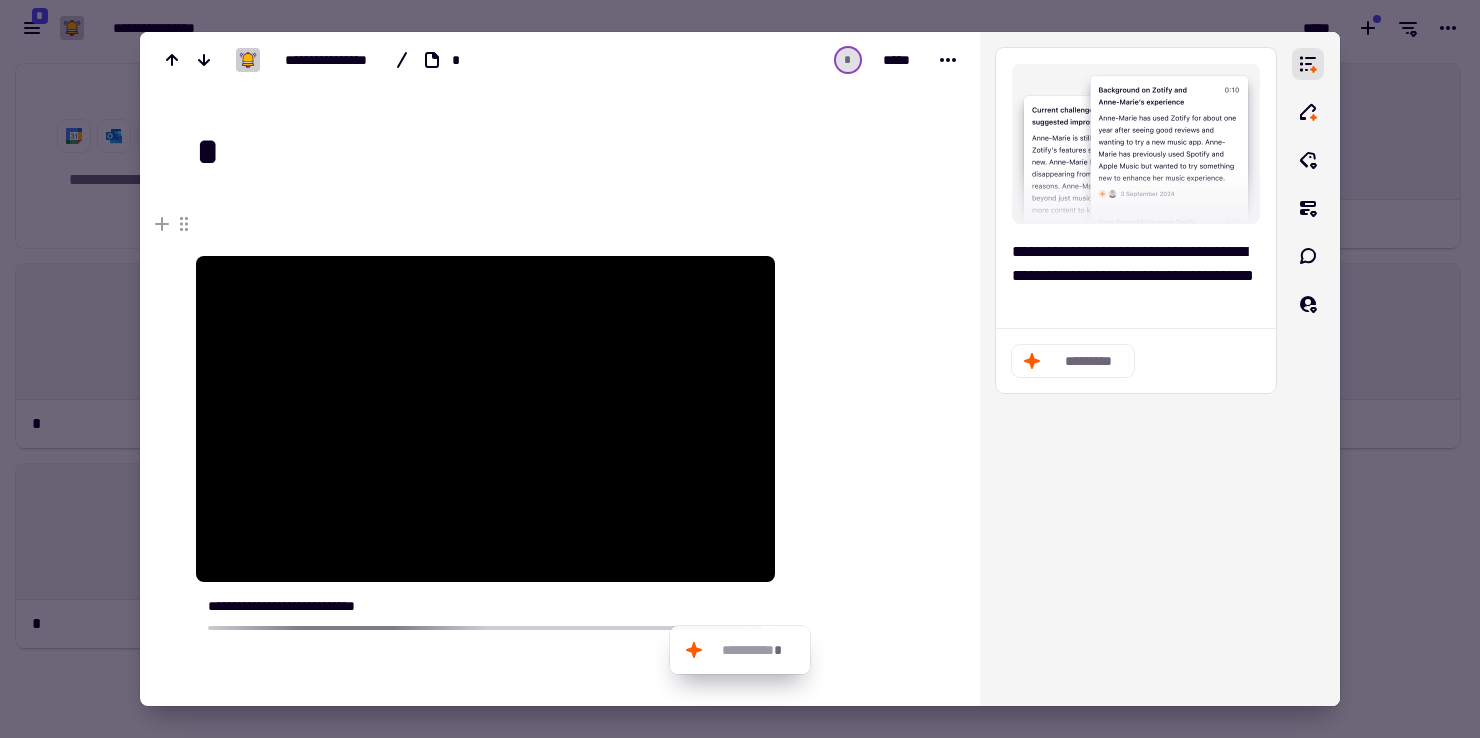 click at bounding box center (740, 369) 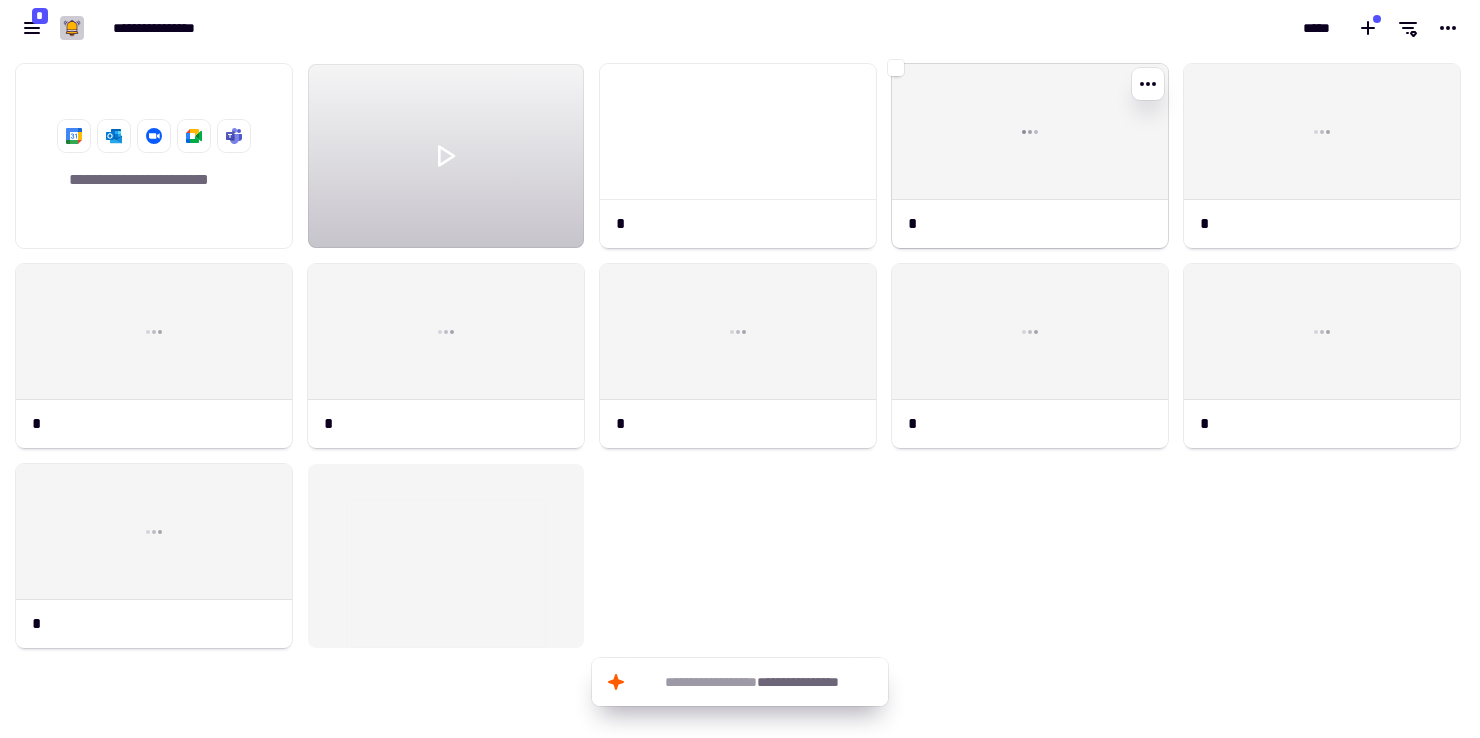 click 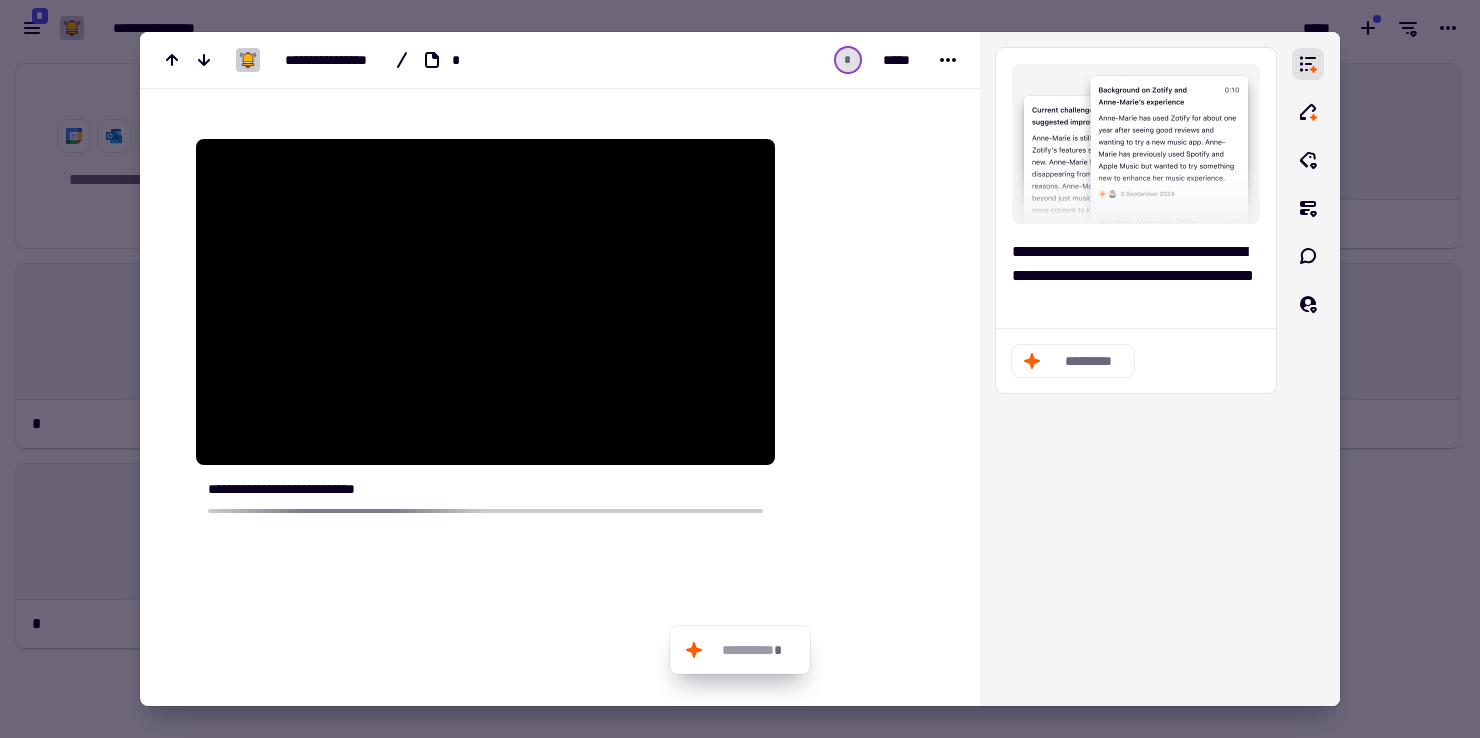 scroll, scrollTop: 0, scrollLeft: 0, axis: both 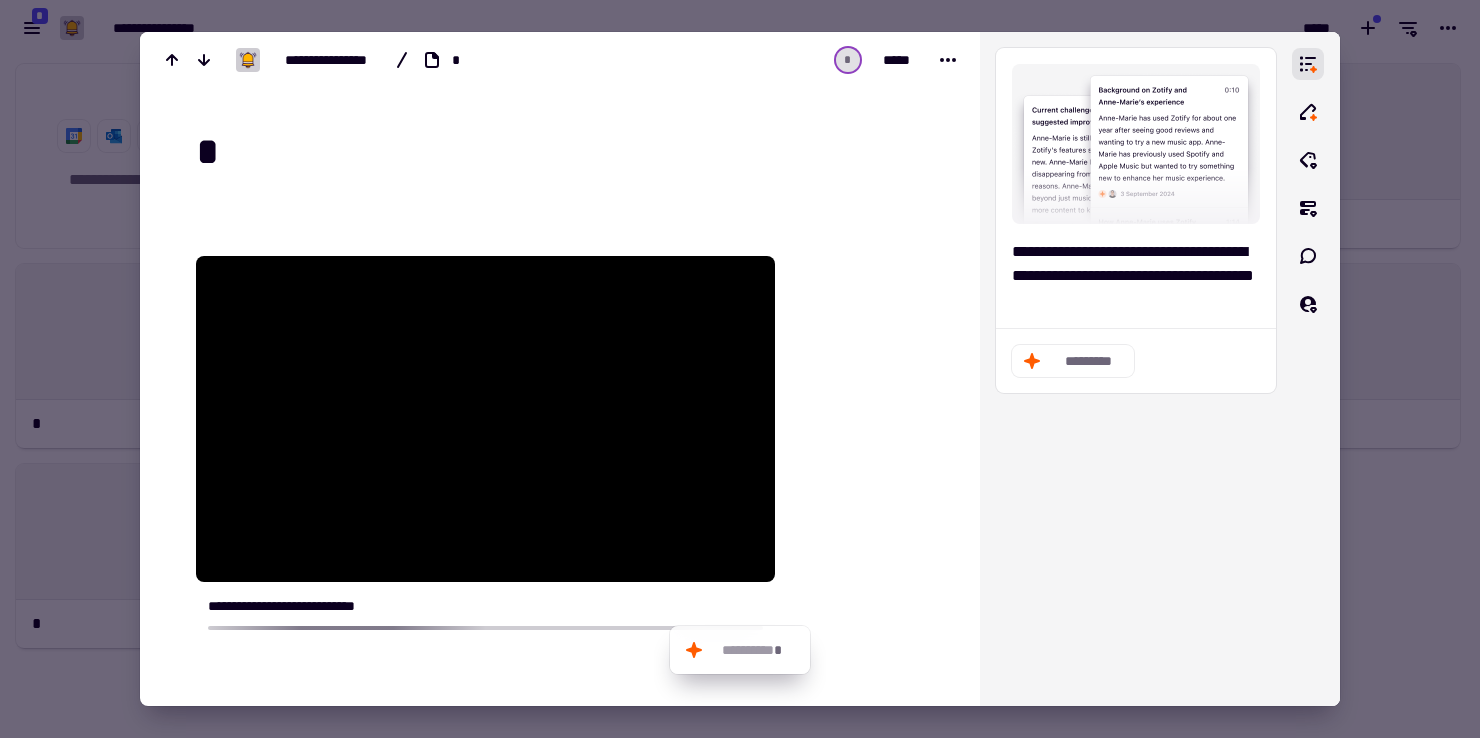 click on "*" at bounding box center (544, 152) 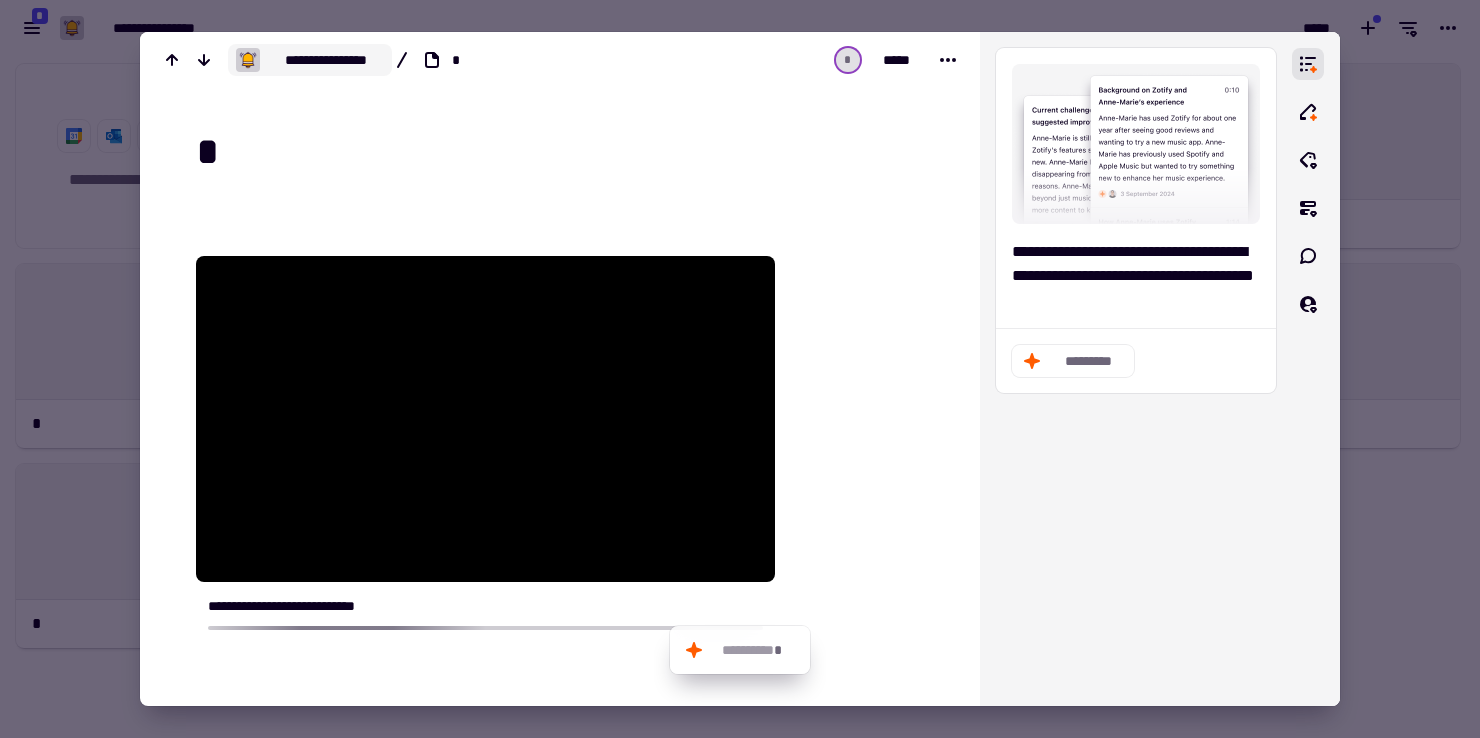 click on "**********" 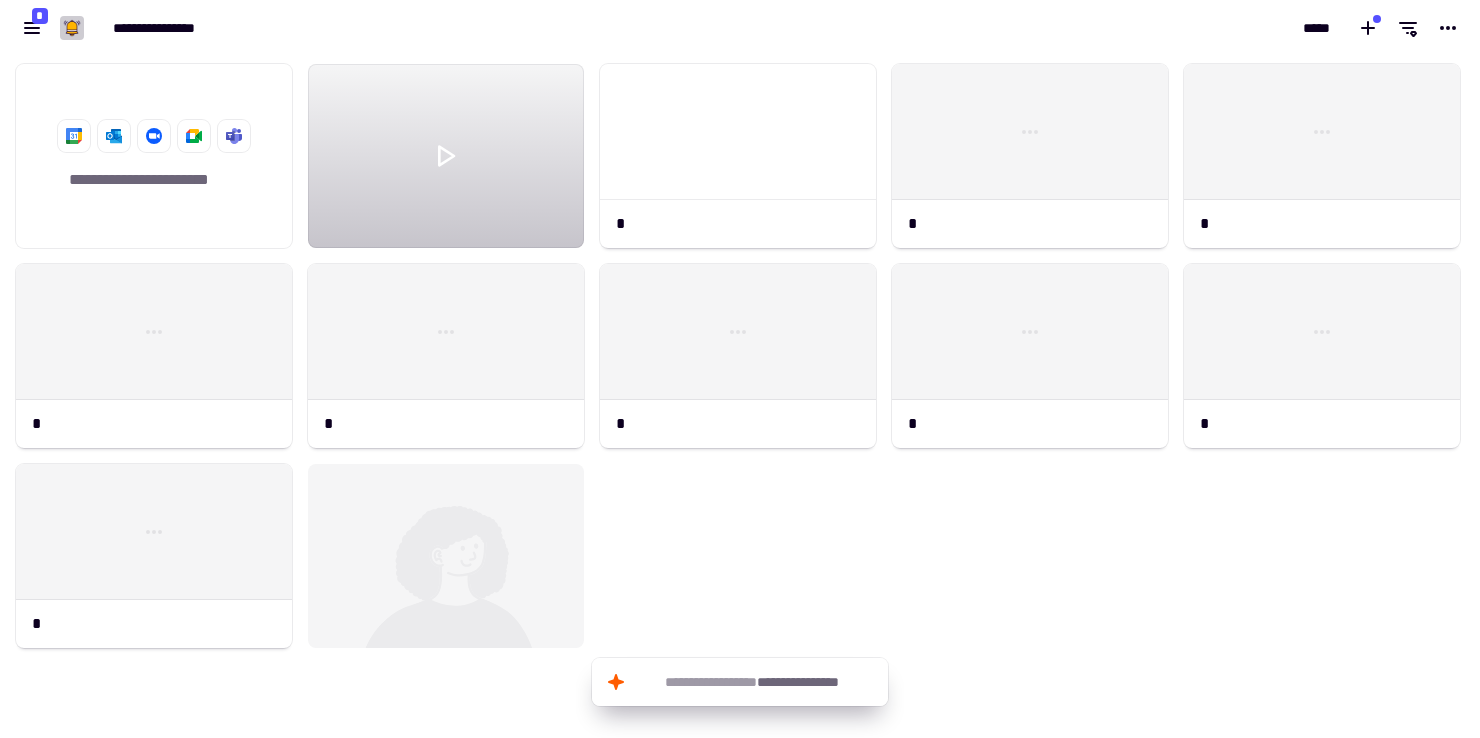 scroll, scrollTop: 1, scrollLeft: 1, axis: both 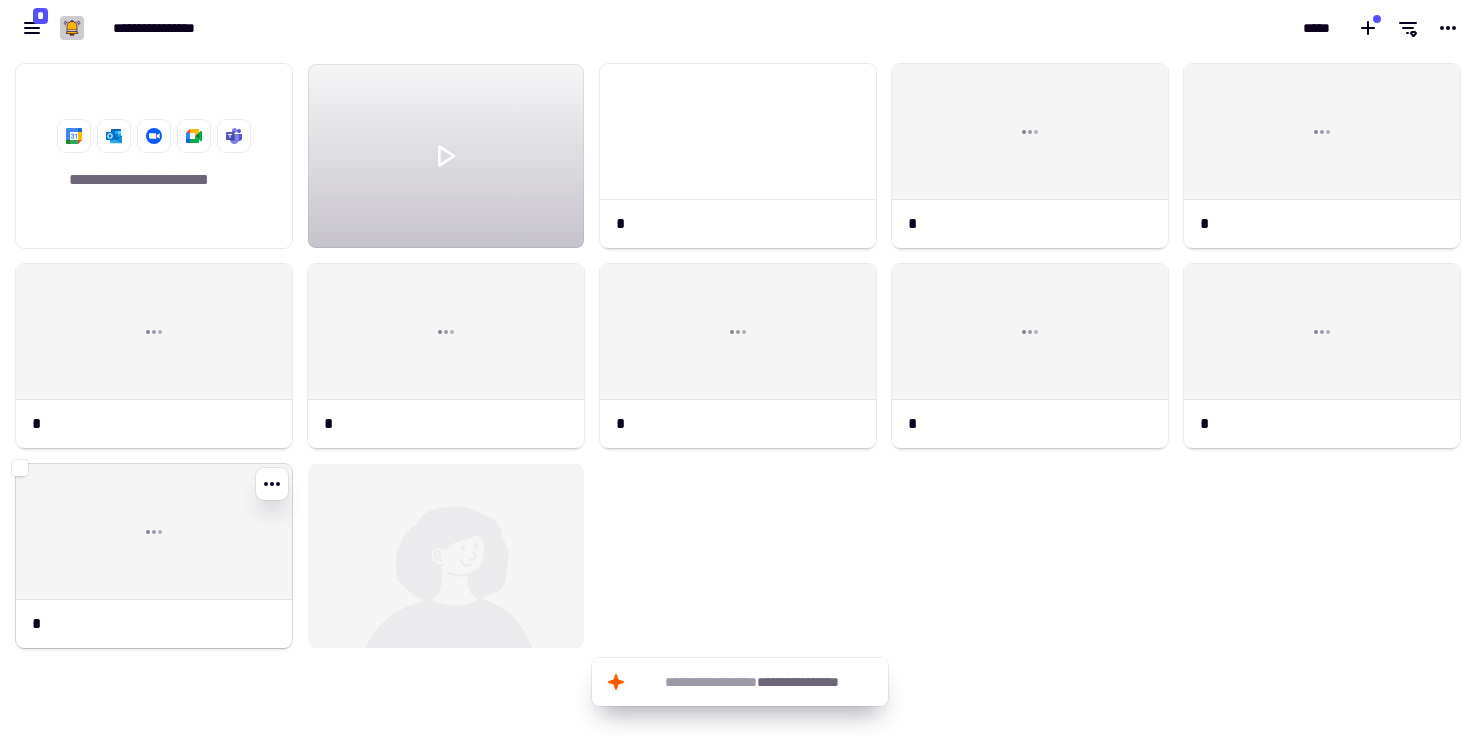 click 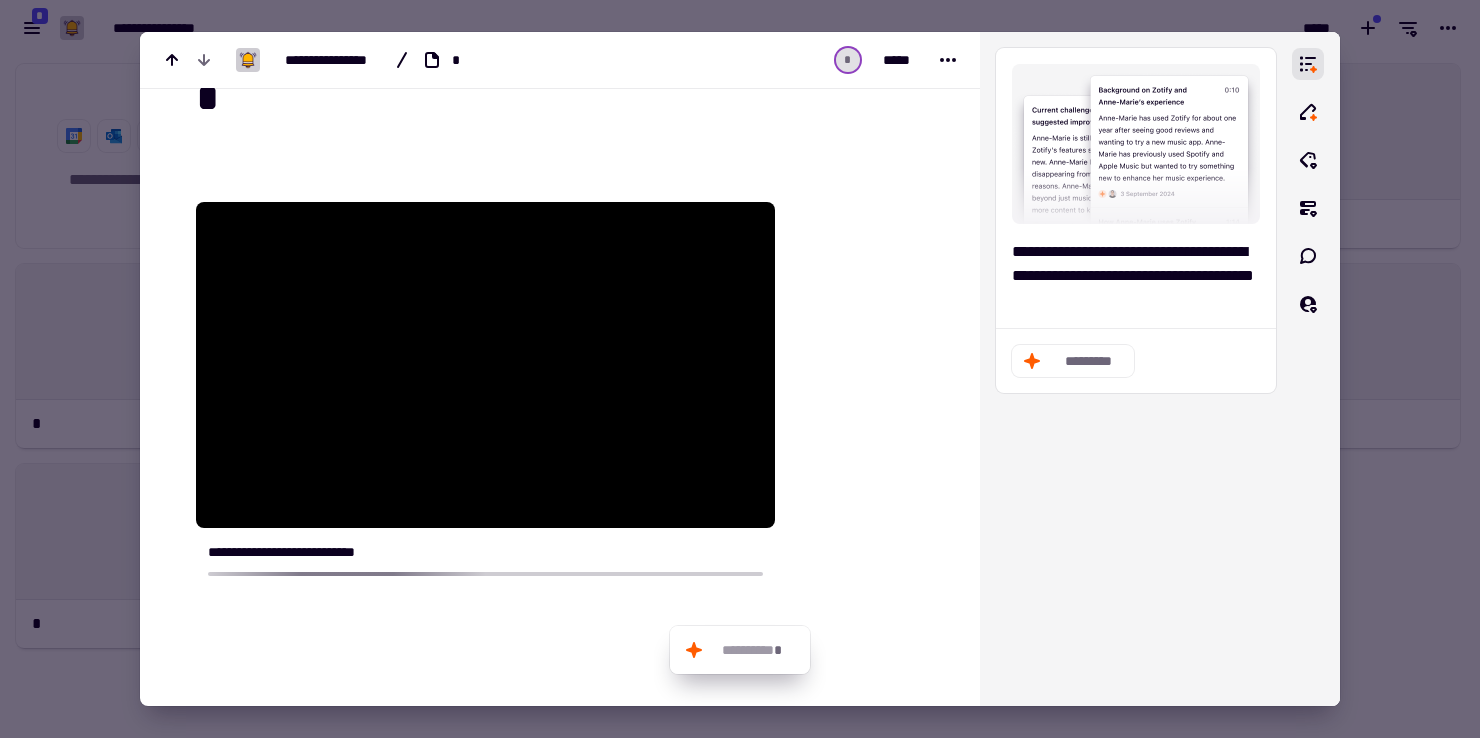 scroll, scrollTop: 0, scrollLeft: 0, axis: both 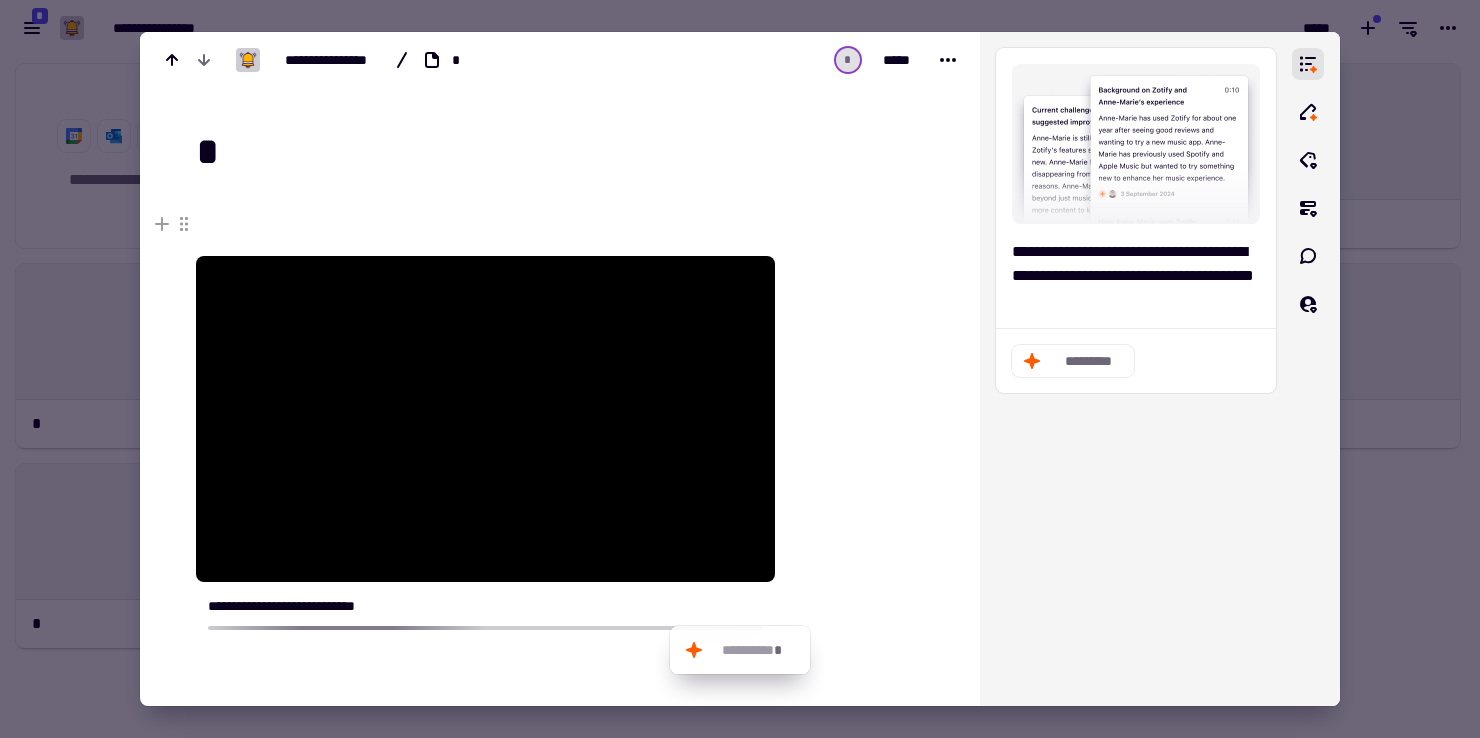 click at bounding box center (740, 369) 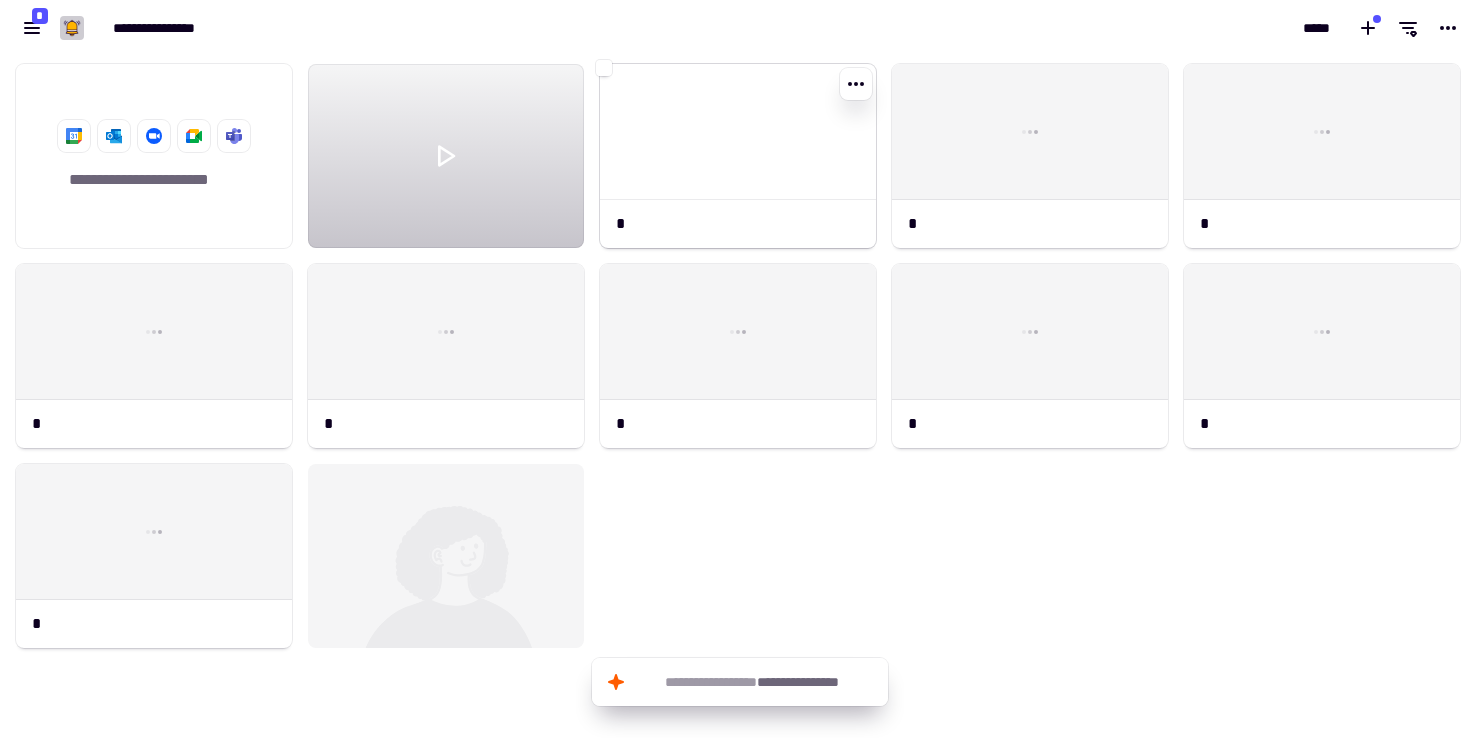 click 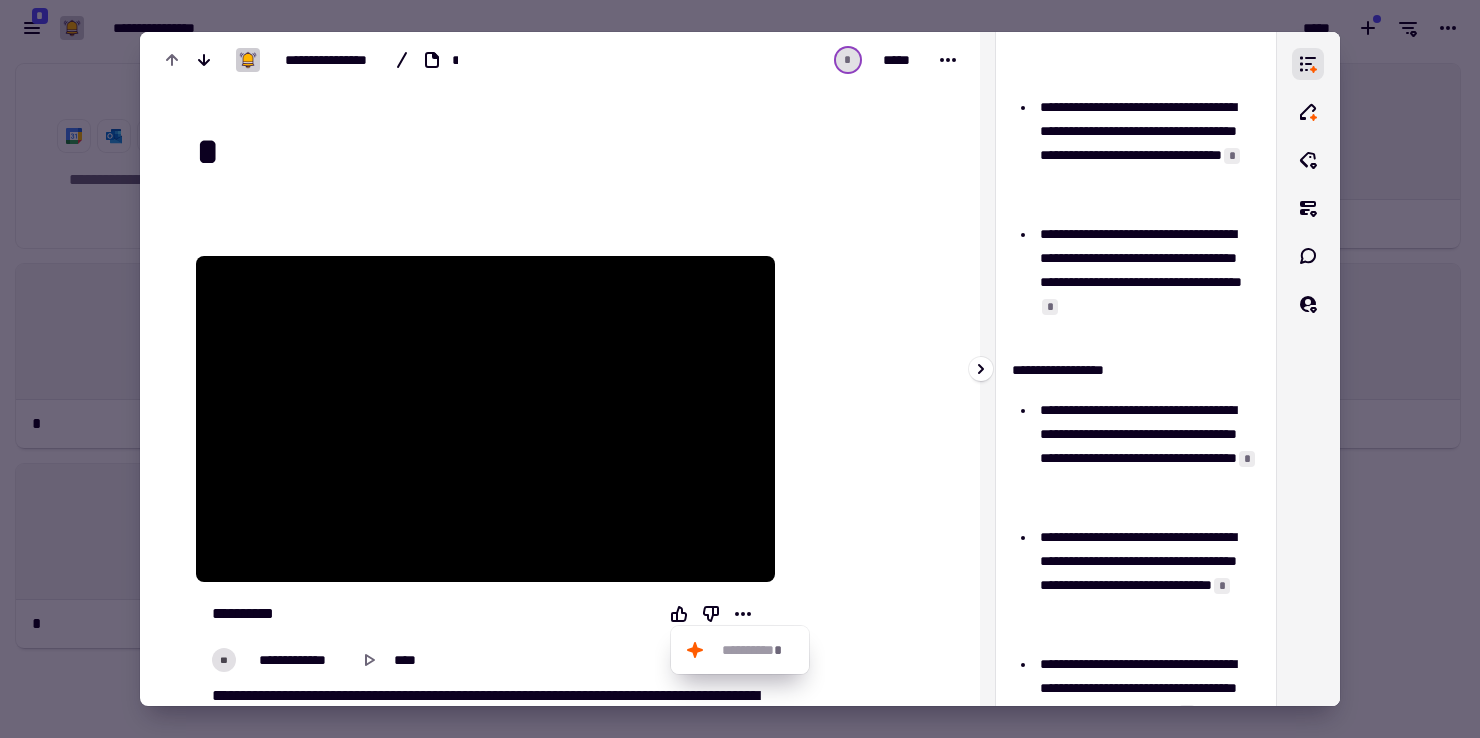 scroll, scrollTop: 0, scrollLeft: 0, axis: both 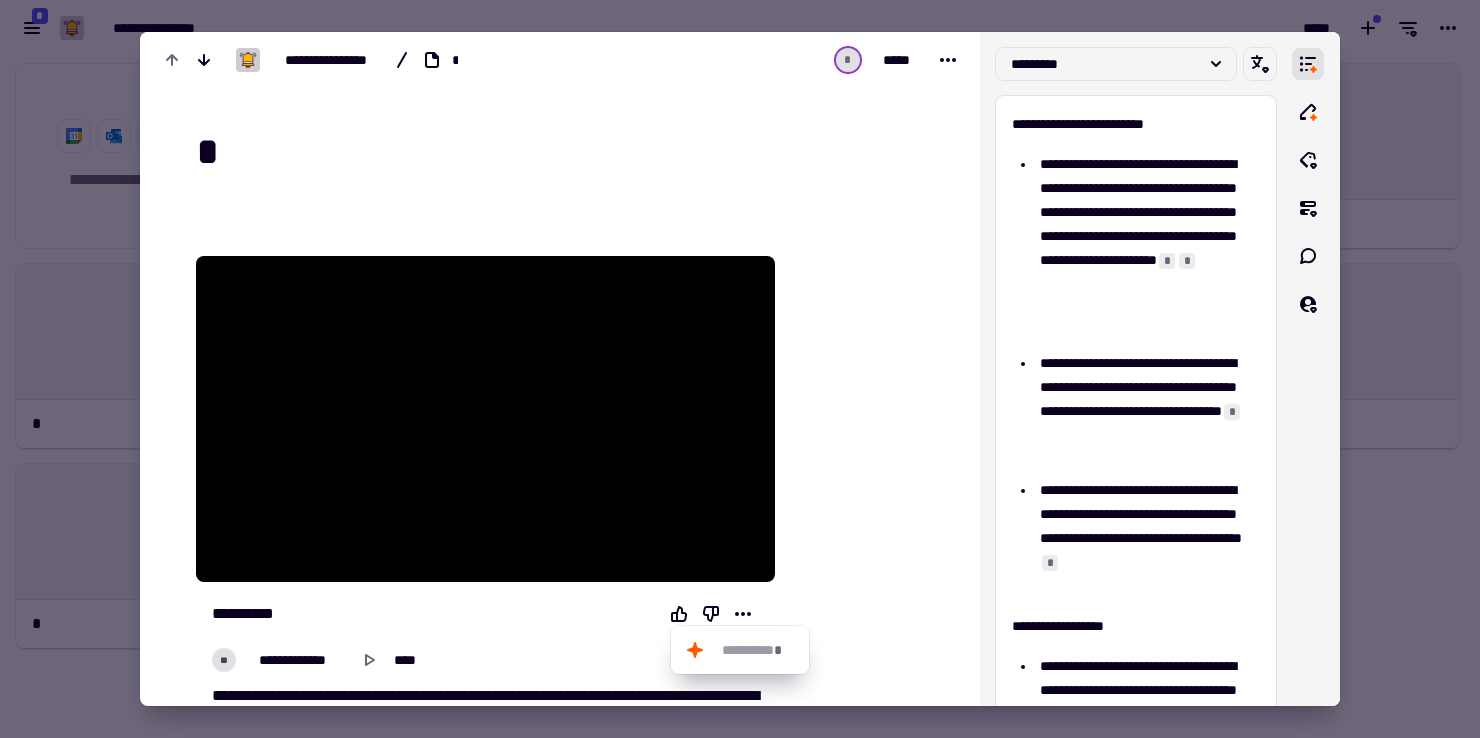 click at bounding box center [740, 369] 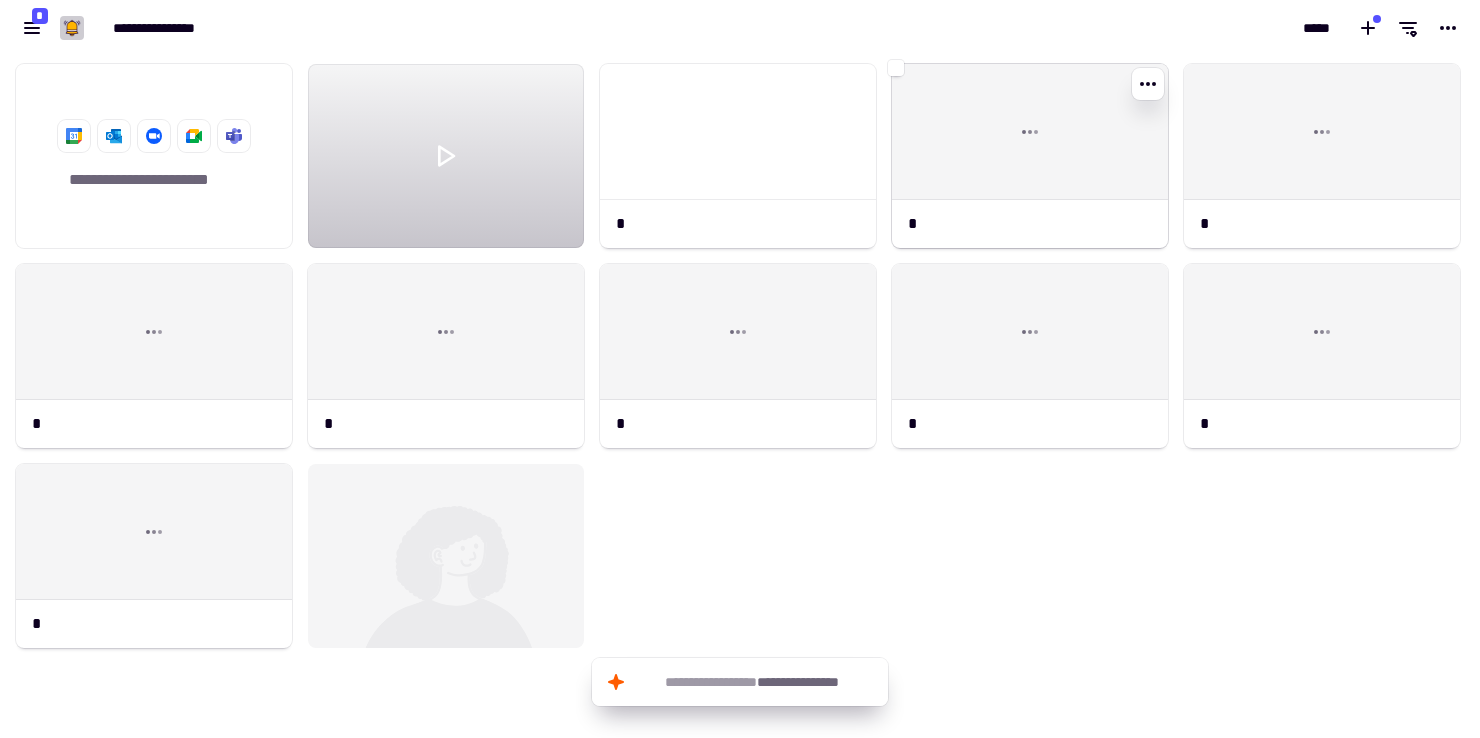 click 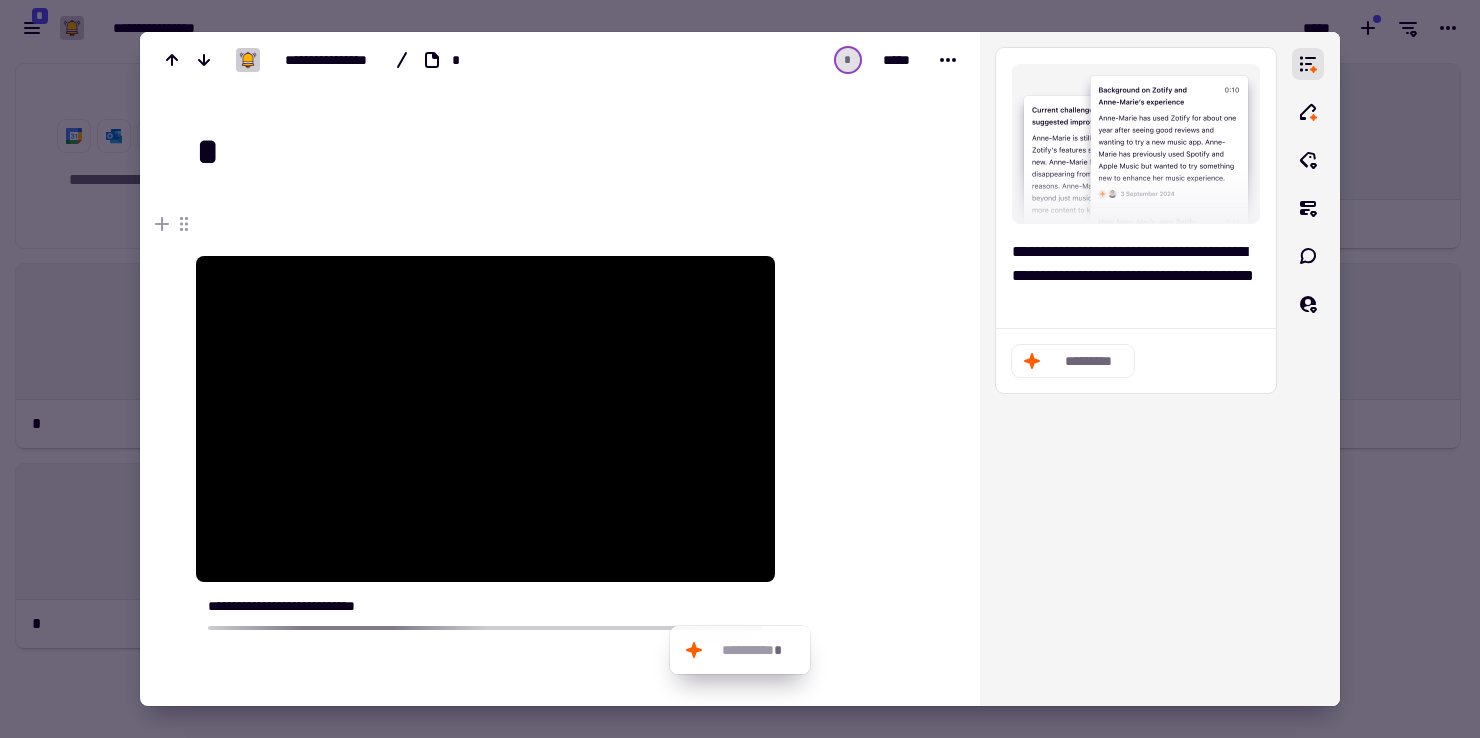 click at bounding box center [740, 369] 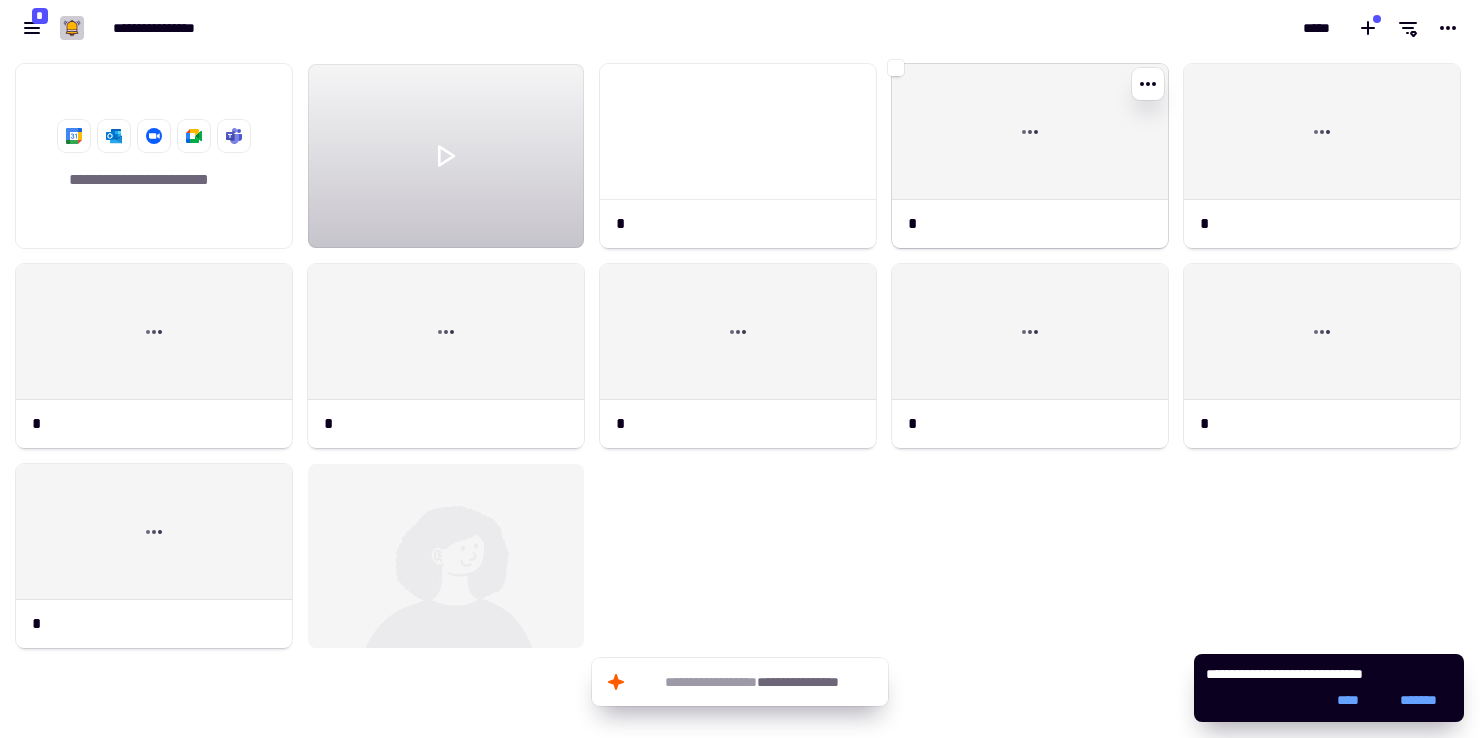 click 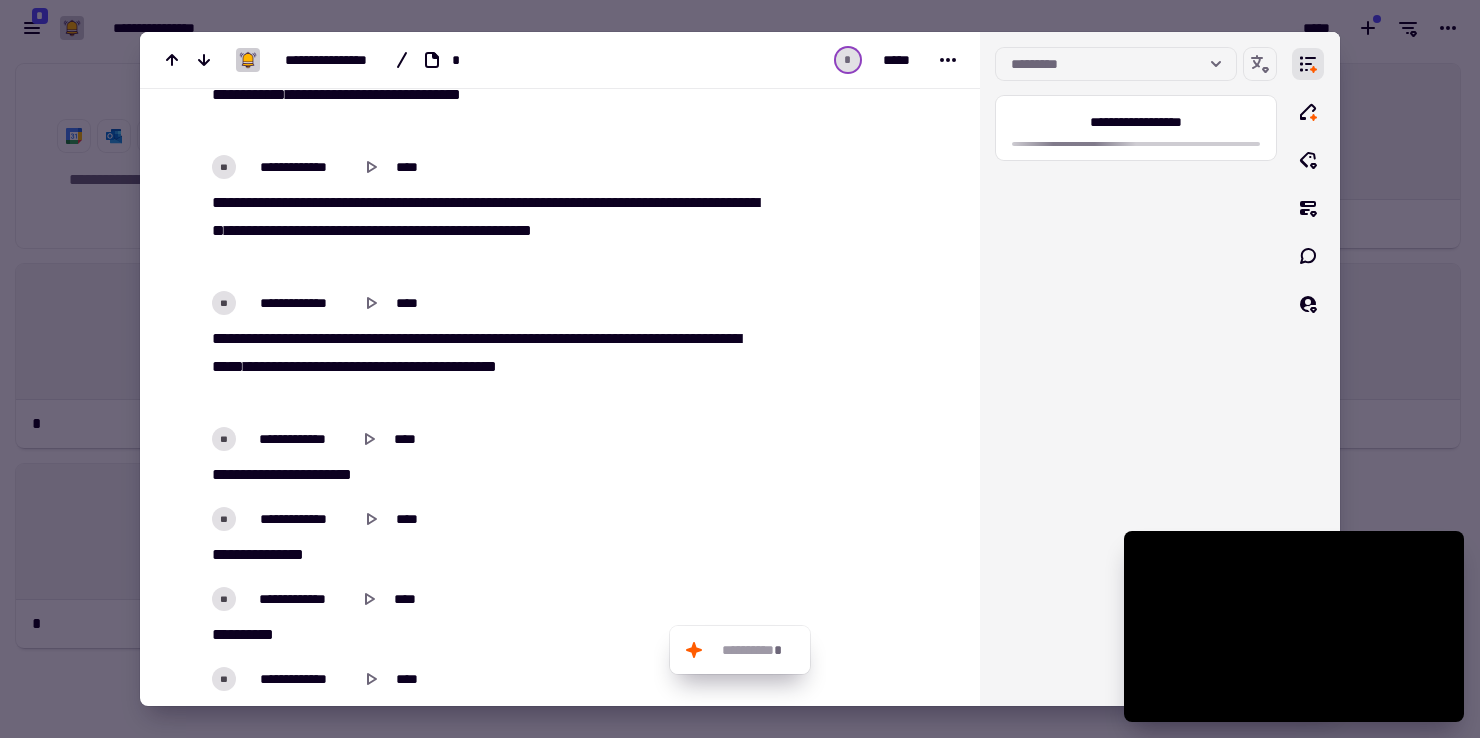 scroll, scrollTop: 0, scrollLeft: 0, axis: both 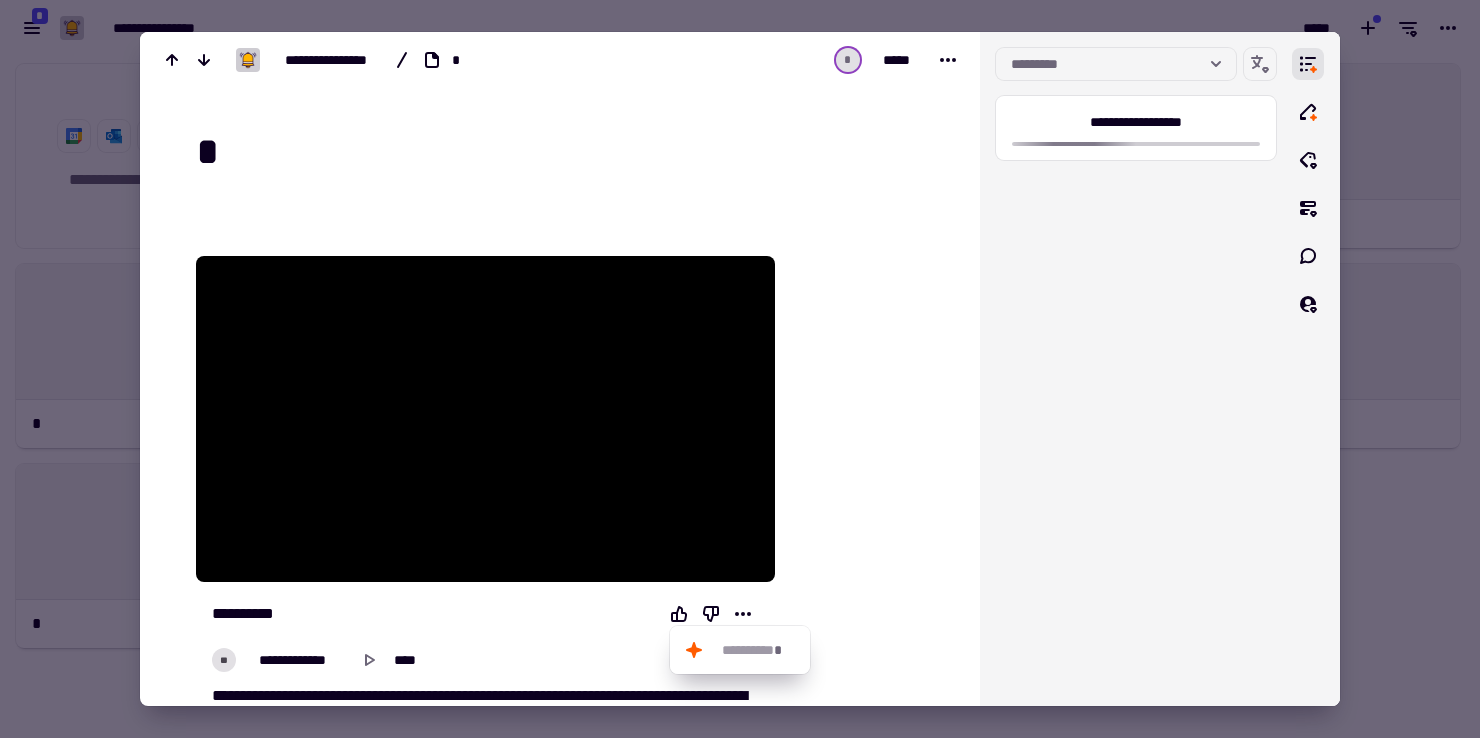 click at bounding box center [740, 369] 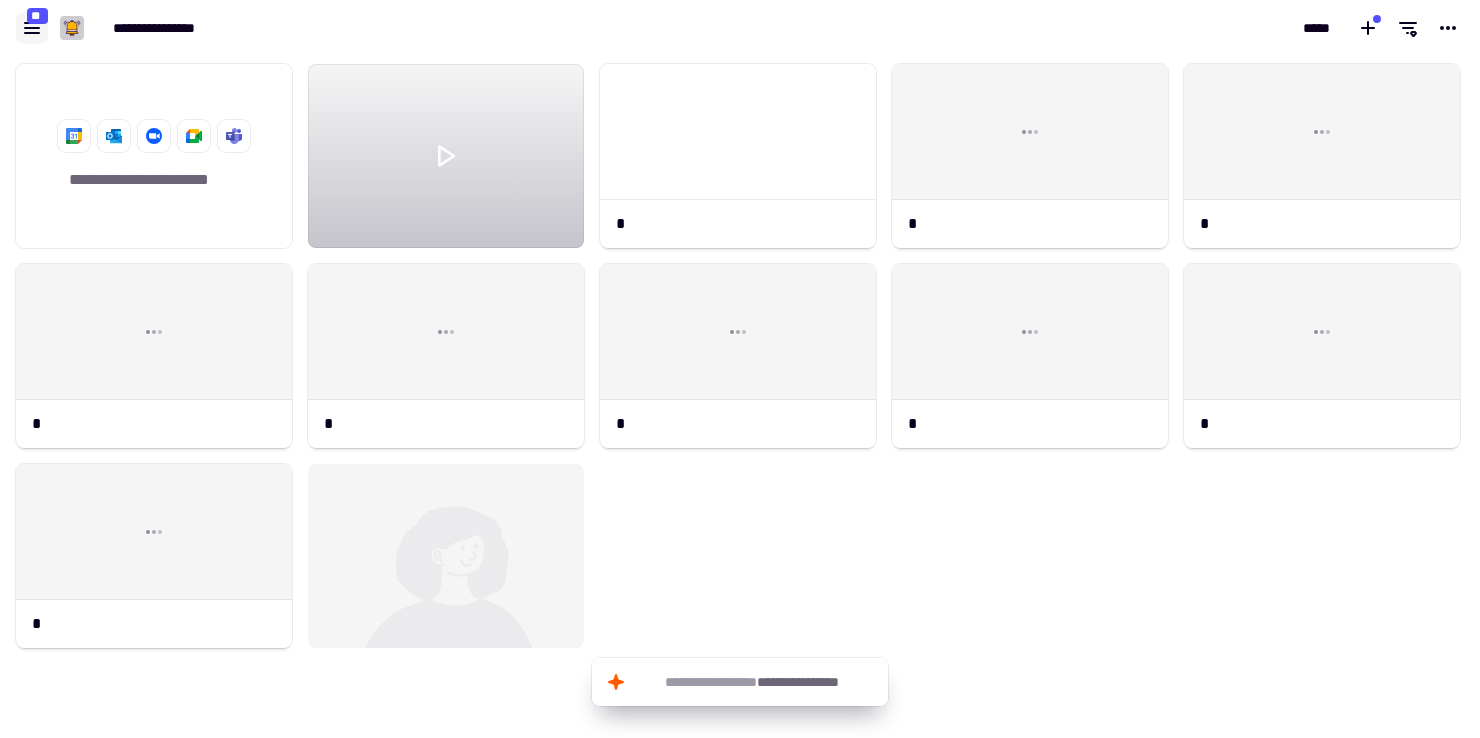 click 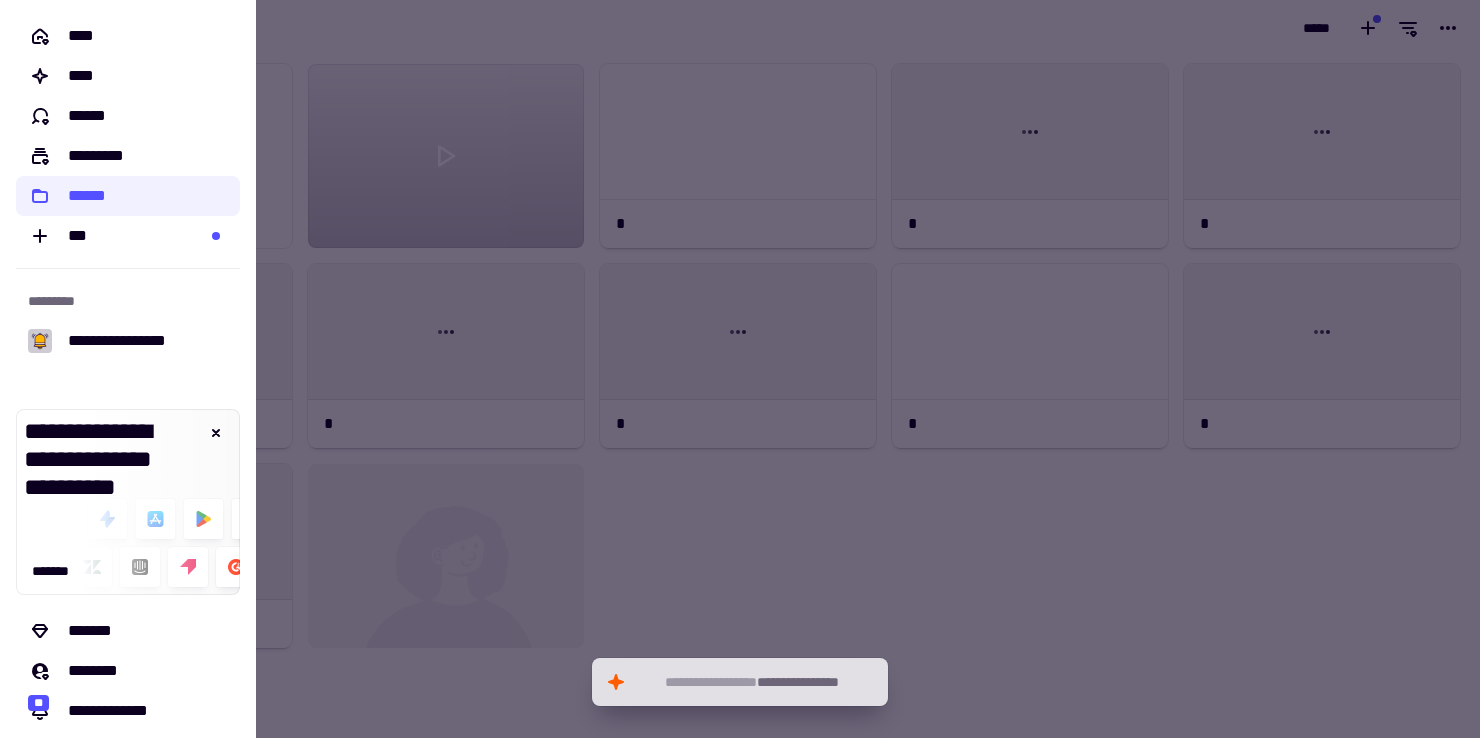 click at bounding box center (740, 369) 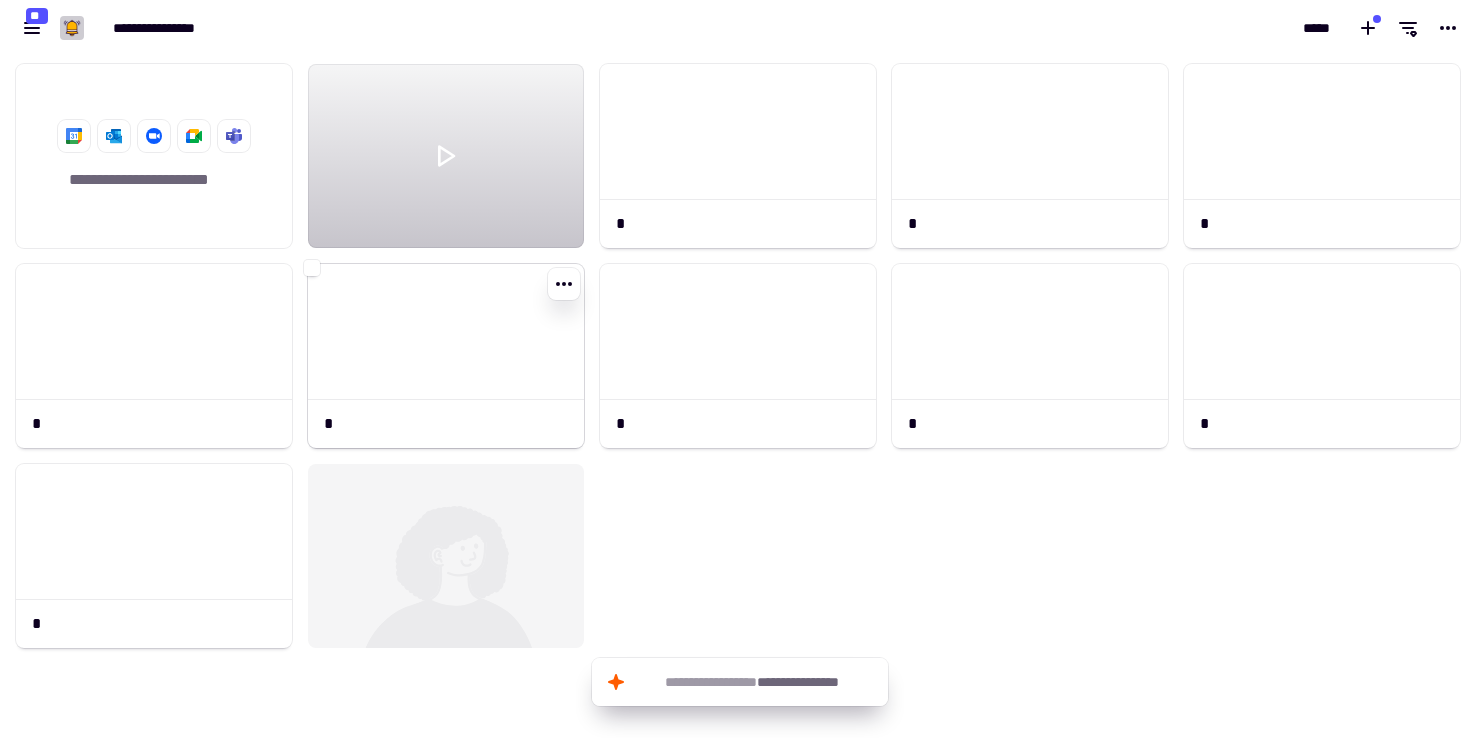 click 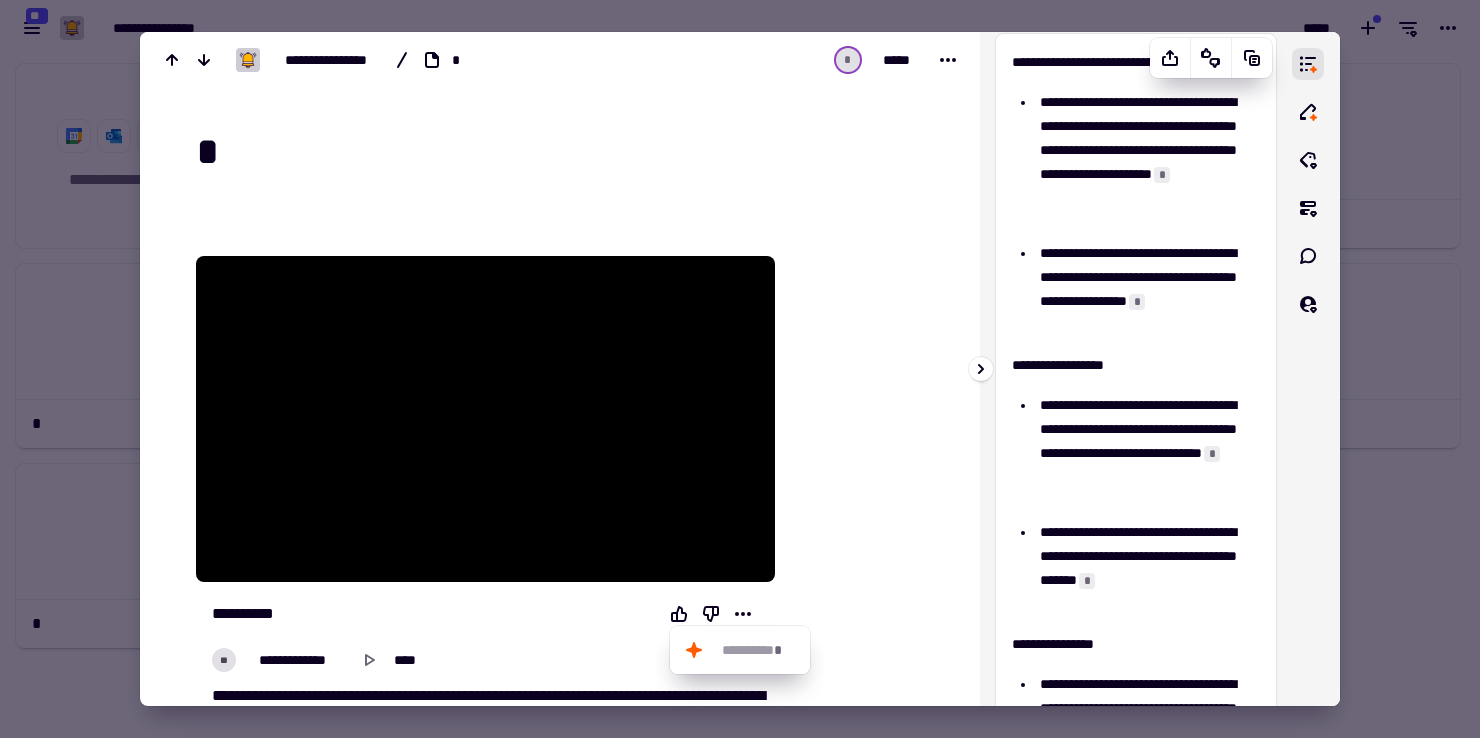 scroll, scrollTop: 83, scrollLeft: 0, axis: vertical 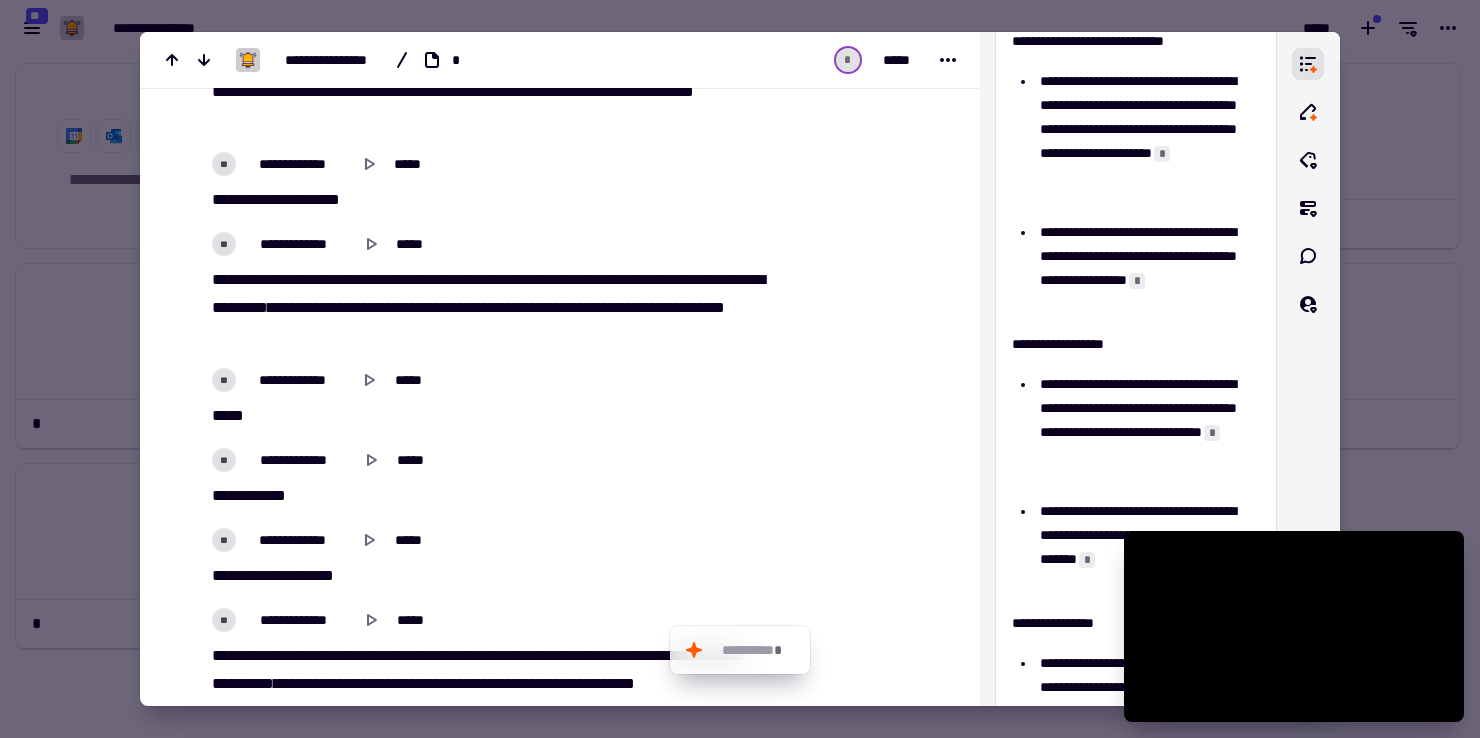 click at bounding box center (740, 369) 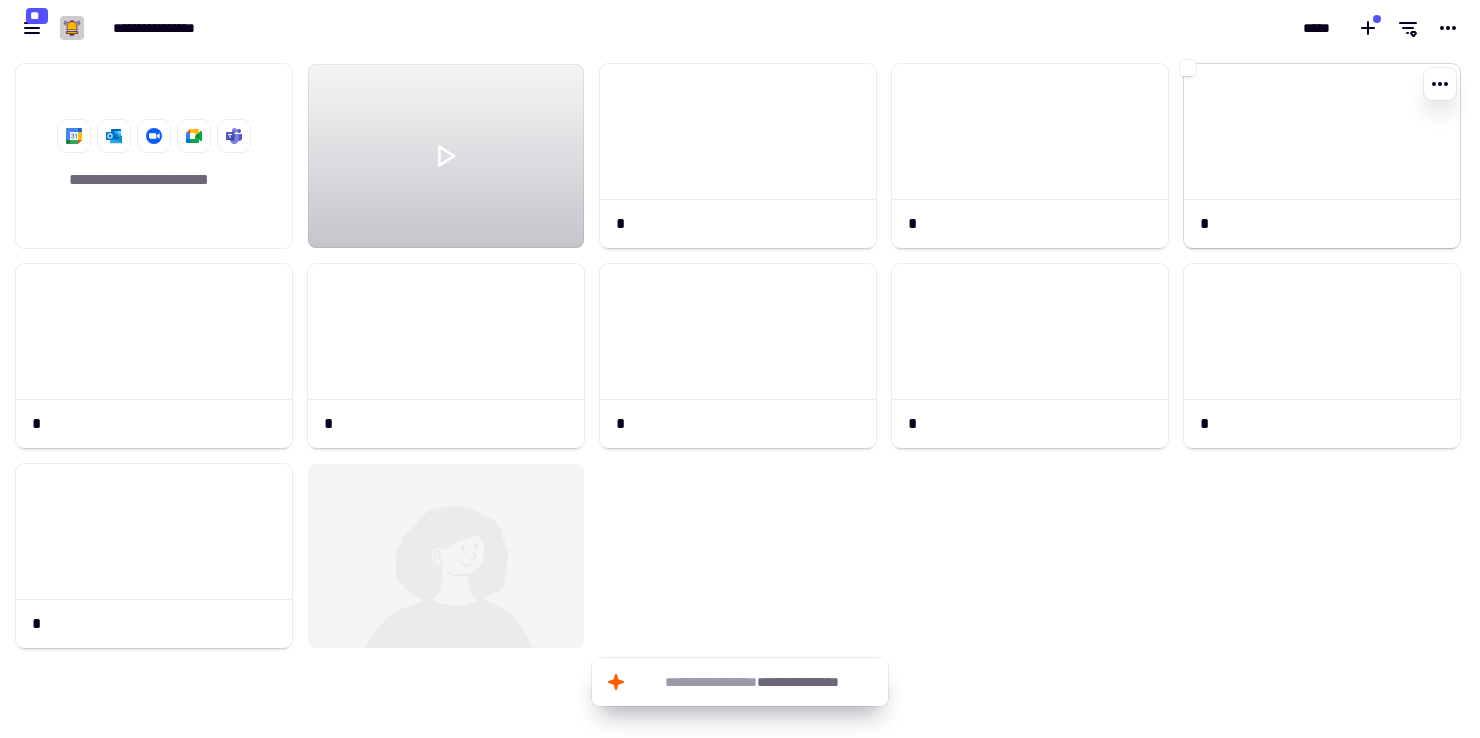 click 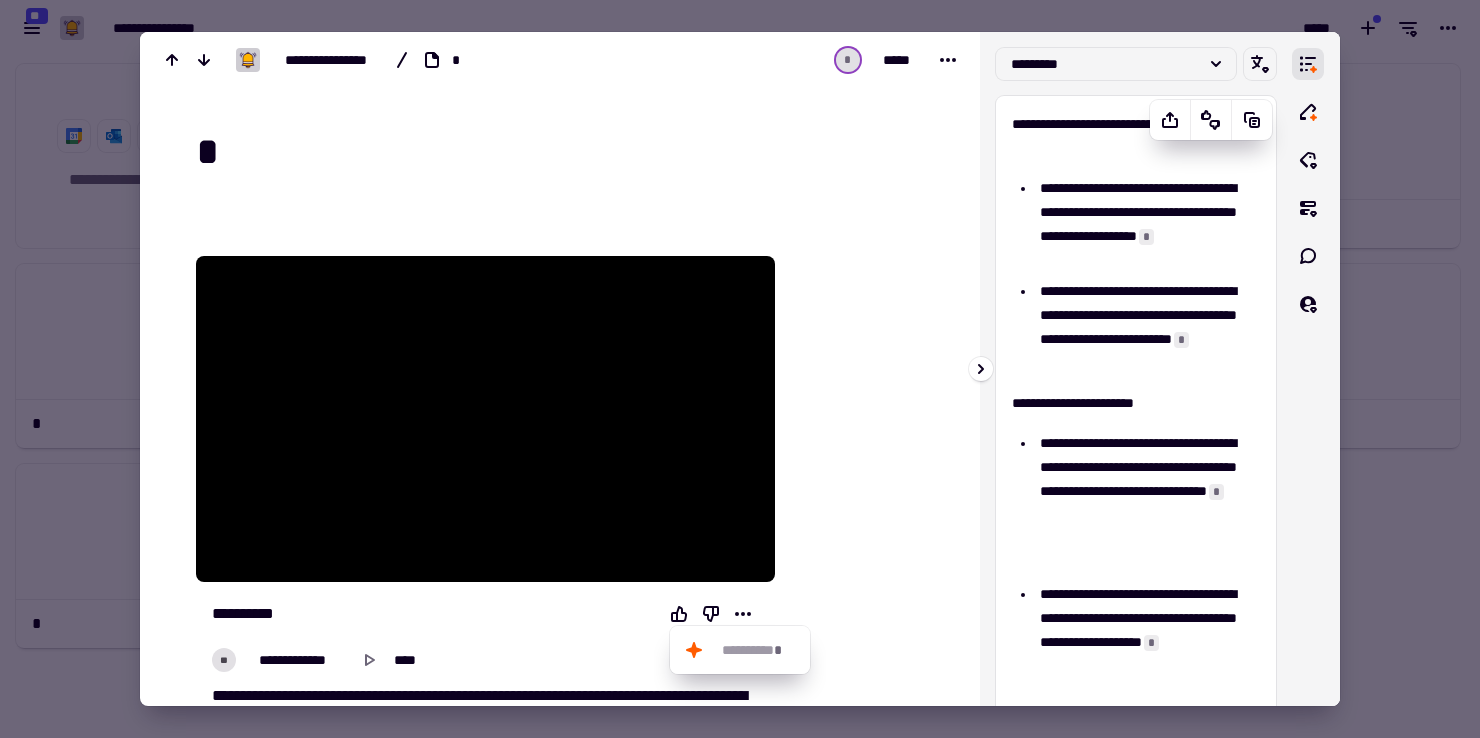 scroll, scrollTop: 808, scrollLeft: 0, axis: vertical 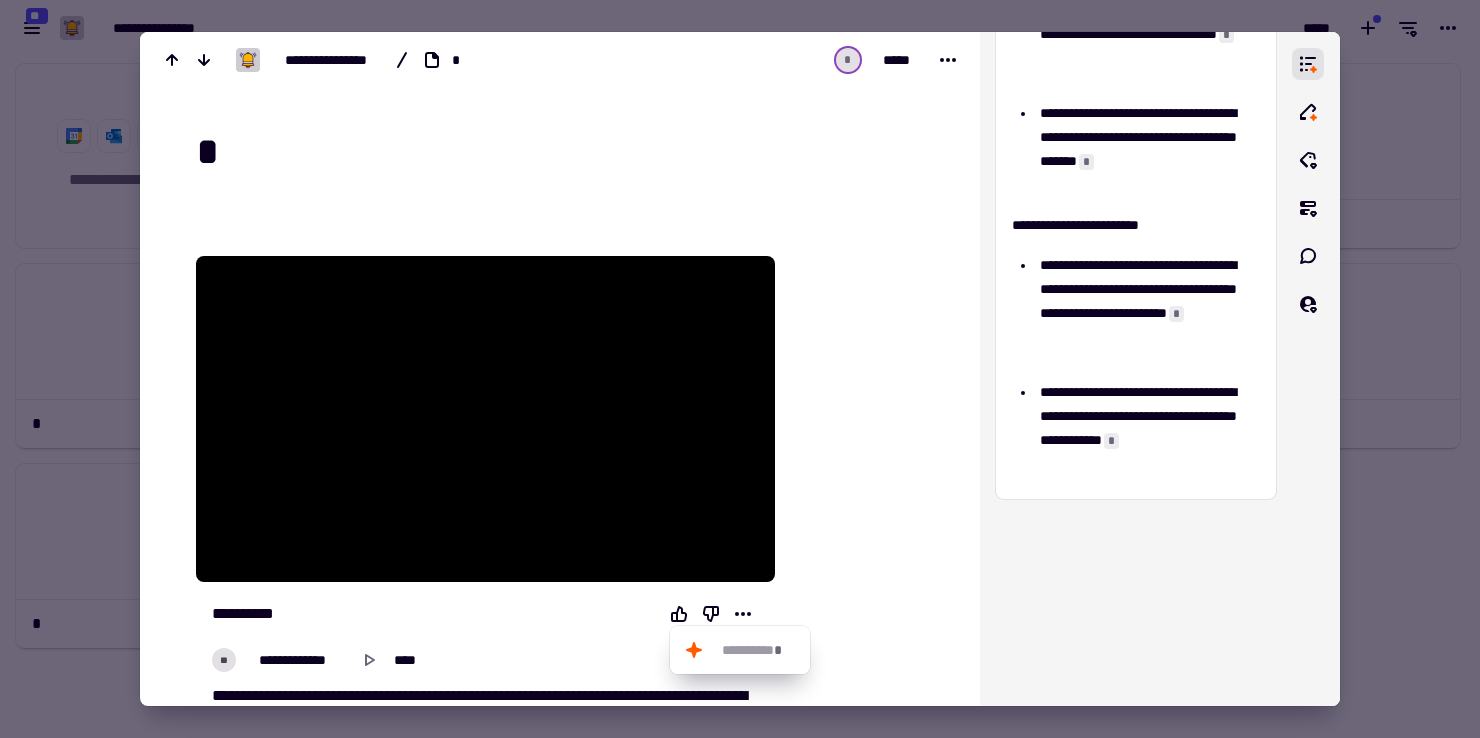 click at bounding box center [740, 369] 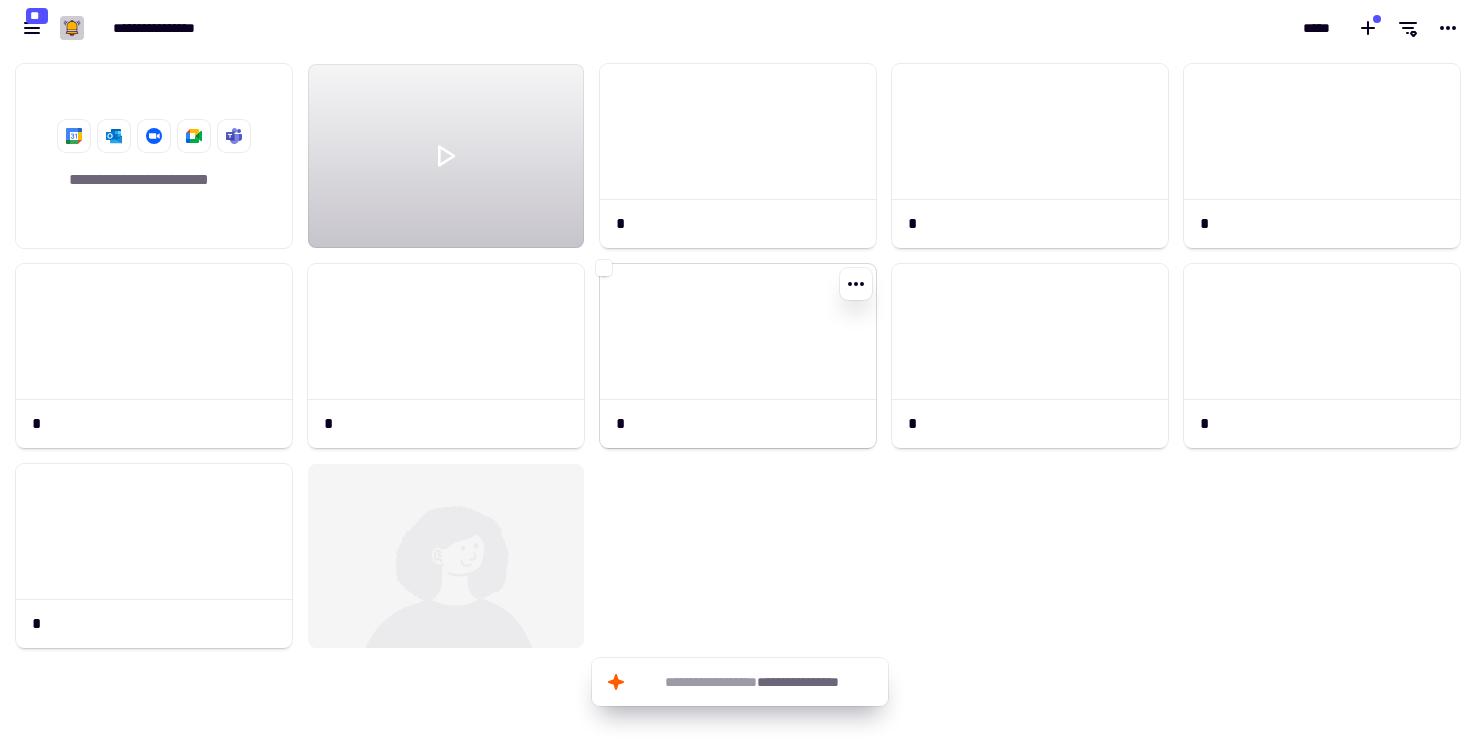 click 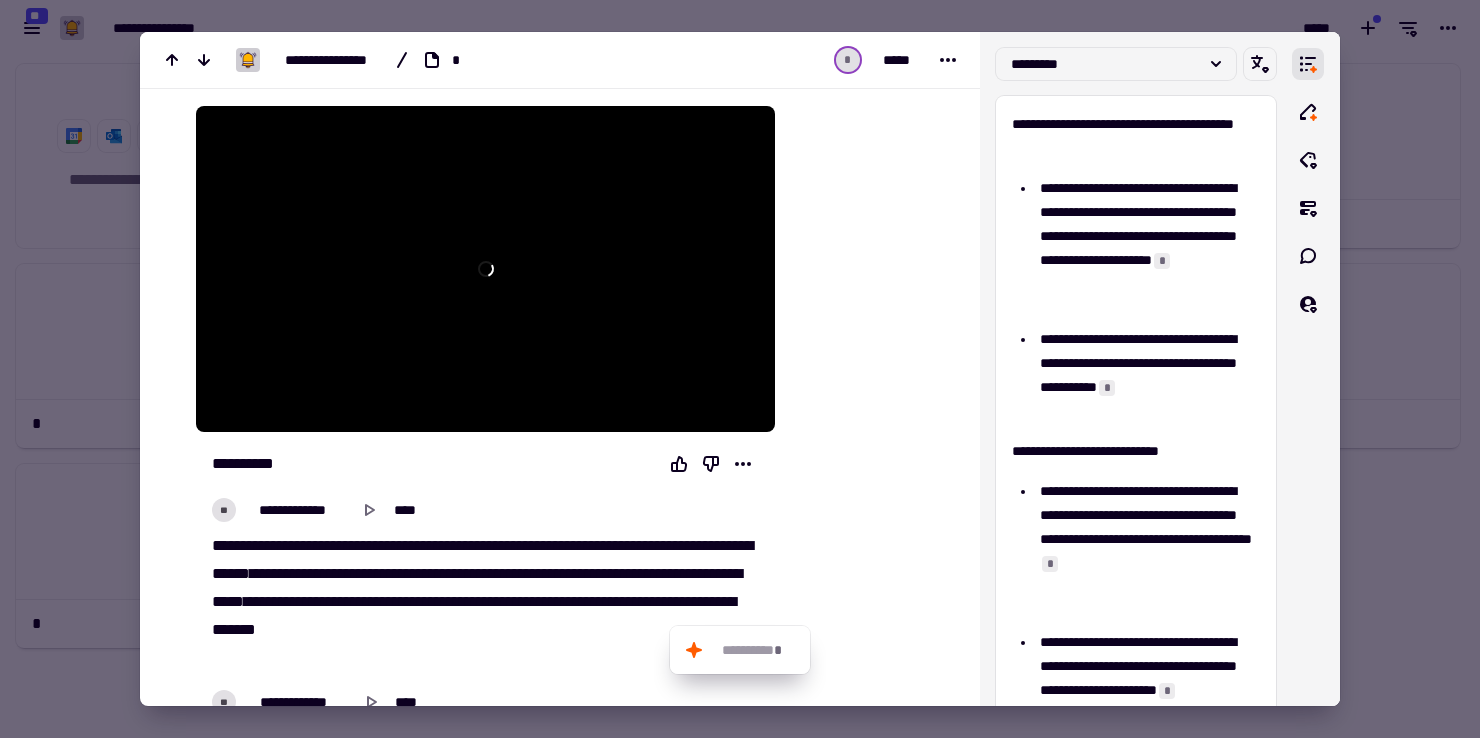 scroll, scrollTop: 148, scrollLeft: 0, axis: vertical 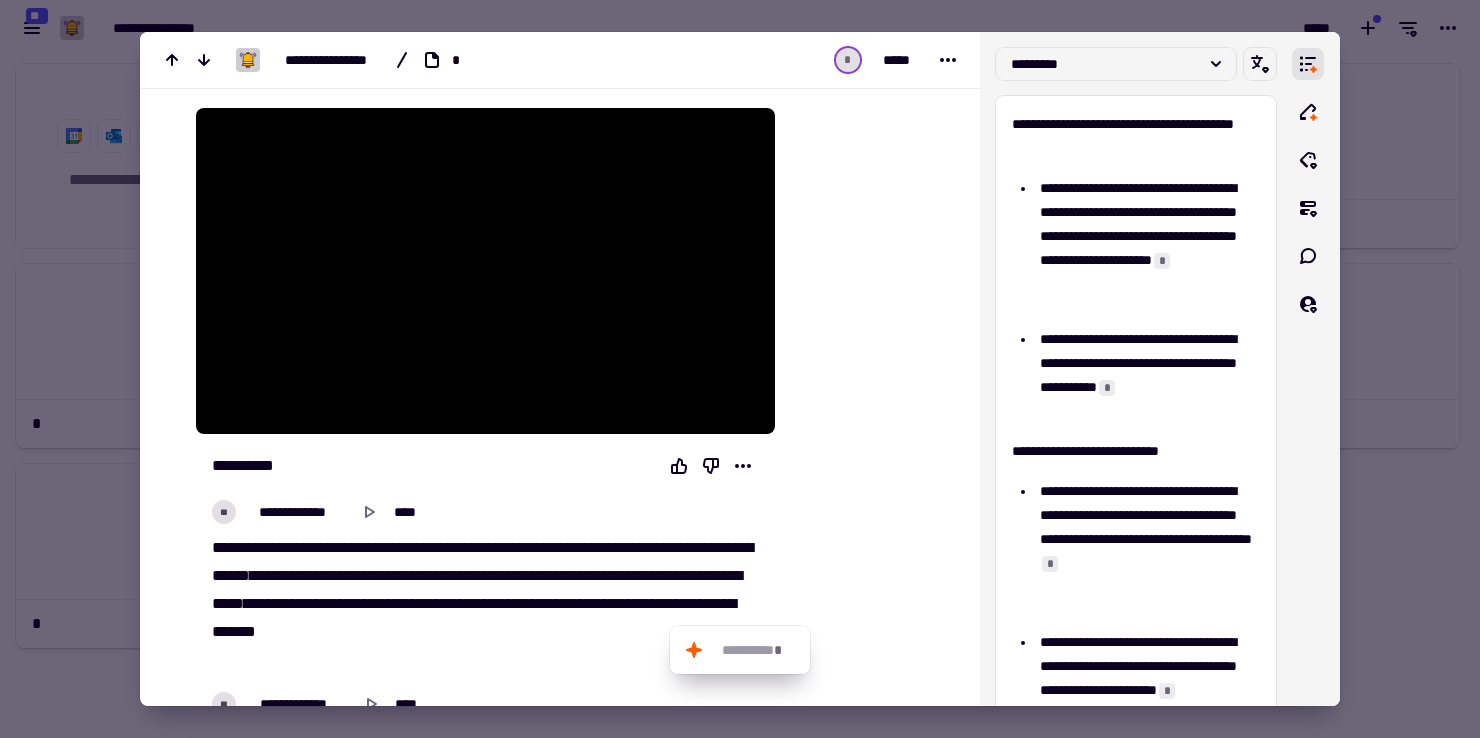 click at bounding box center (740, 369) 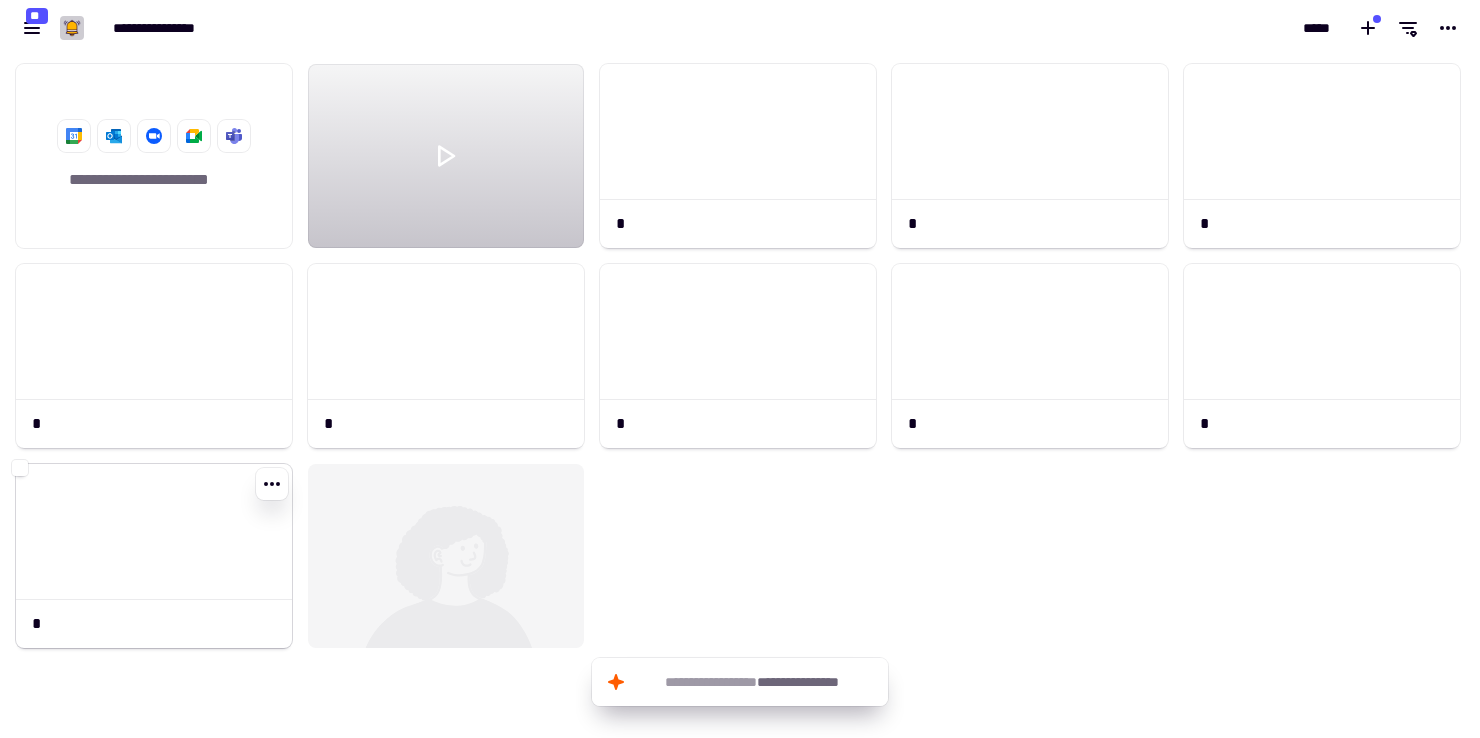 click 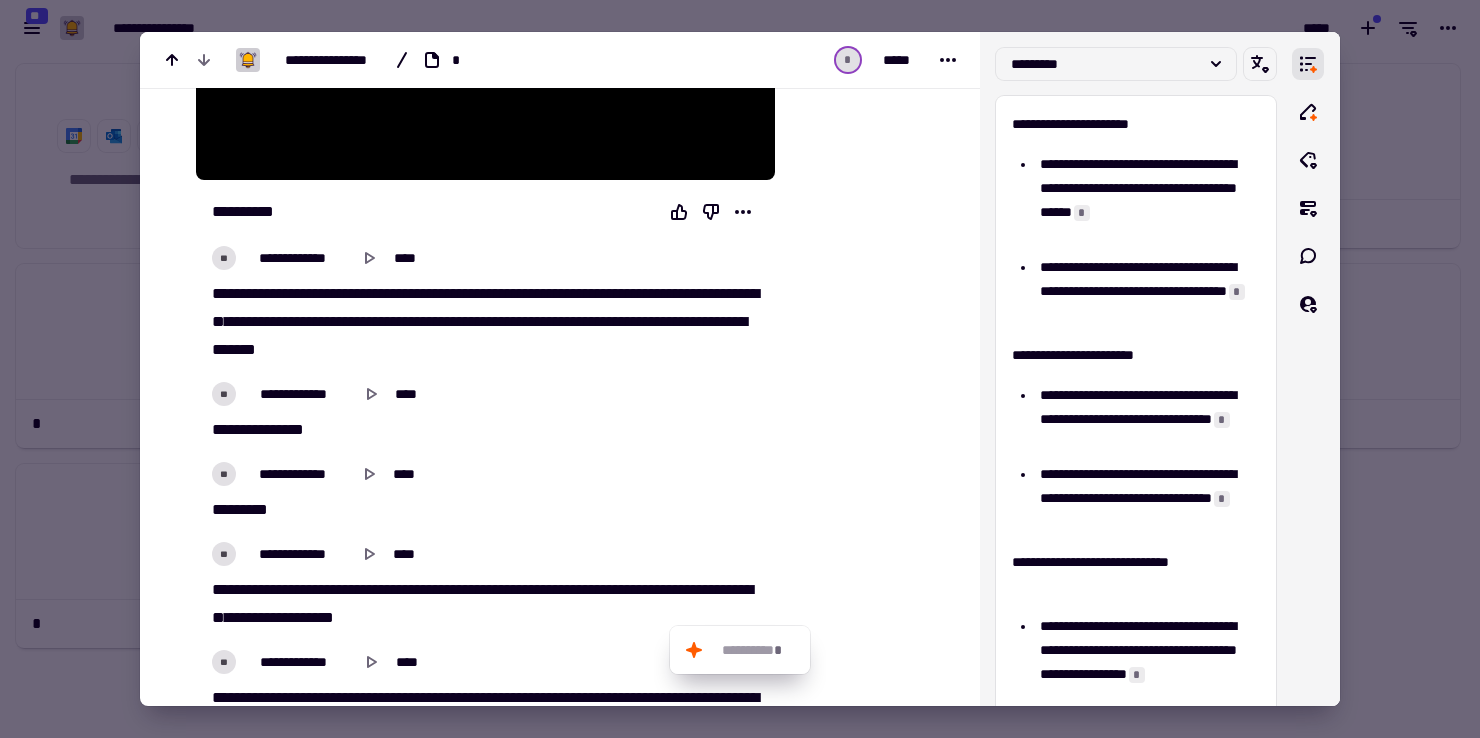 scroll, scrollTop: 0, scrollLeft: 0, axis: both 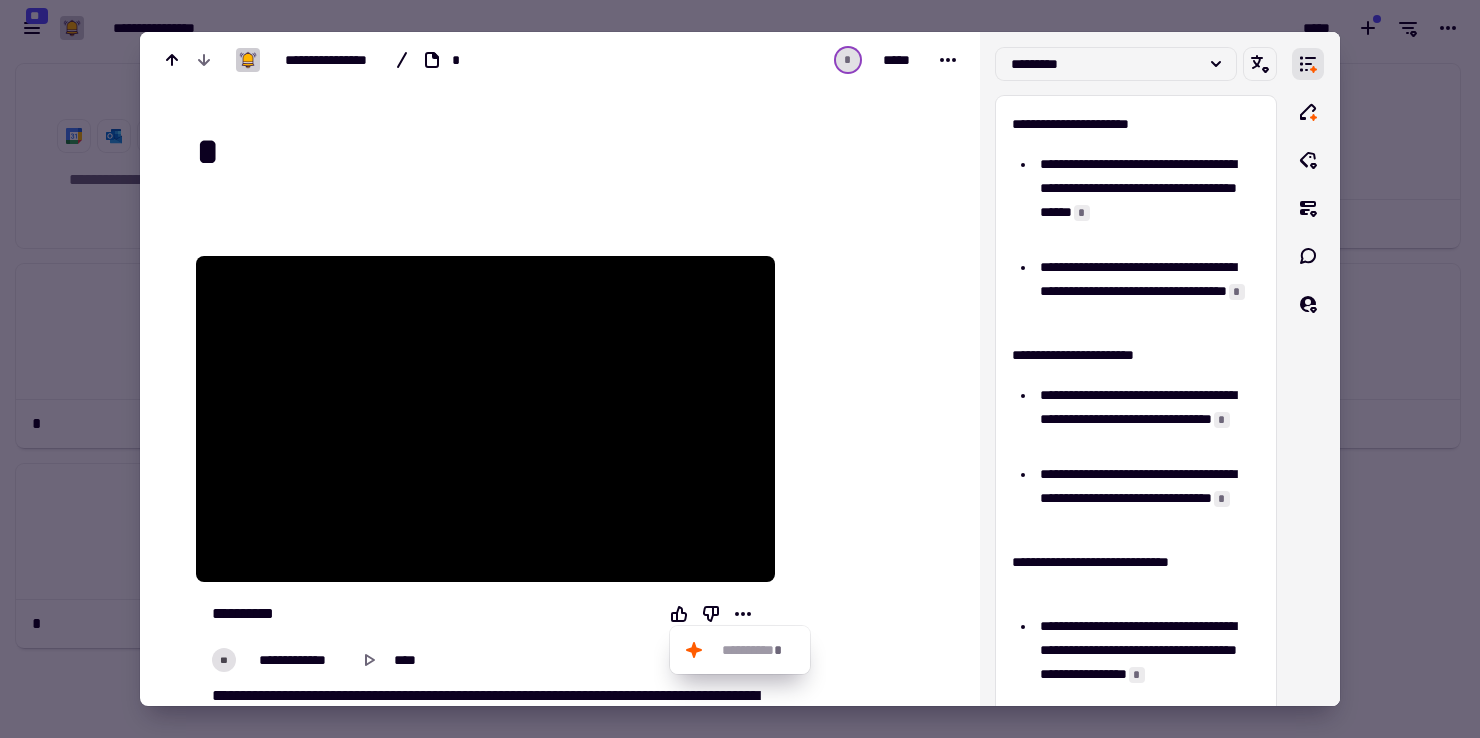 click at bounding box center [740, 369] 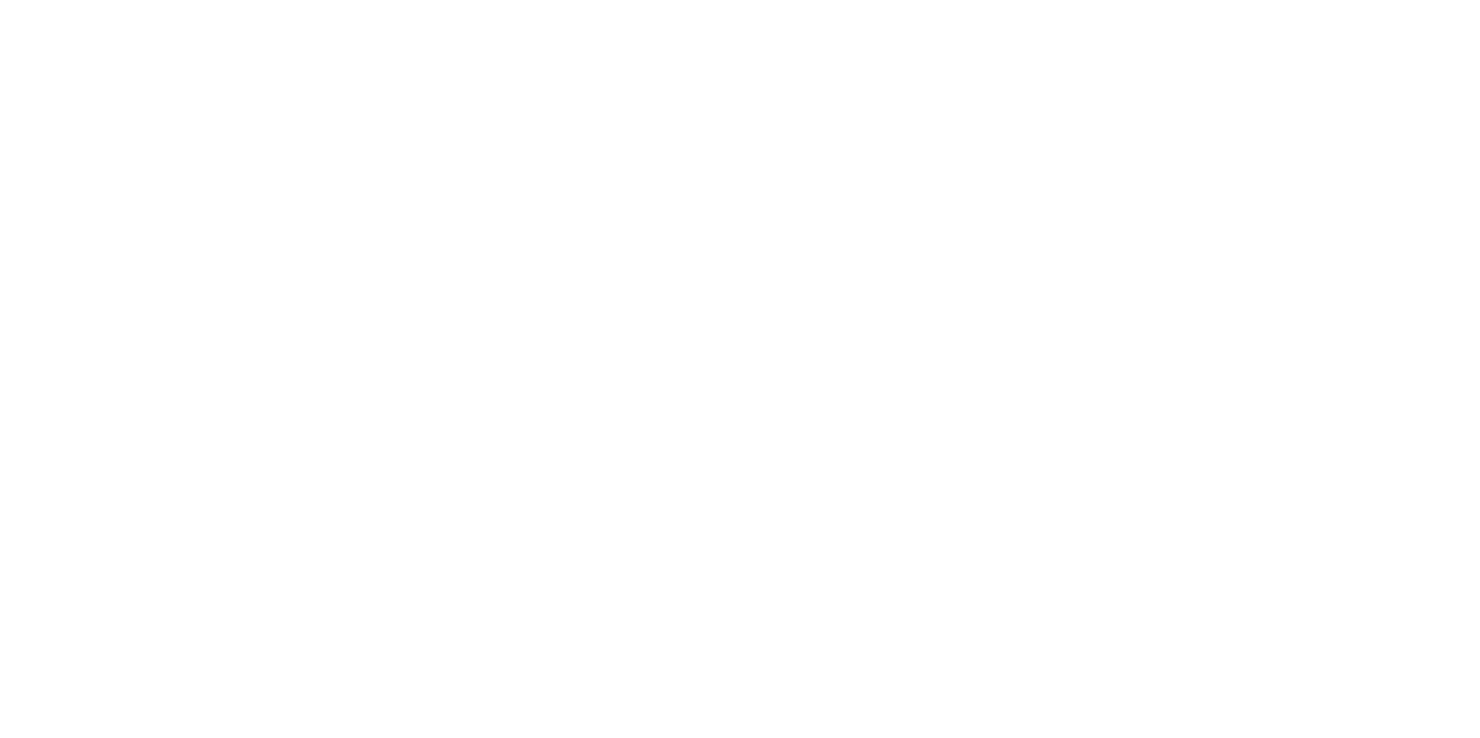 scroll, scrollTop: 0, scrollLeft: 0, axis: both 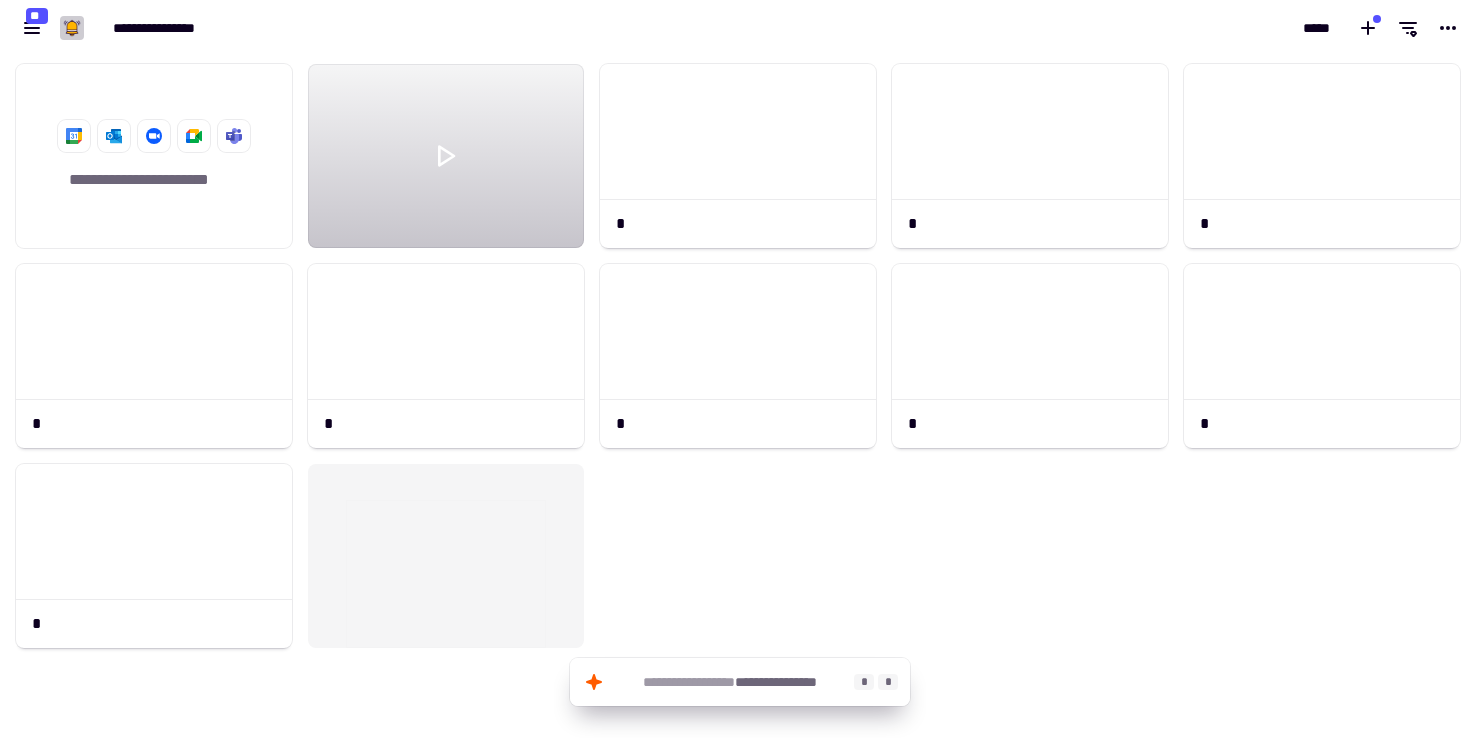 click on "**********" 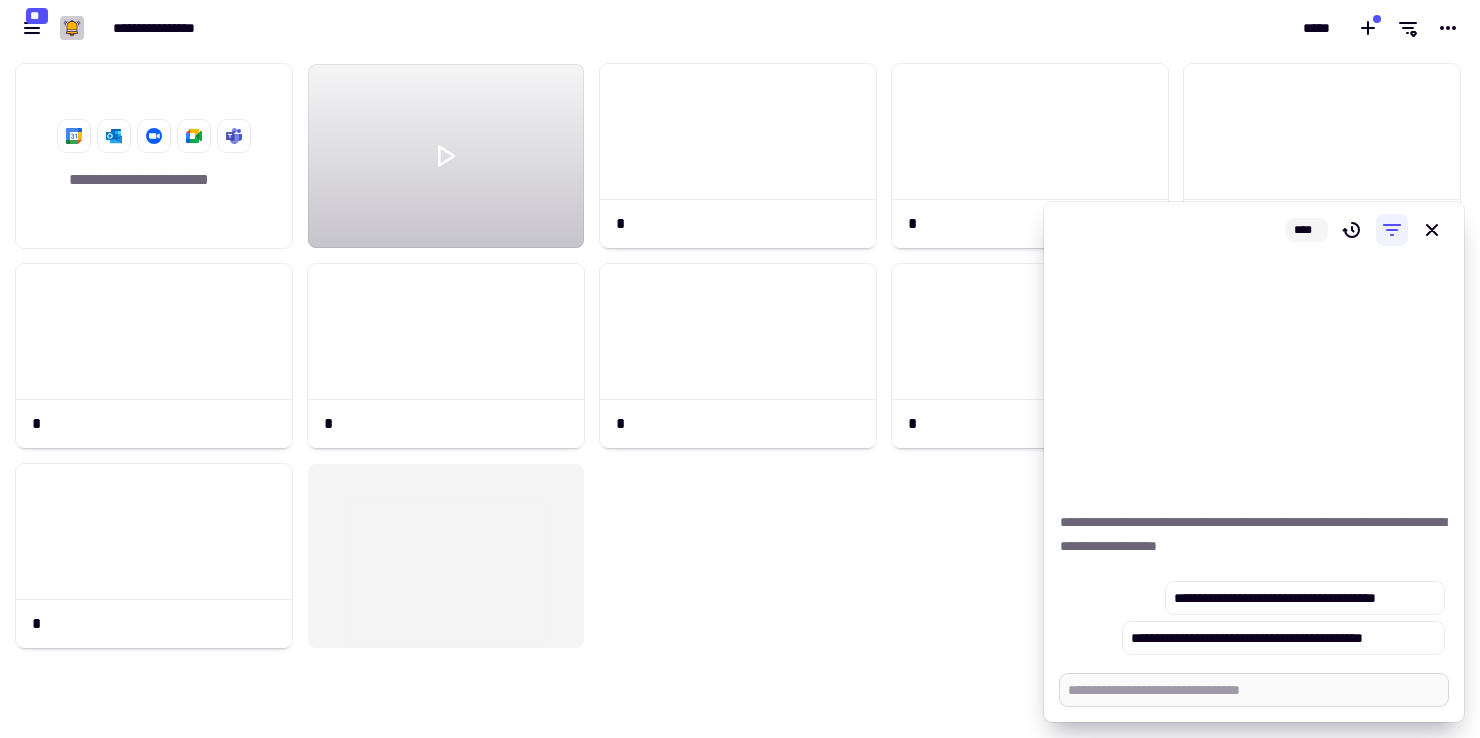 type on "*" 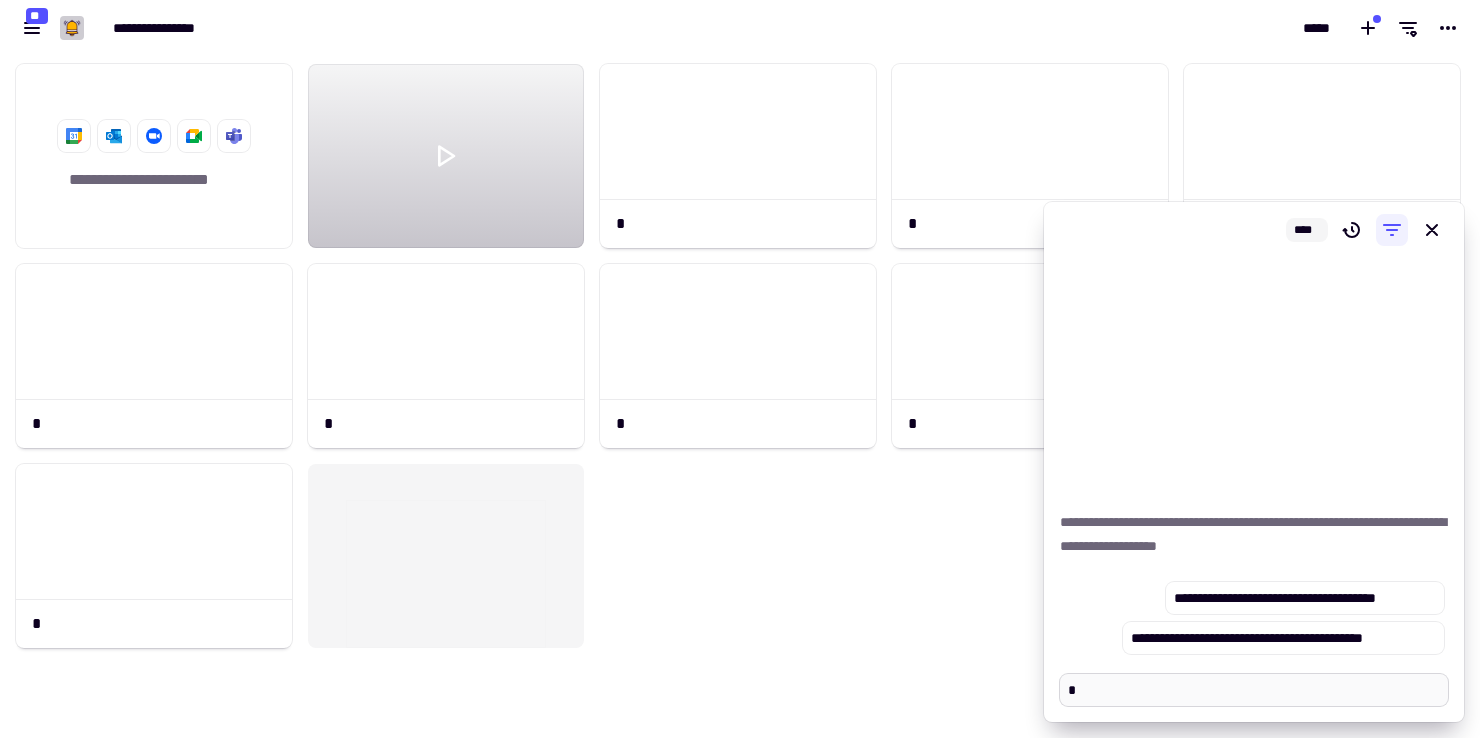 type on "*" 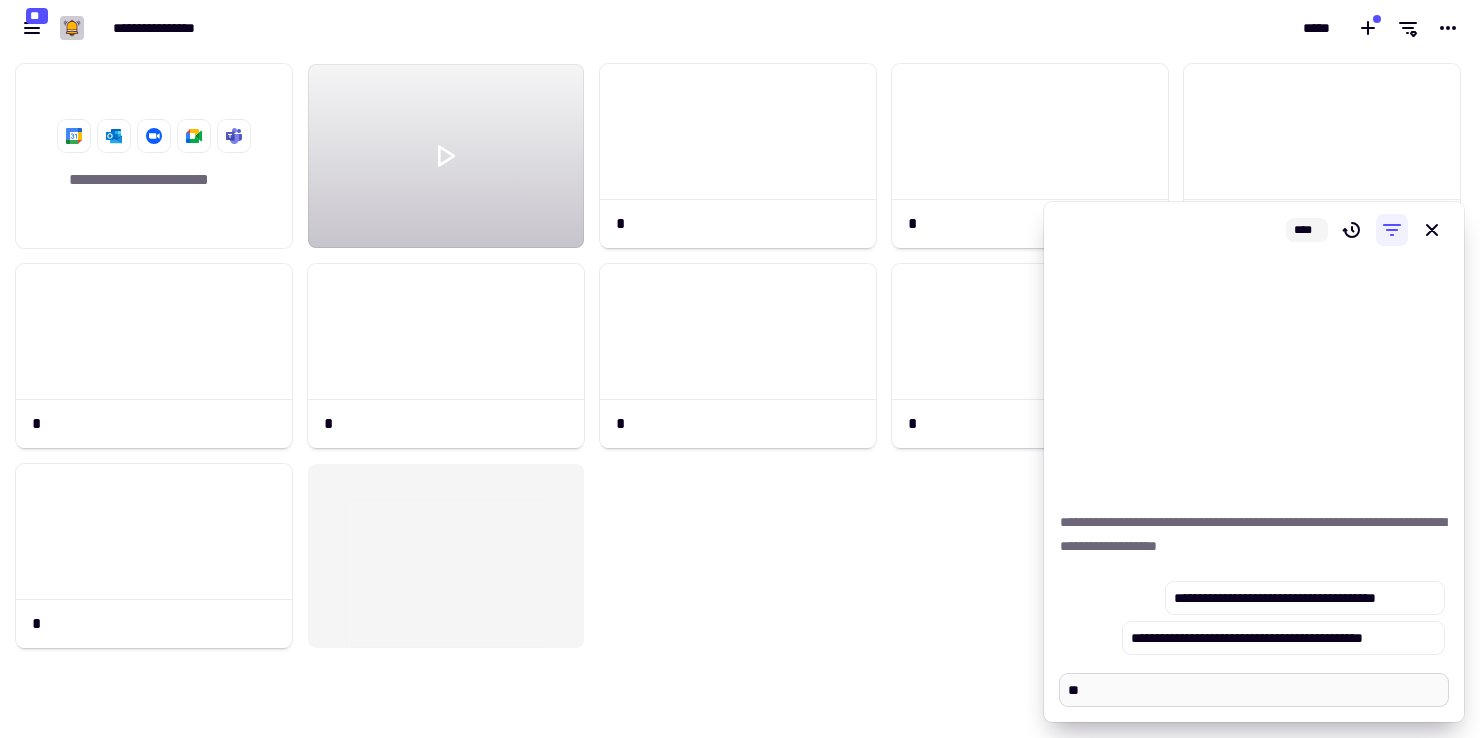 type on "*" 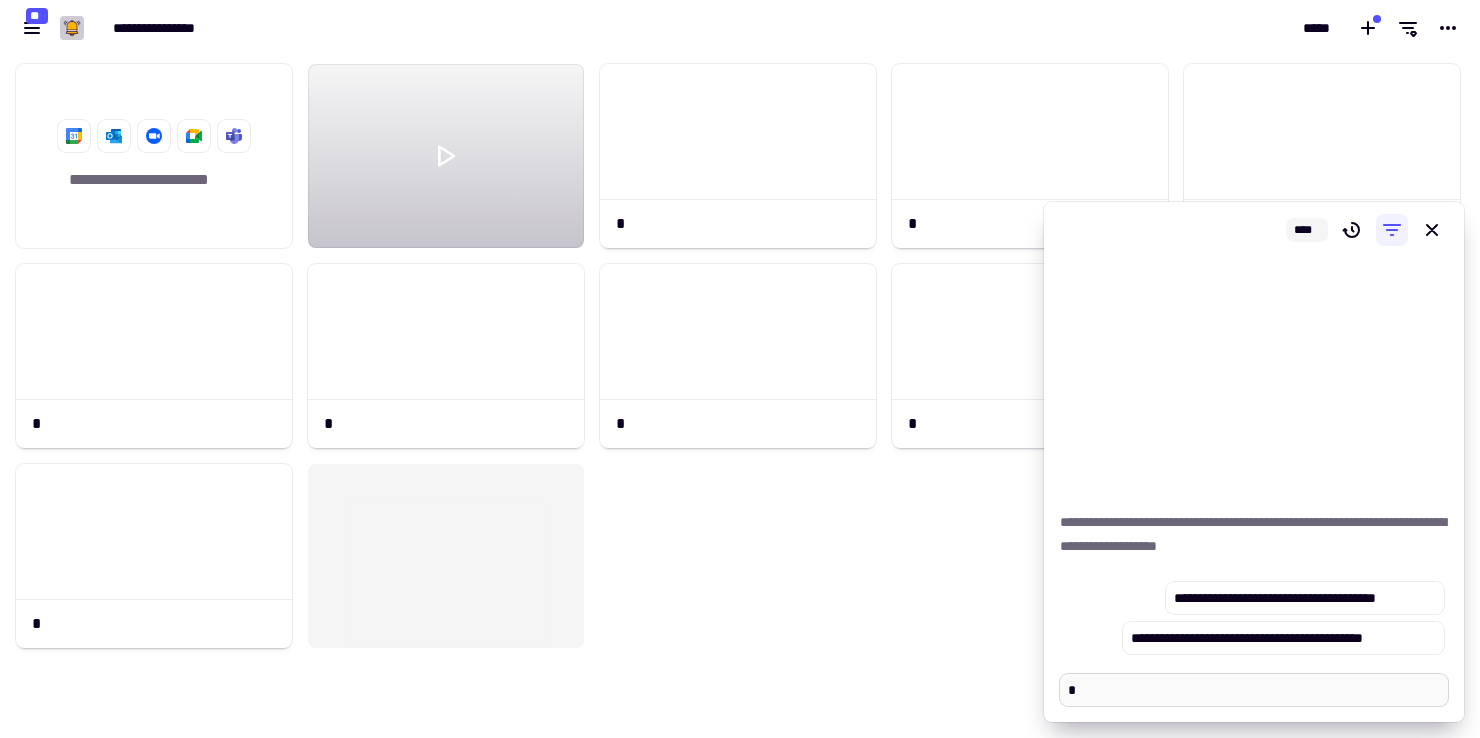 type on "*" 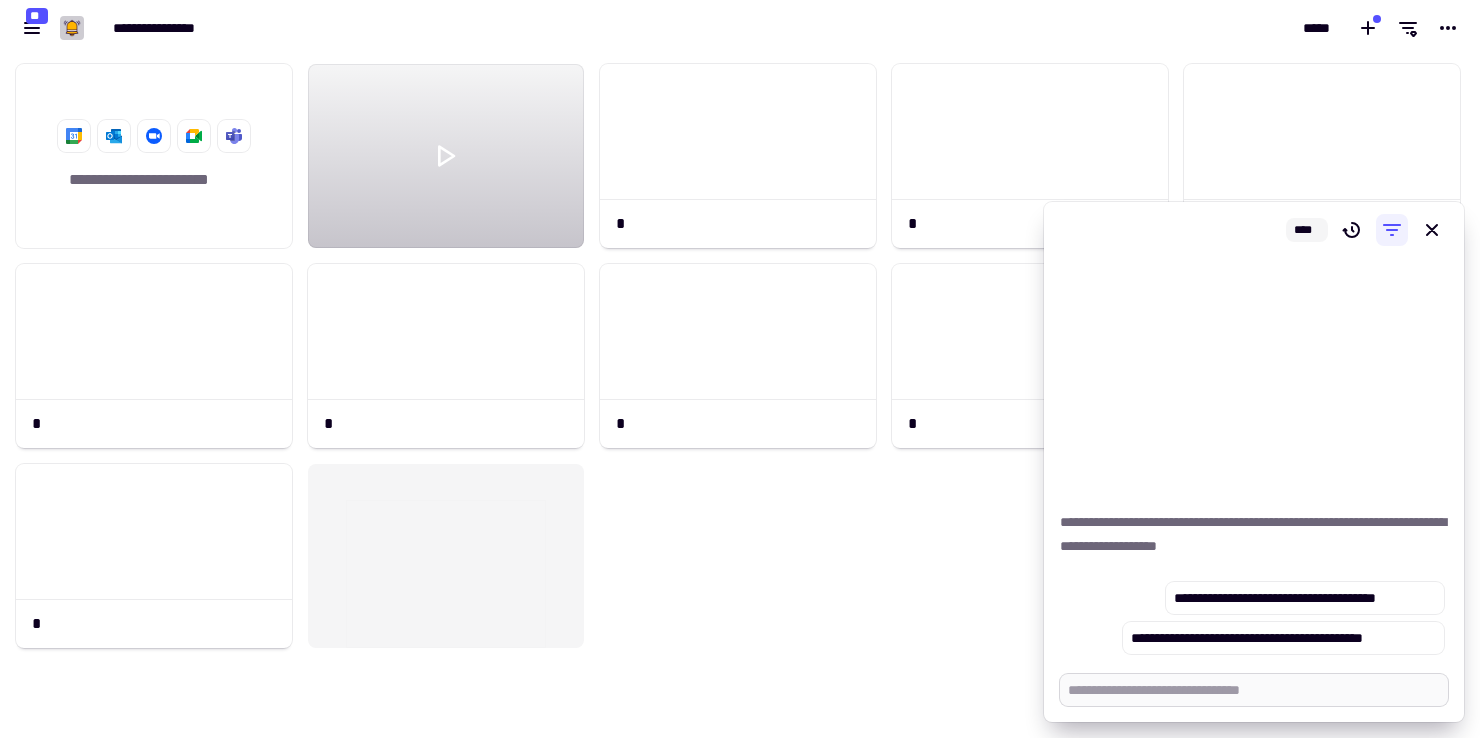 type on "*" 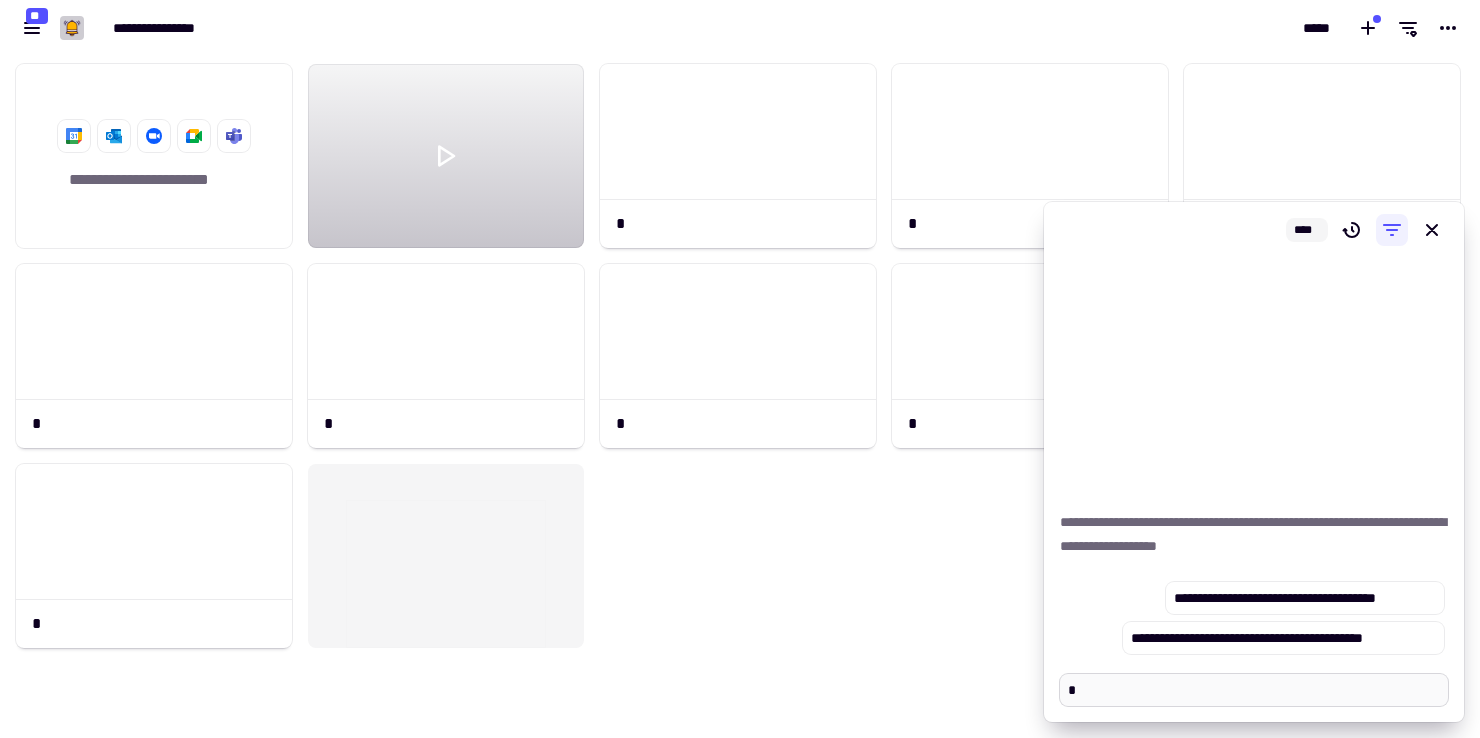 type on "*" 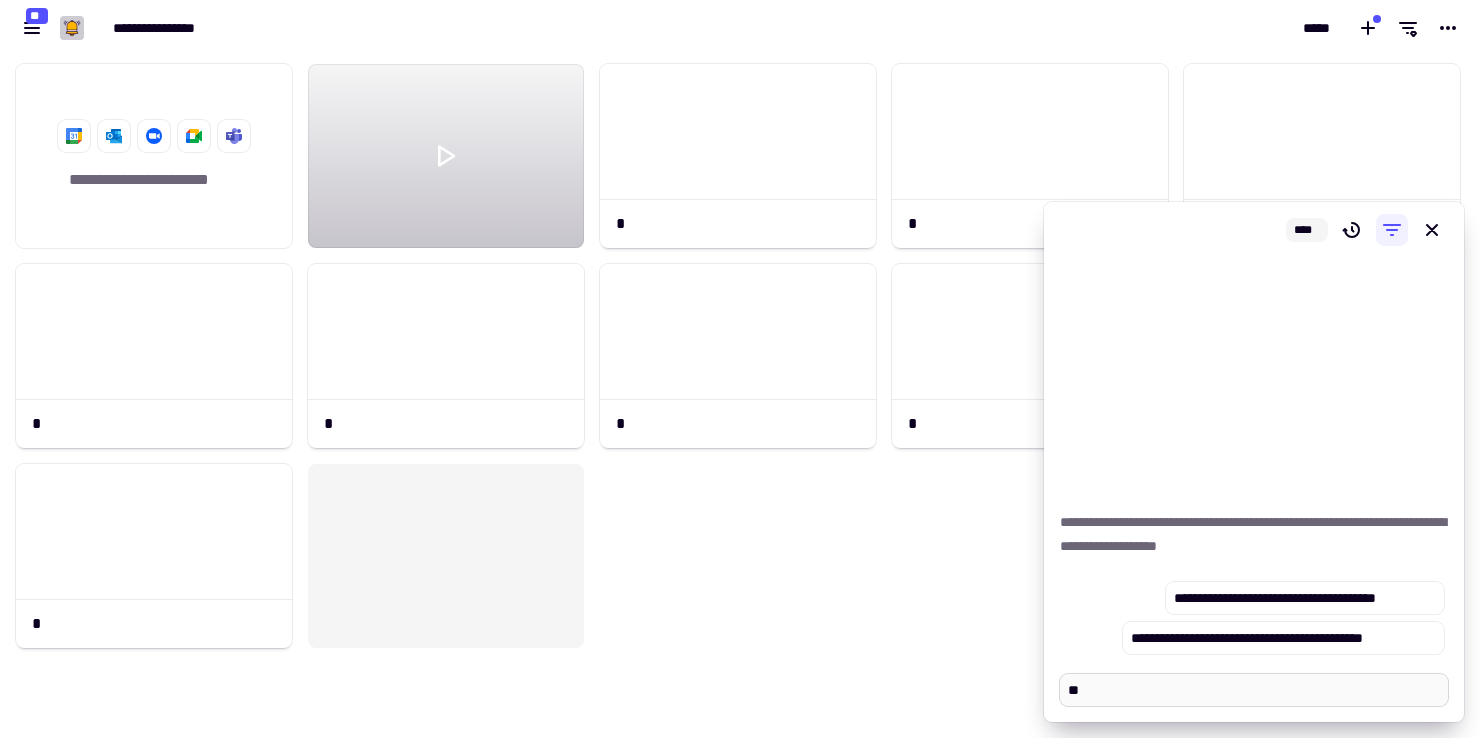 type on "*" 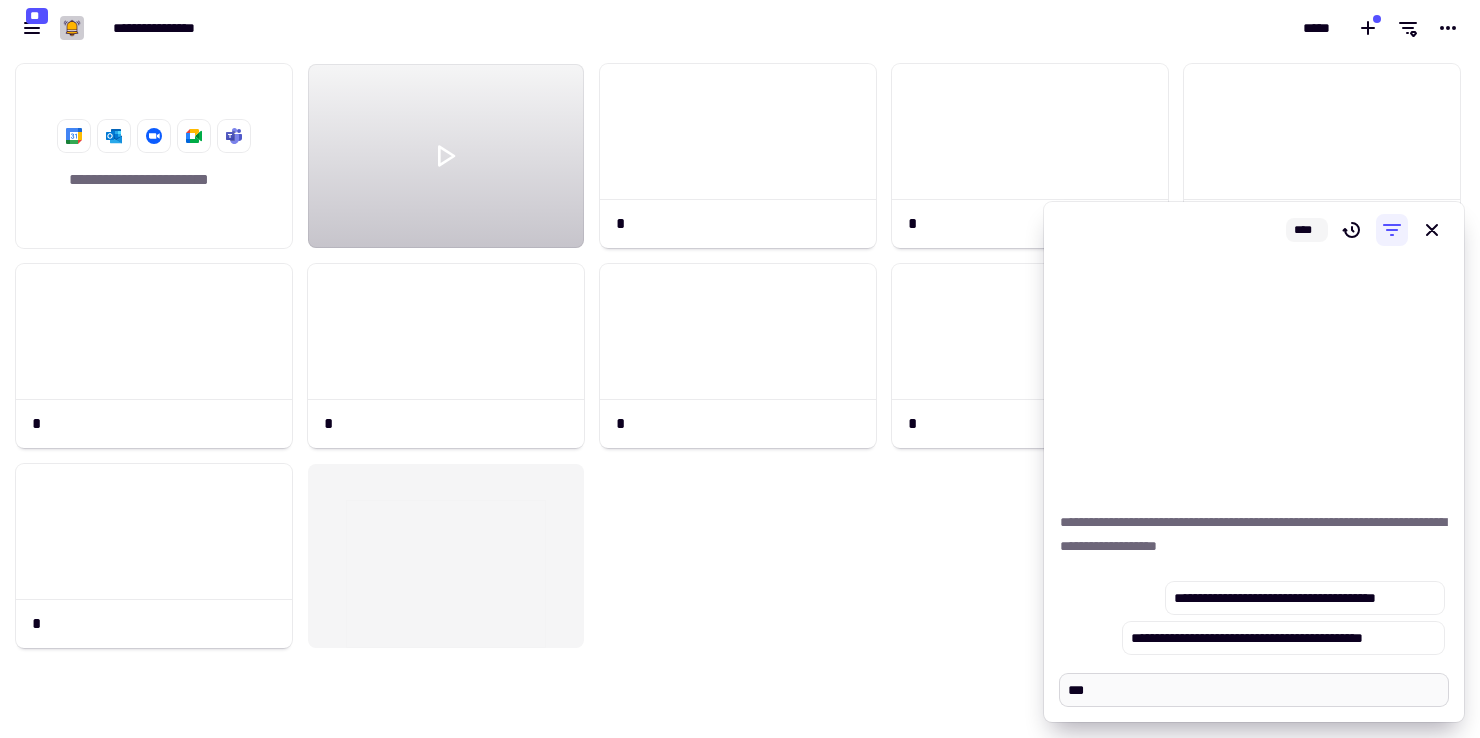 type on "*" 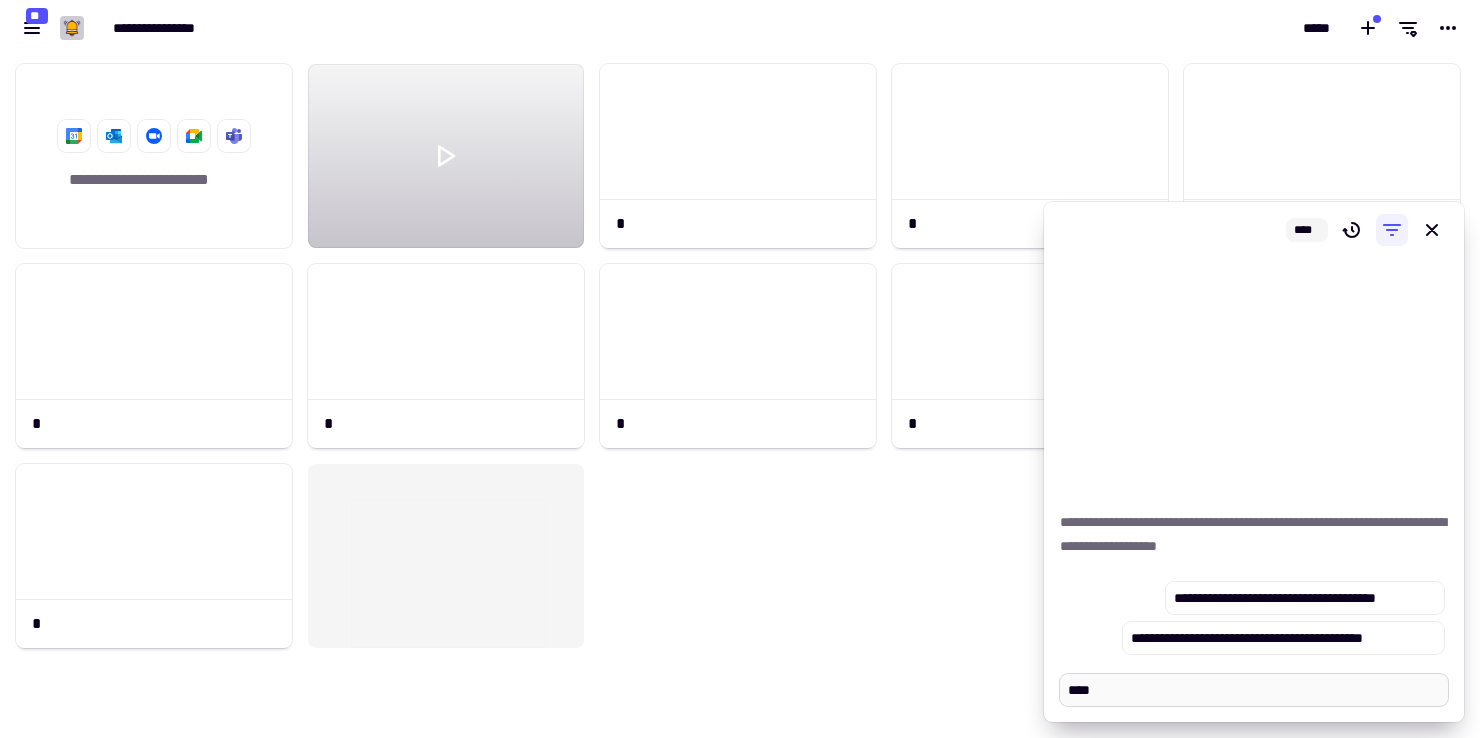 type on "*" 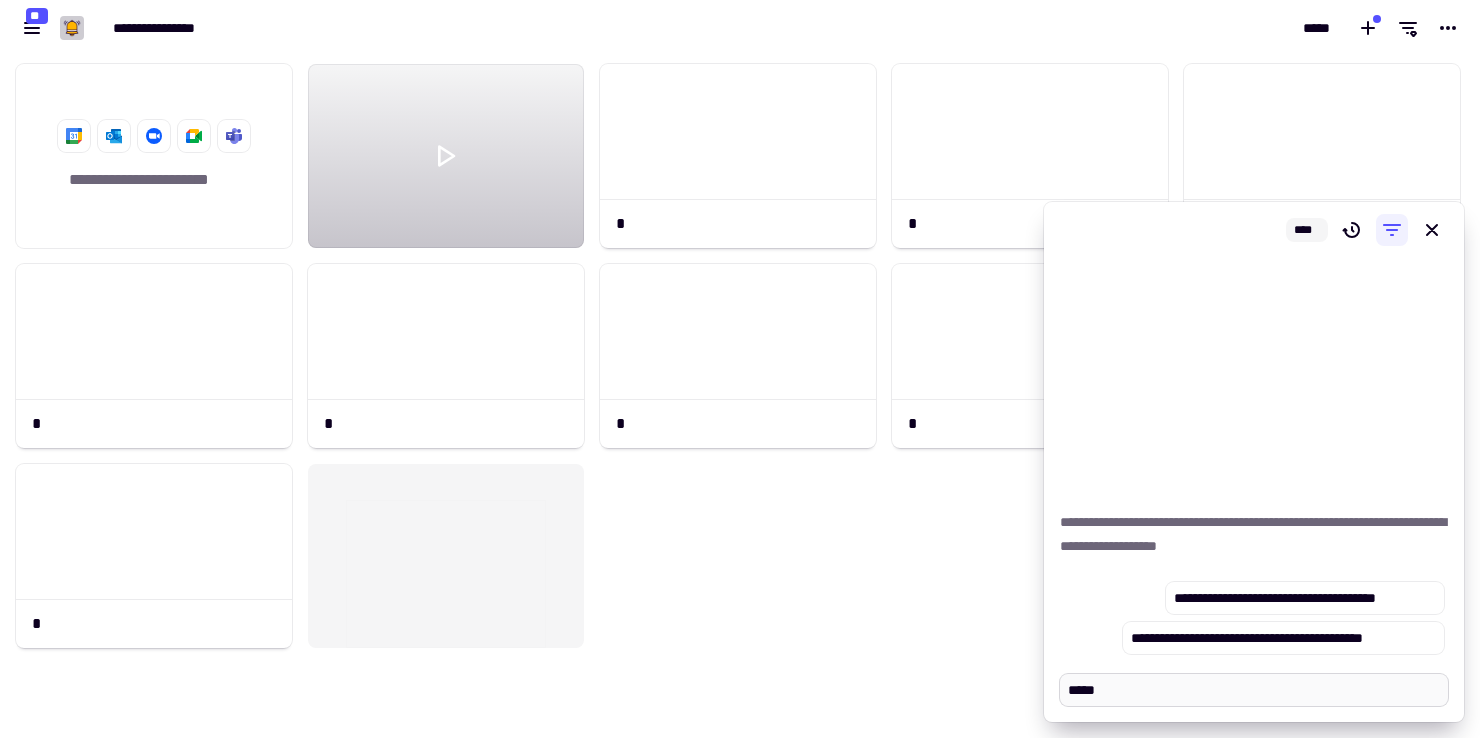 type on "*" 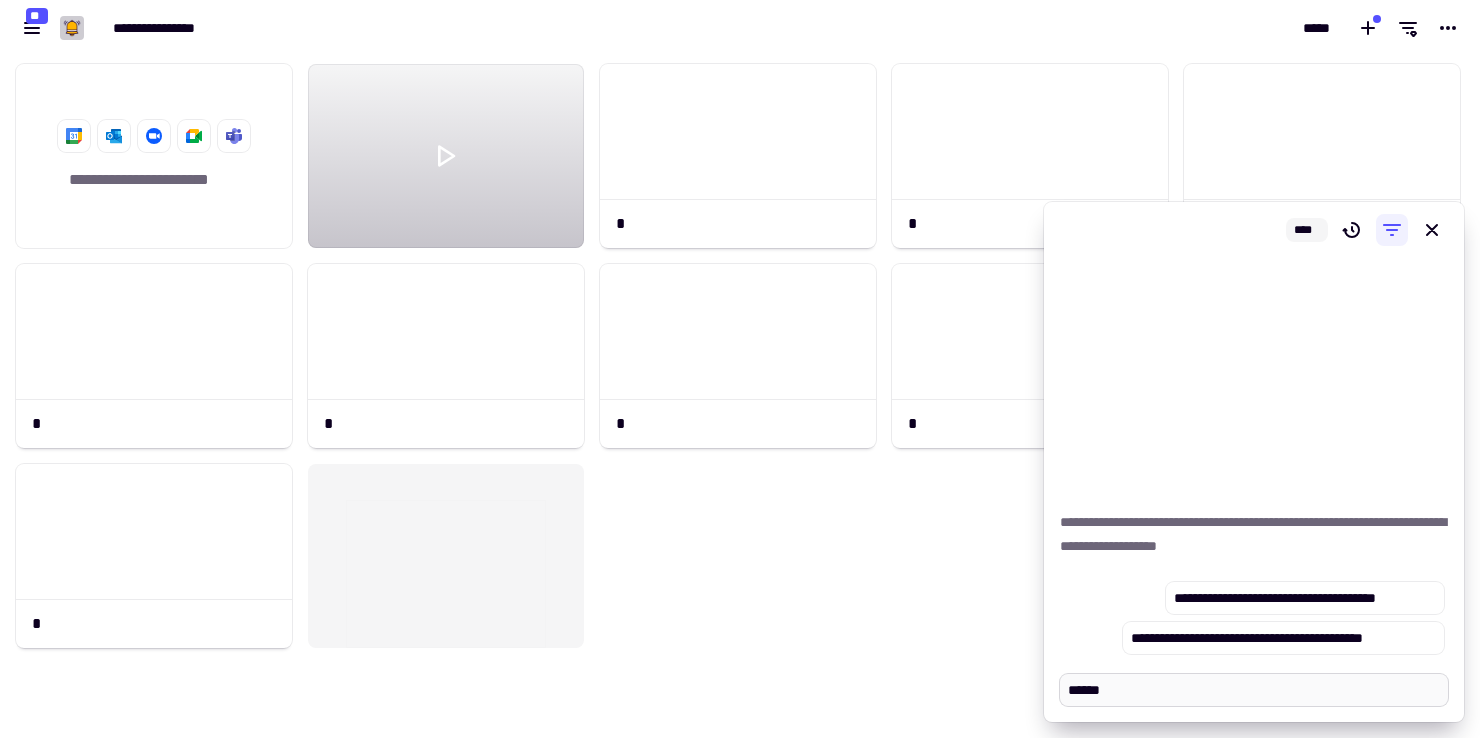 type on "*" 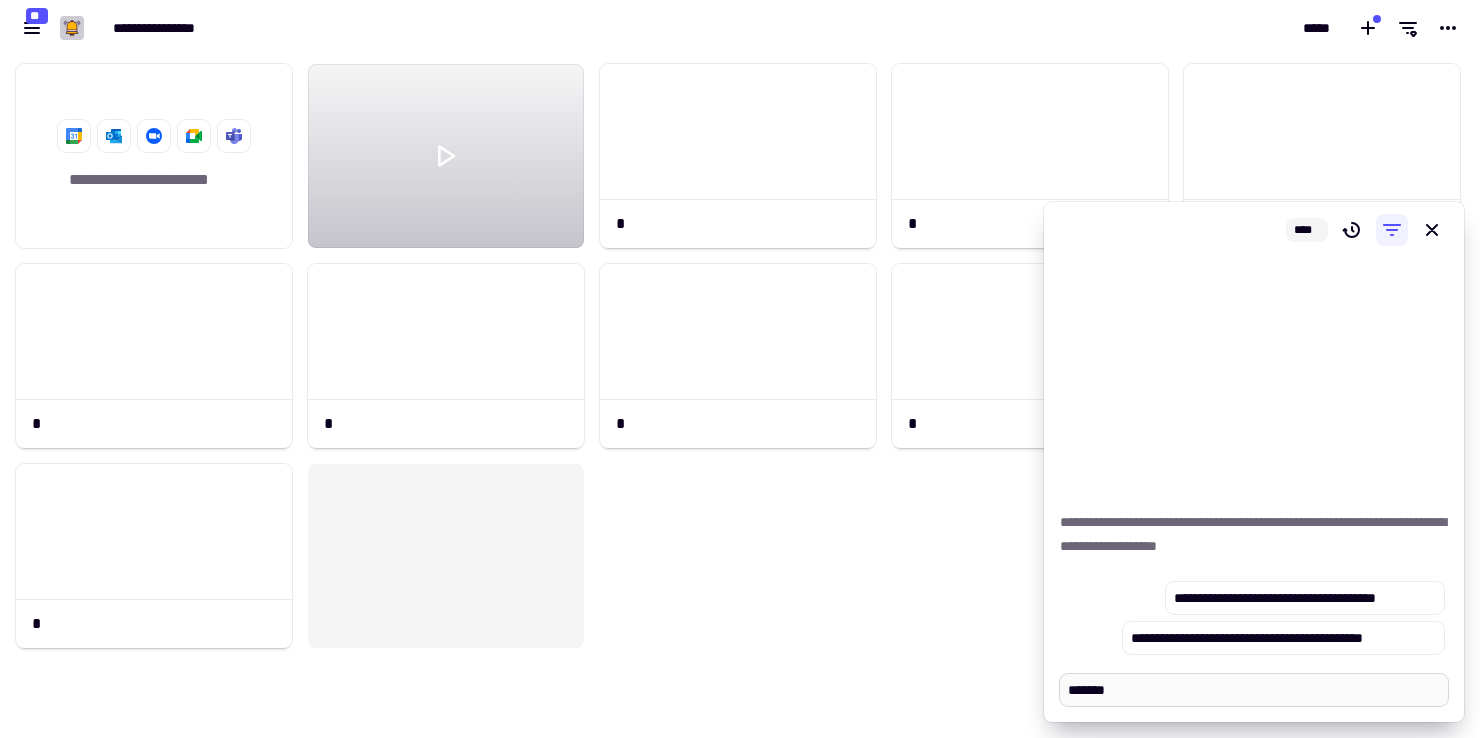type on "*" 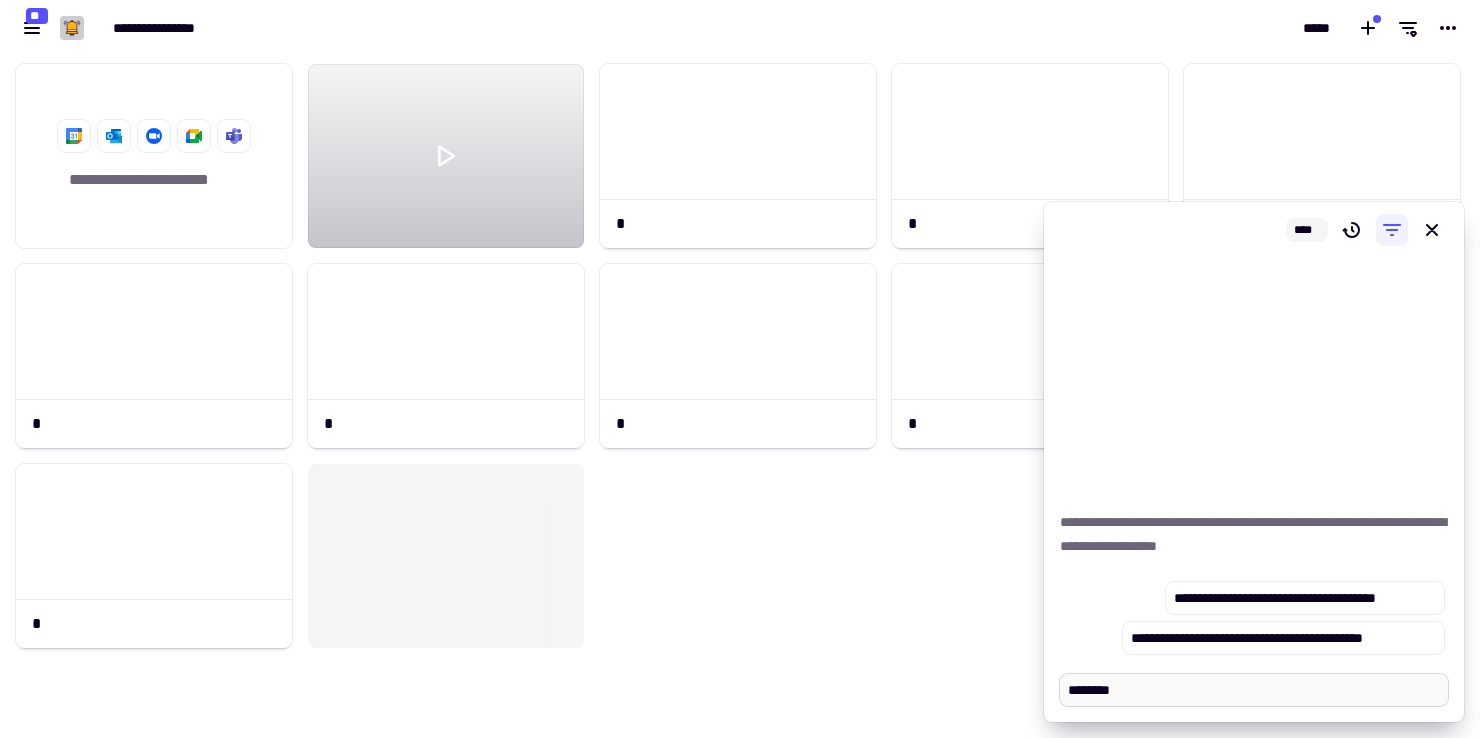 type on "*" 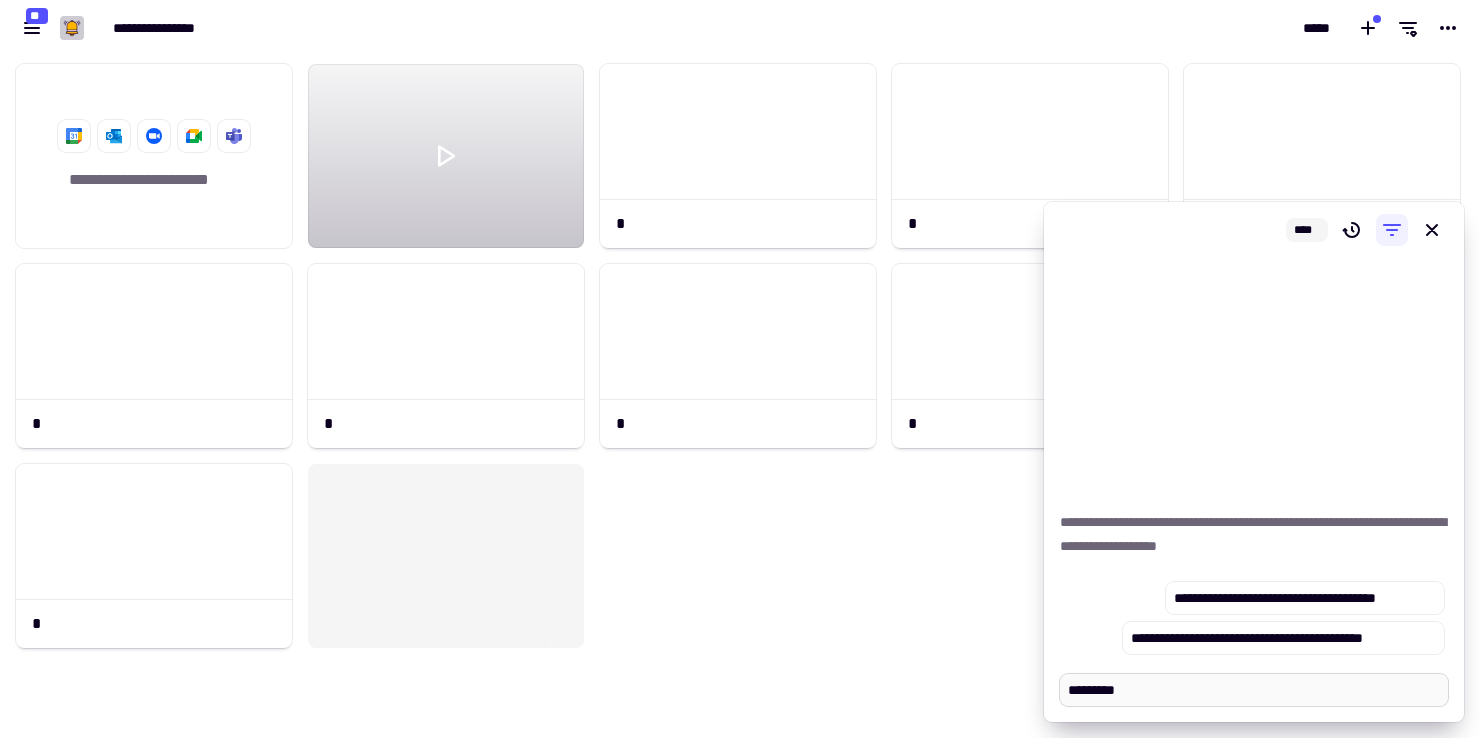 type on "*" 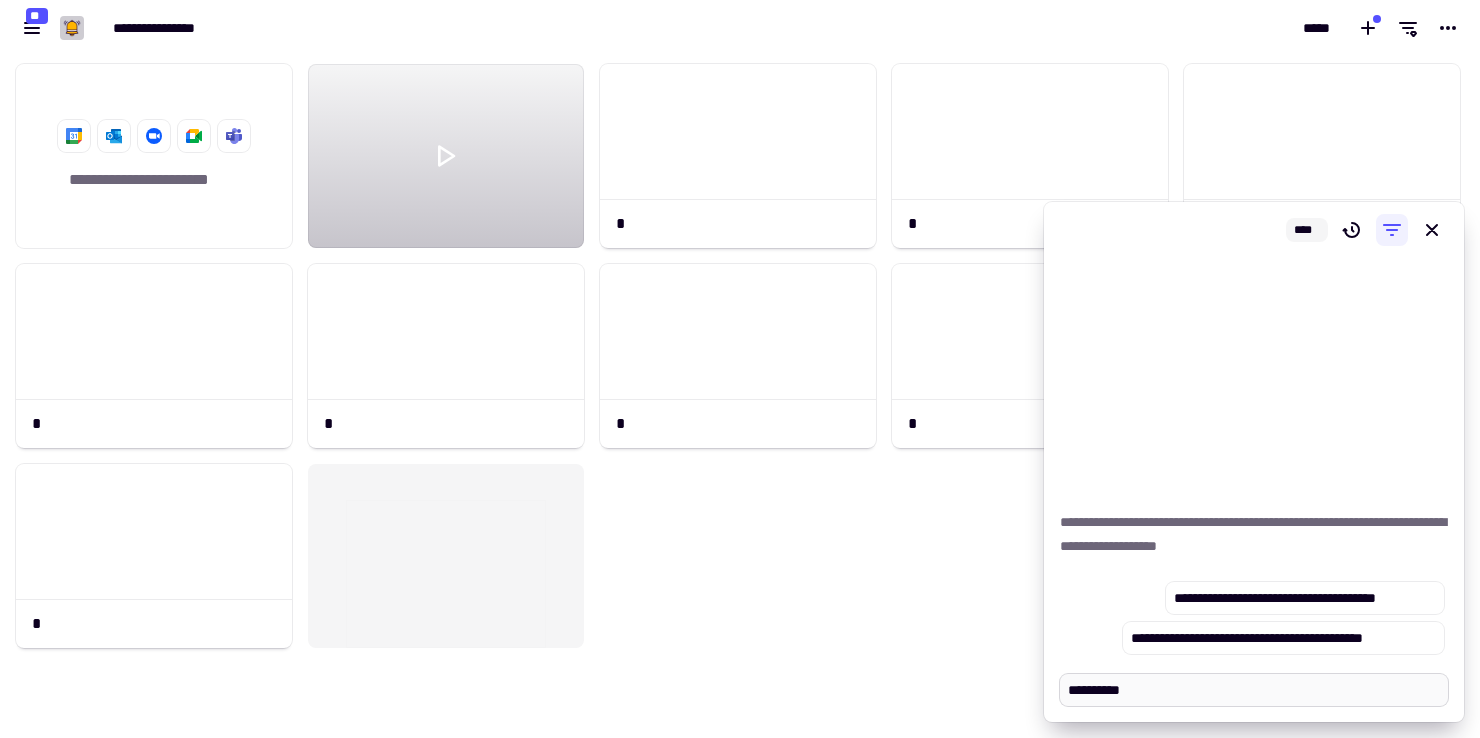 type on "*" 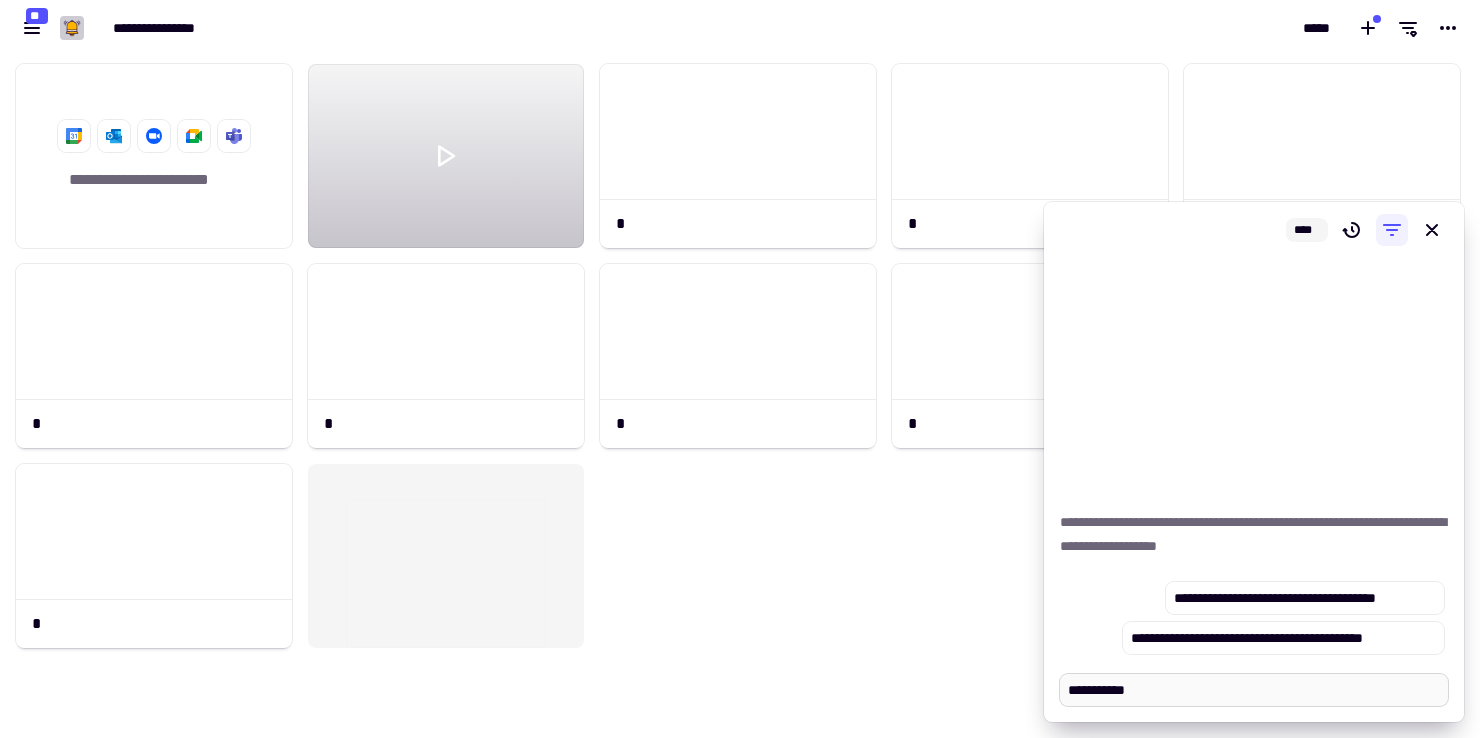 type on "*" 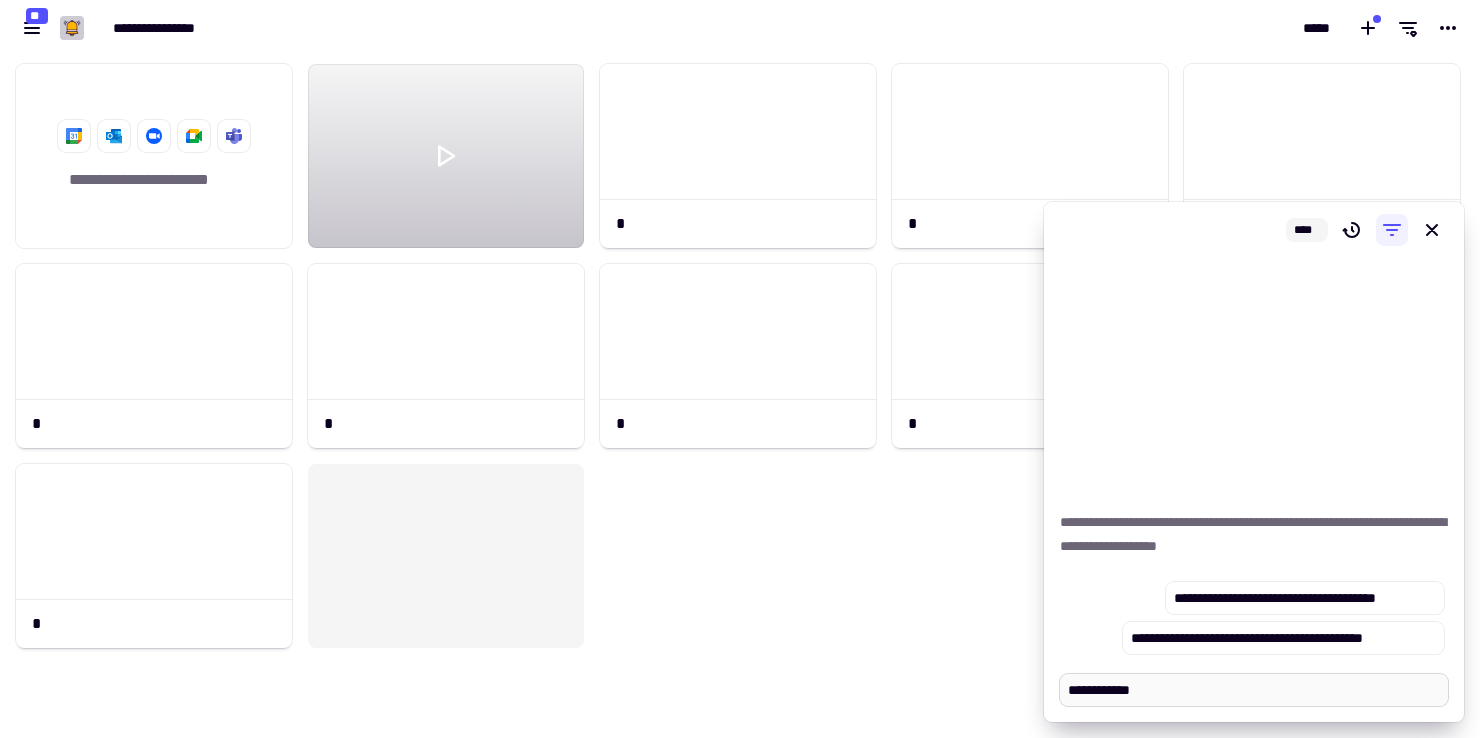 type on "*" 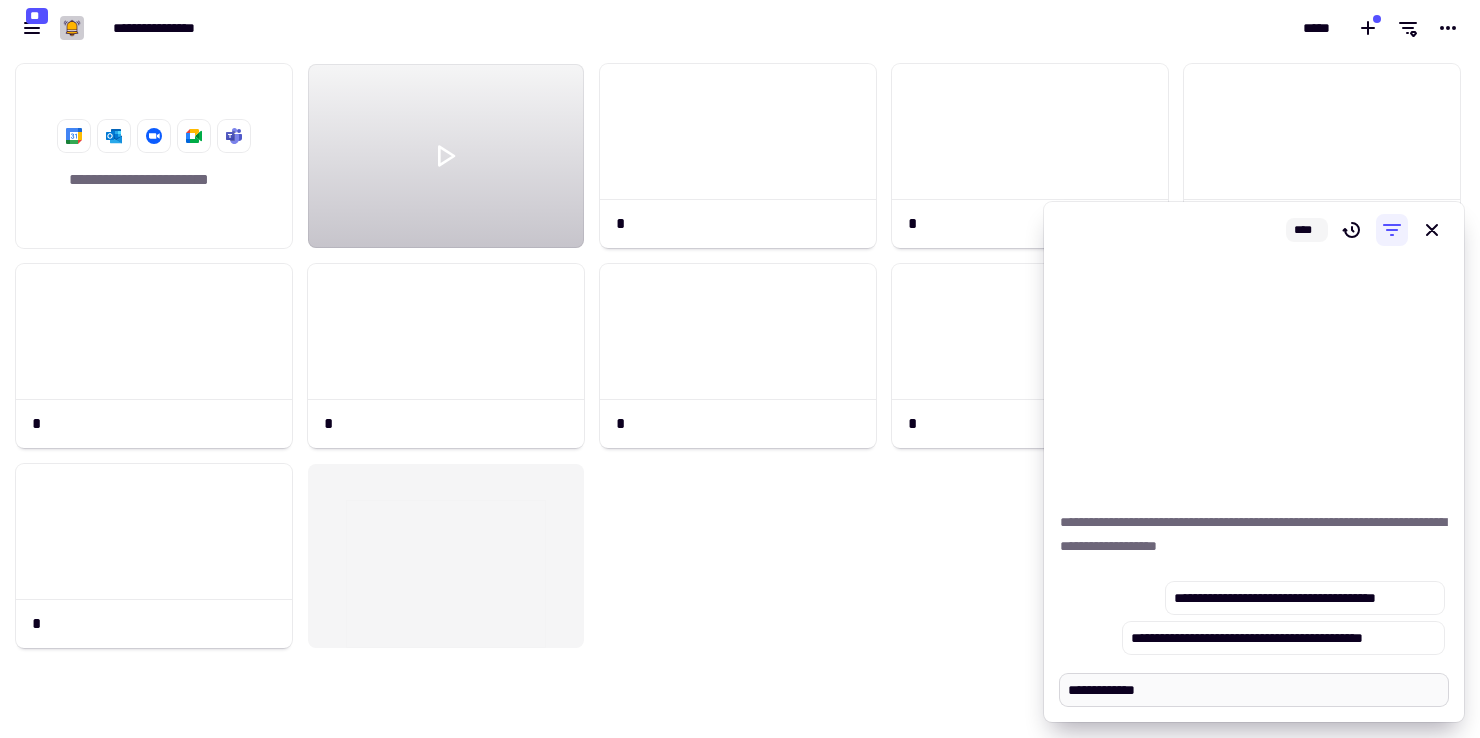 type on "*" 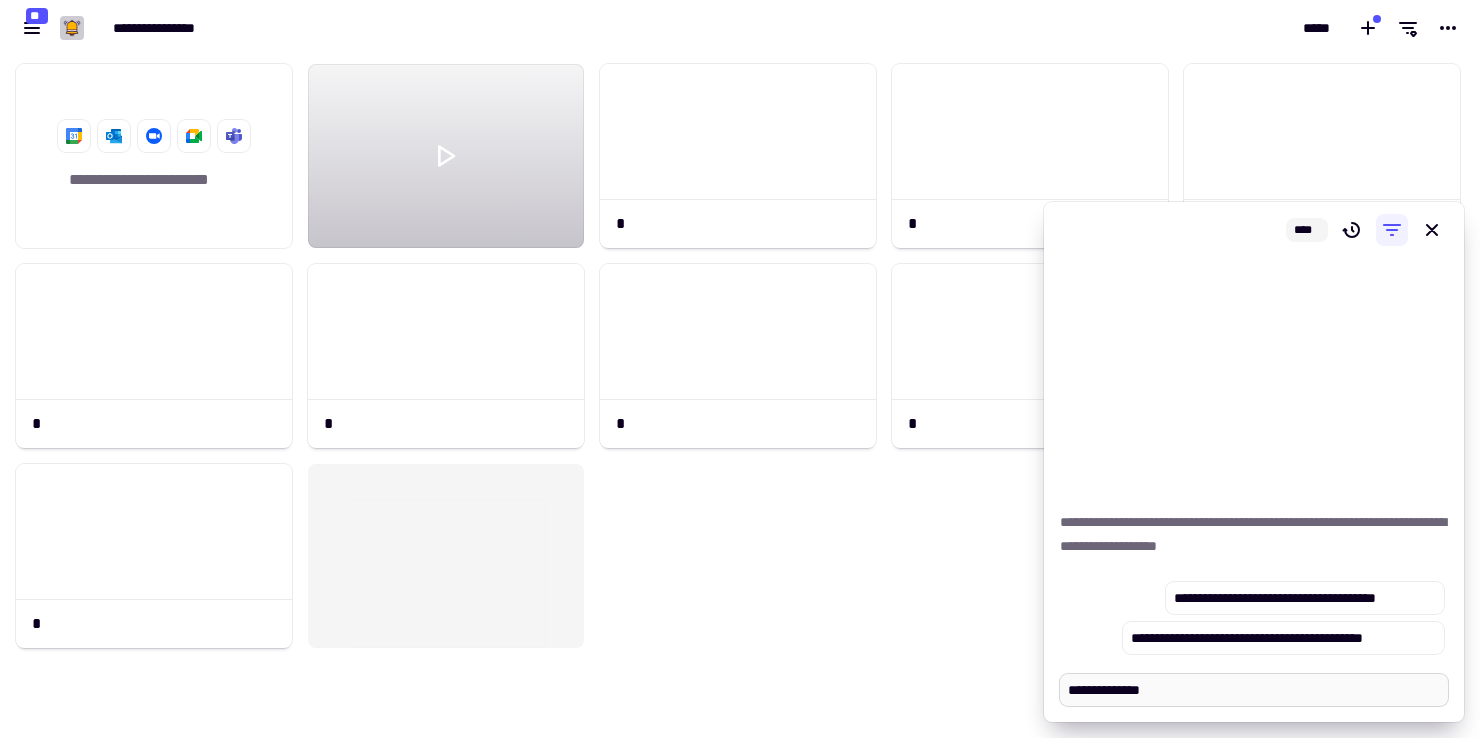 type on "*" 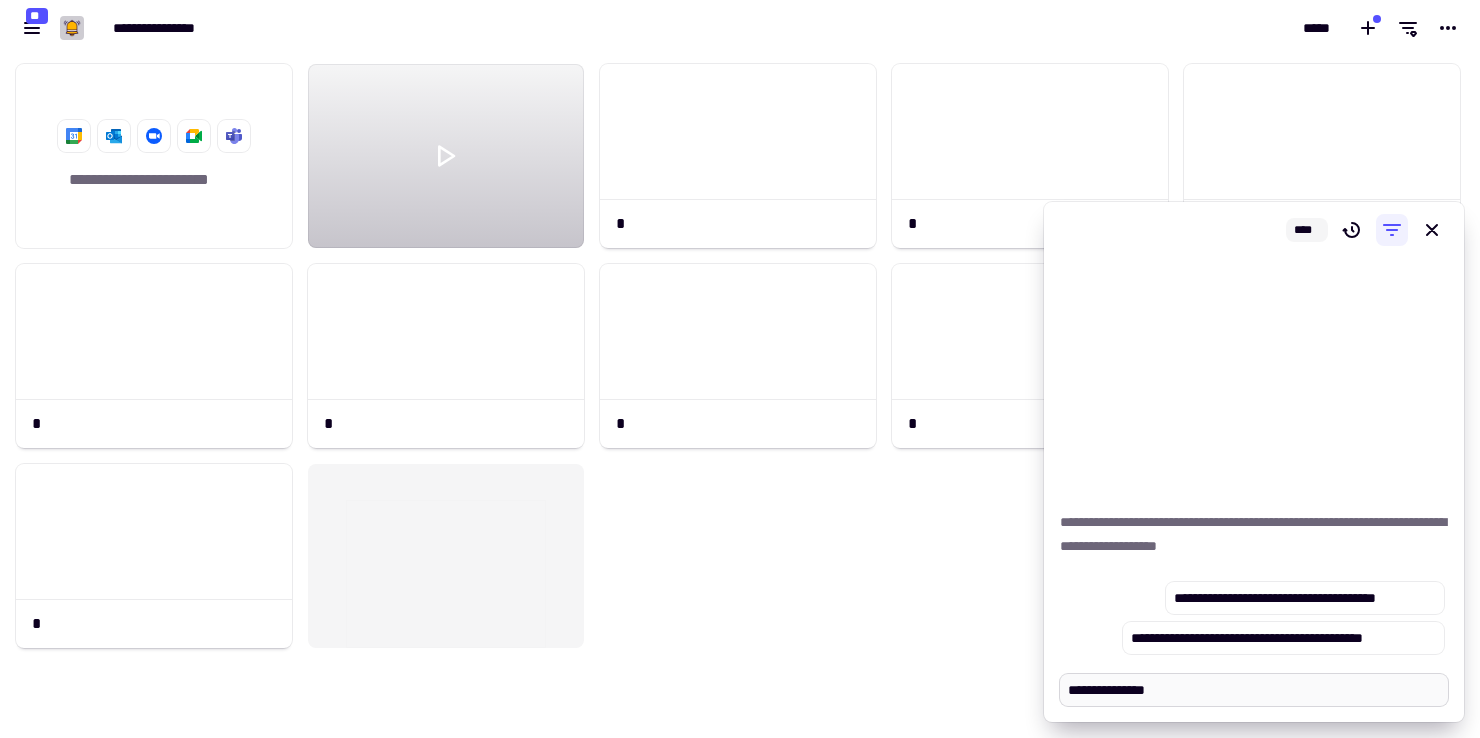type on "*" 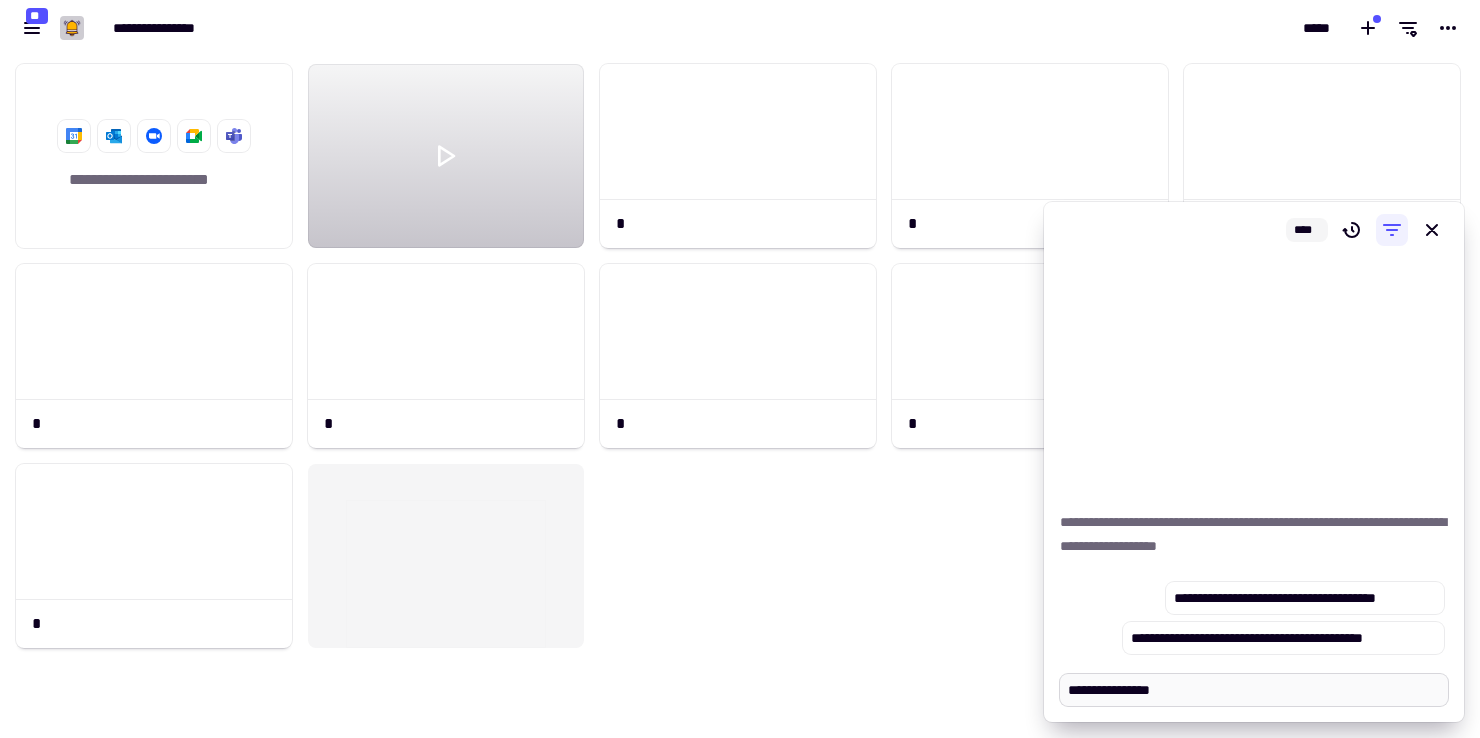 type on "*" 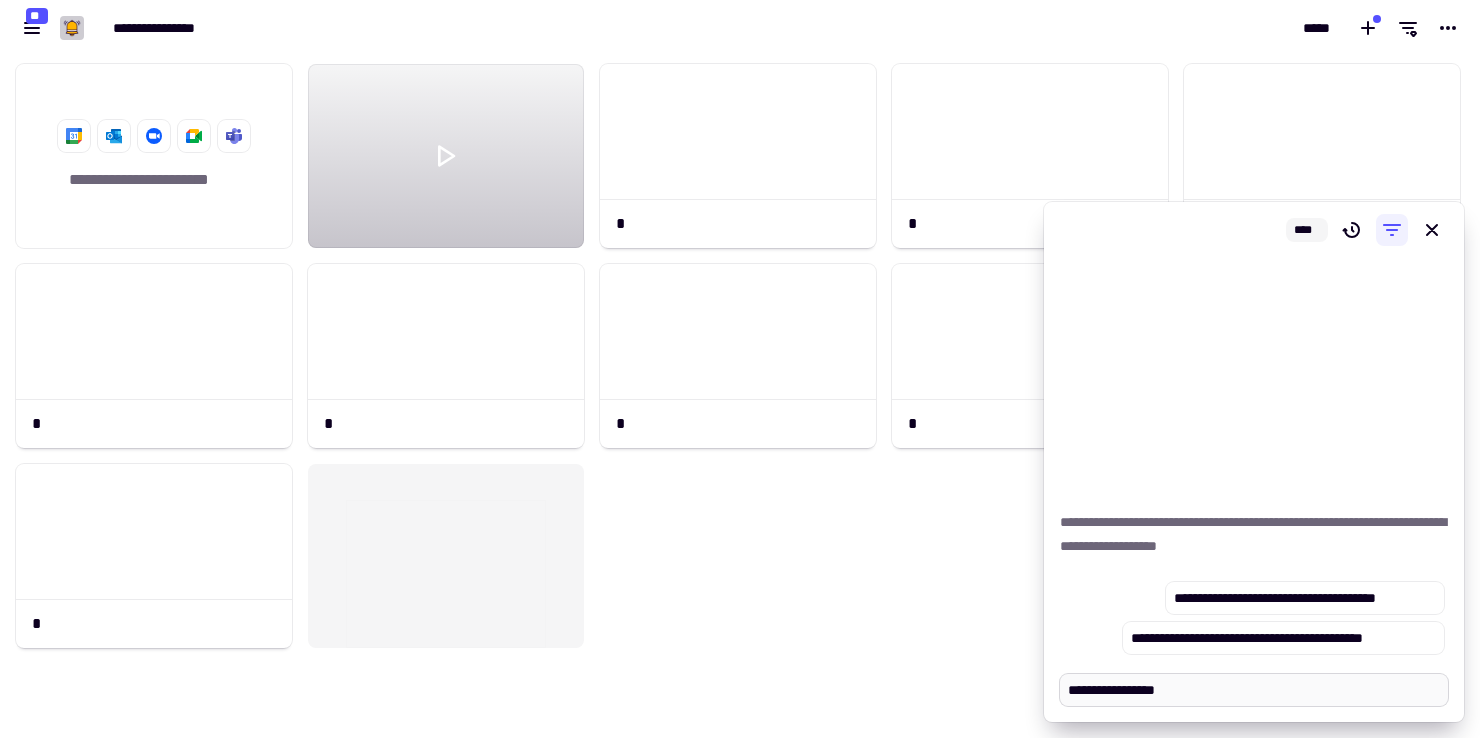 type on "*" 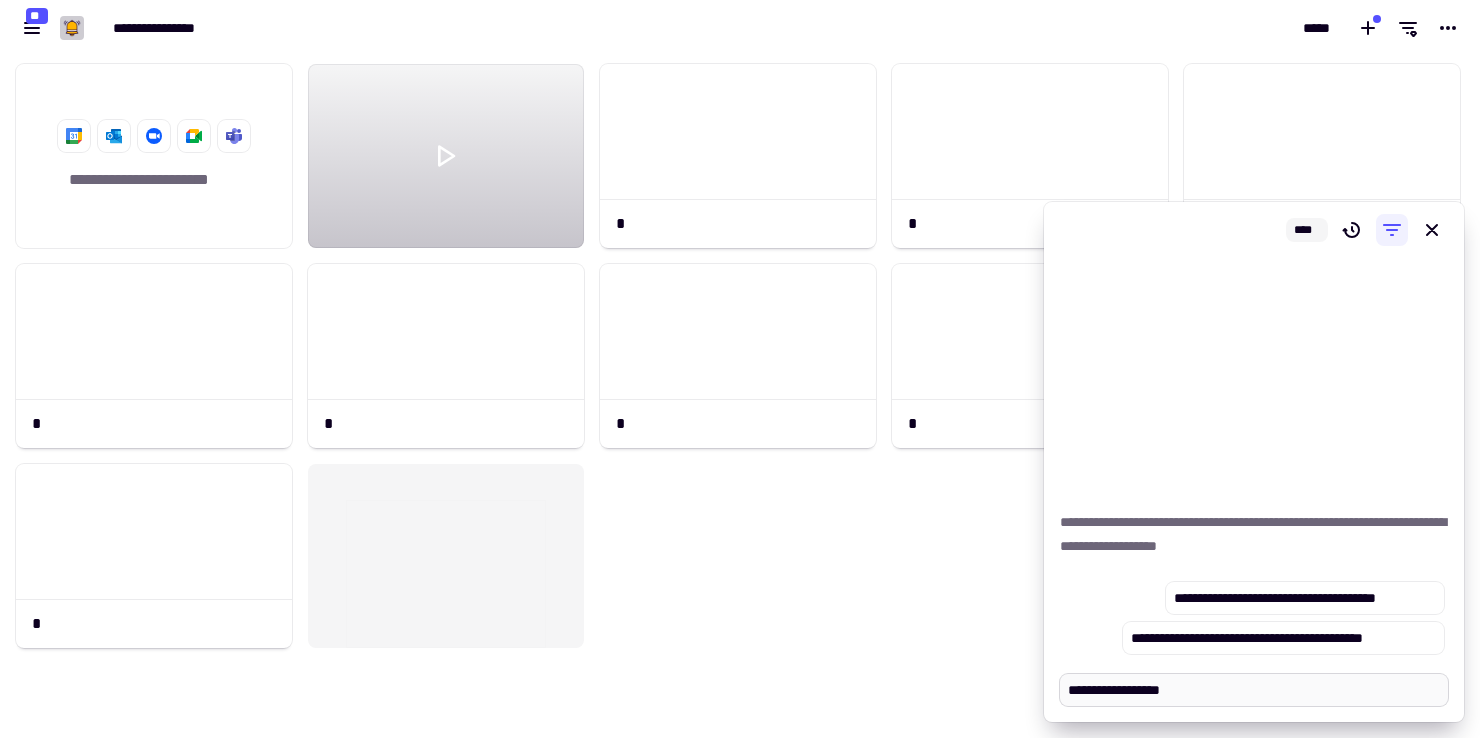type on "*" 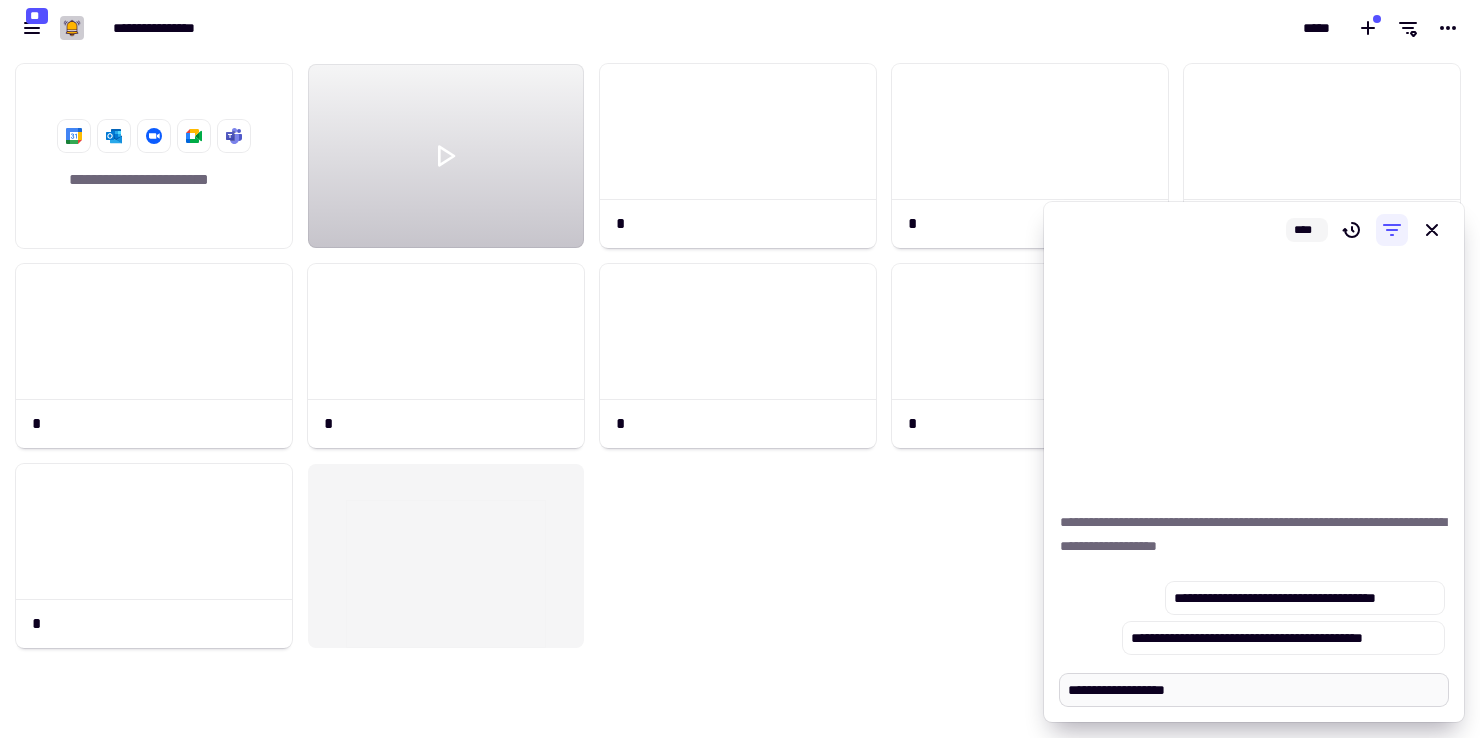 type on "*" 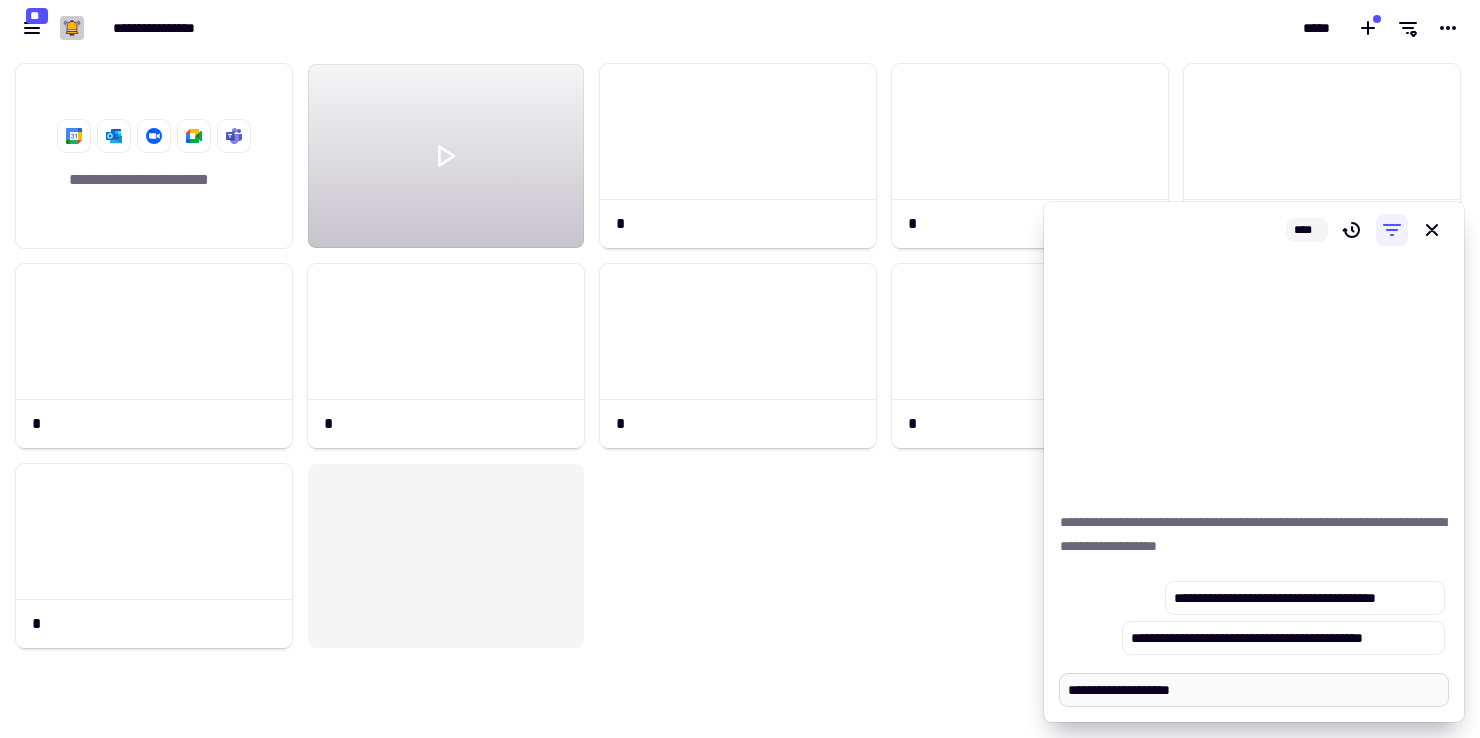 type on "*" 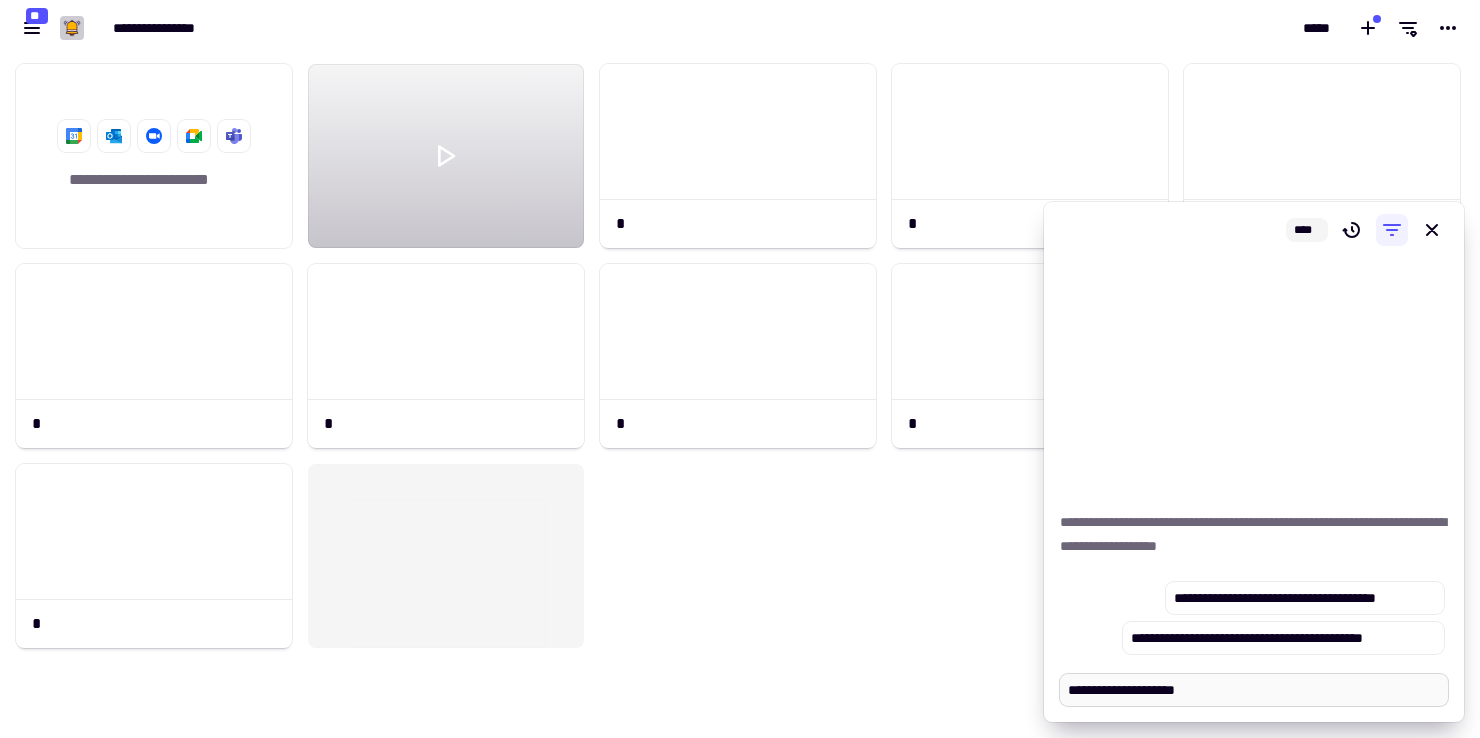 type on "*" 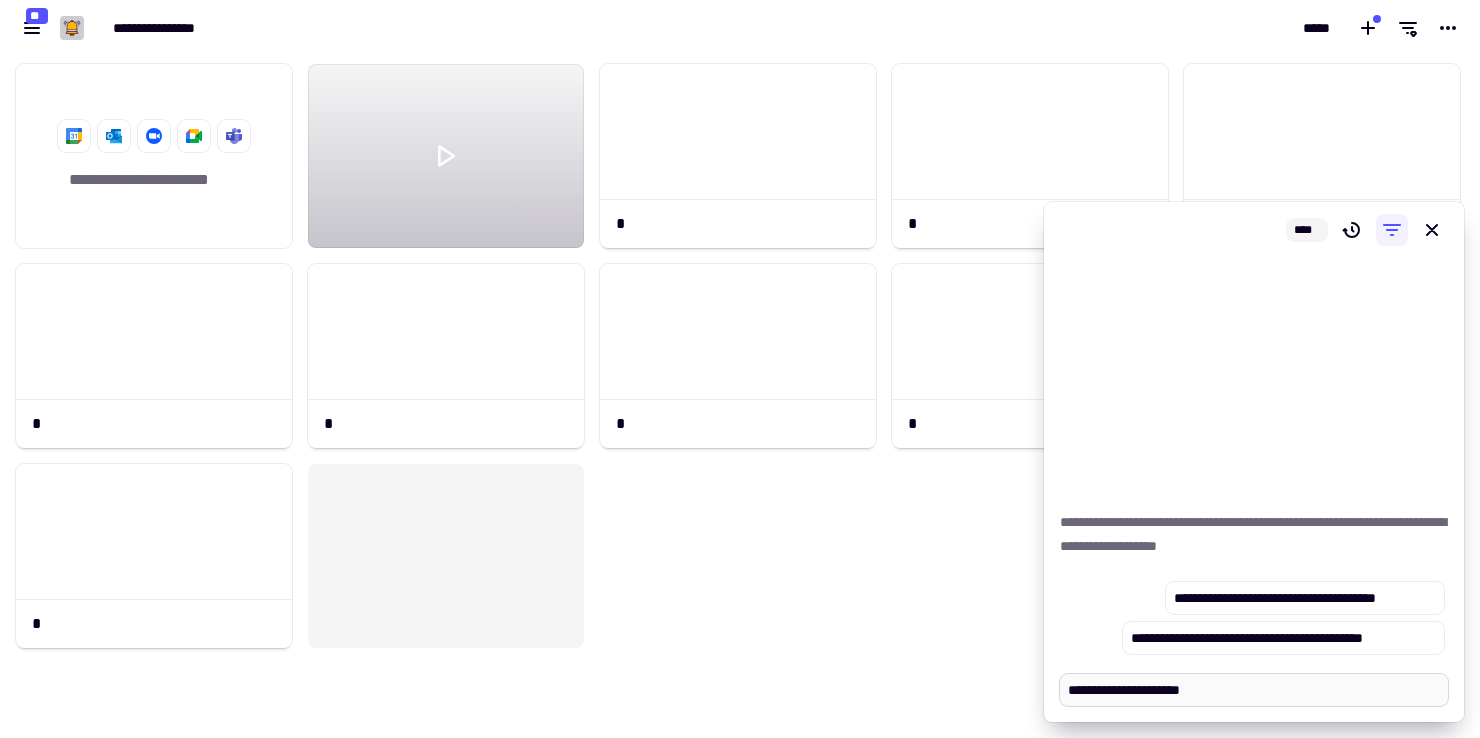 type on "*" 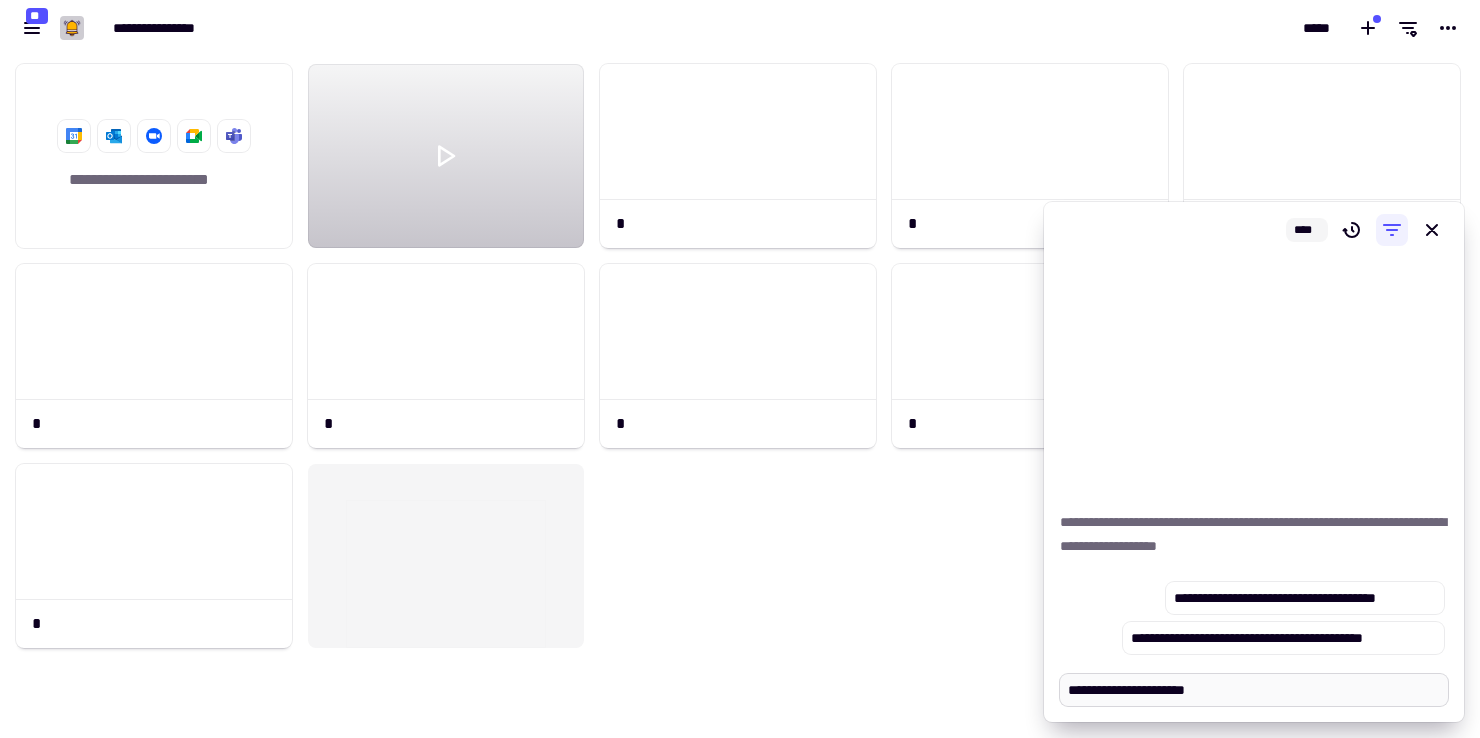 type on "*" 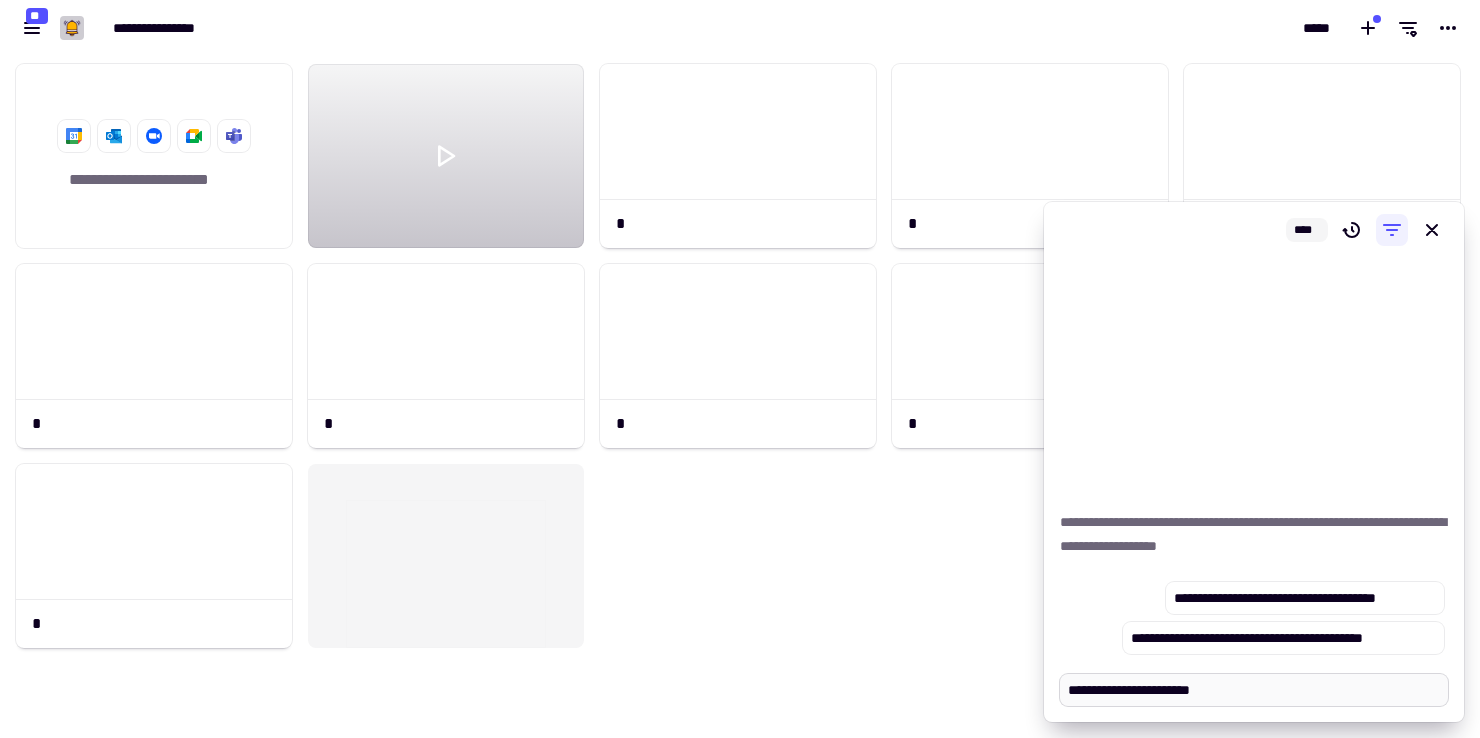 type on "*" 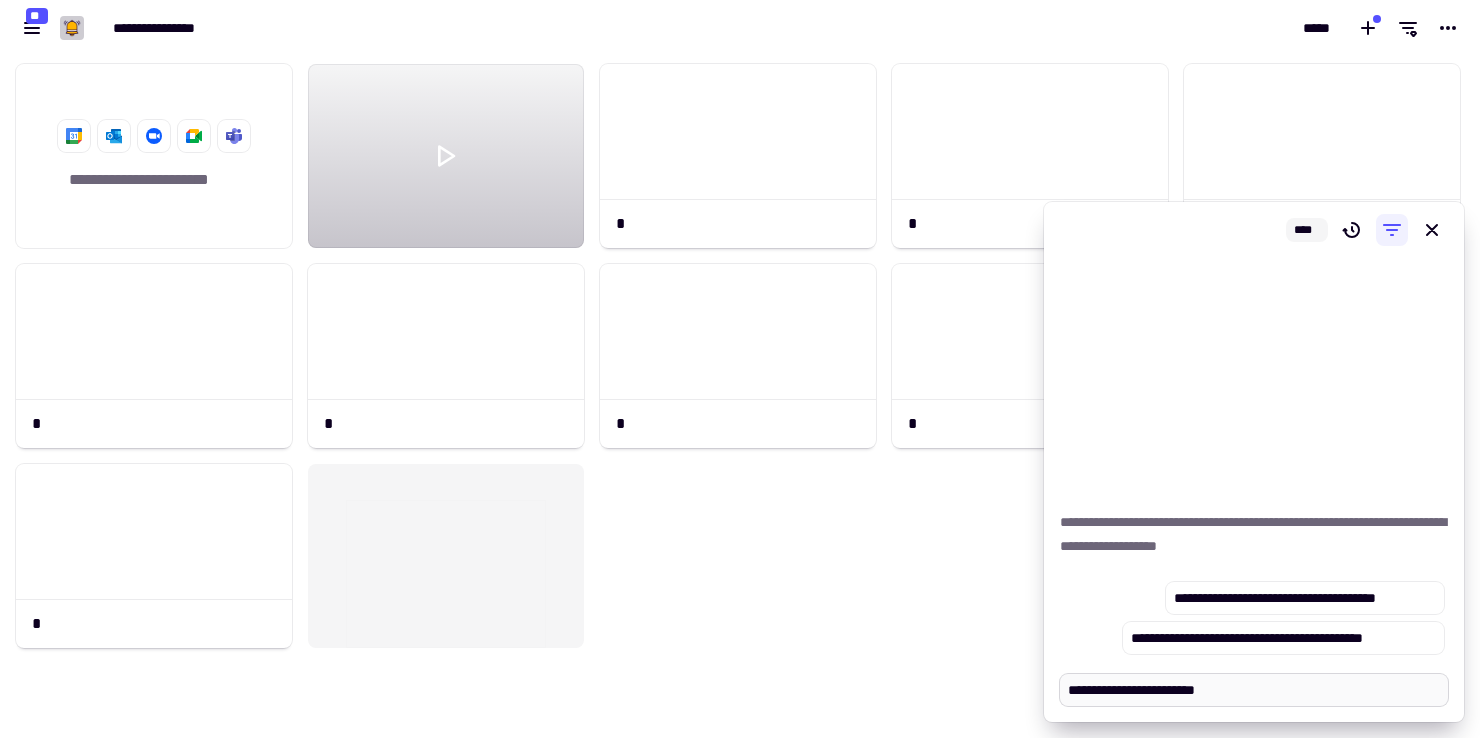 type on "*" 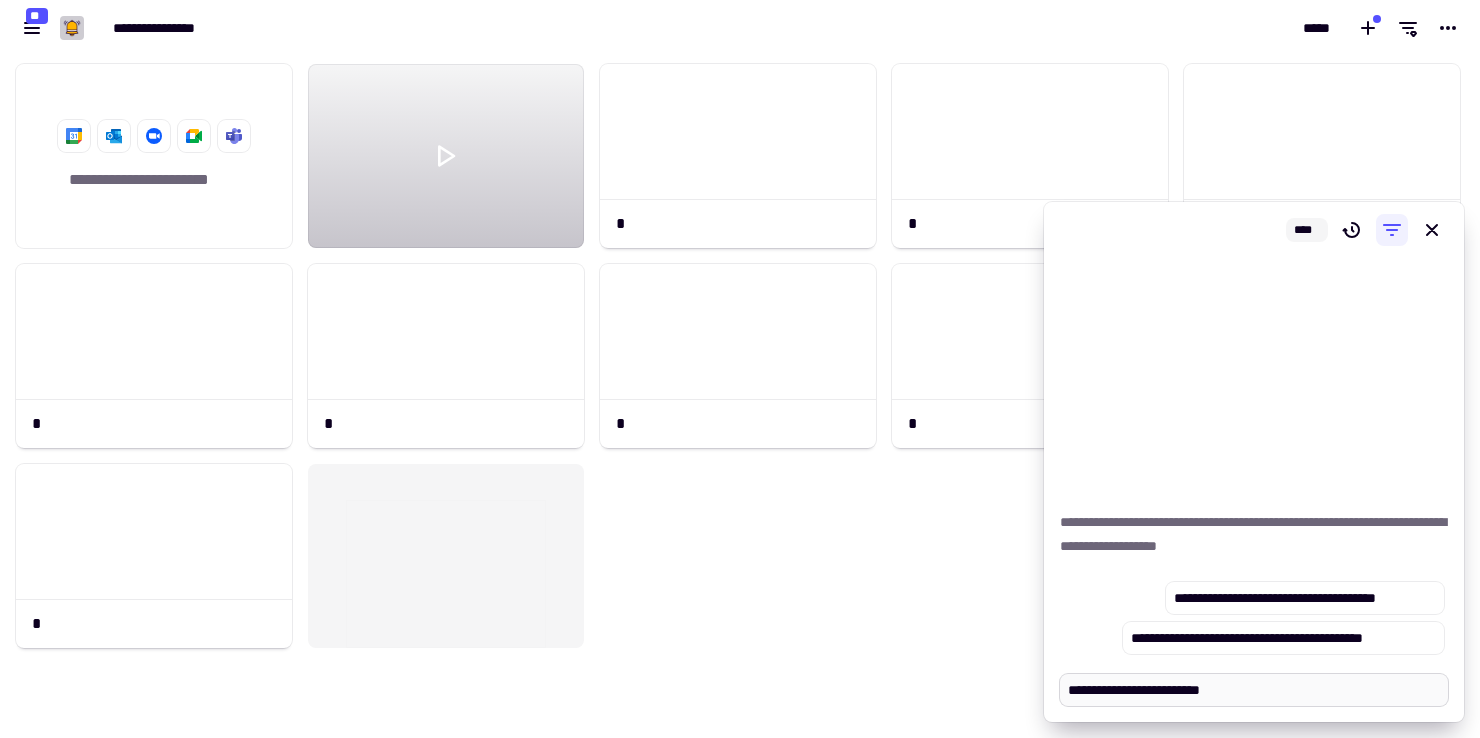 type on "*" 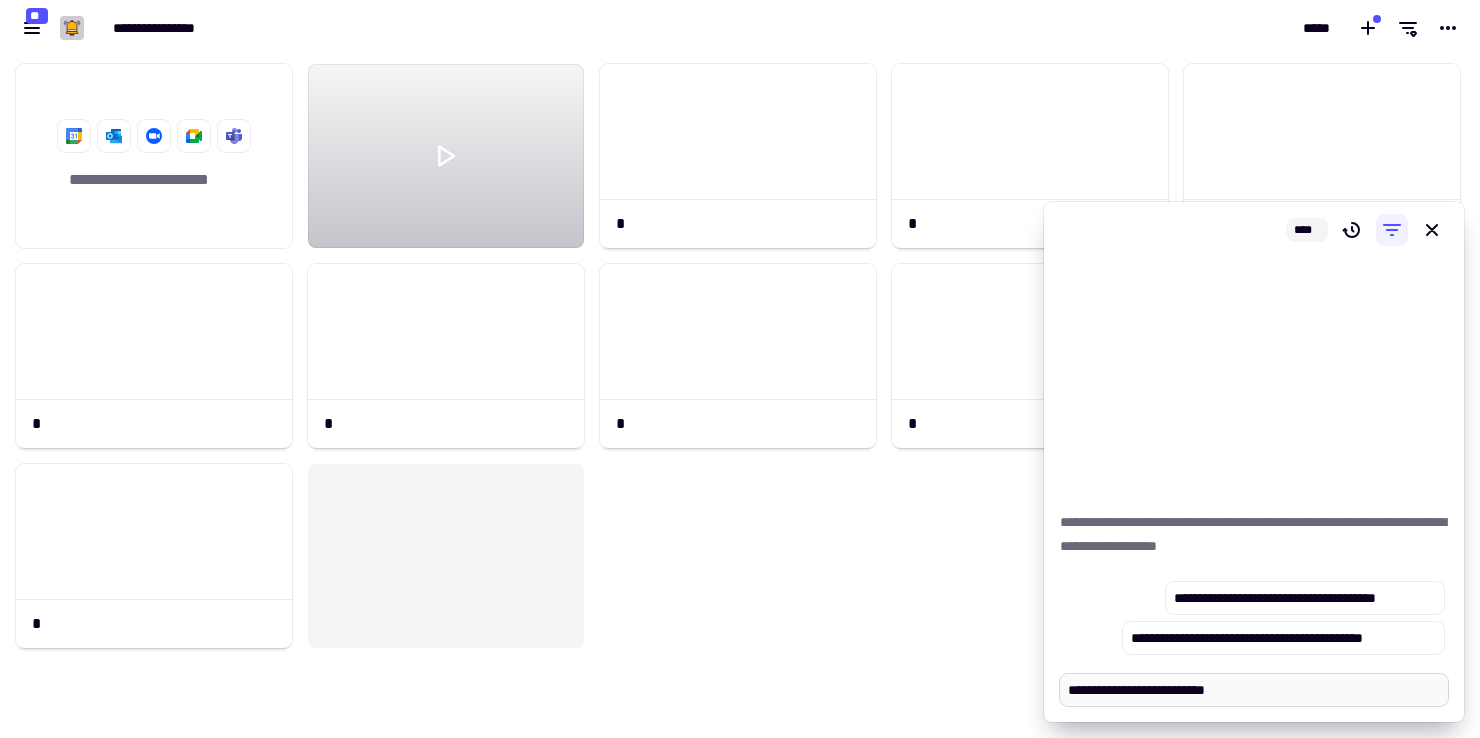 type on "*" 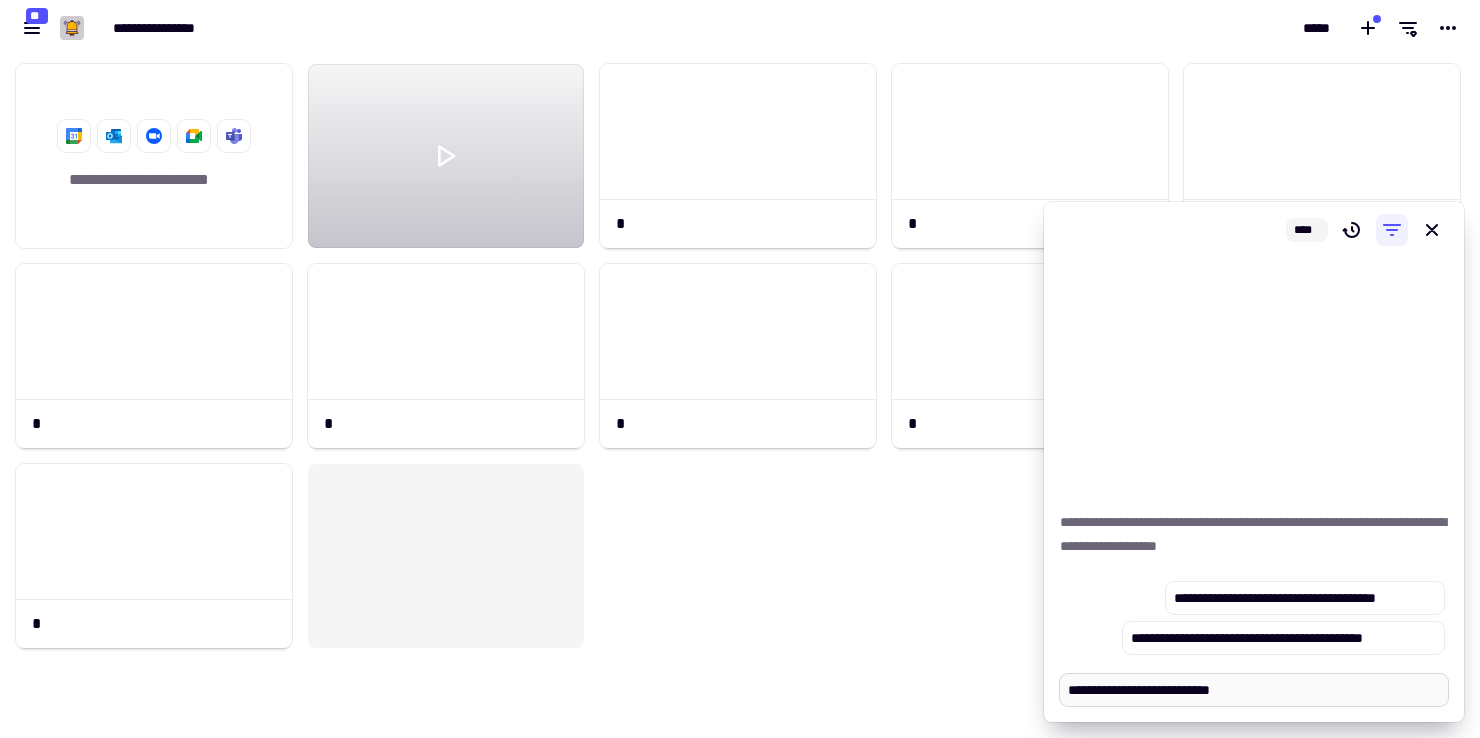 type on "*" 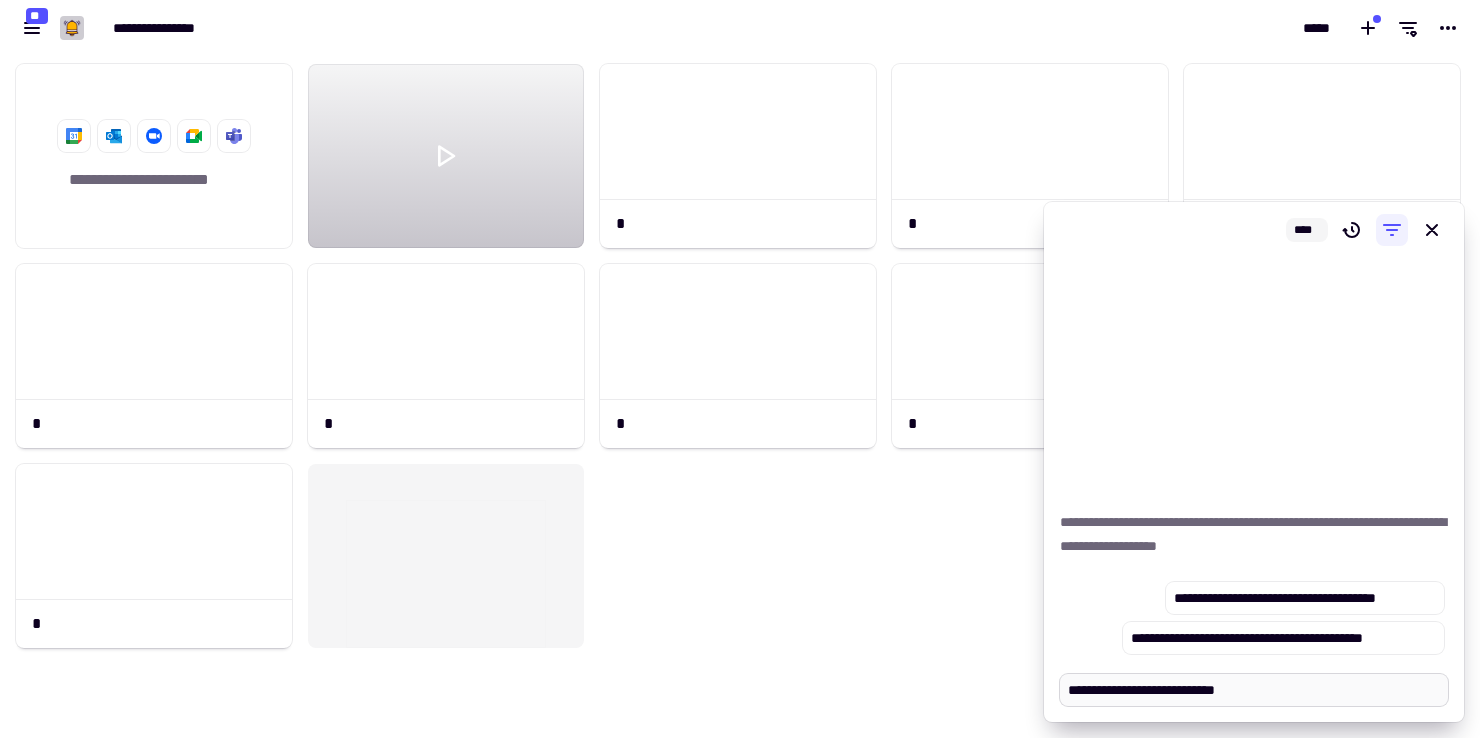 type on "*" 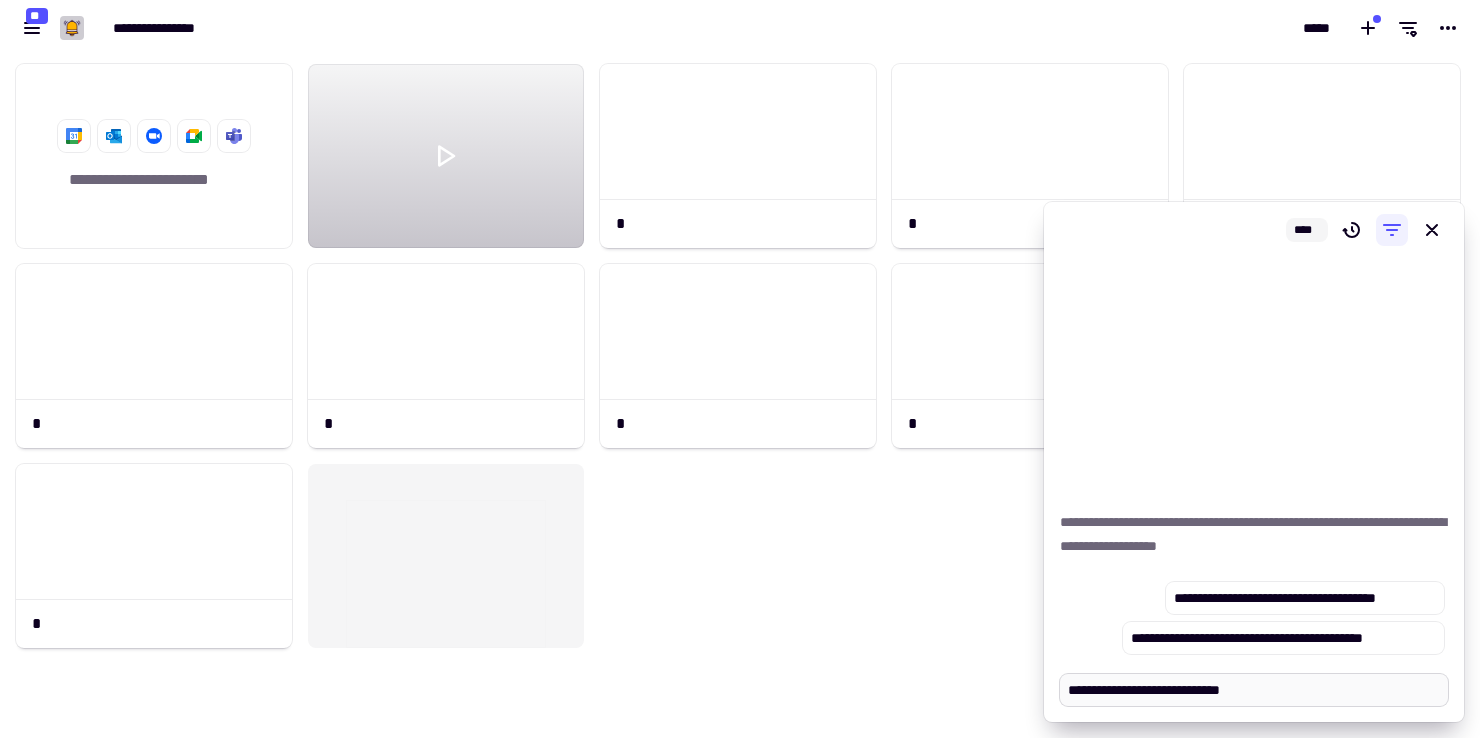 type on "*" 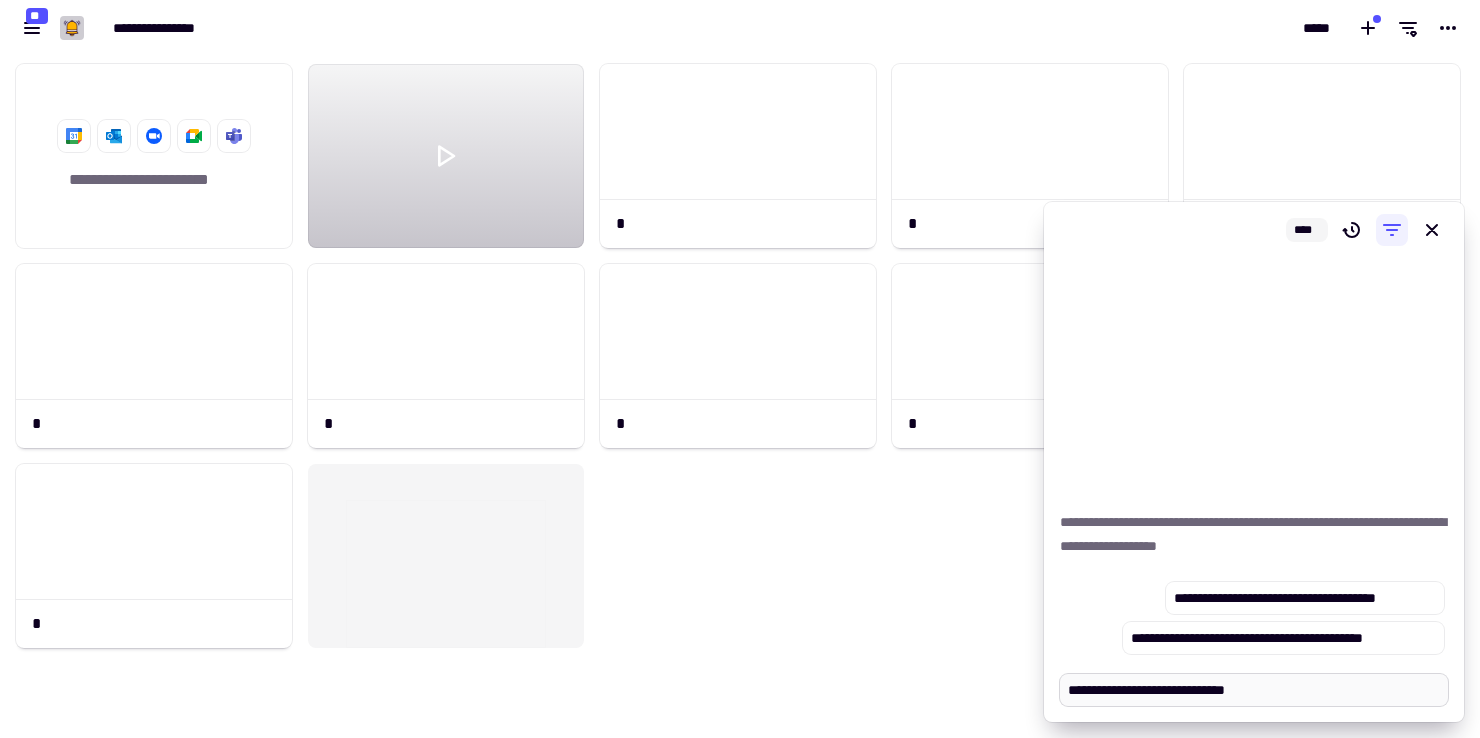 type on "*" 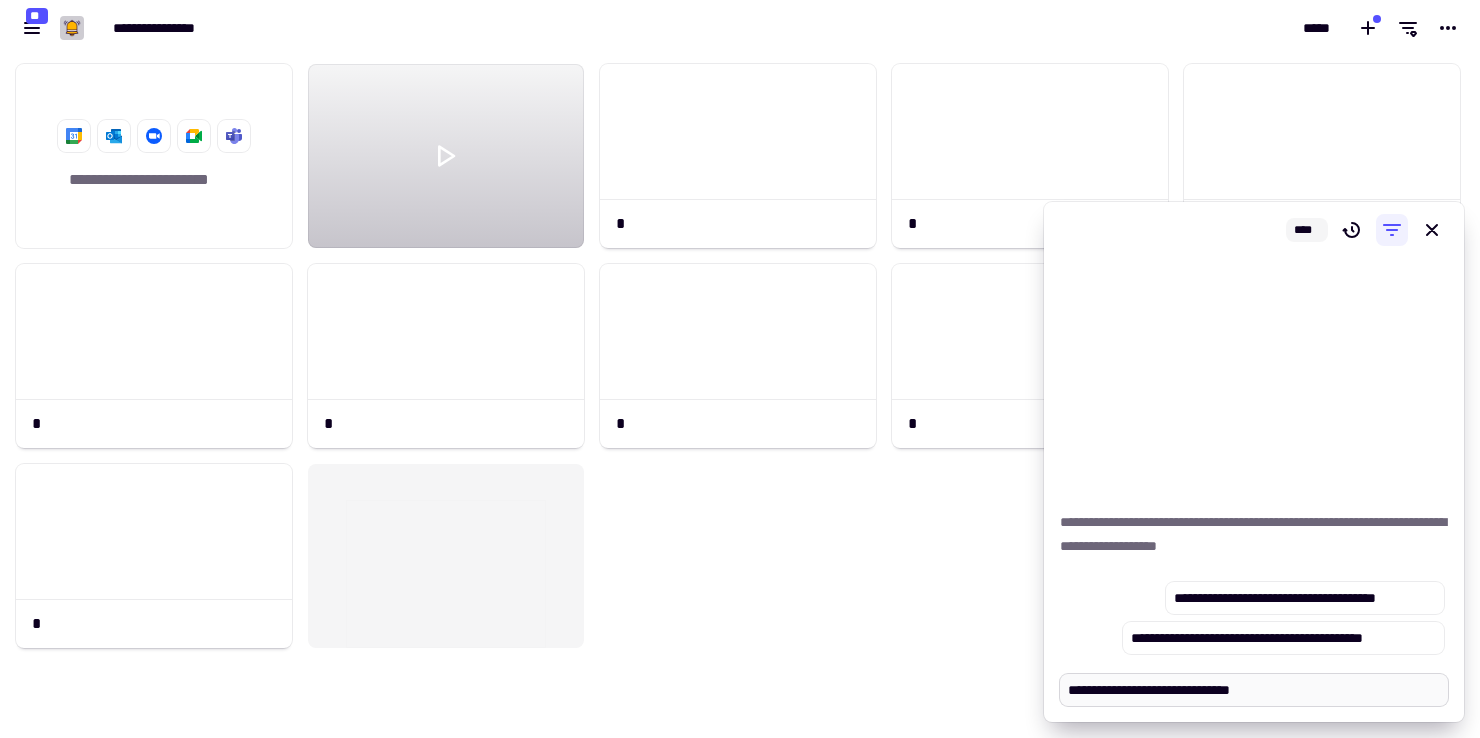 type on "*" 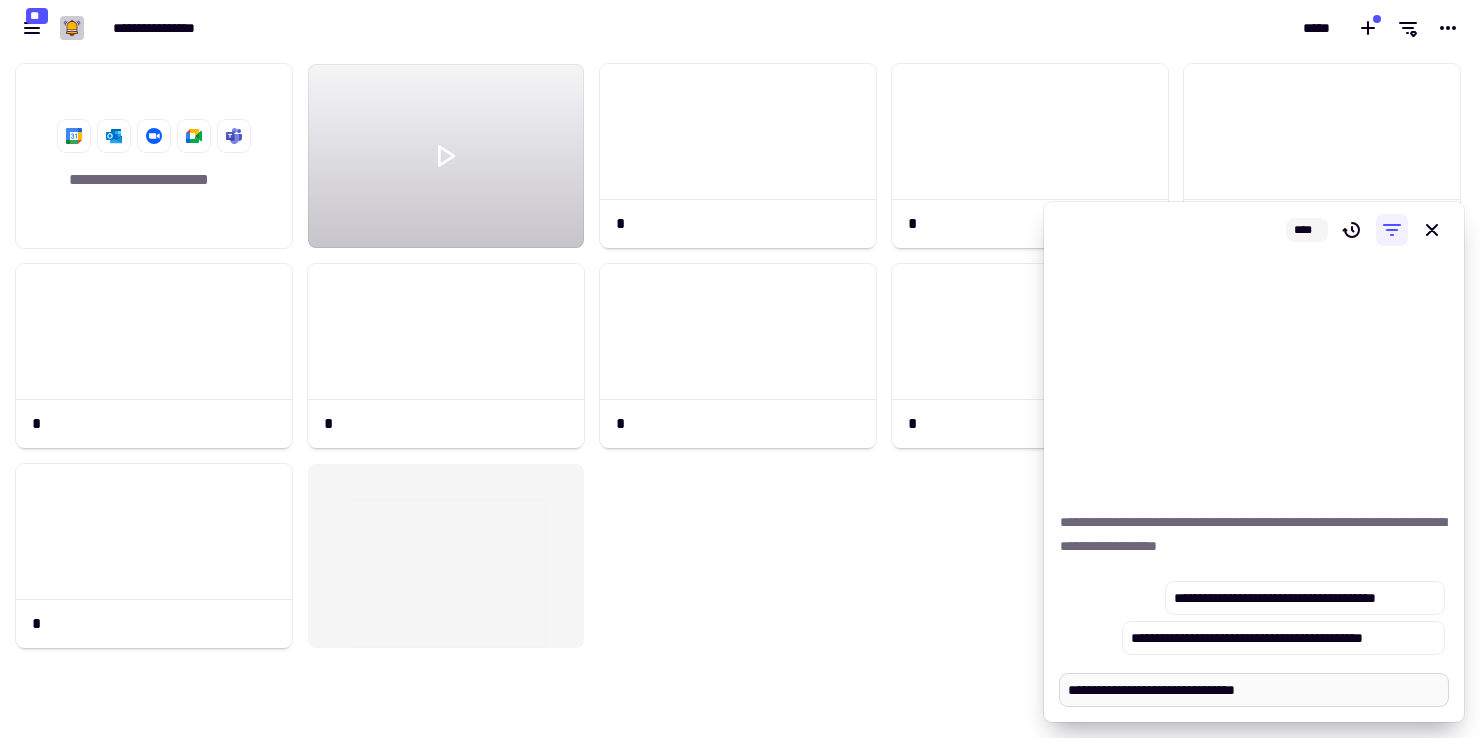 type on "*" 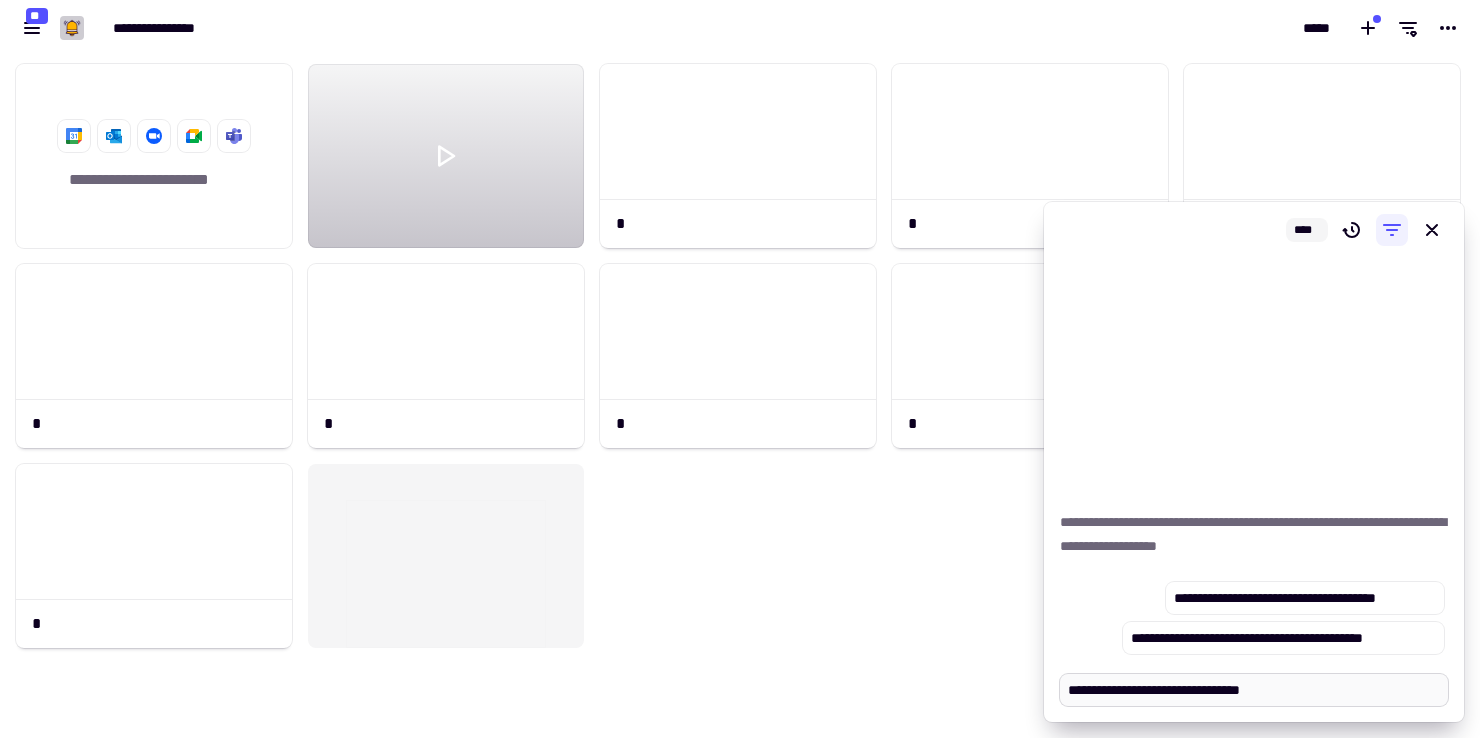 type on "*" 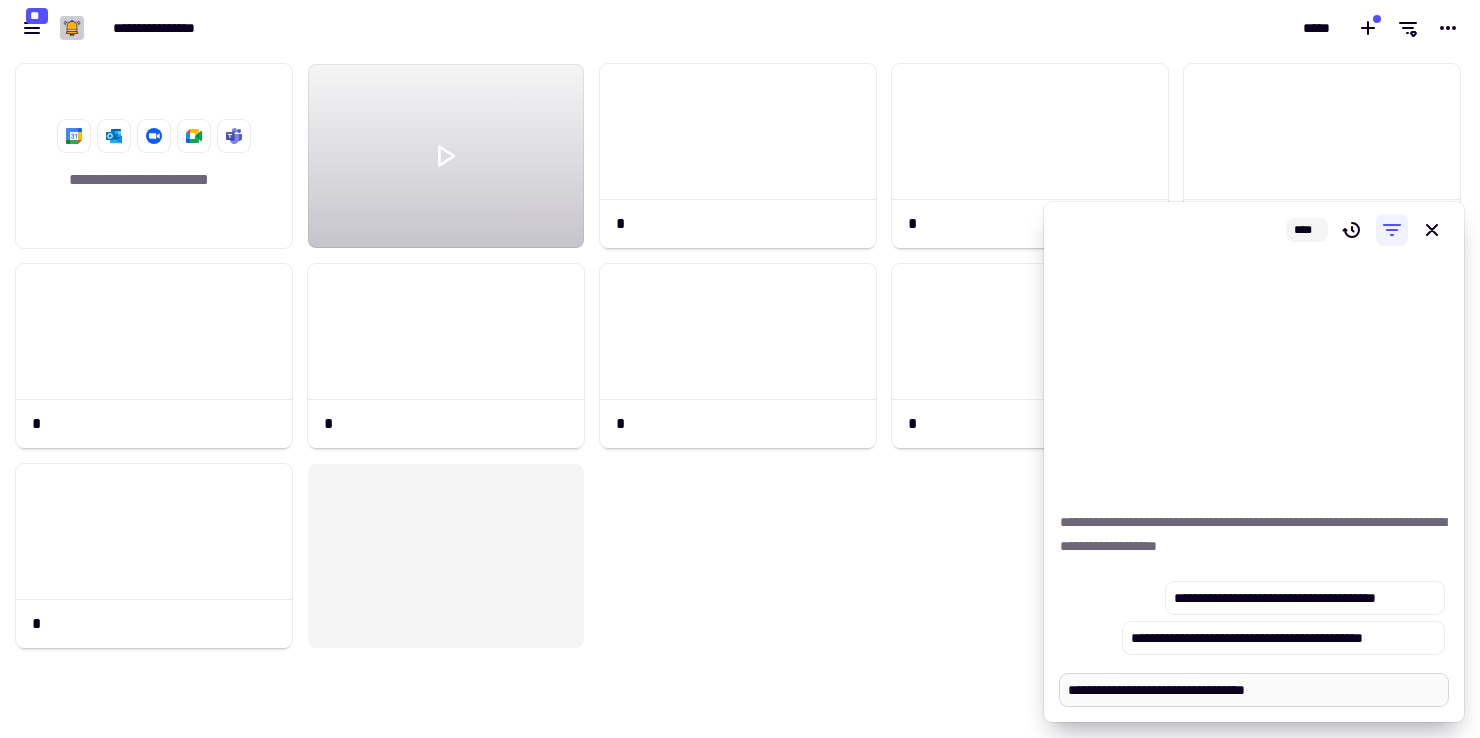 type on "*" 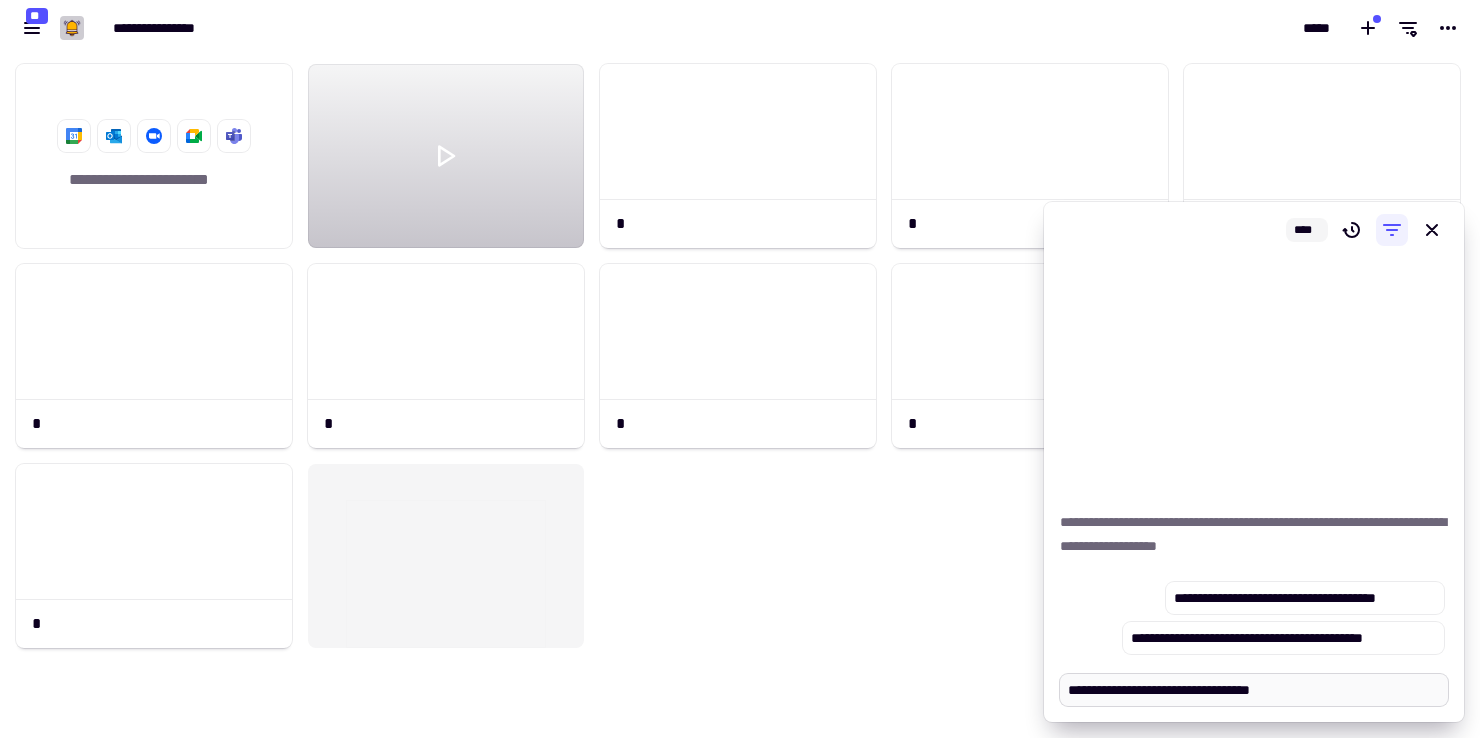 type on "*" 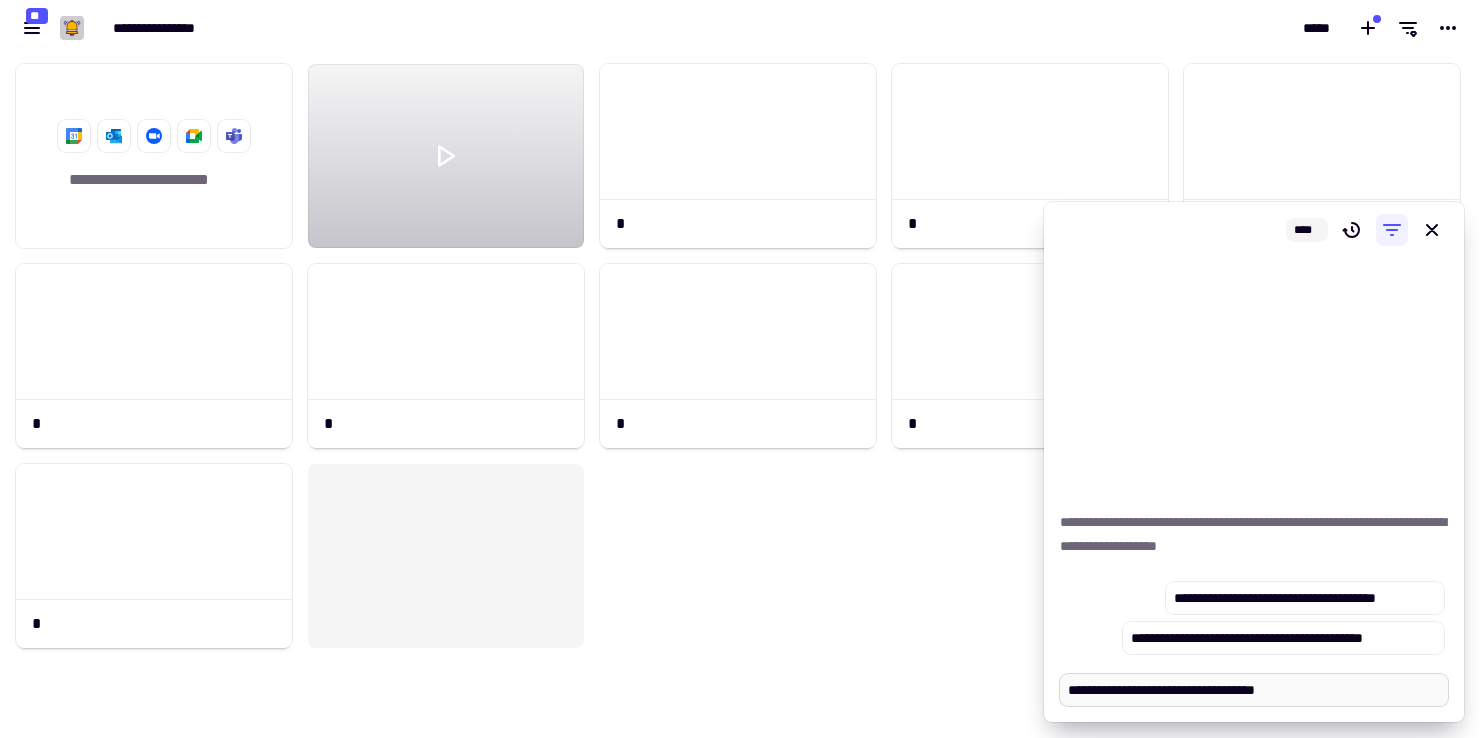 type on "*" 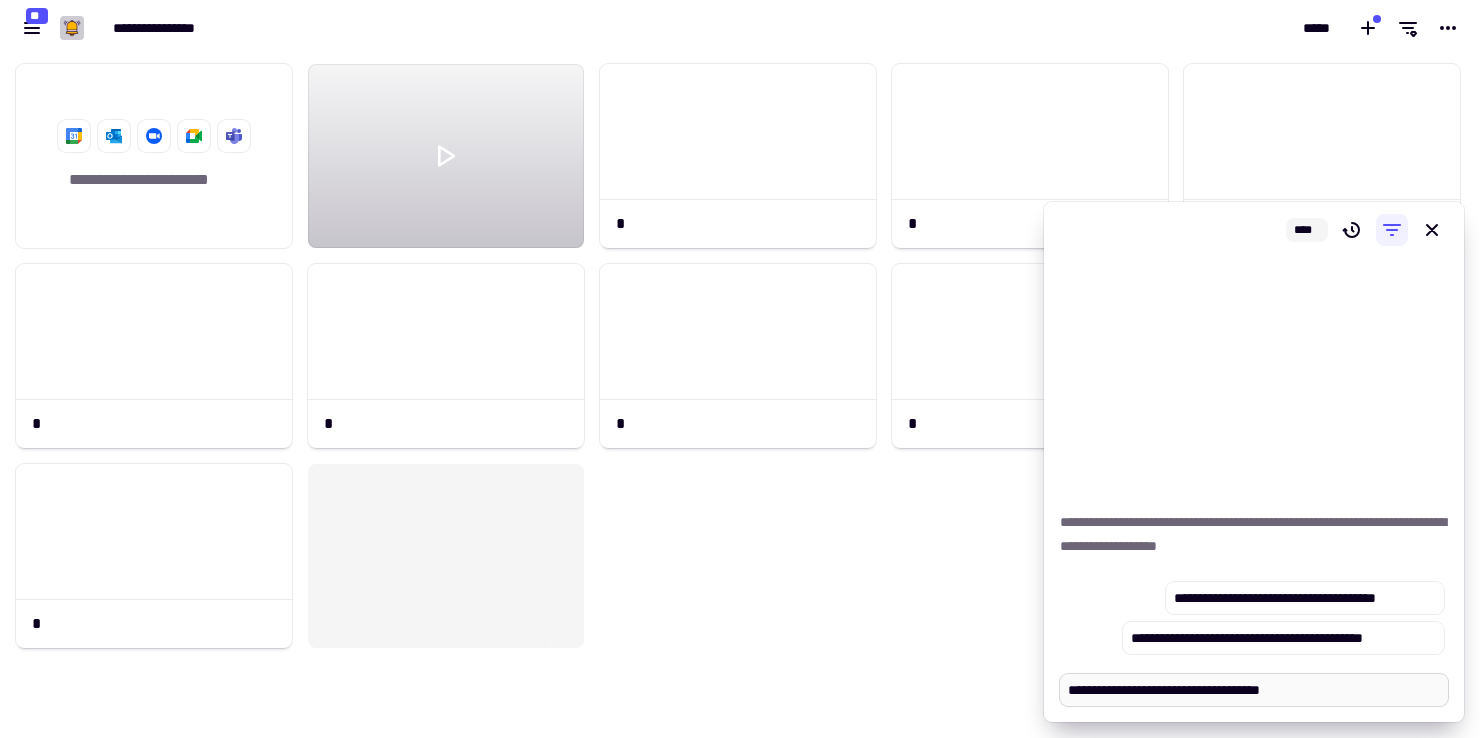type on "*" 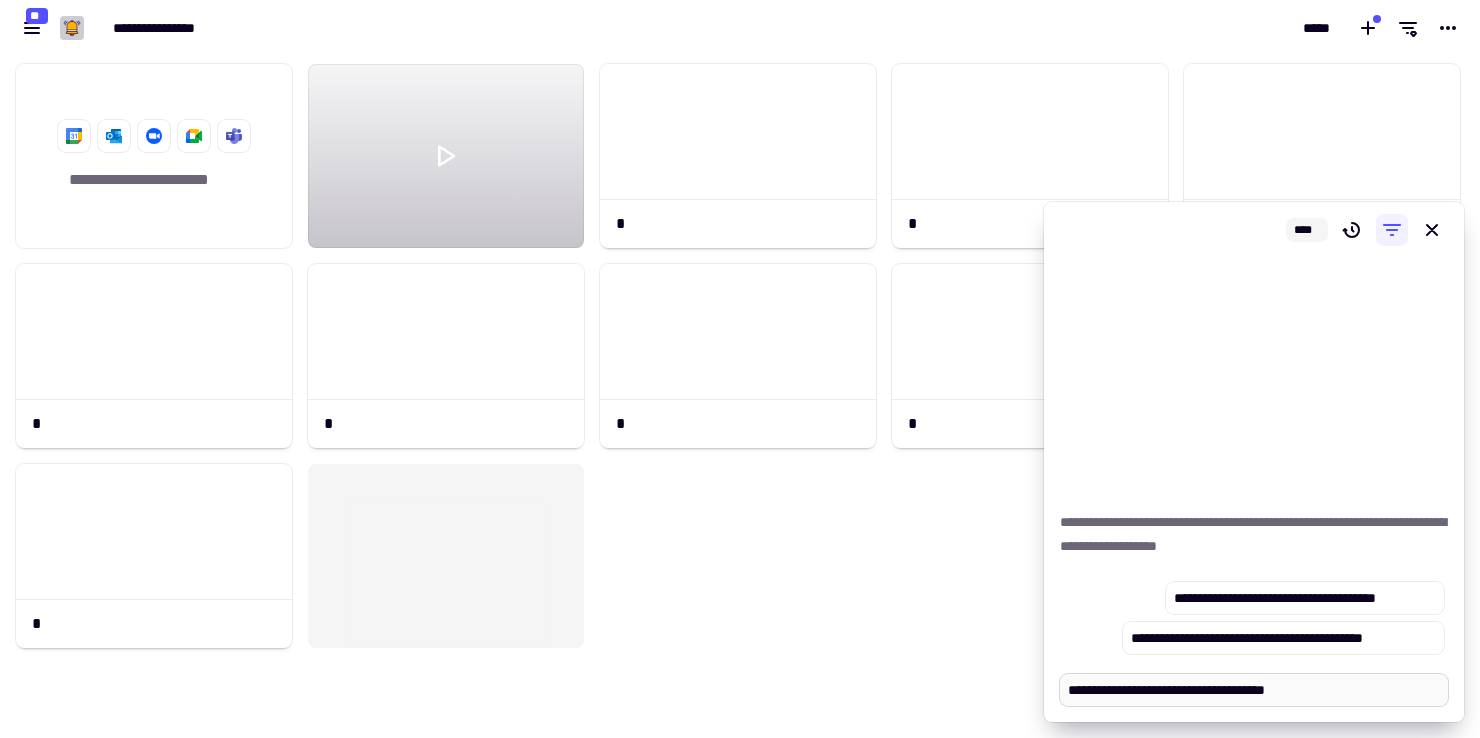 type on "*" 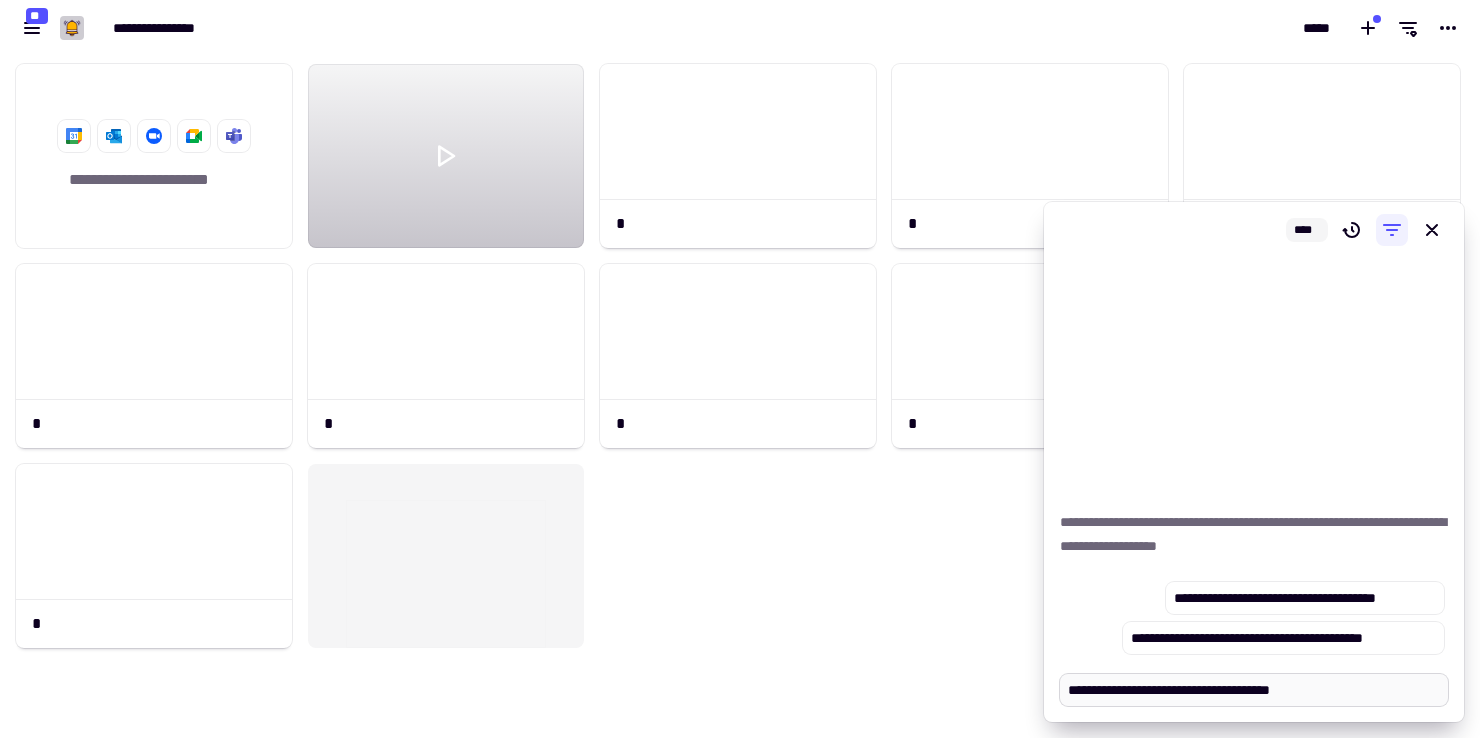 type on "*" 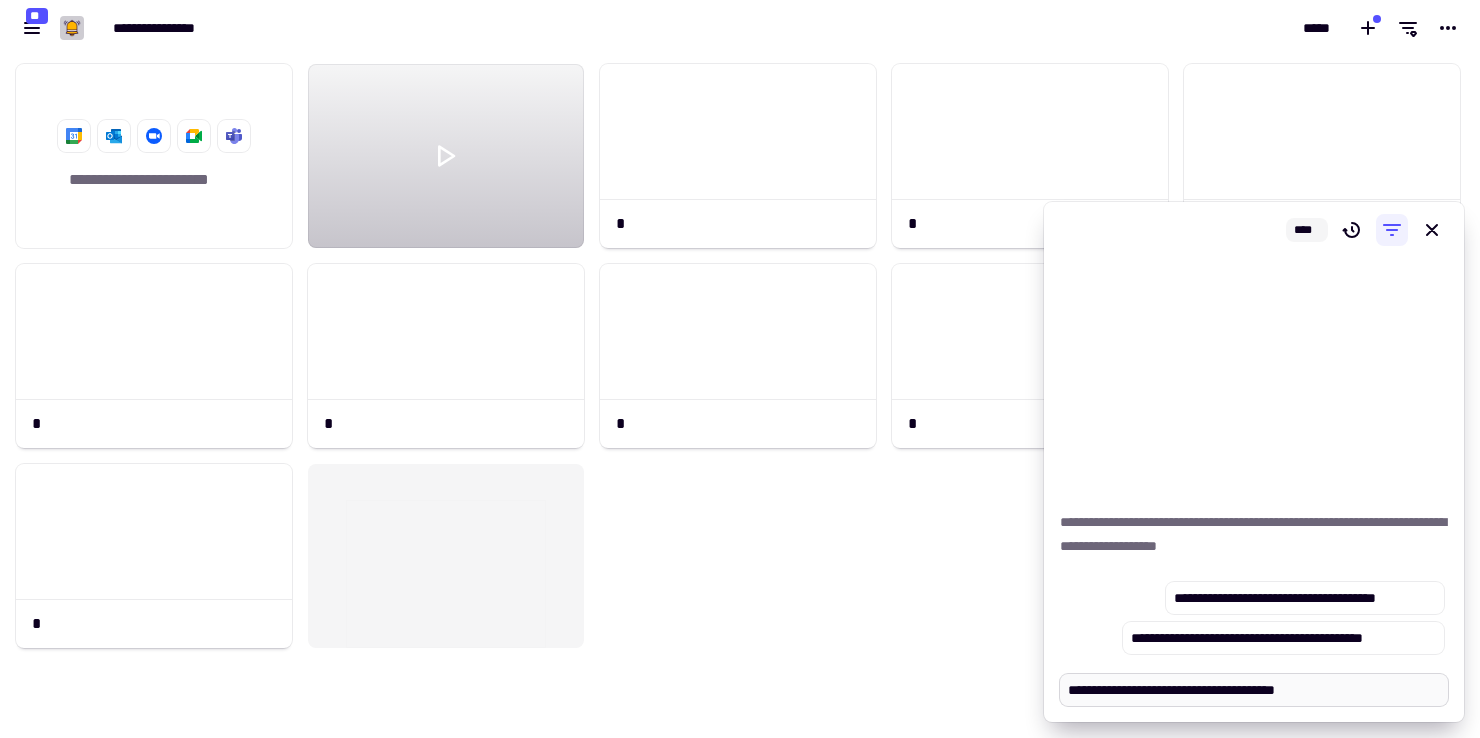 type on "*" 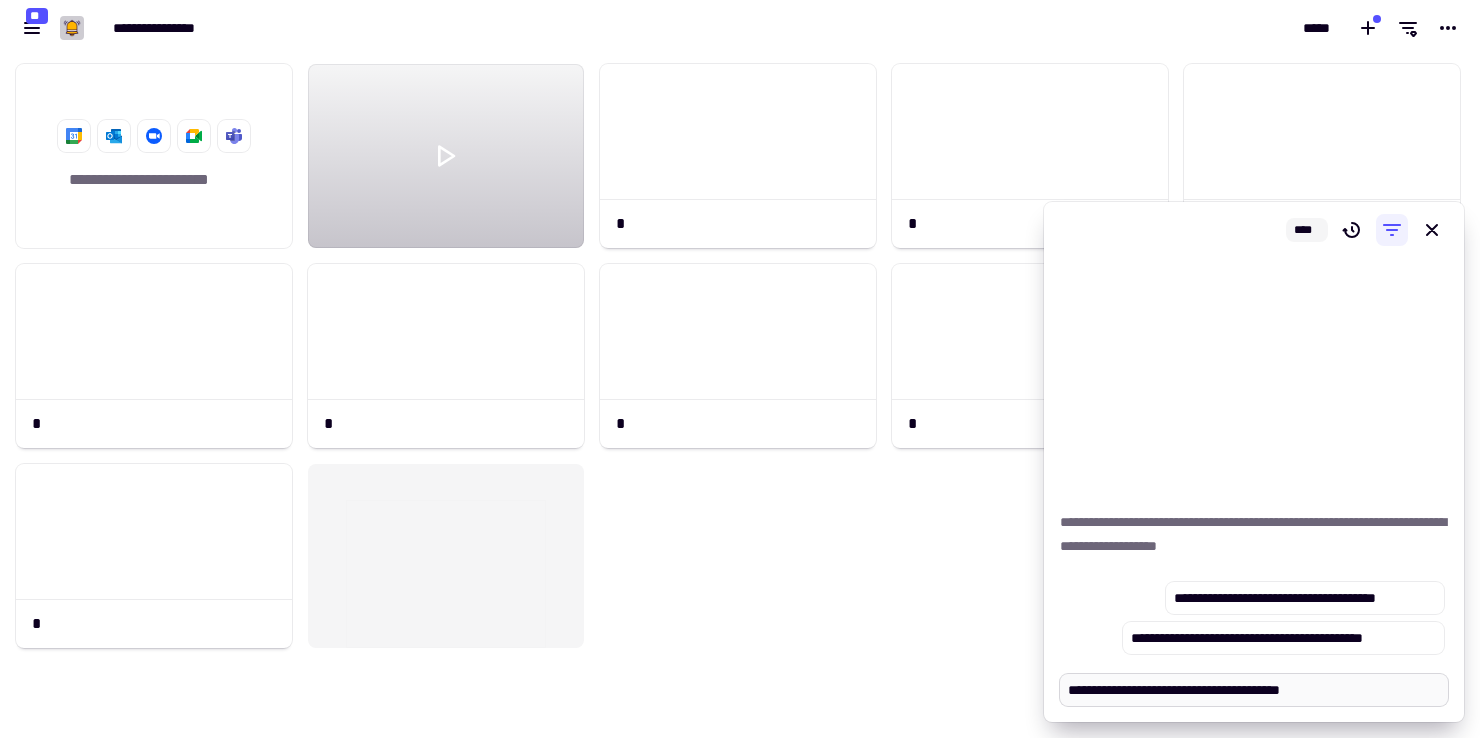 type on "*" 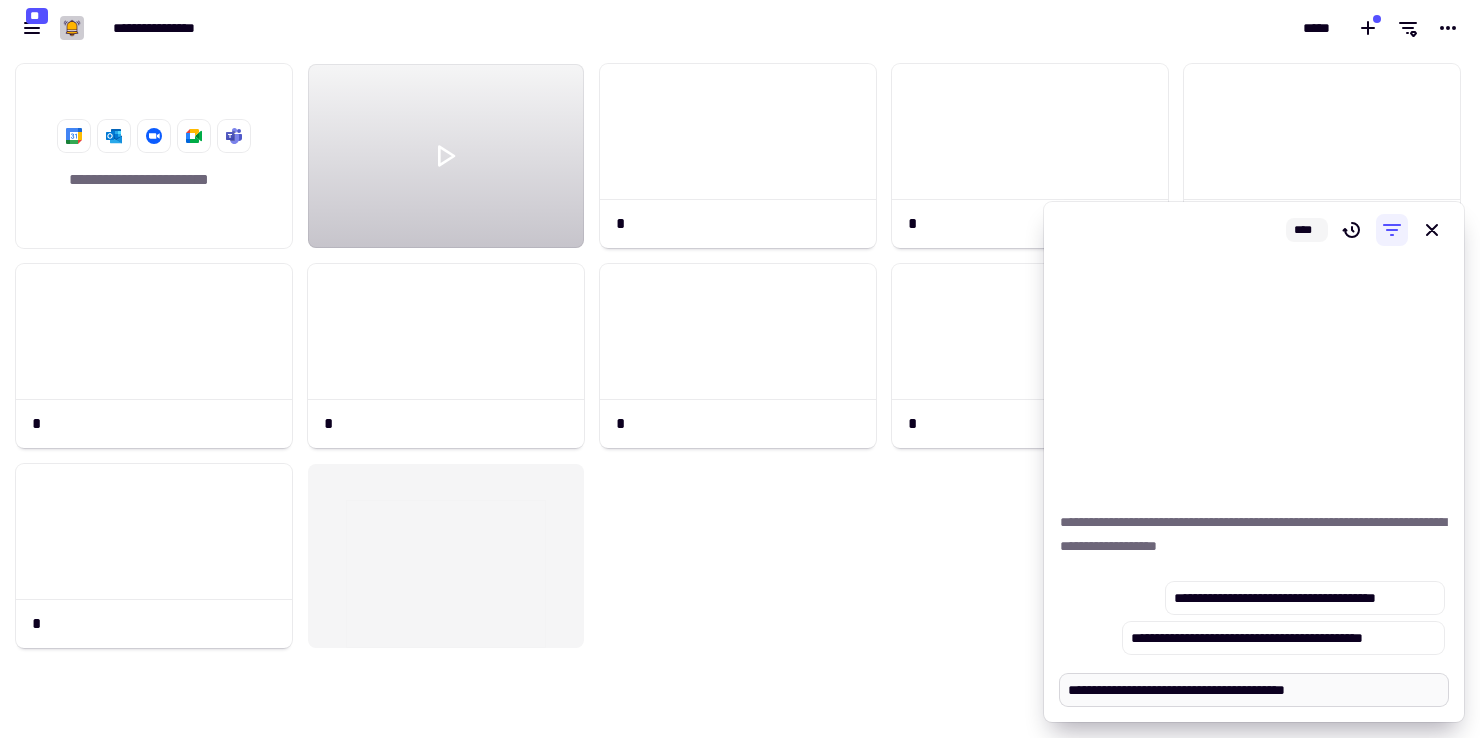 type on "*" 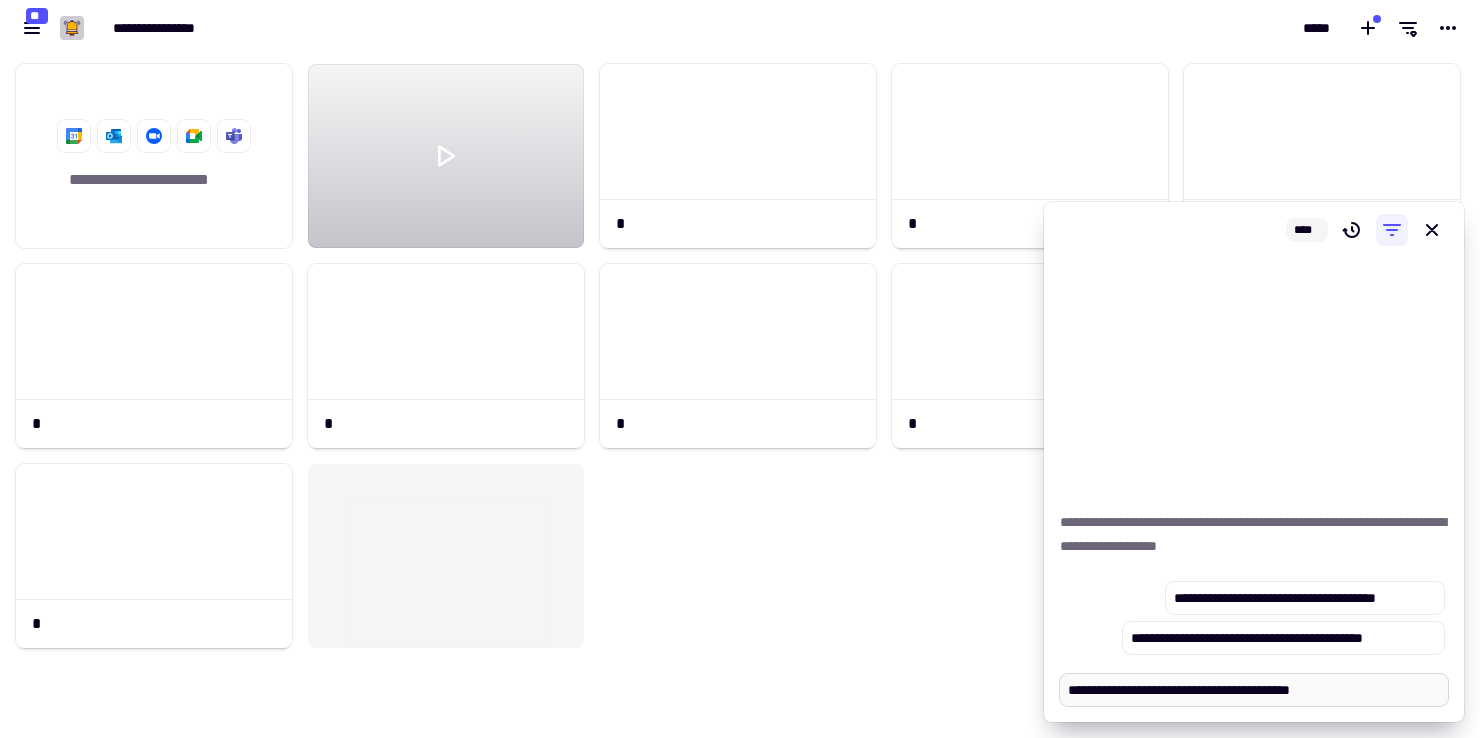 type on "*" 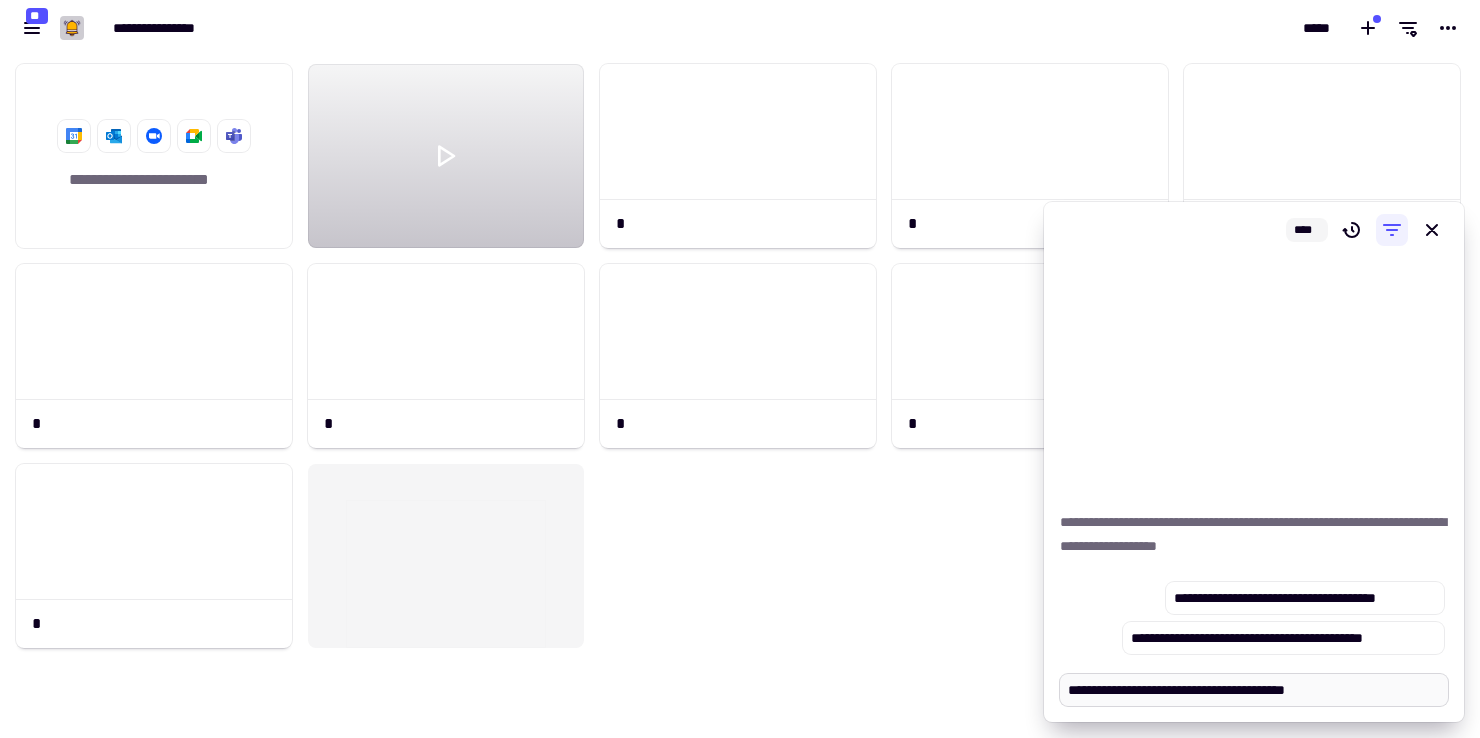 type on "*" 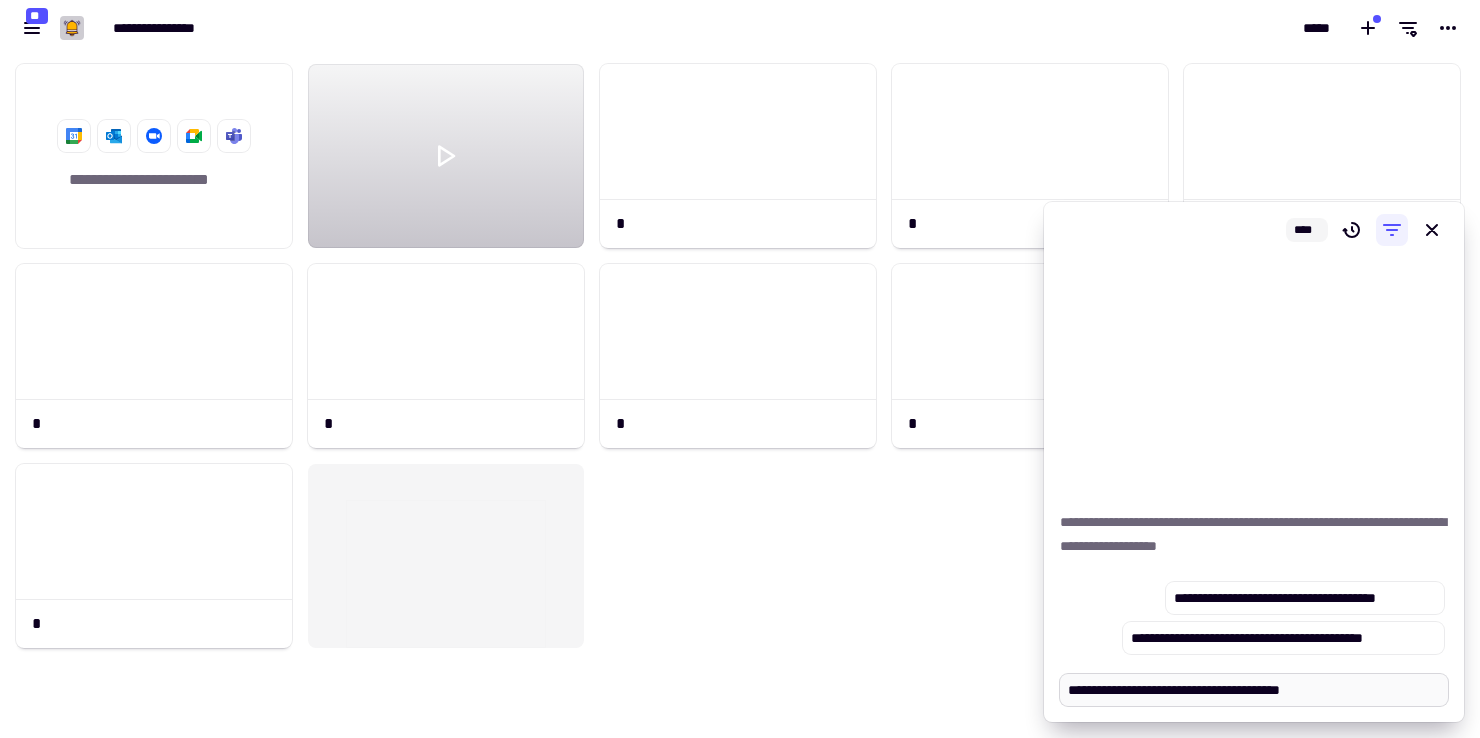 type on "*" 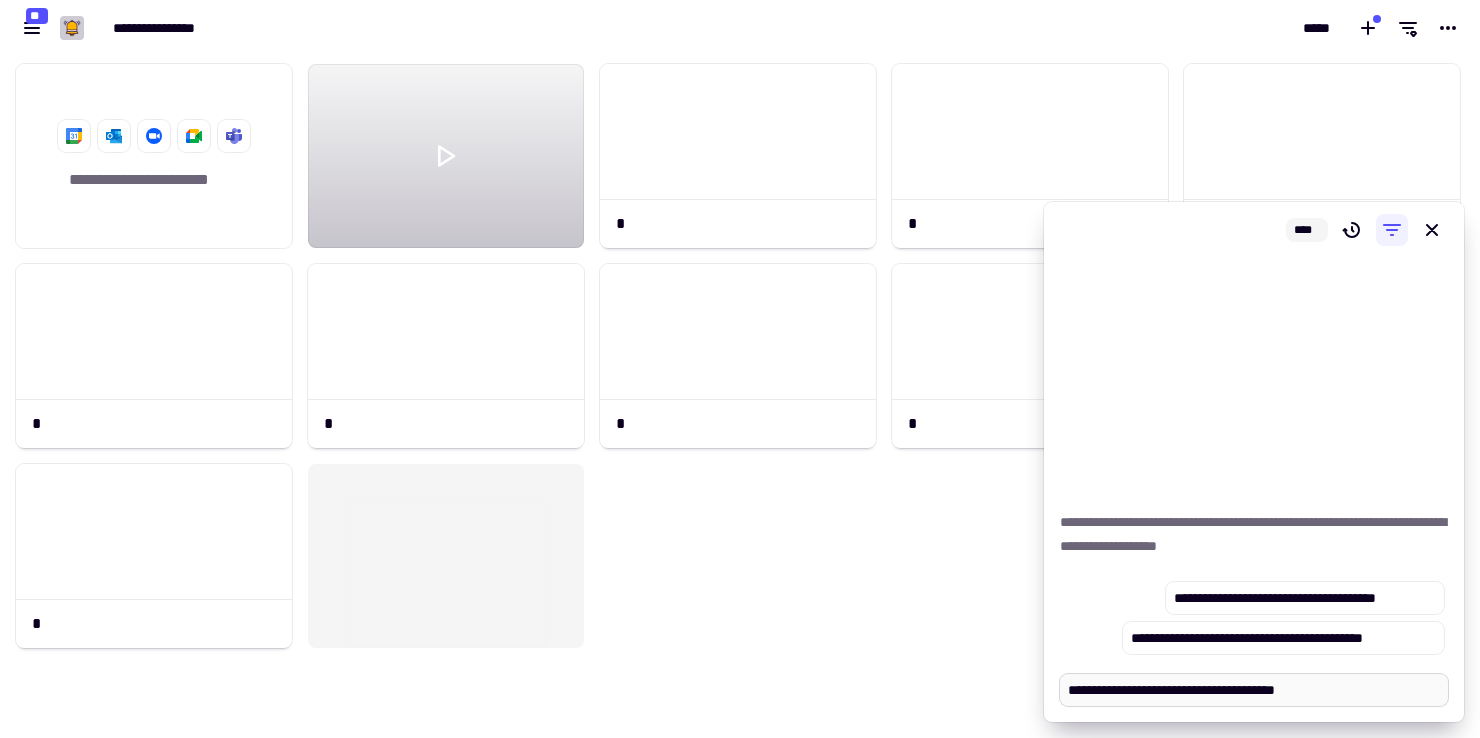 type on "*" 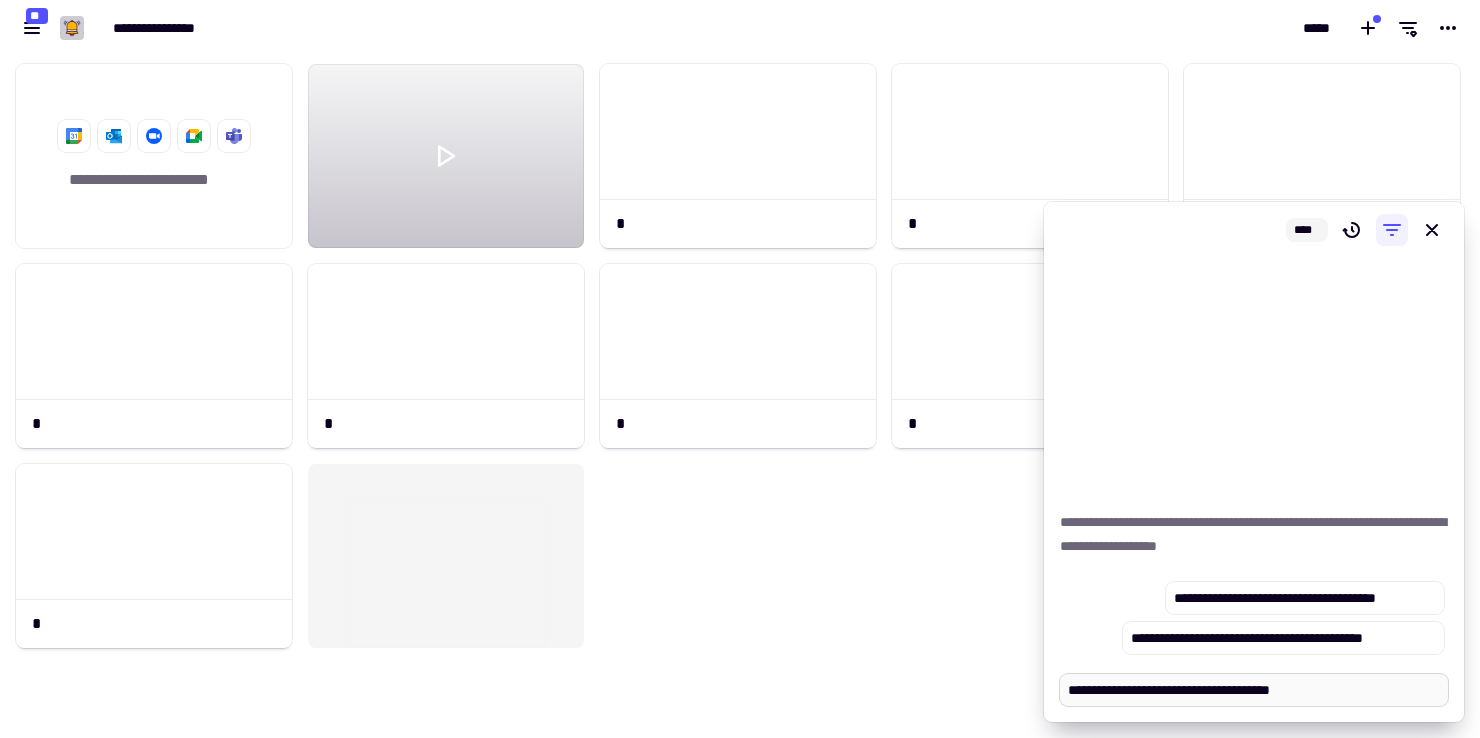 type on "*" 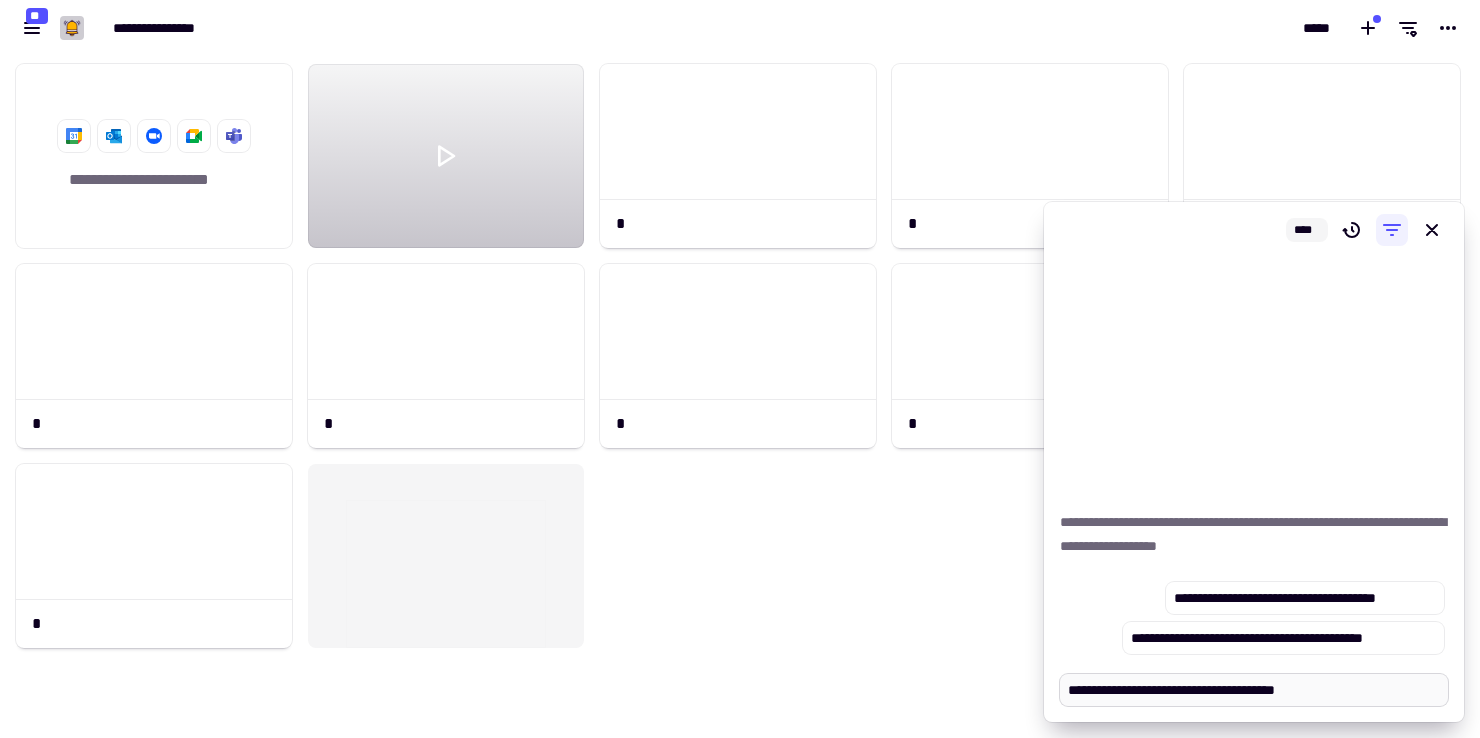 type on "*" 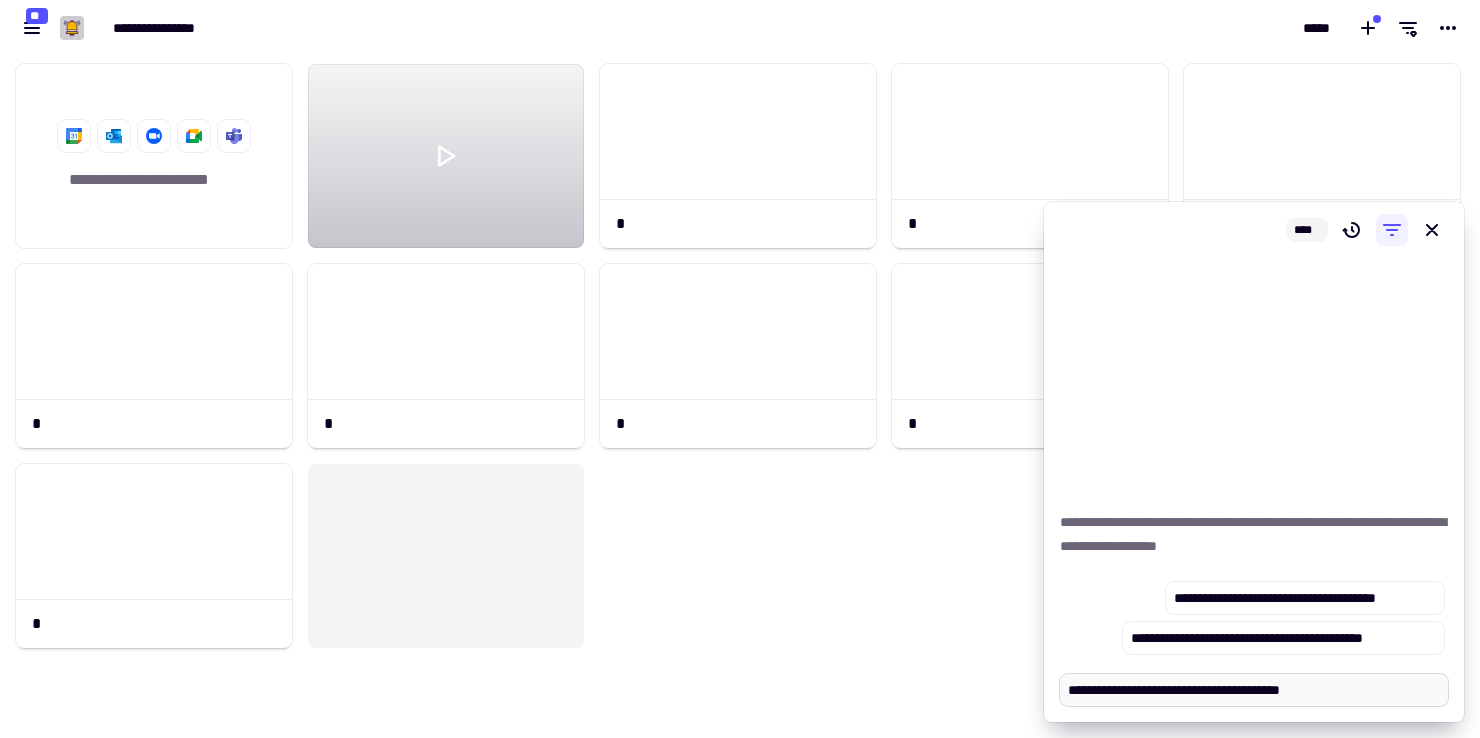 type on "*" 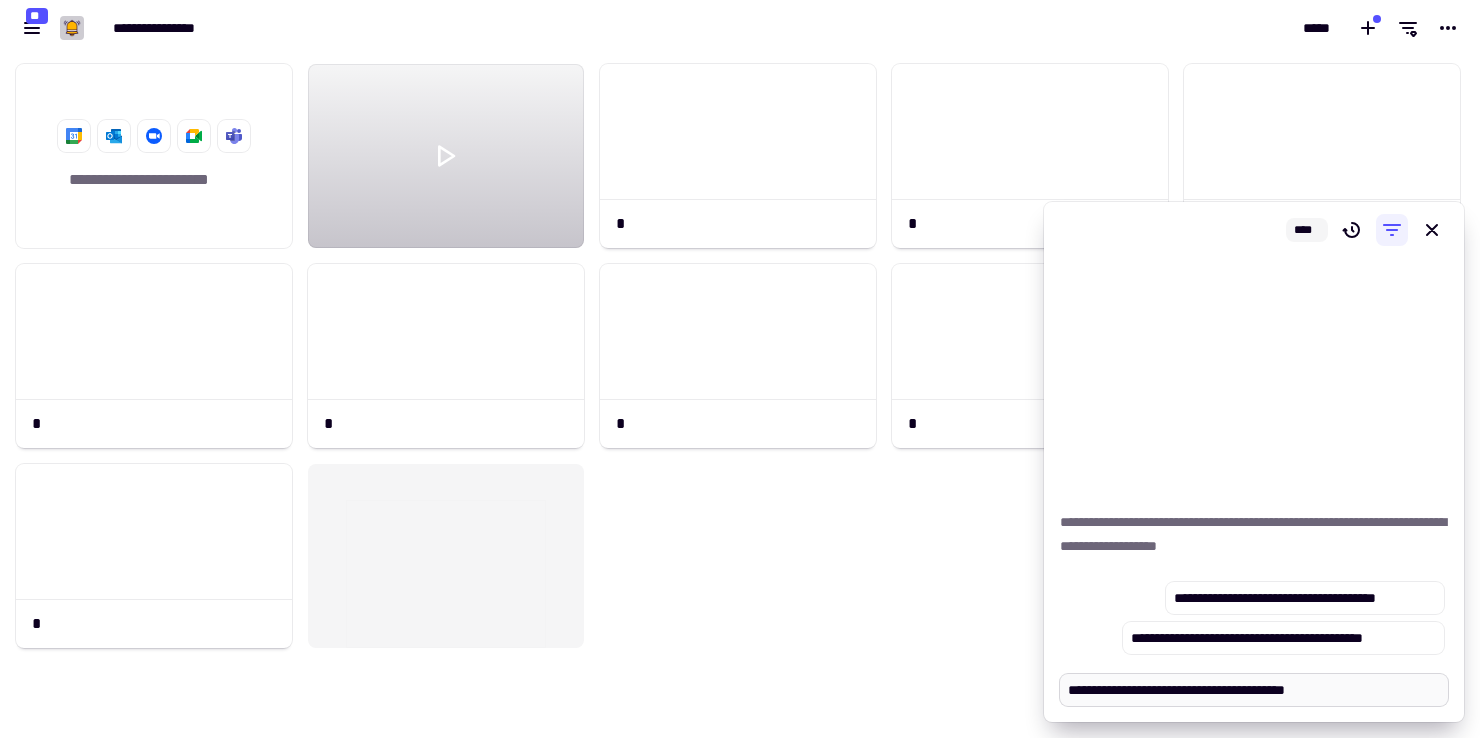 type on "*" 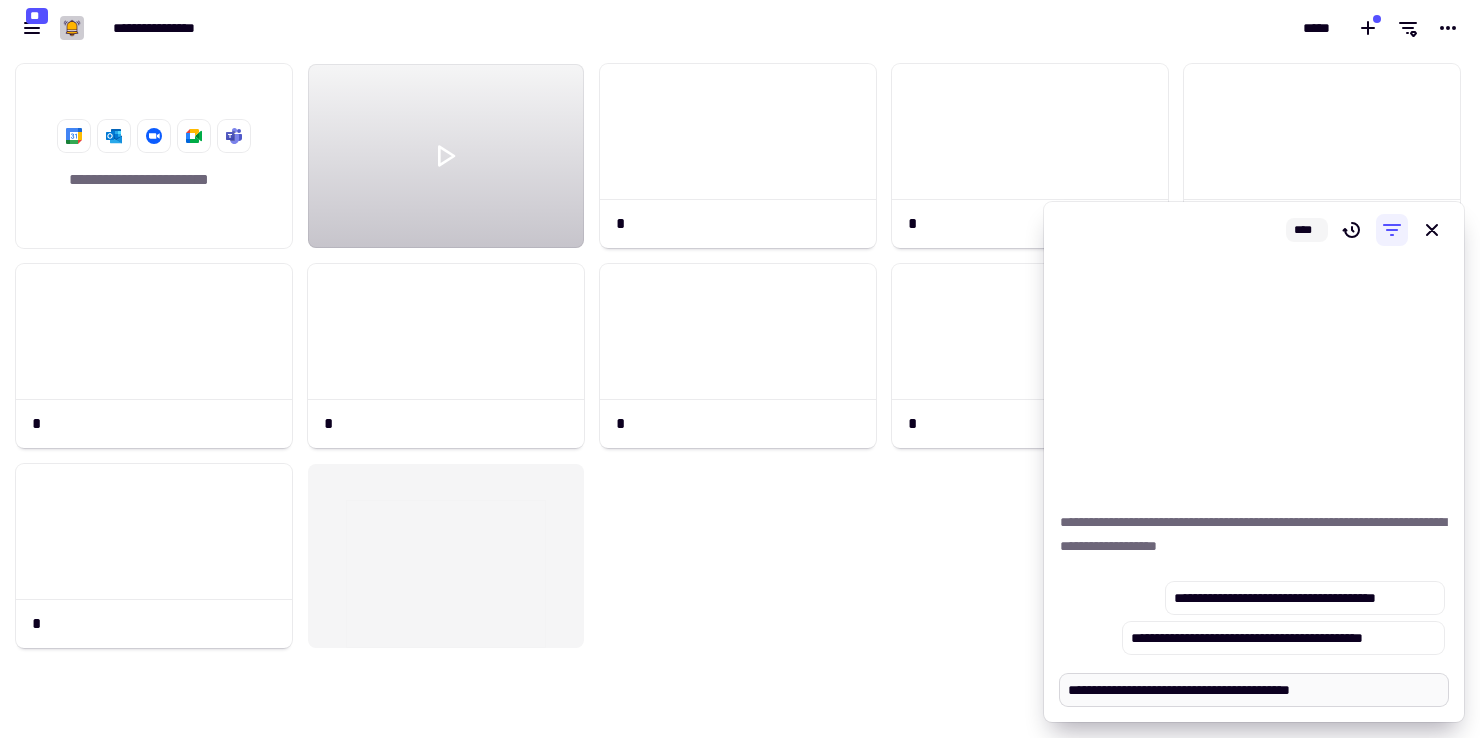 type on "*" 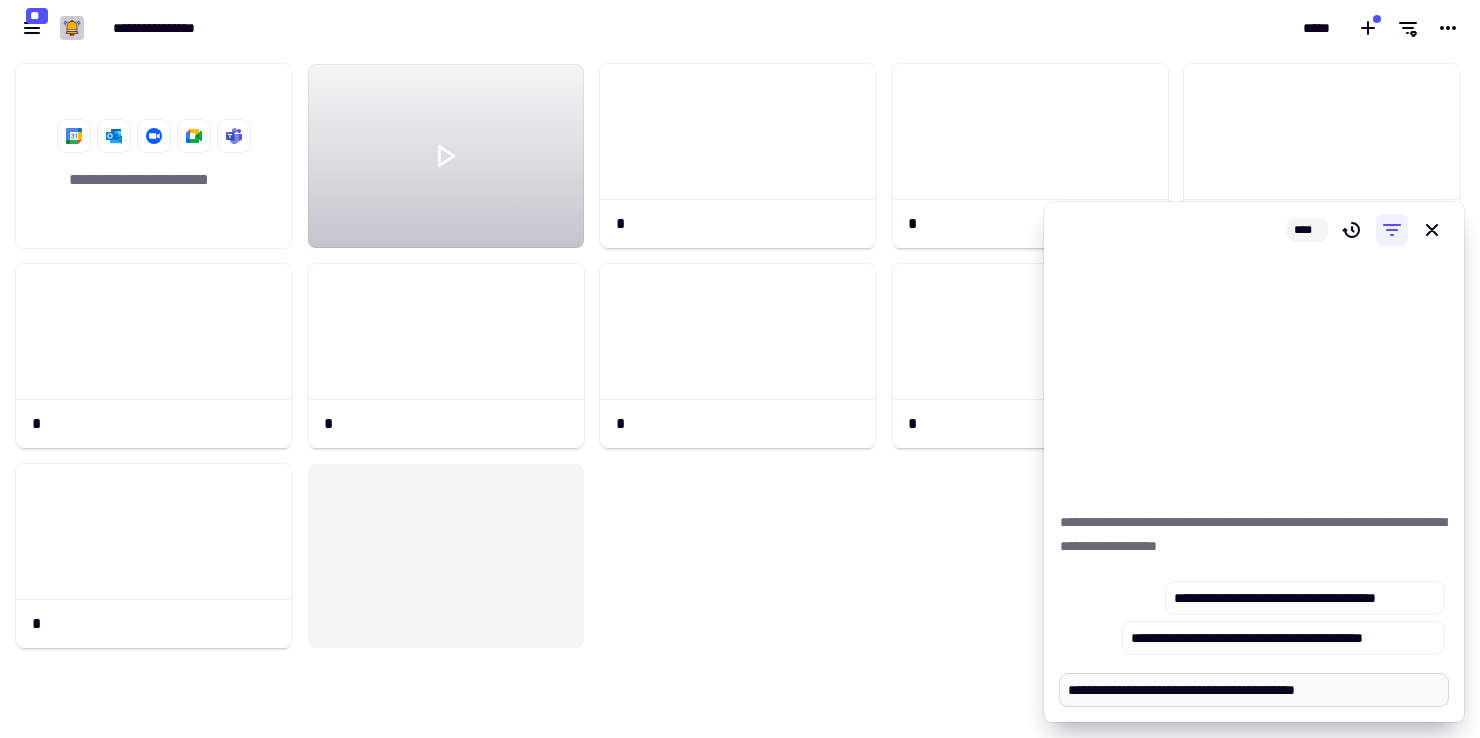 type on "*" 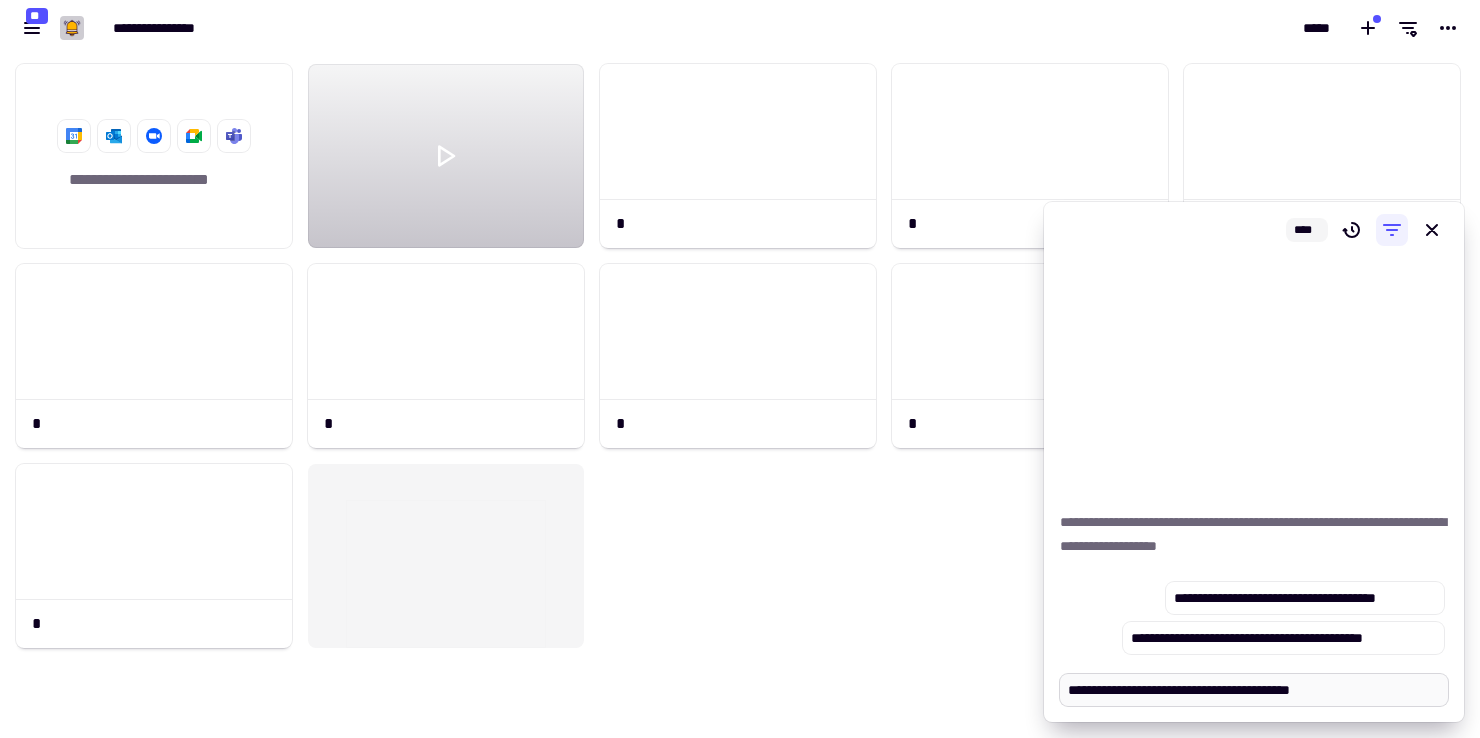 type on "*" 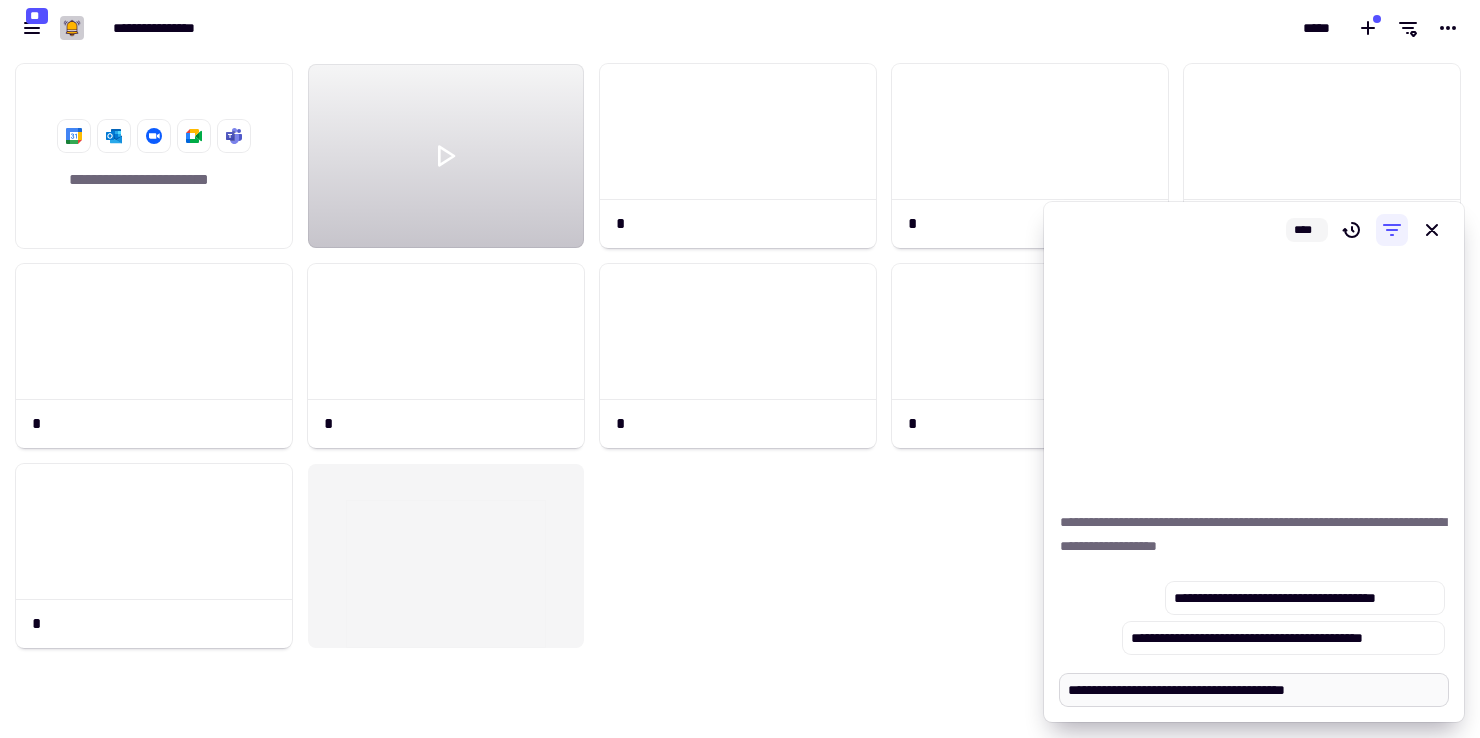type on "*" 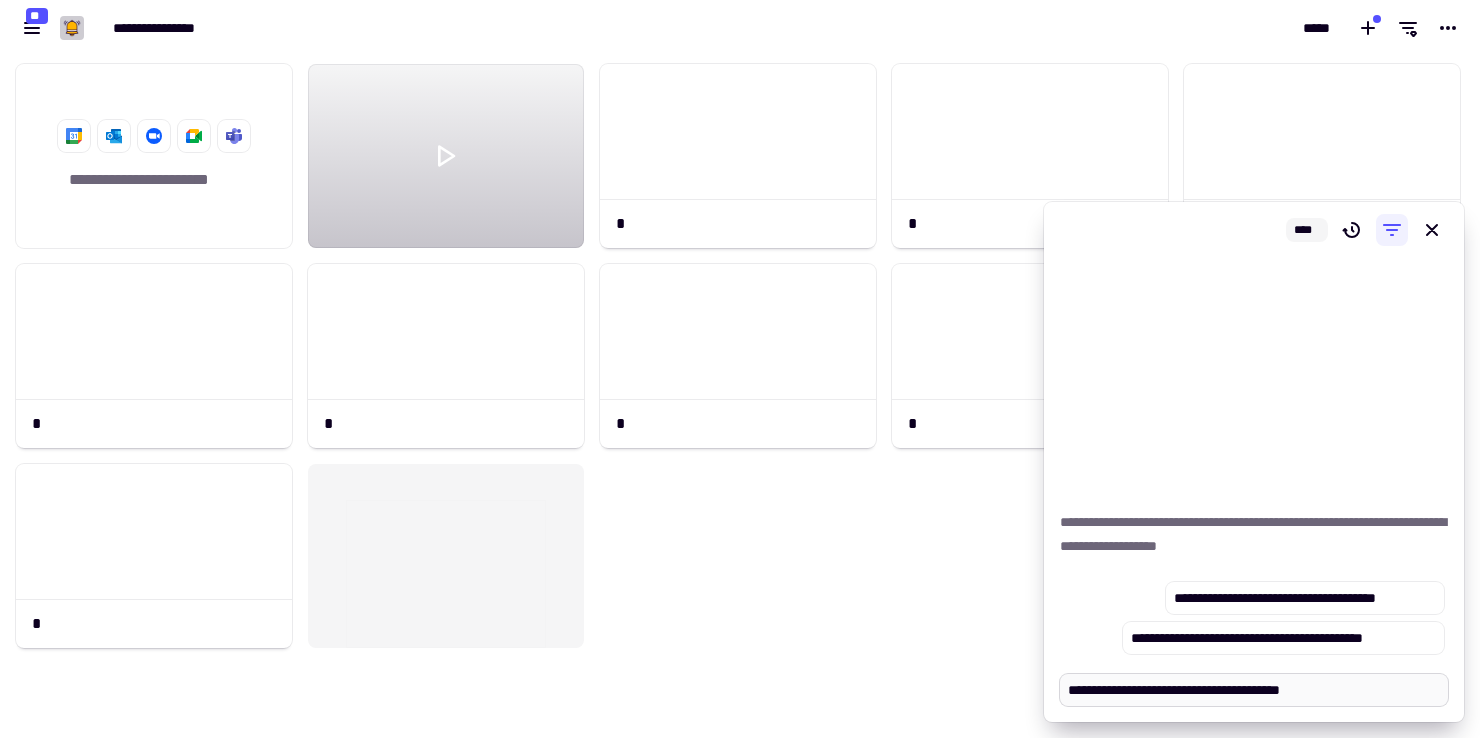 type on "*" 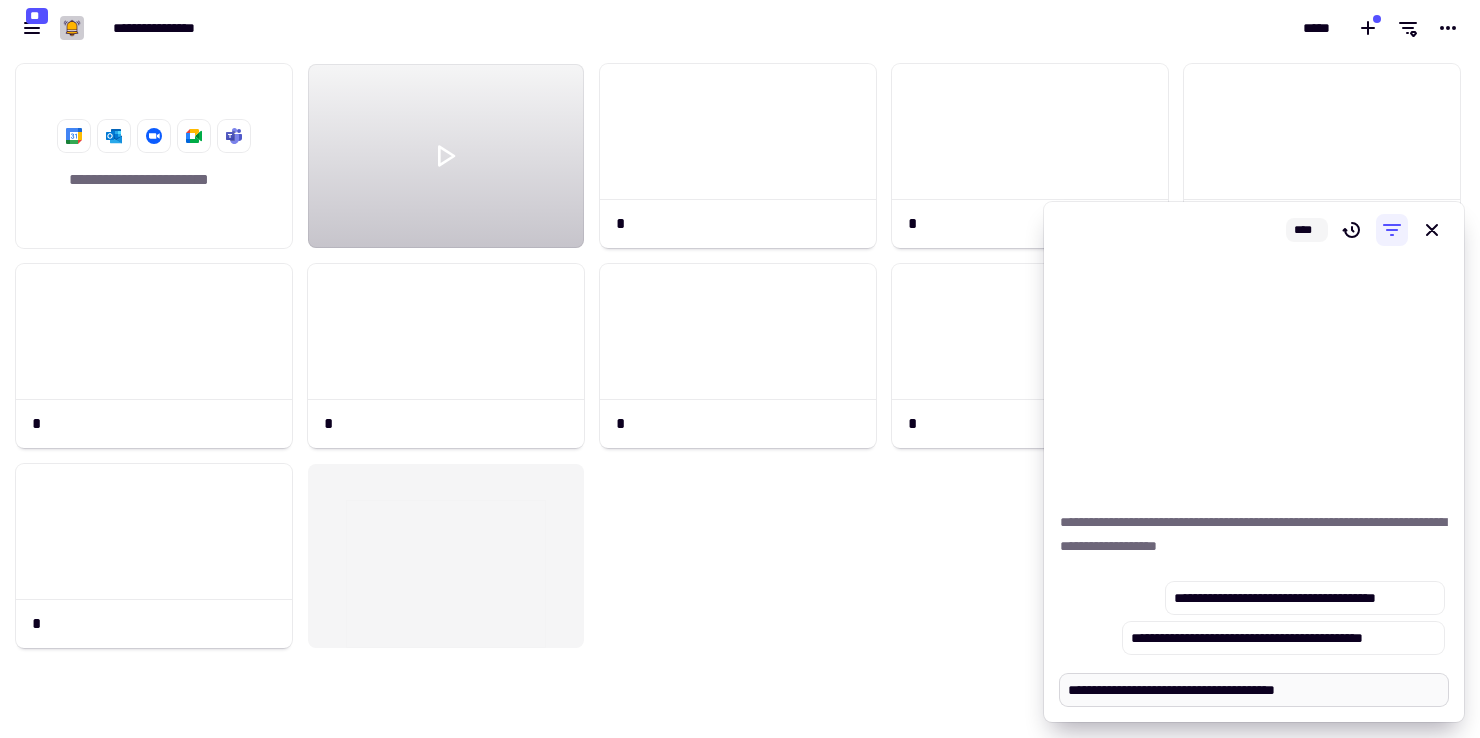 type on "*" 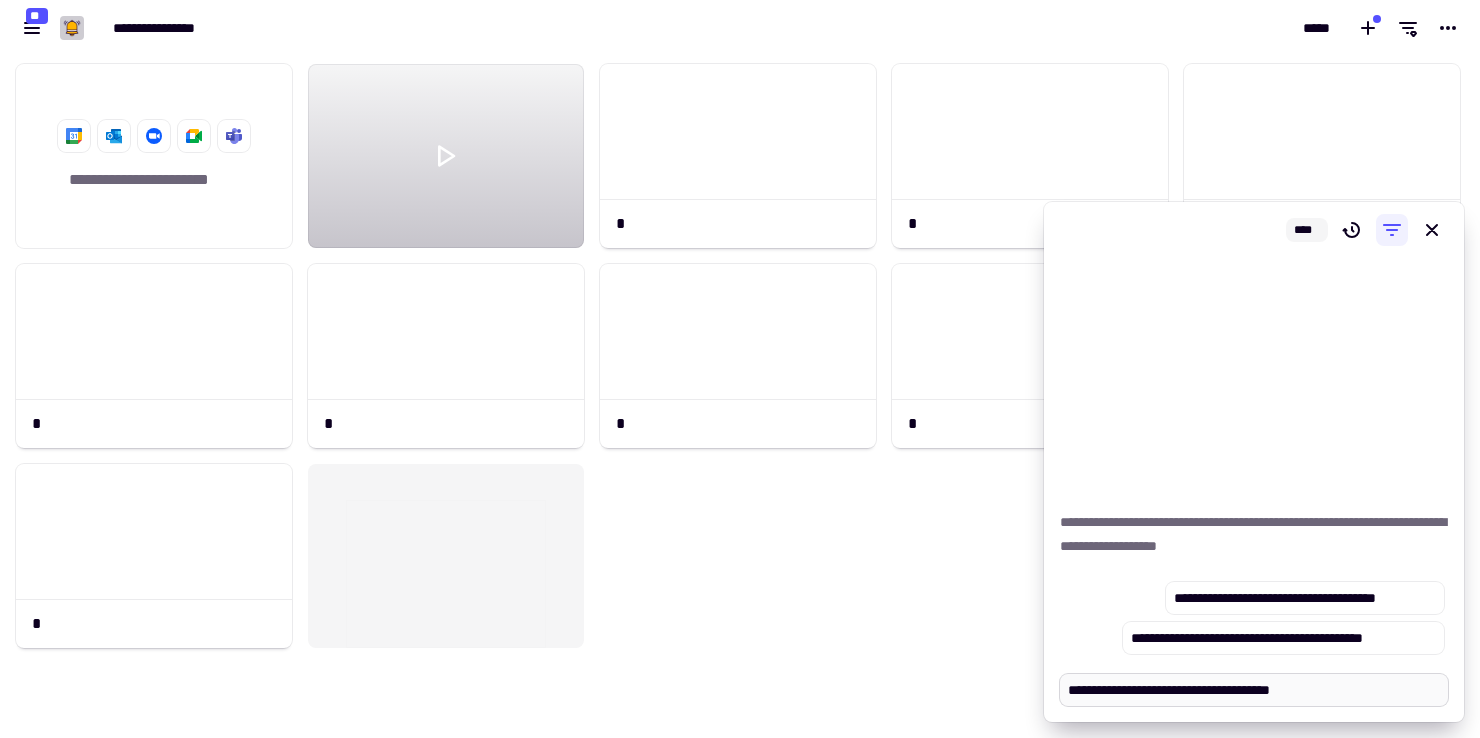 type on "*" 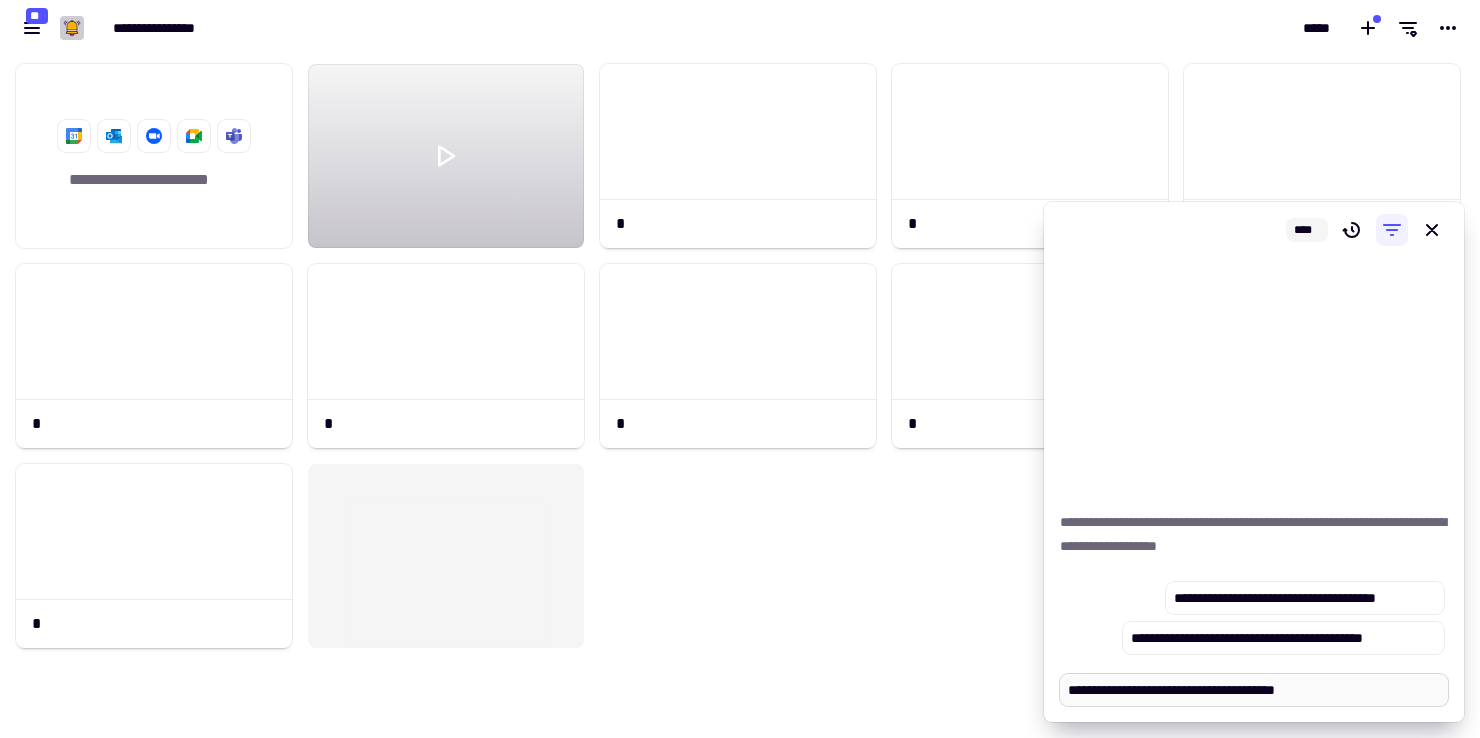 type on "*" 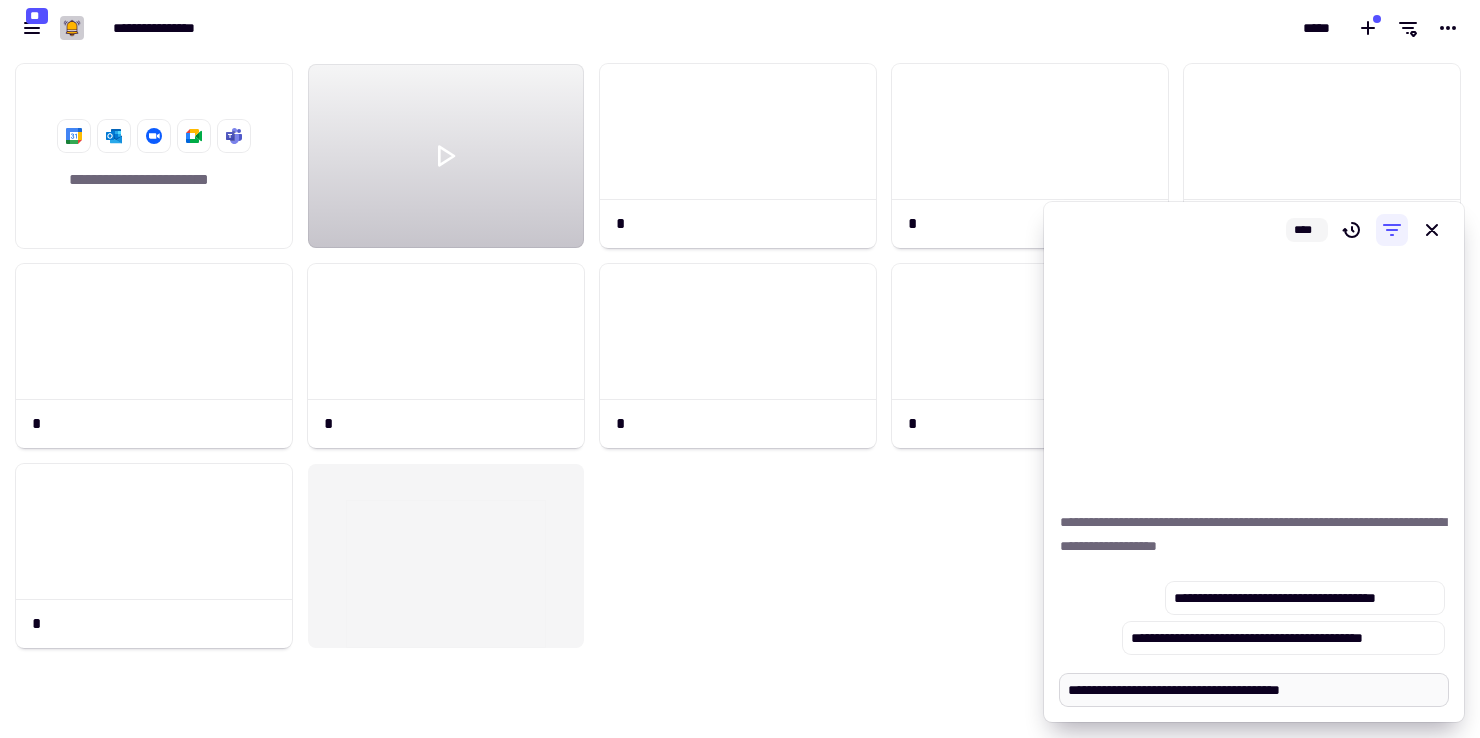 type on "*" 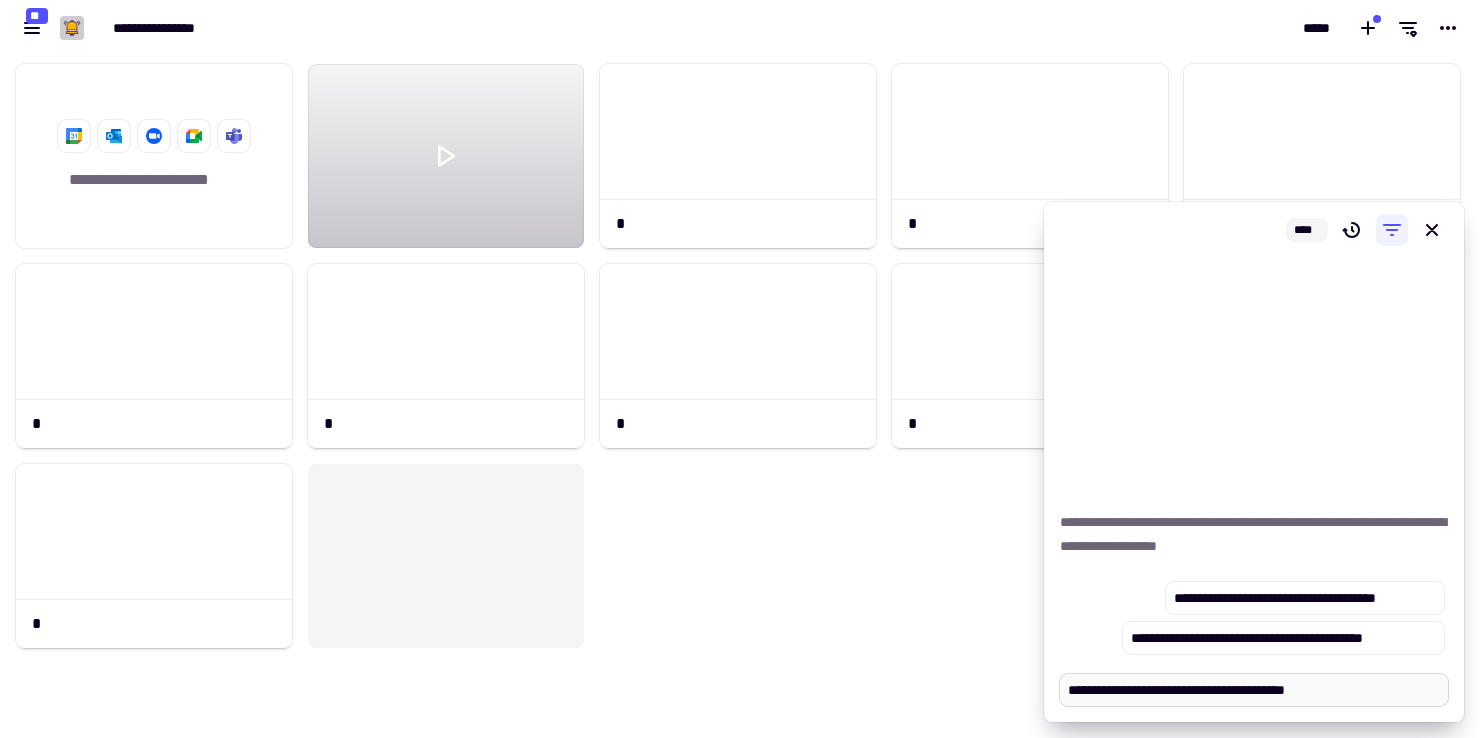 type on "*" 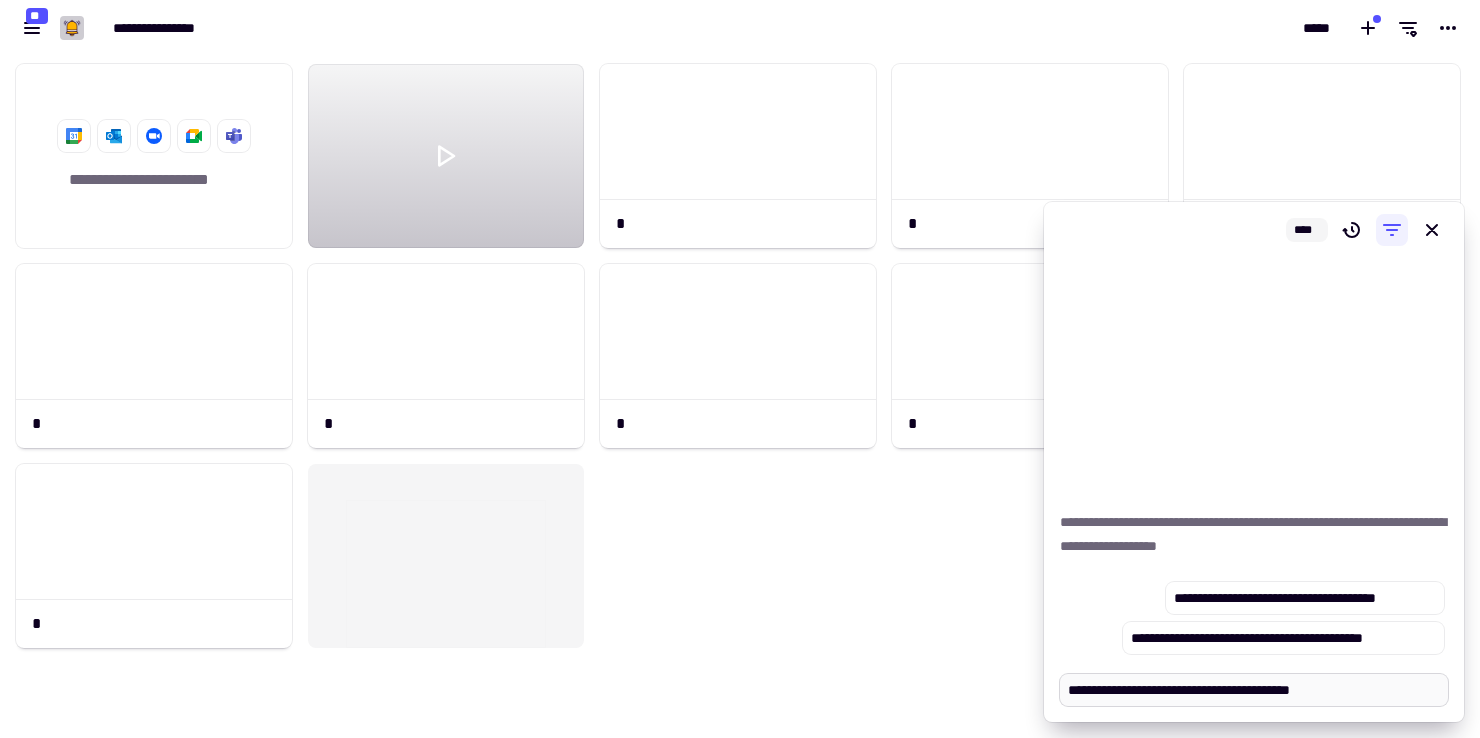 type on "*" 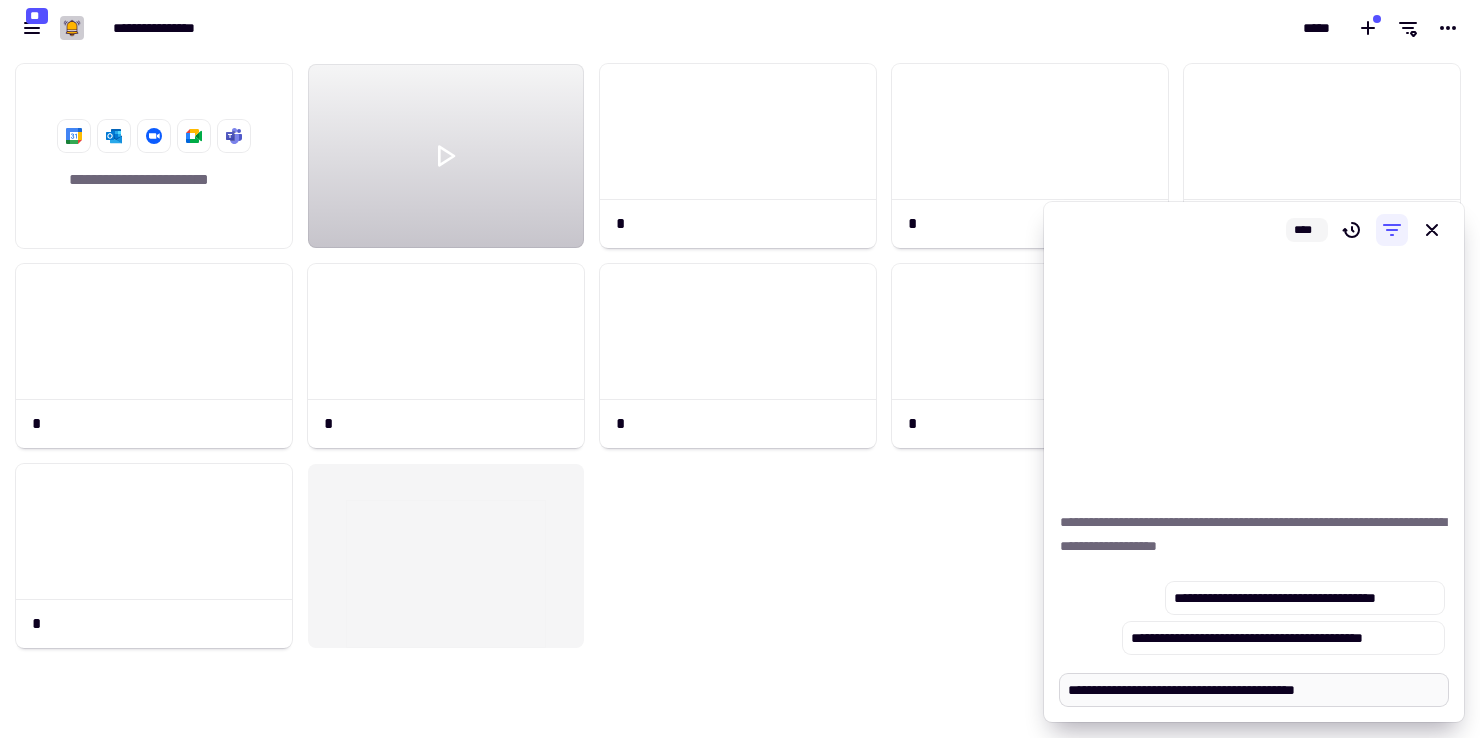 type on "*" 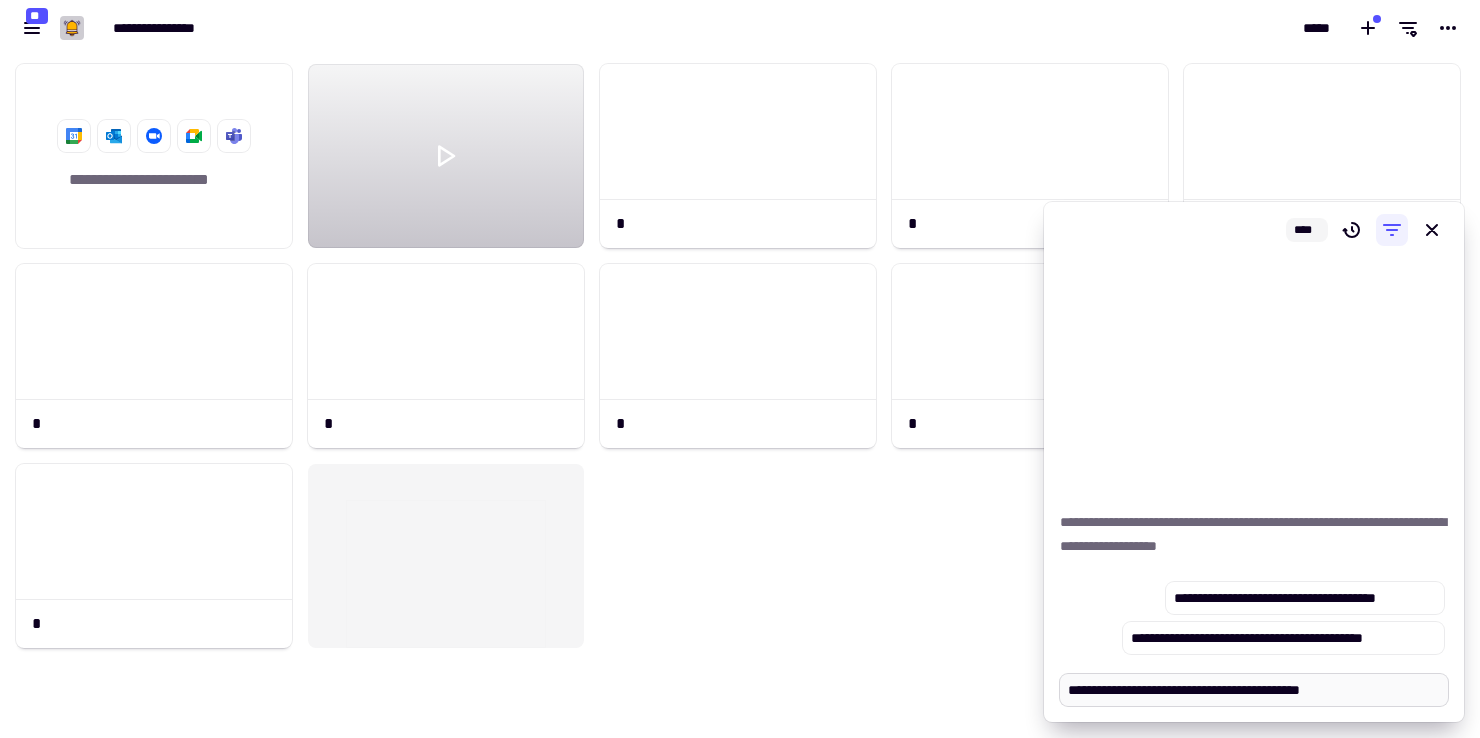 type on "*" 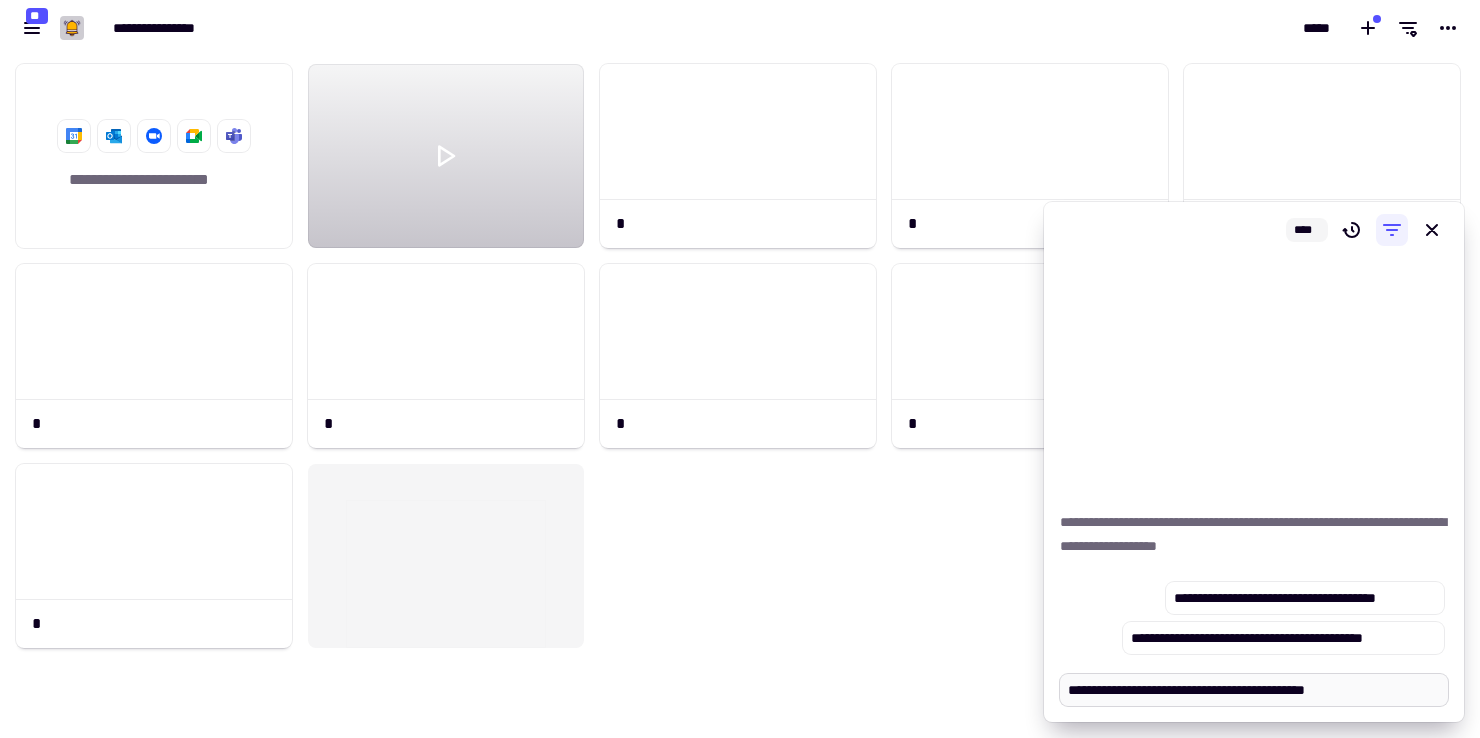 type on "*" 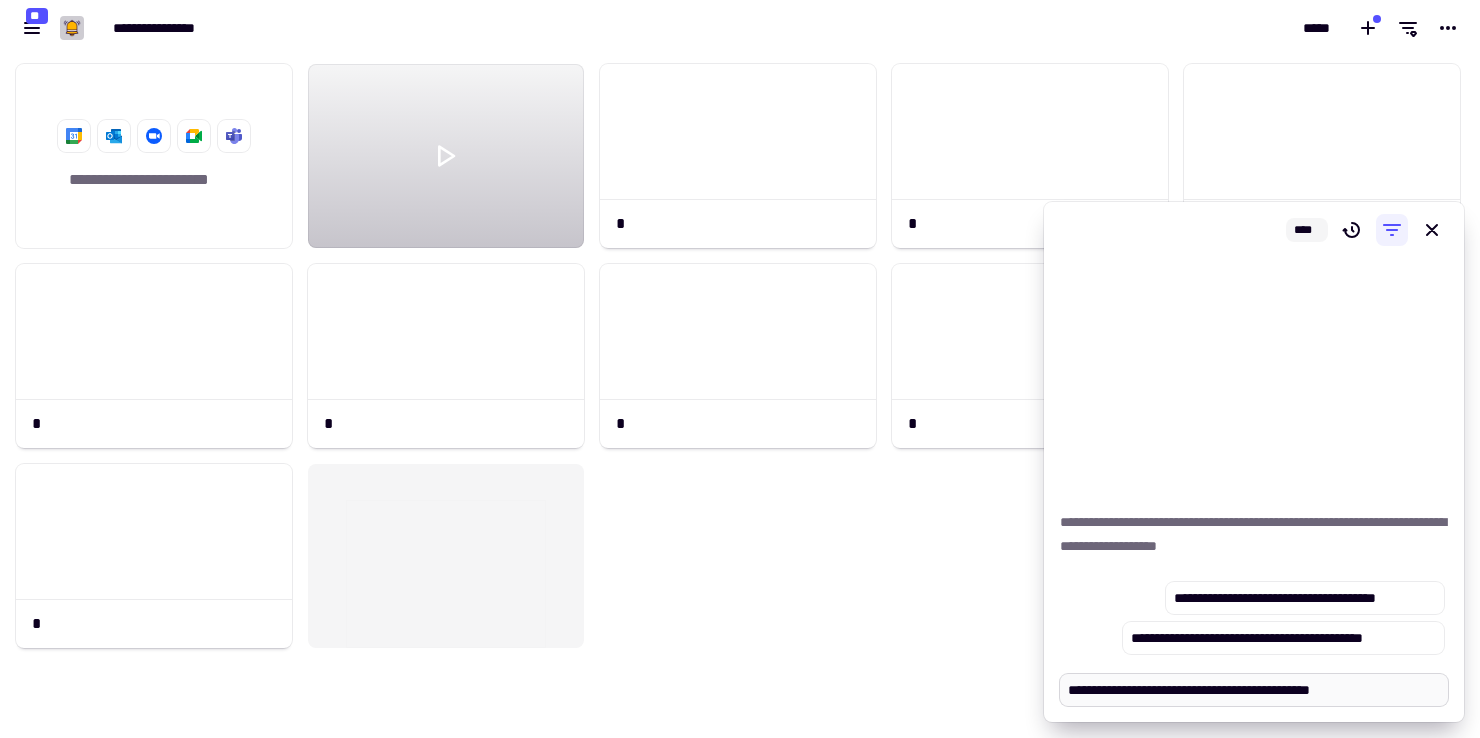 type on "*" 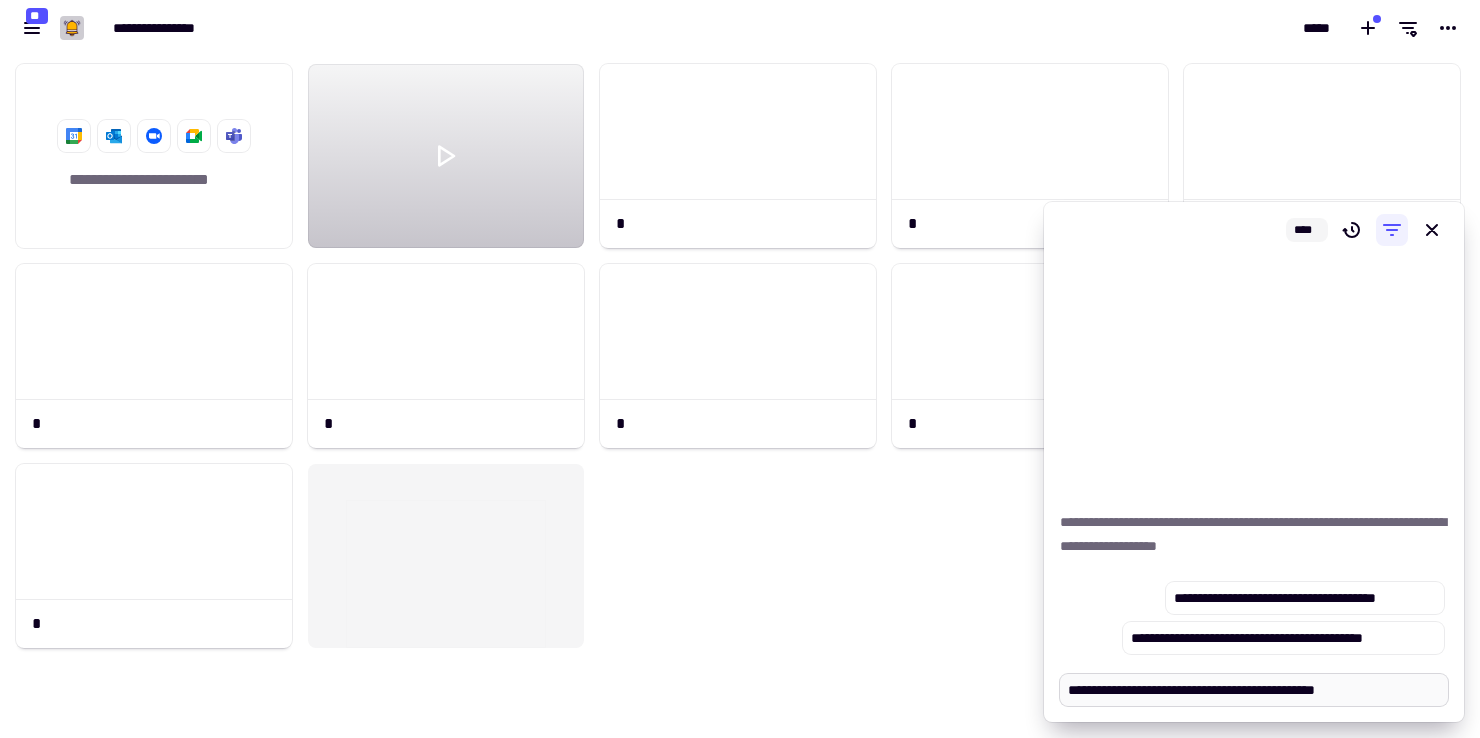 type on "*" 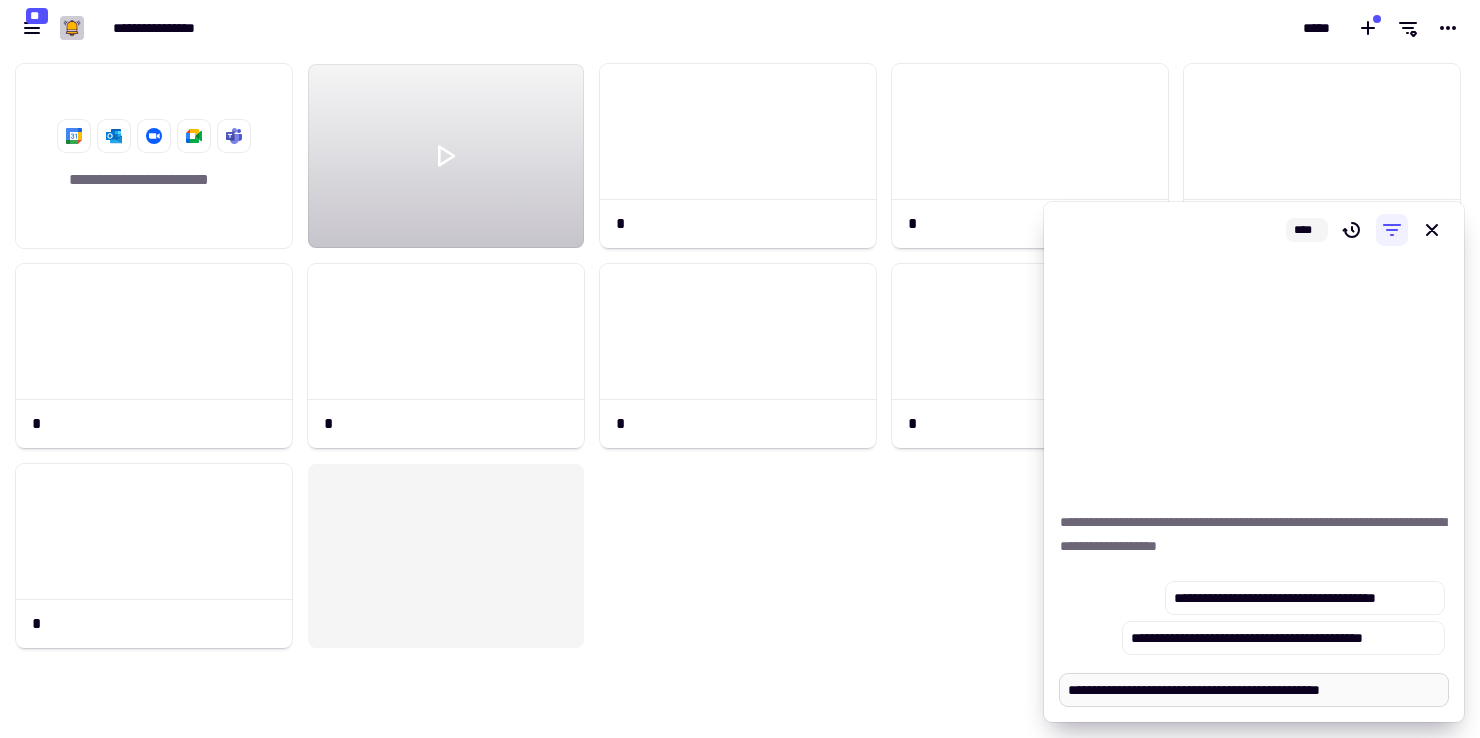 type on "*" 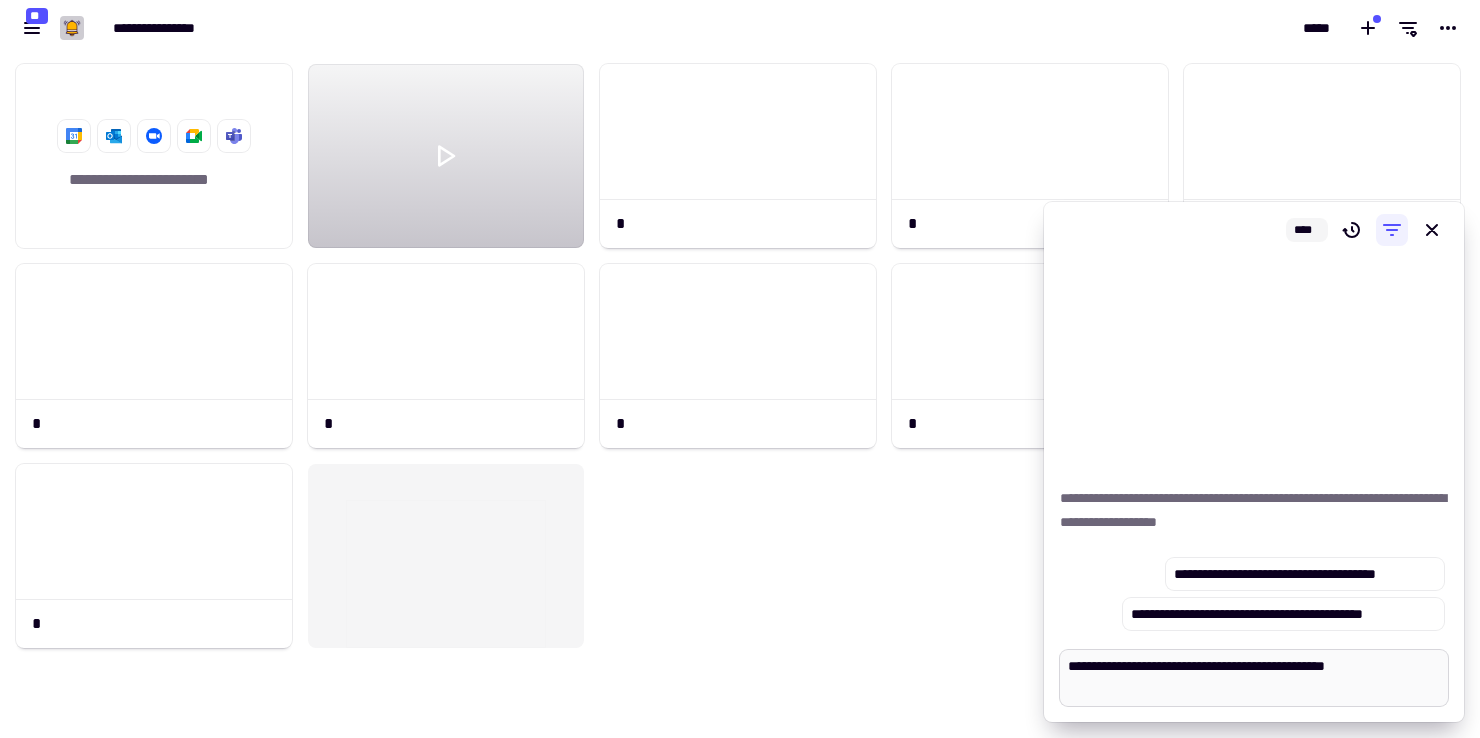 type on "*" 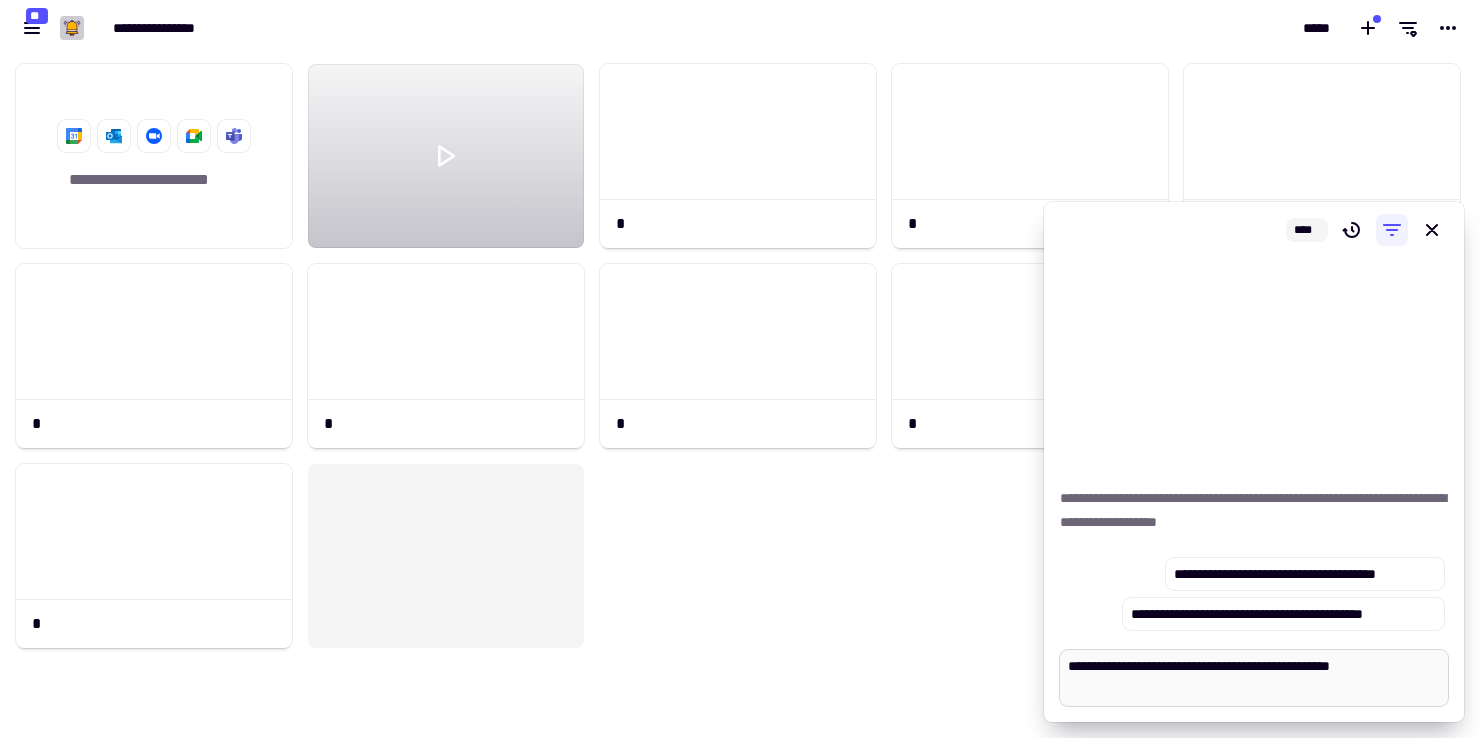 type on "*" 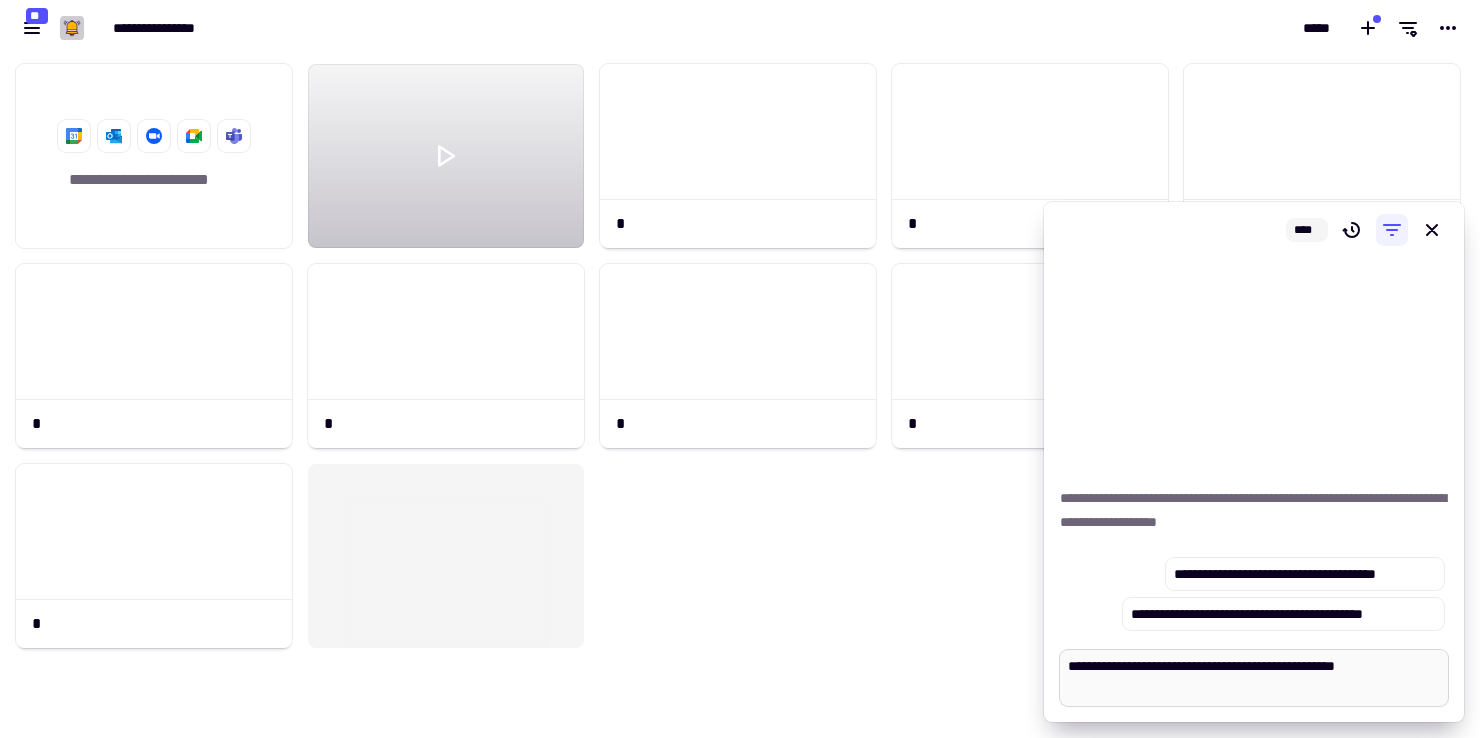 type on "*" 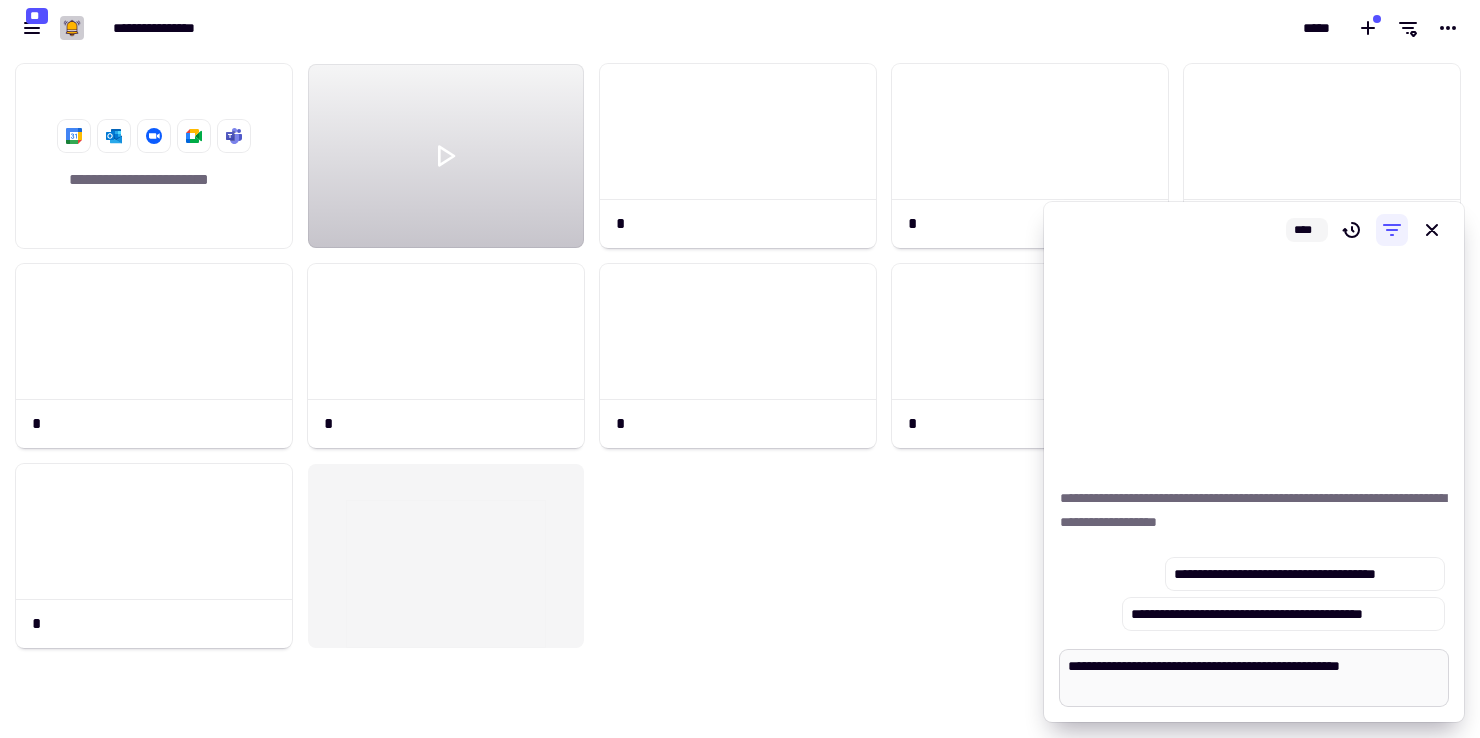 type on "*" 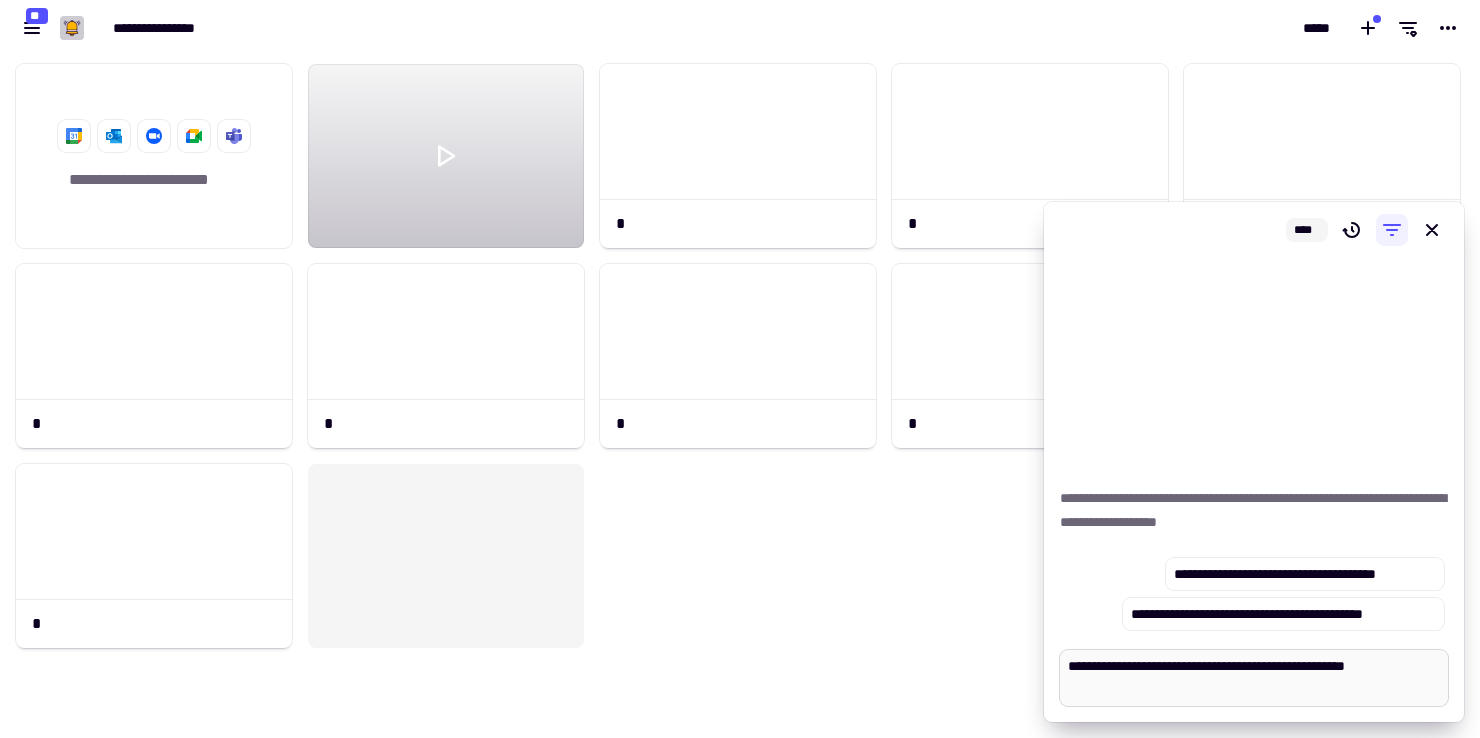 type on "*" 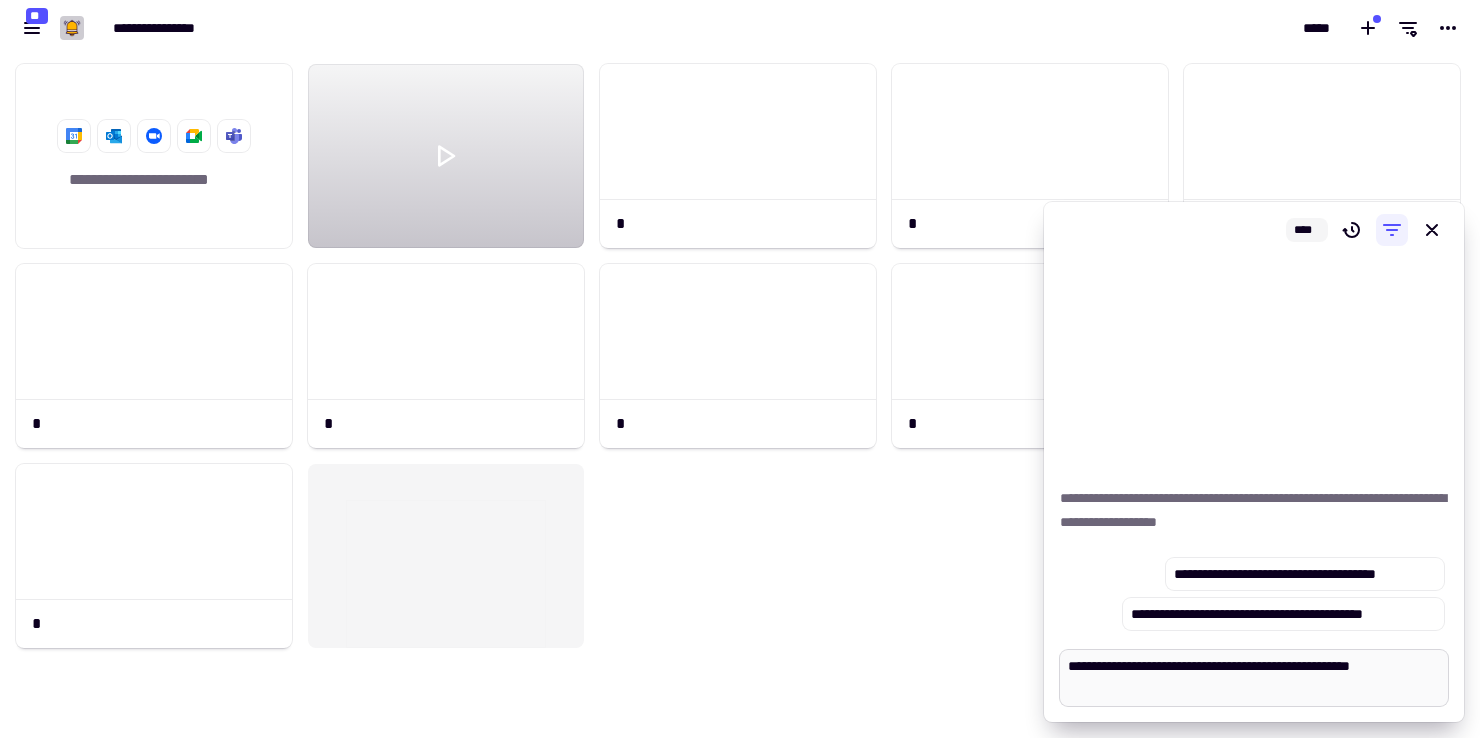 type on "*" 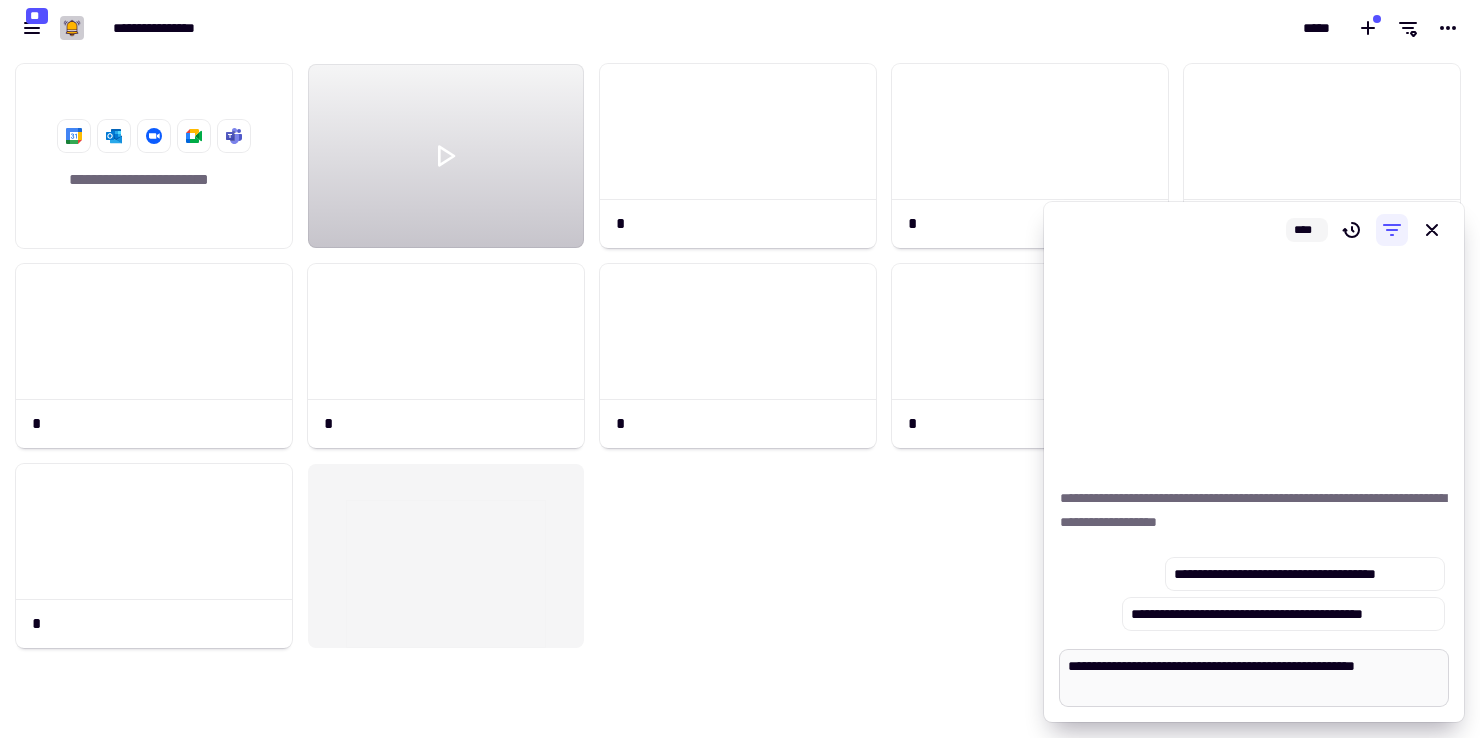 type on "*" 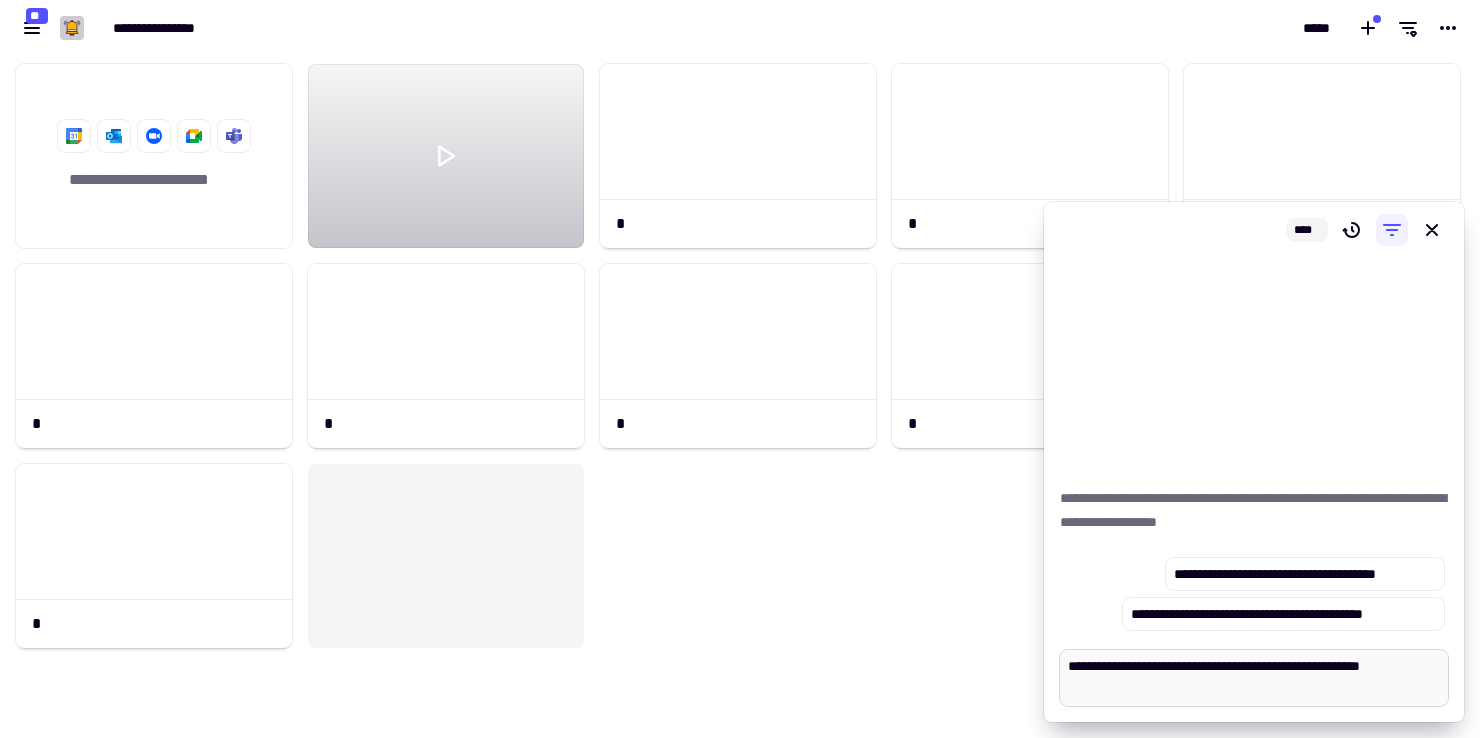 type on "*" 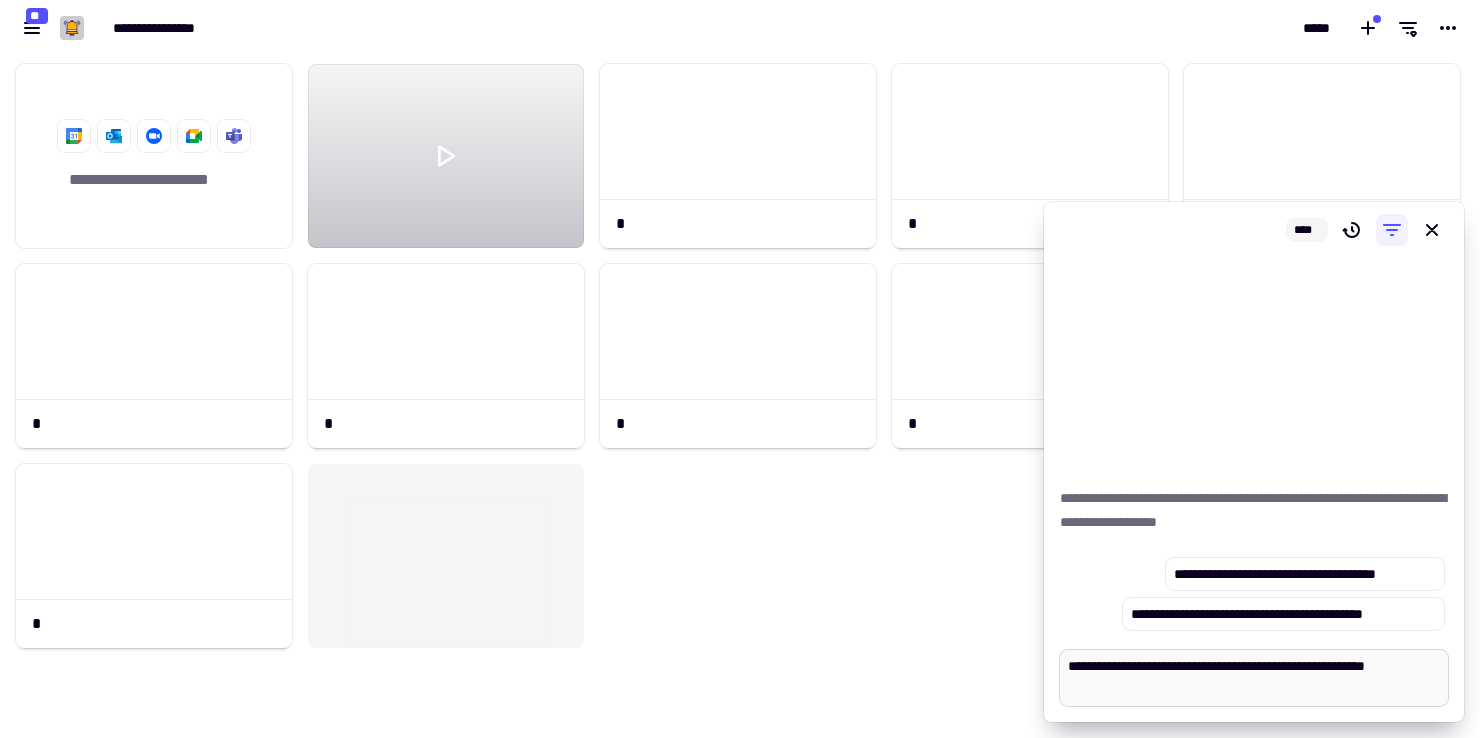 type on "*" 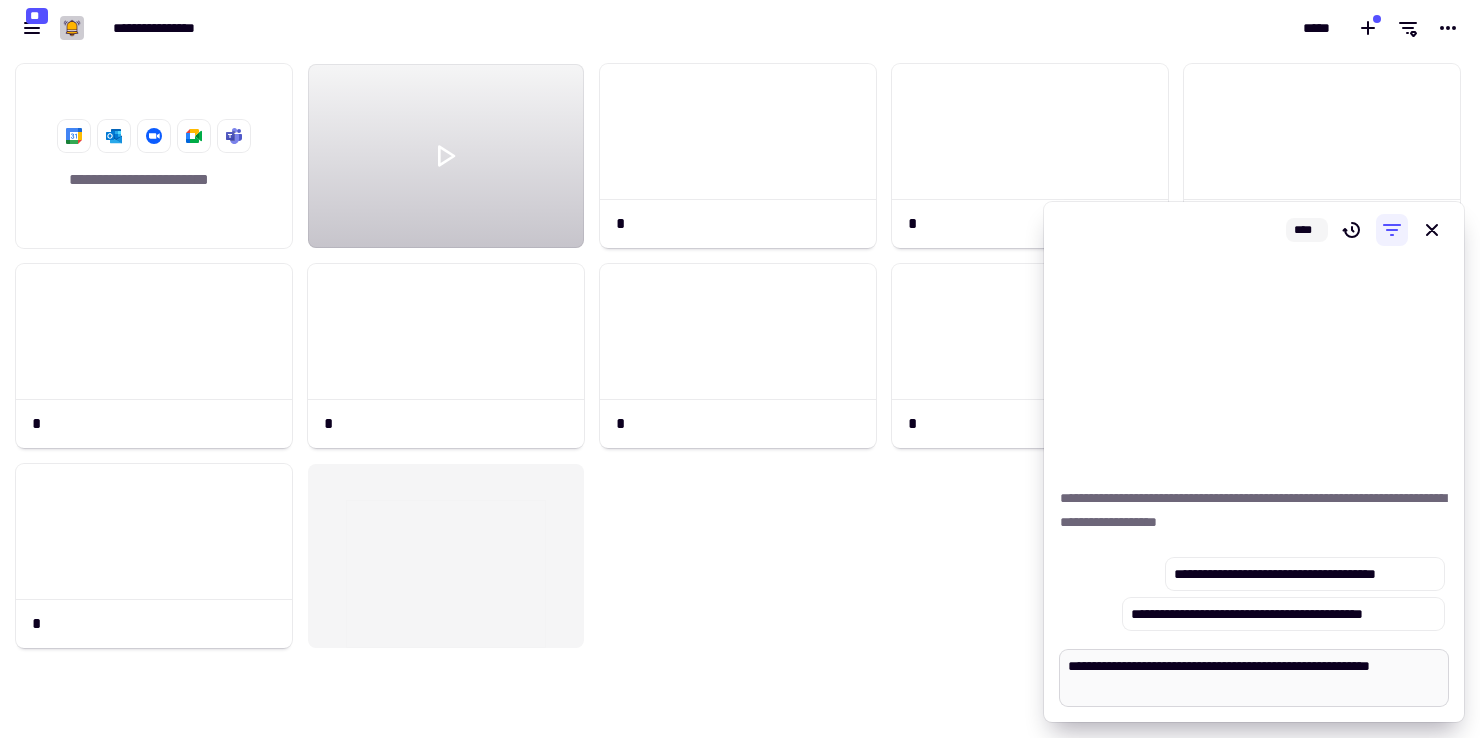 type on "*" 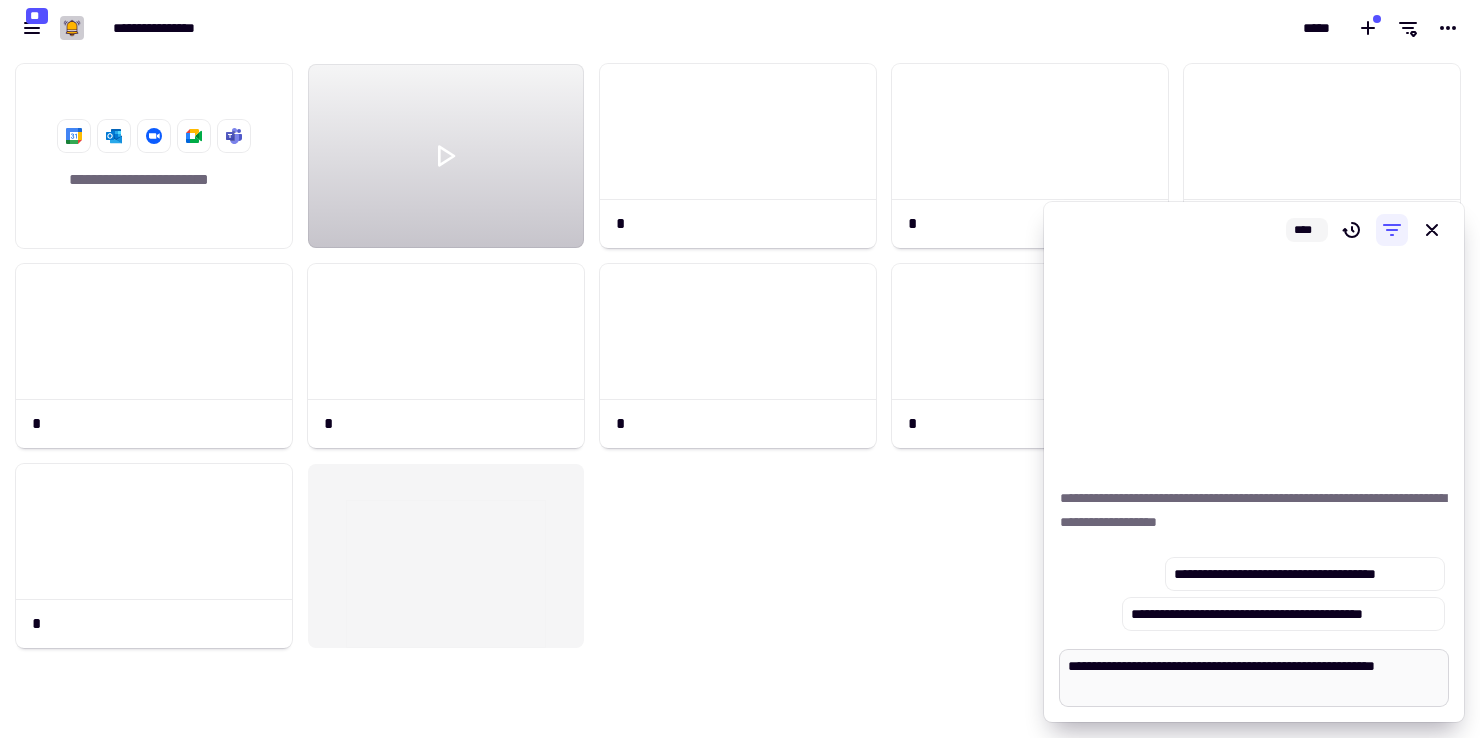 type on "*" 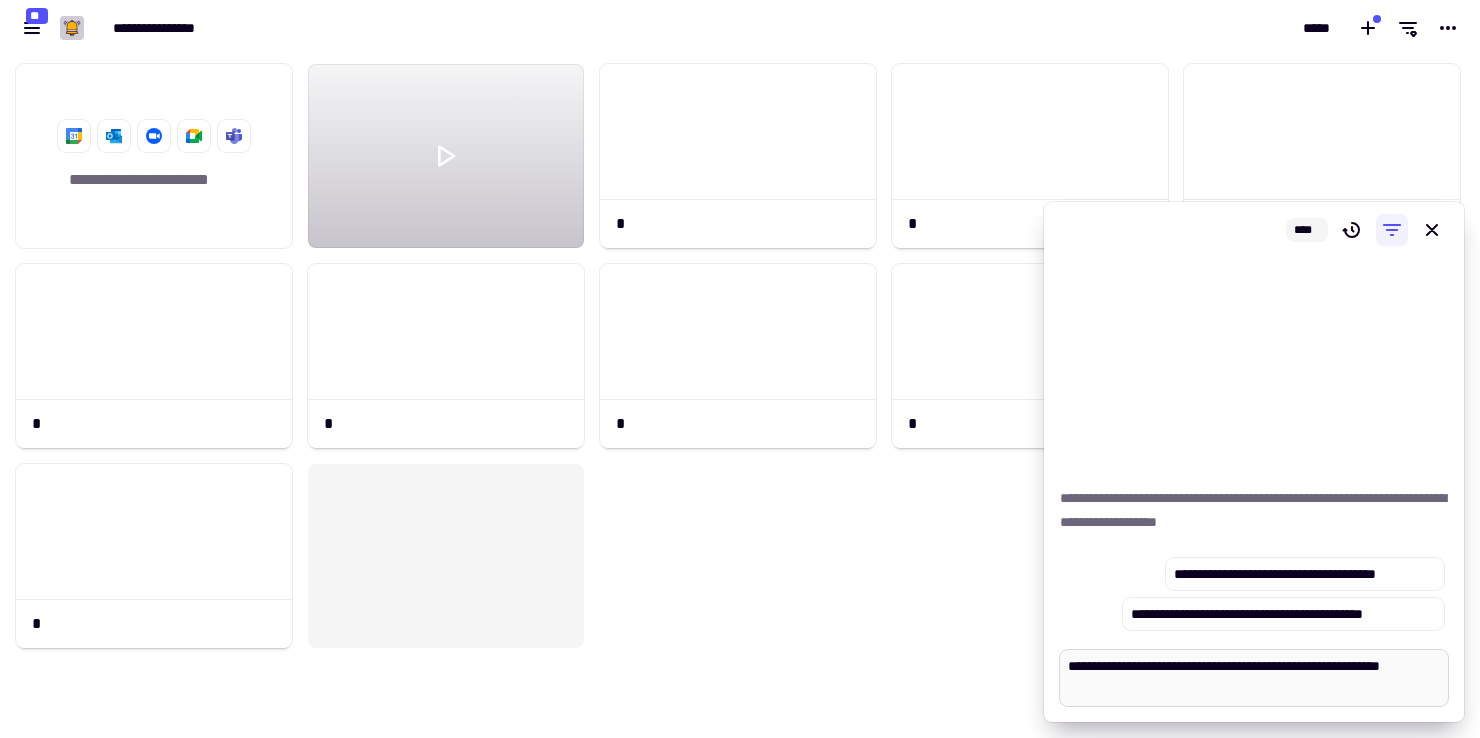 type on "*" 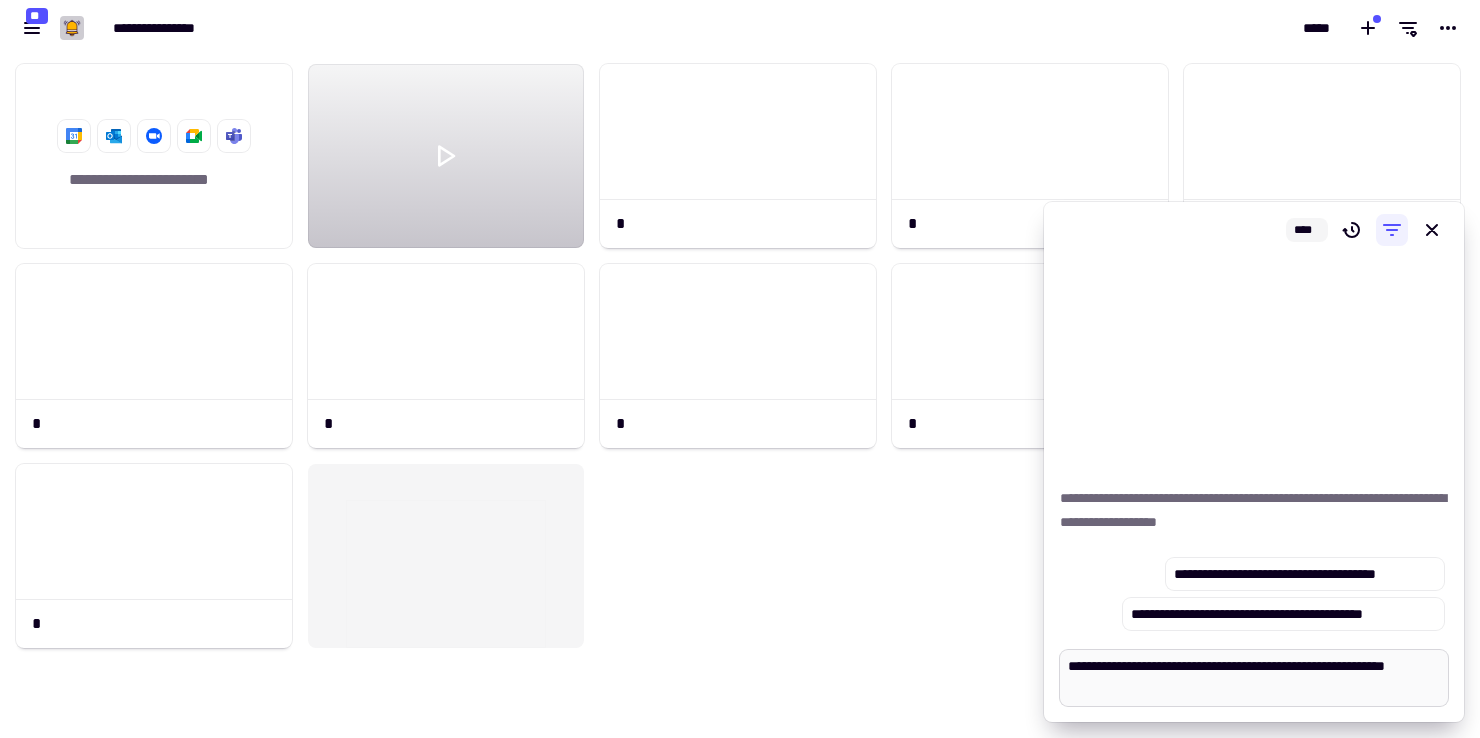 type on "*" 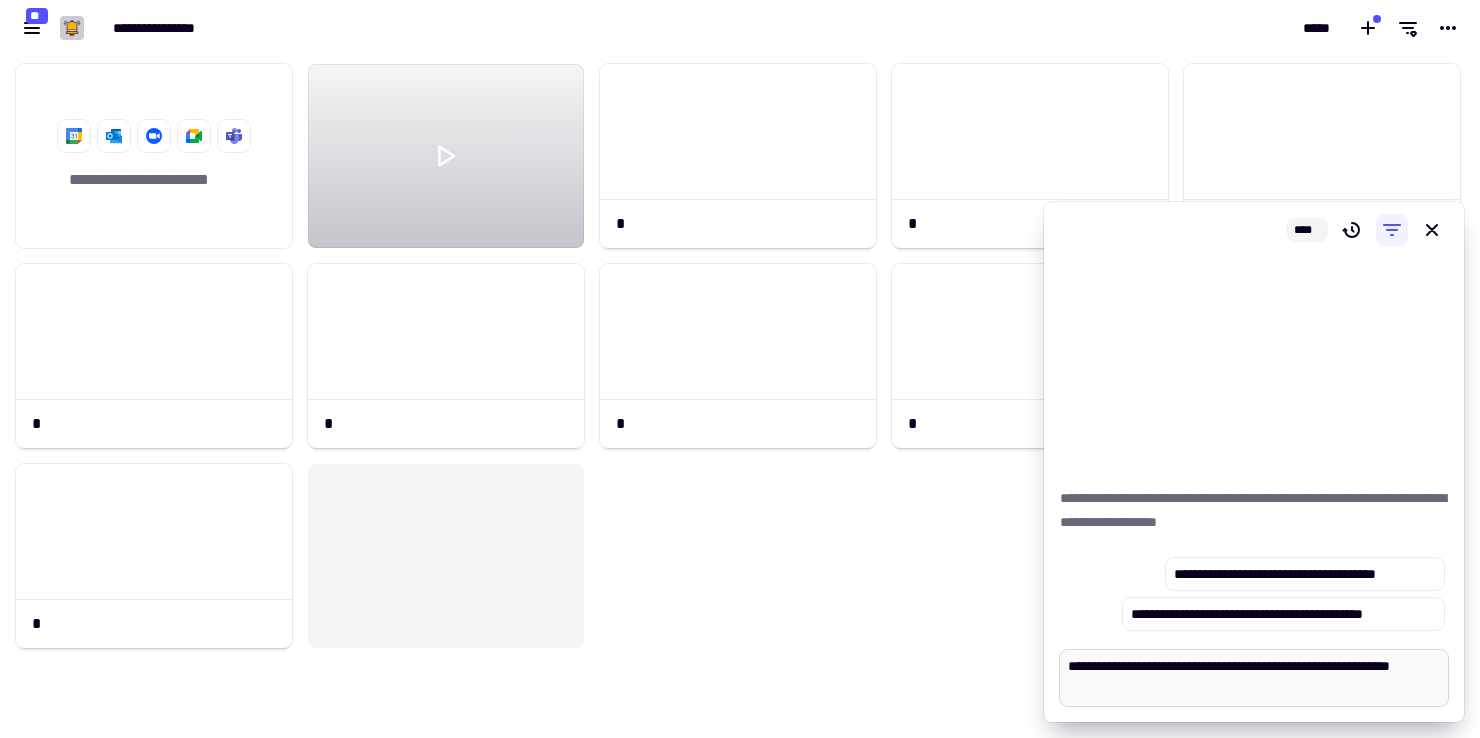 type on "*" 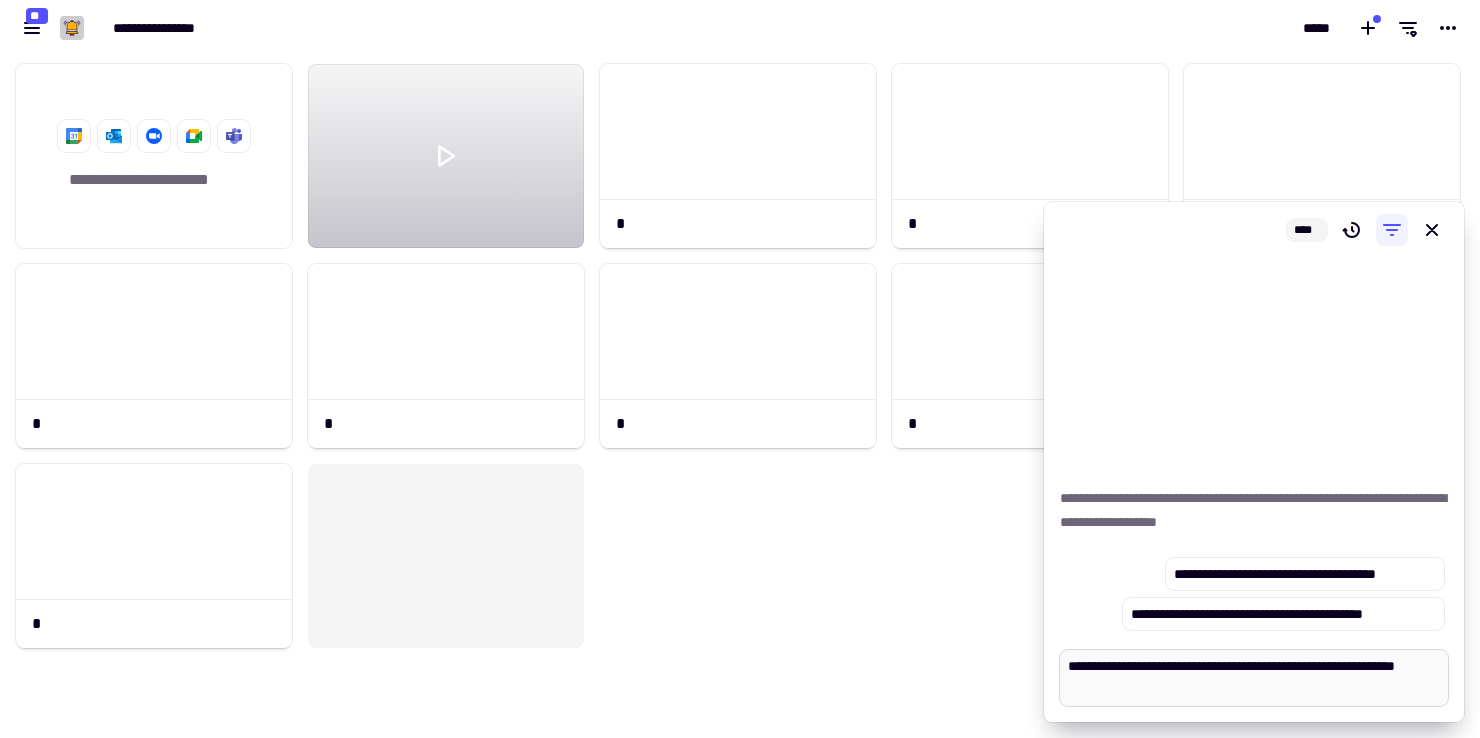 type on "*" 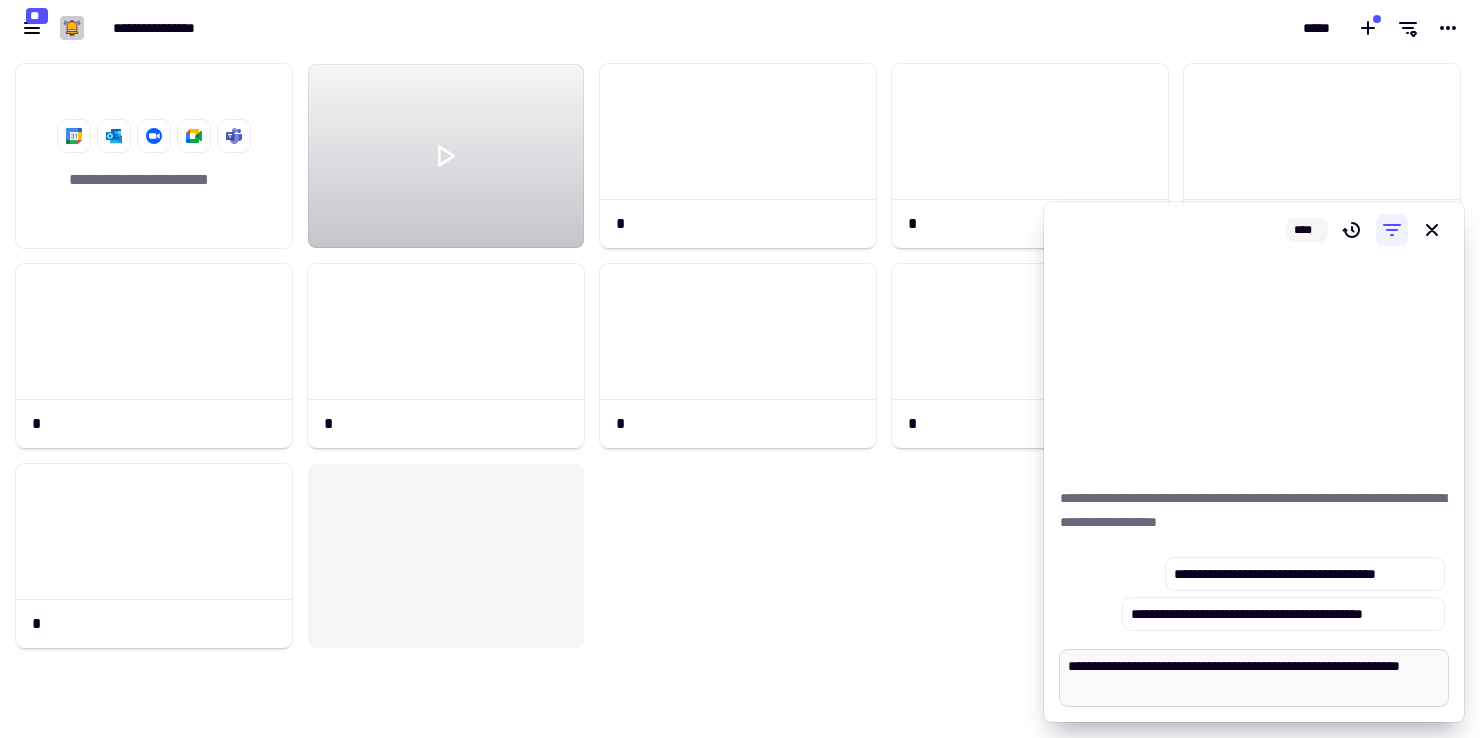 type on "*" 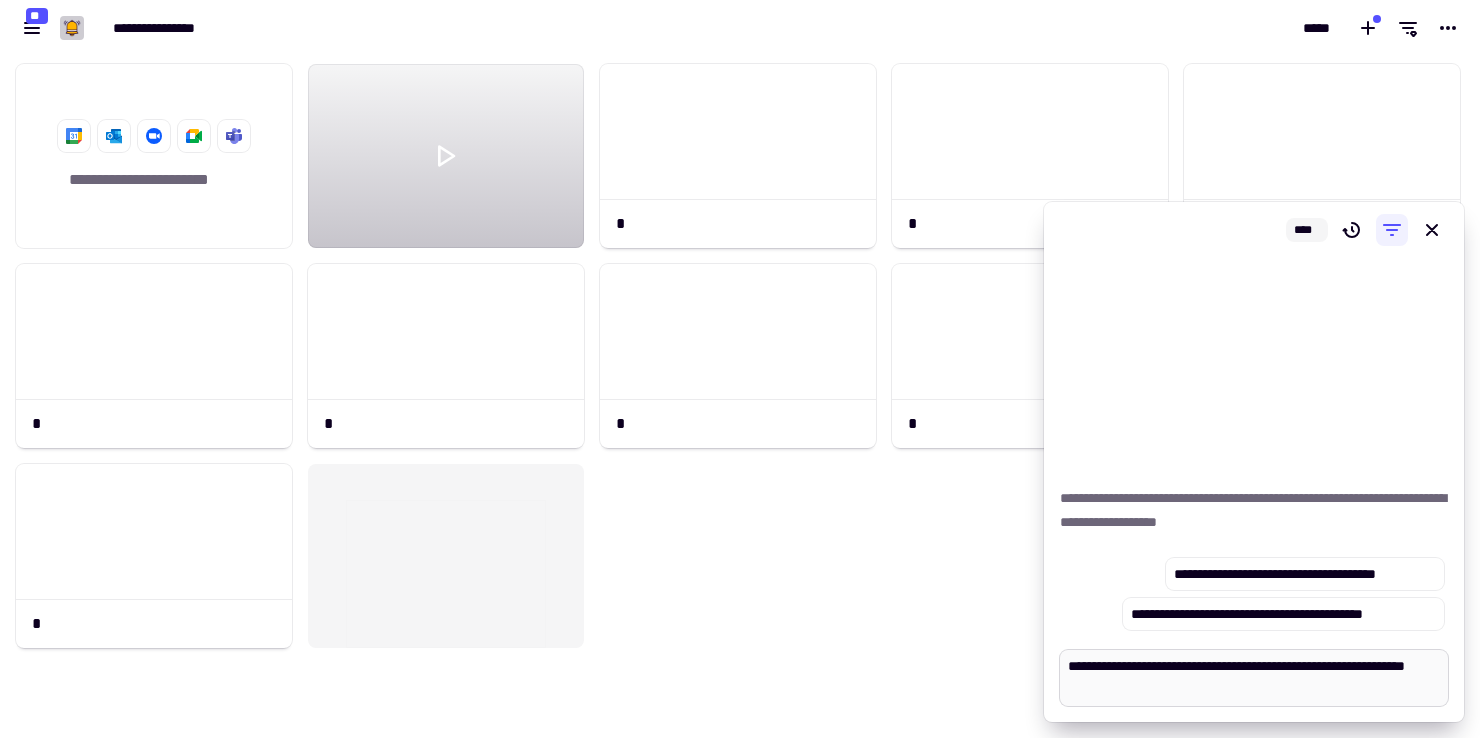 type on "*" 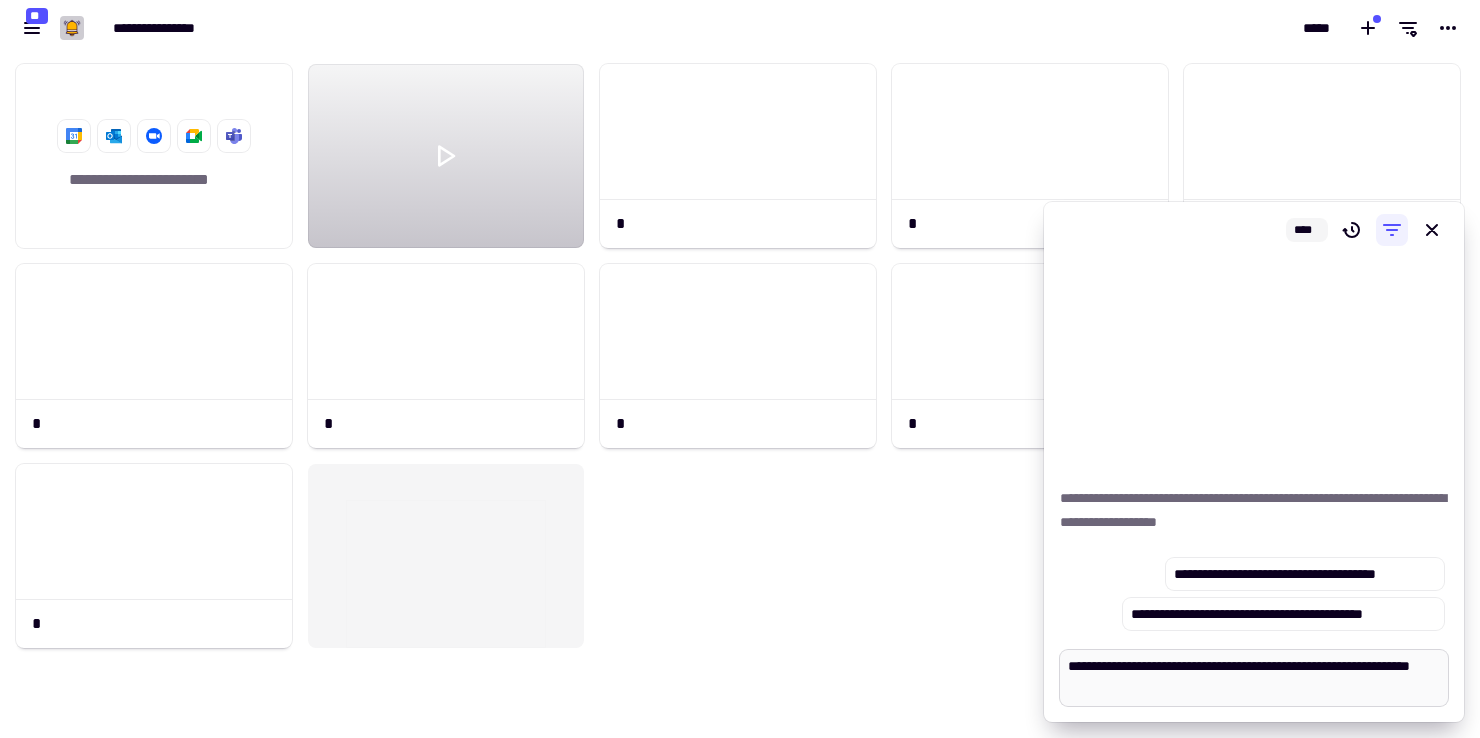 type on "*" 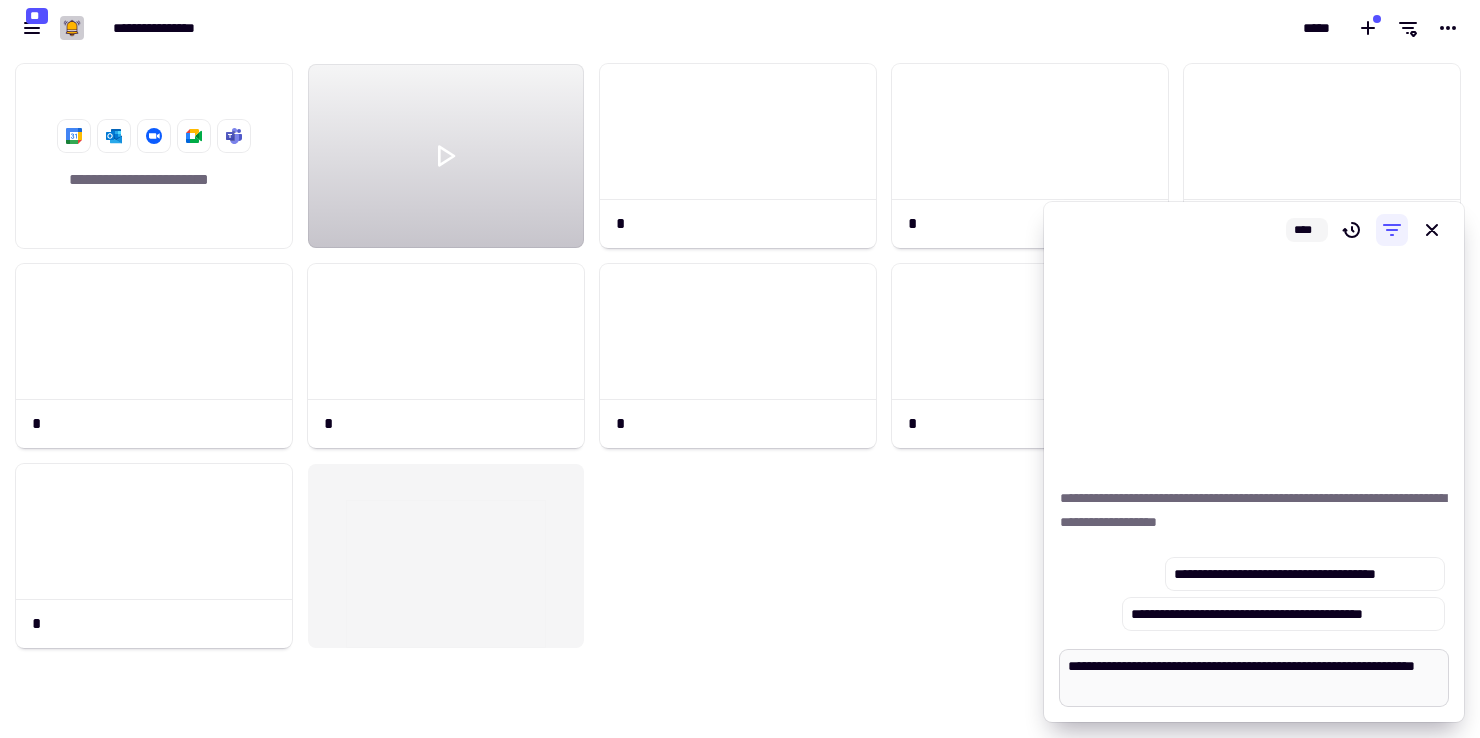 type on "*" 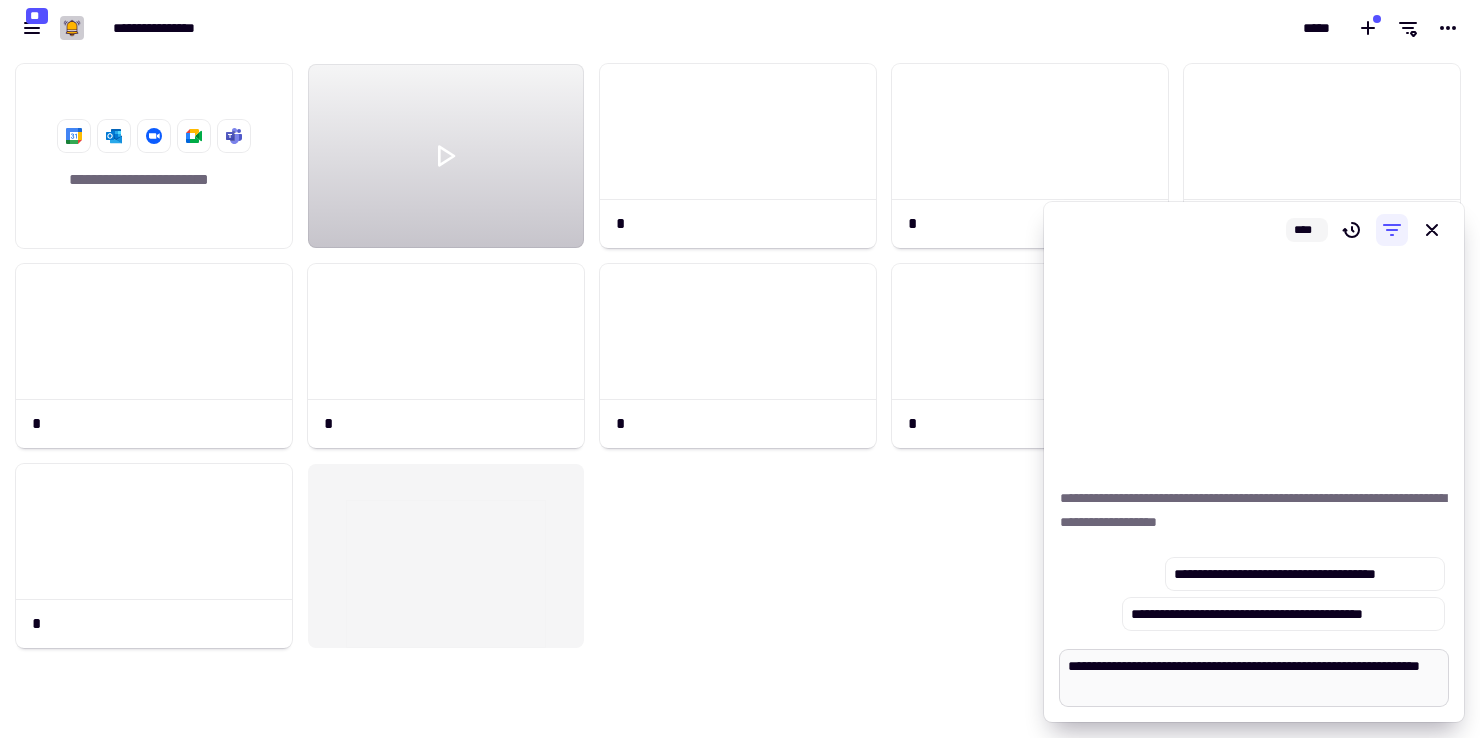 type on "*" 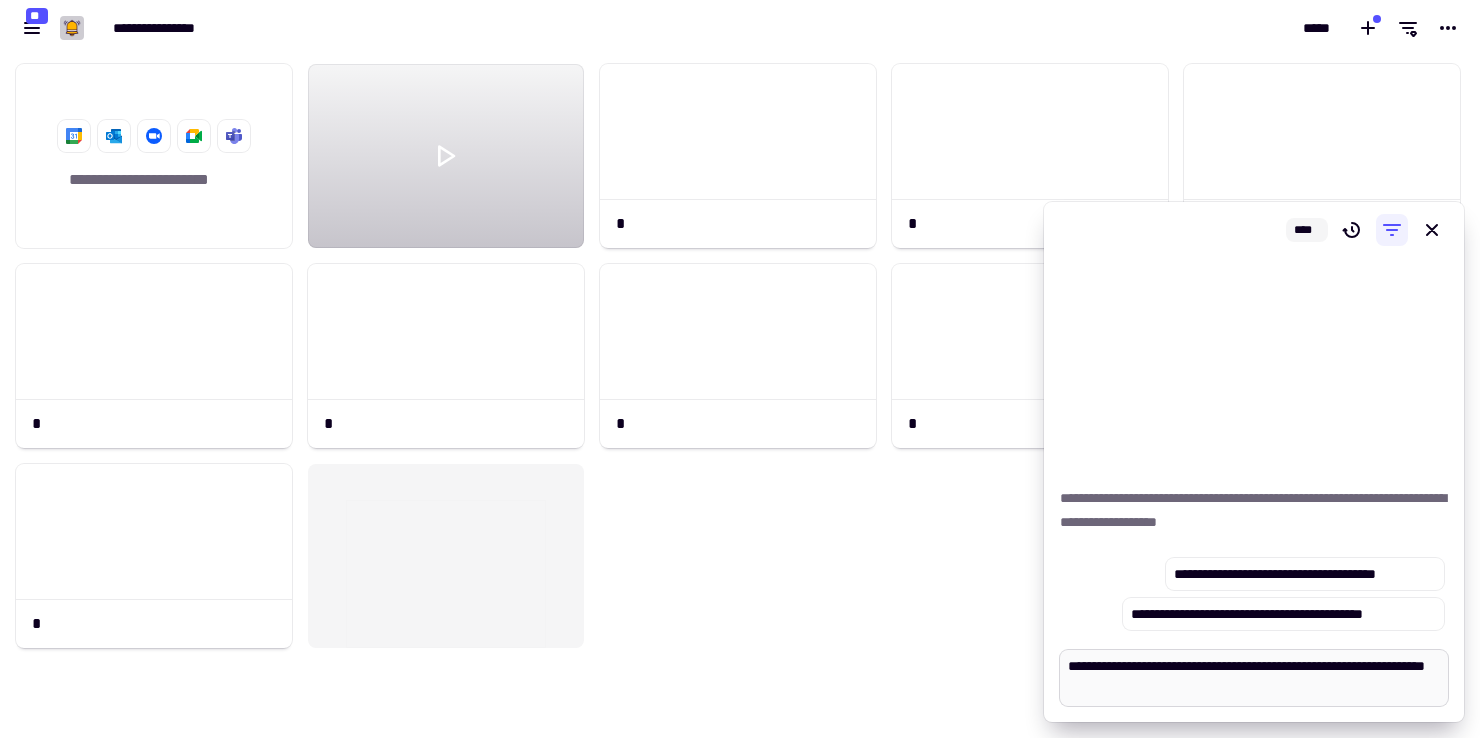 type on "*" 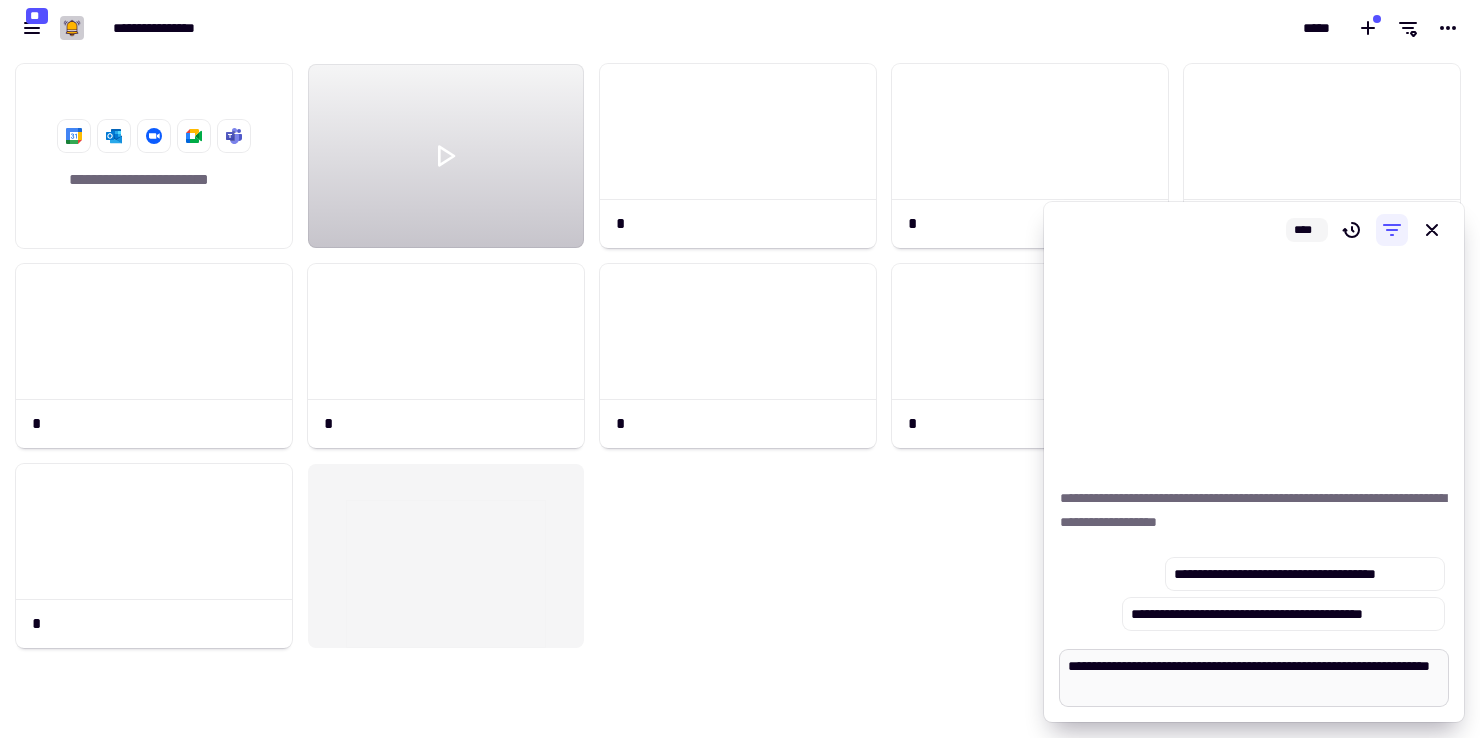 type on "*" 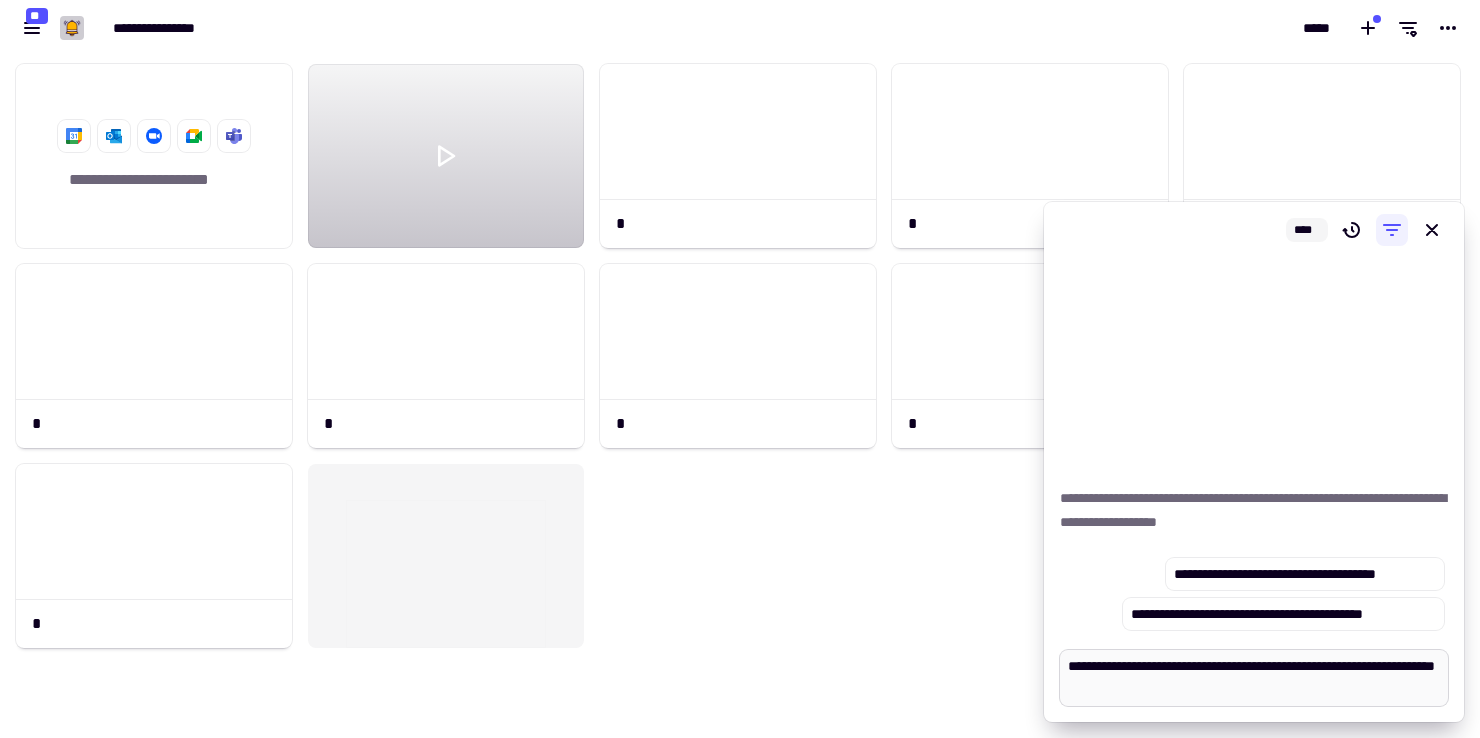 type on "*" 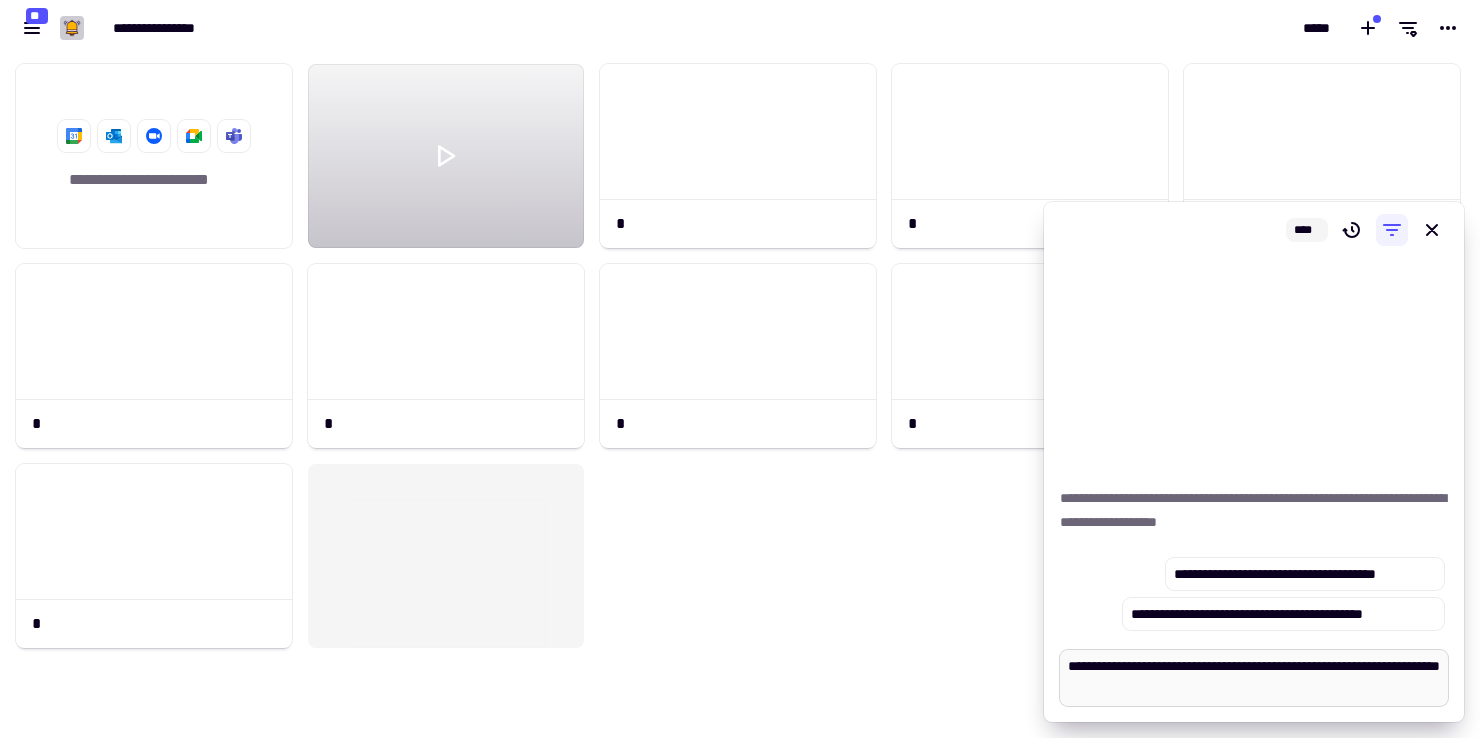 type on "*" 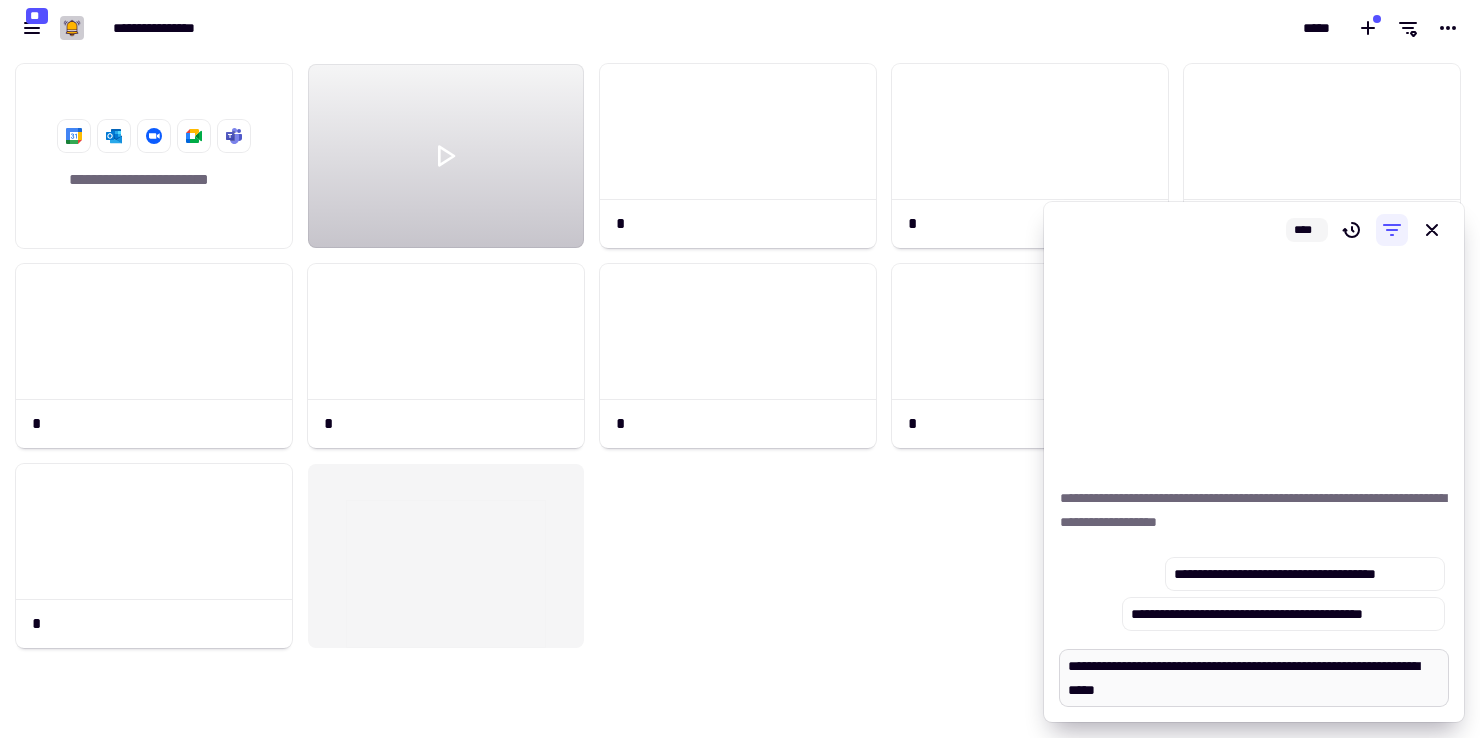 type on "*" 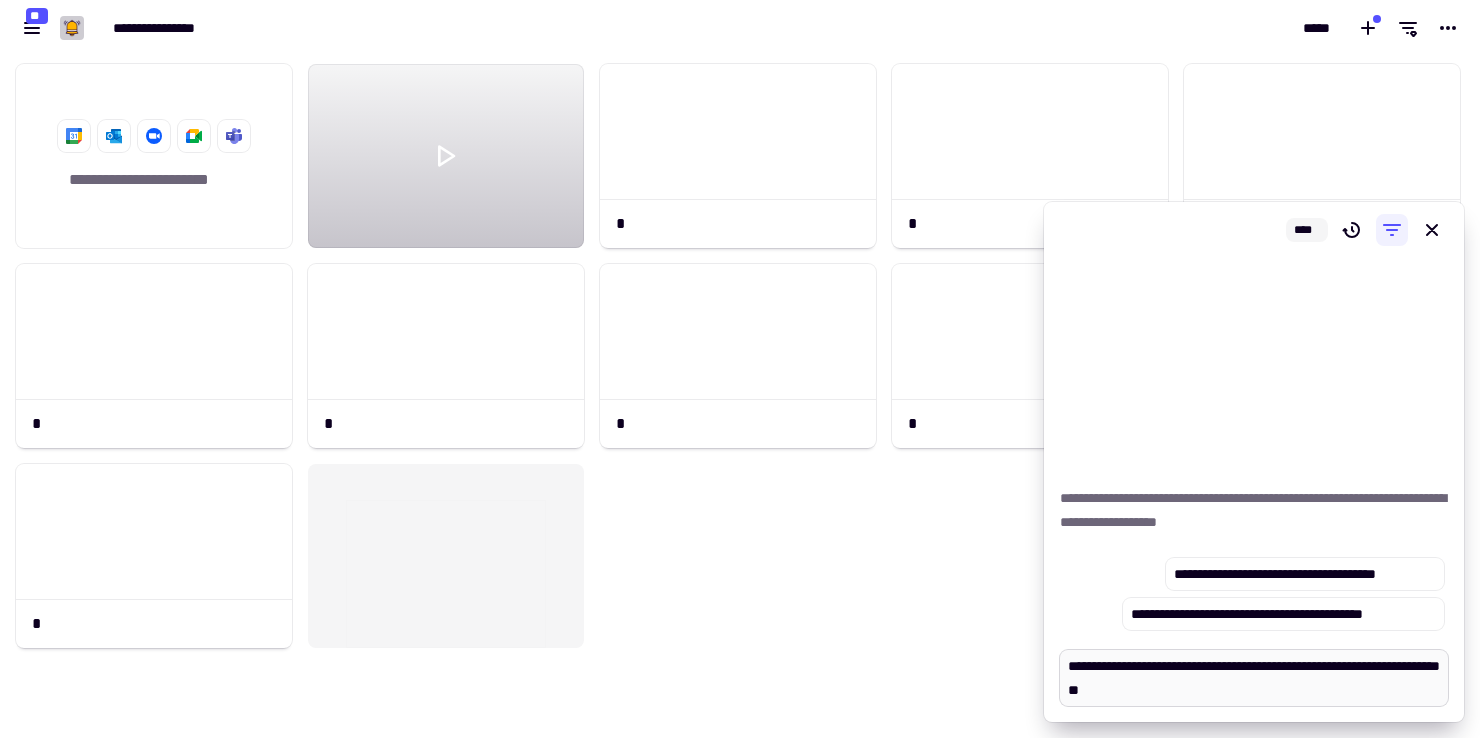 type on "*" 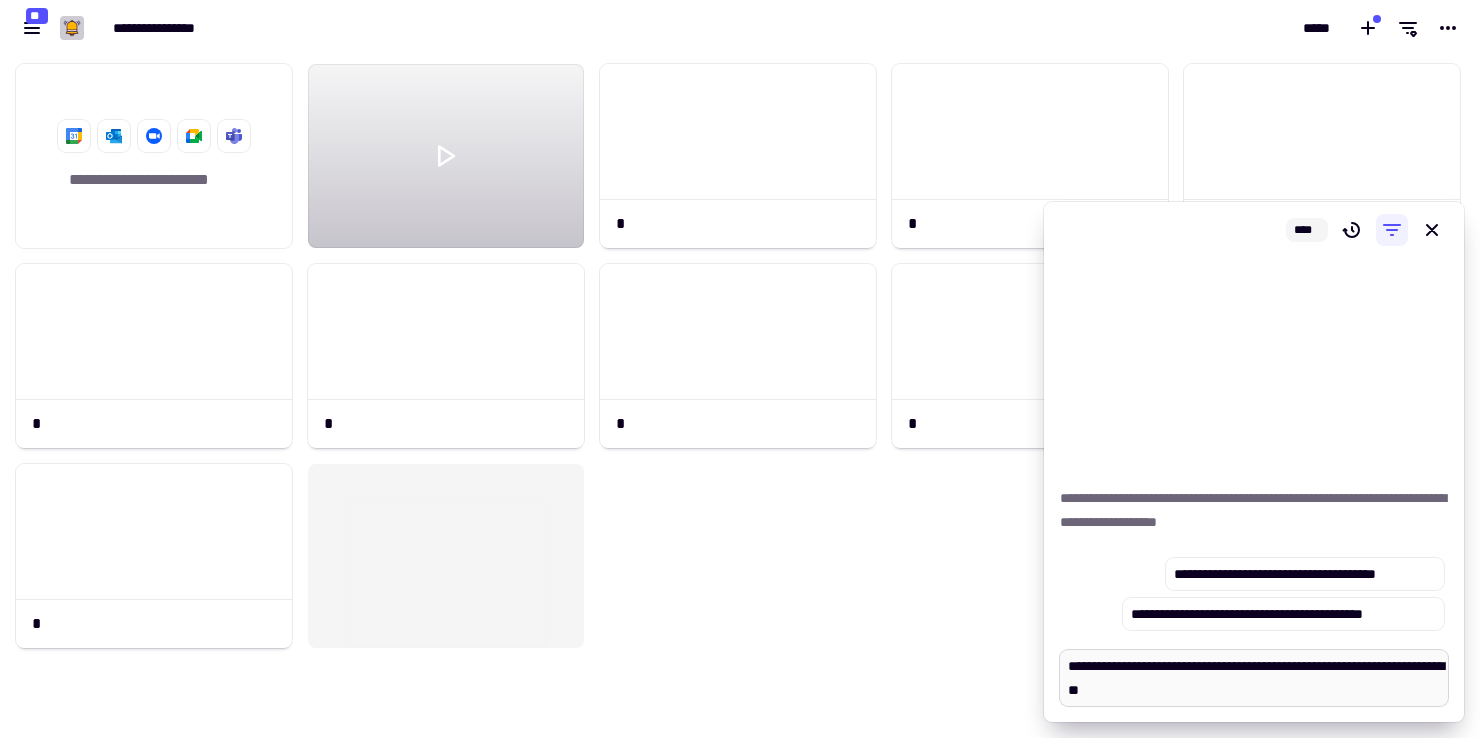 type on "*" 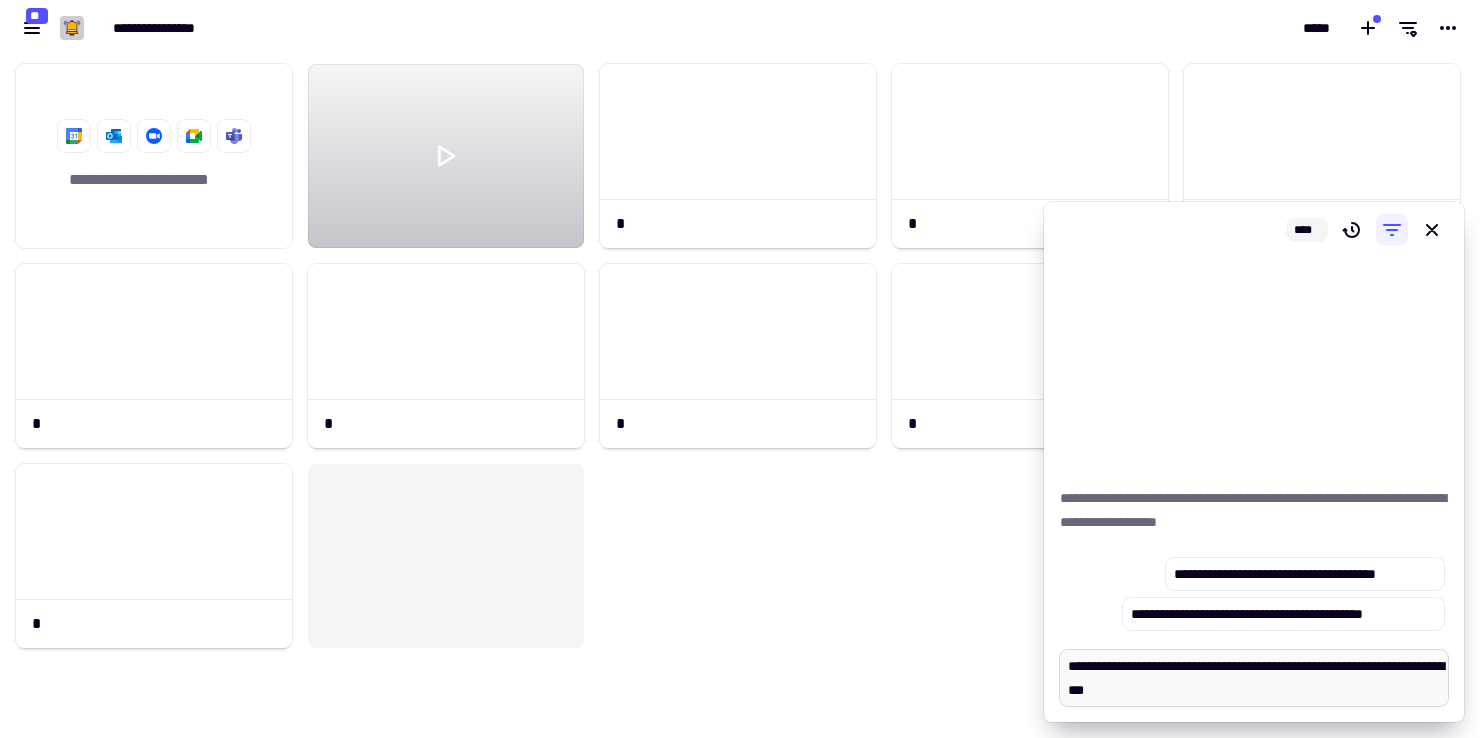 type 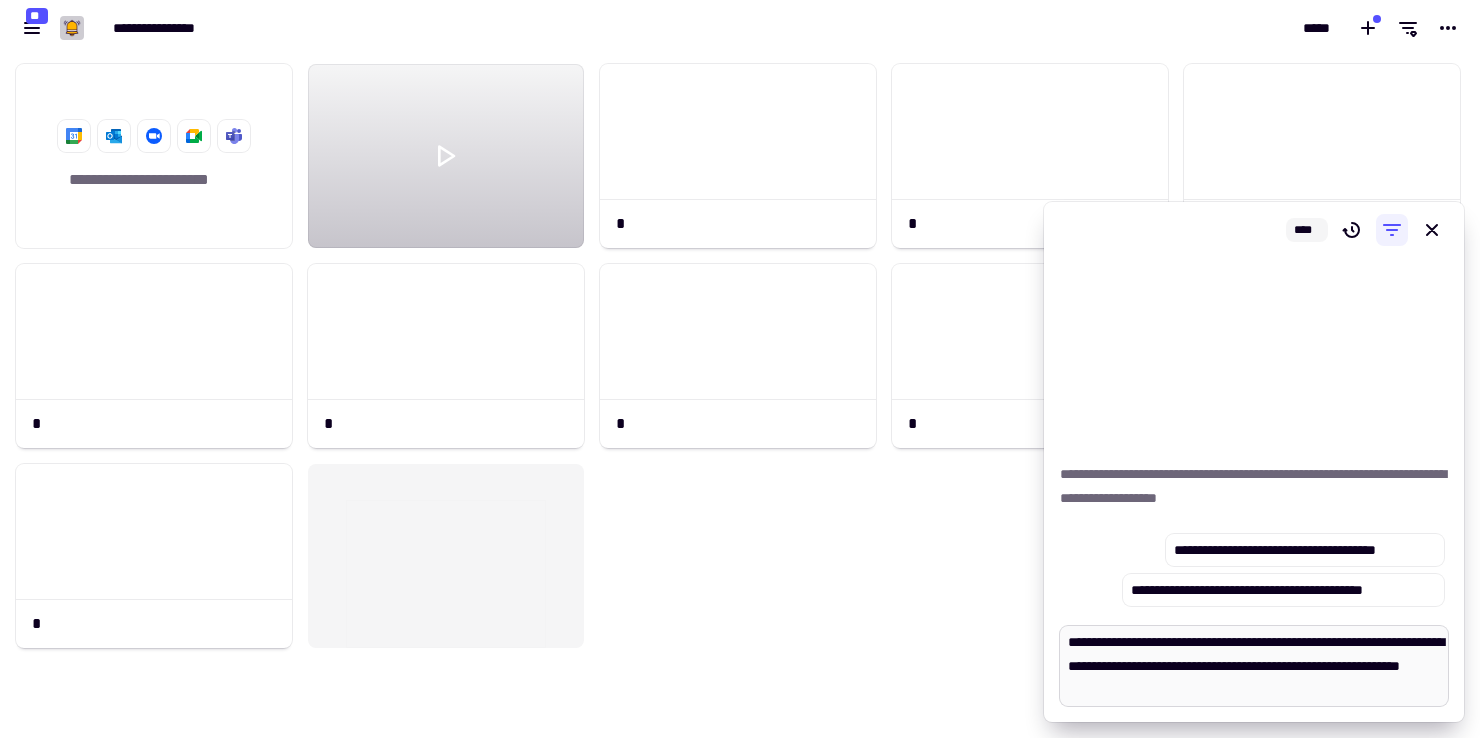 scroll, scrollTop: 16, scrollLeft: 0, axis: vertical 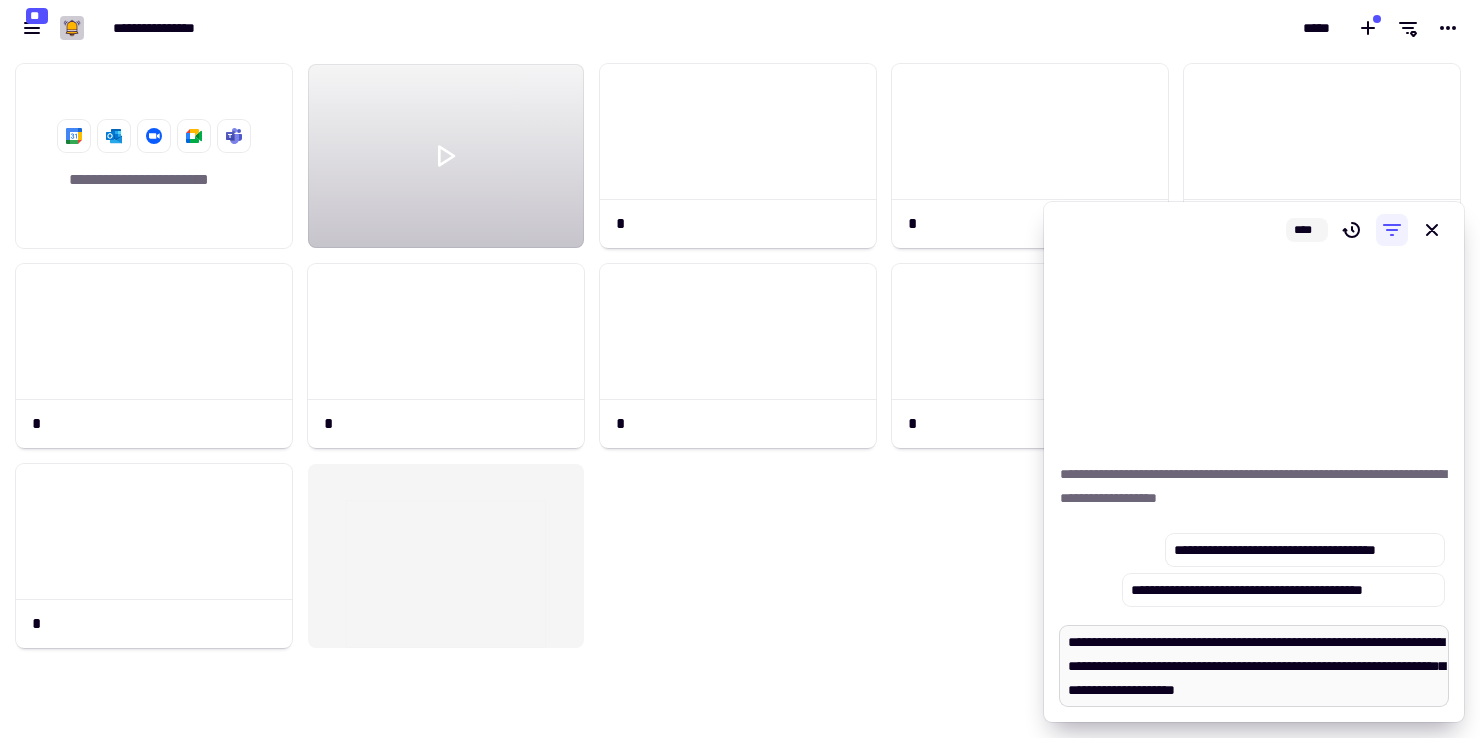 click on "**********" at bounding box center (1254, 666) 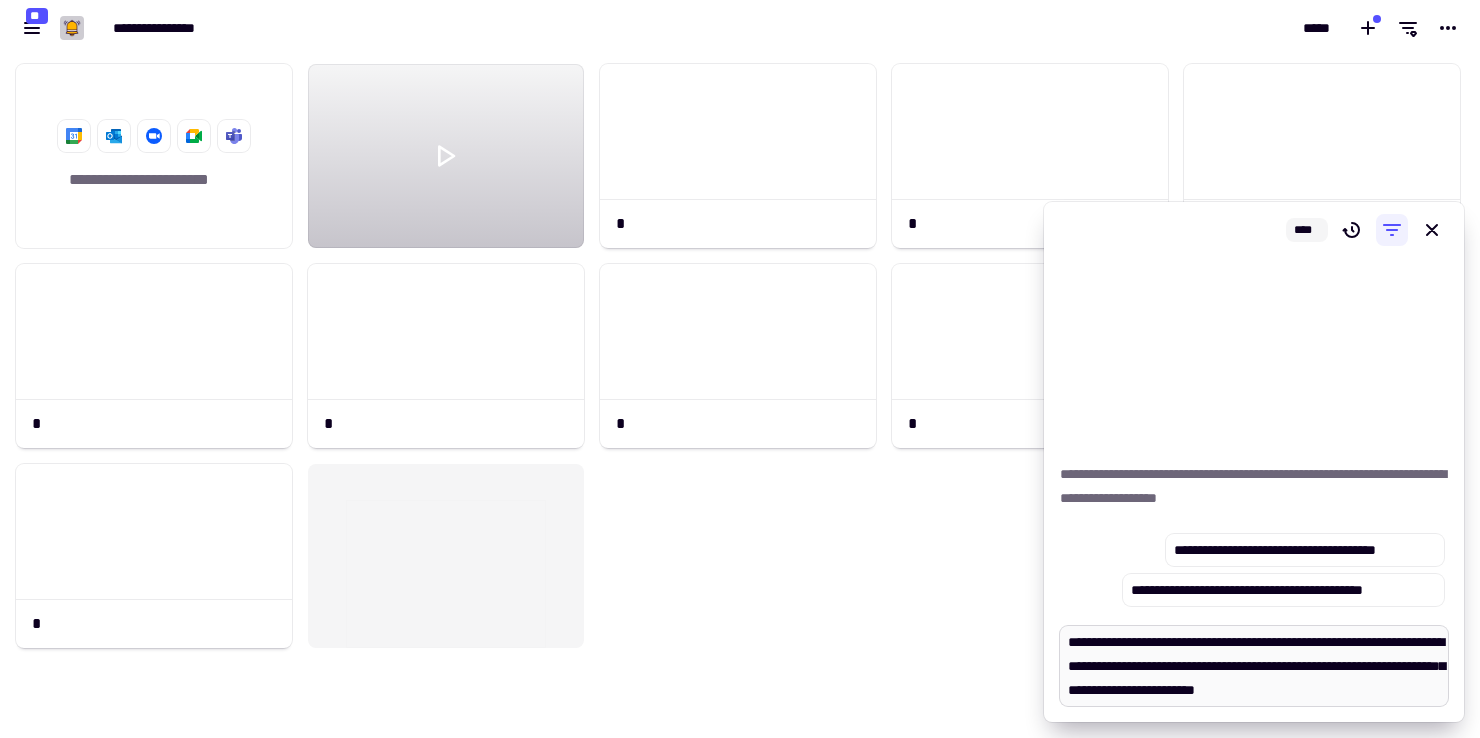 click on "**********" at bounding box center (1254, 666) 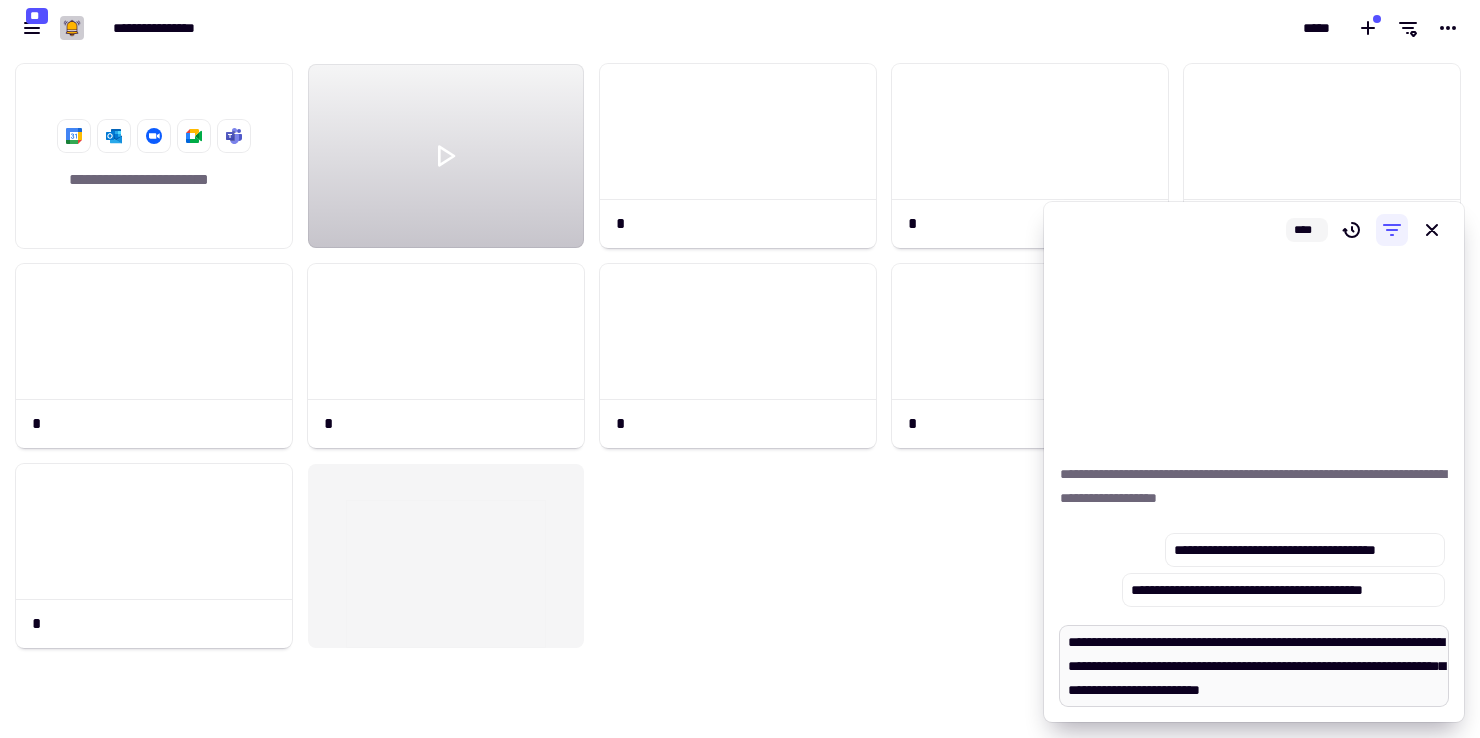 click on "**********" at bounding box center [1254, 666] 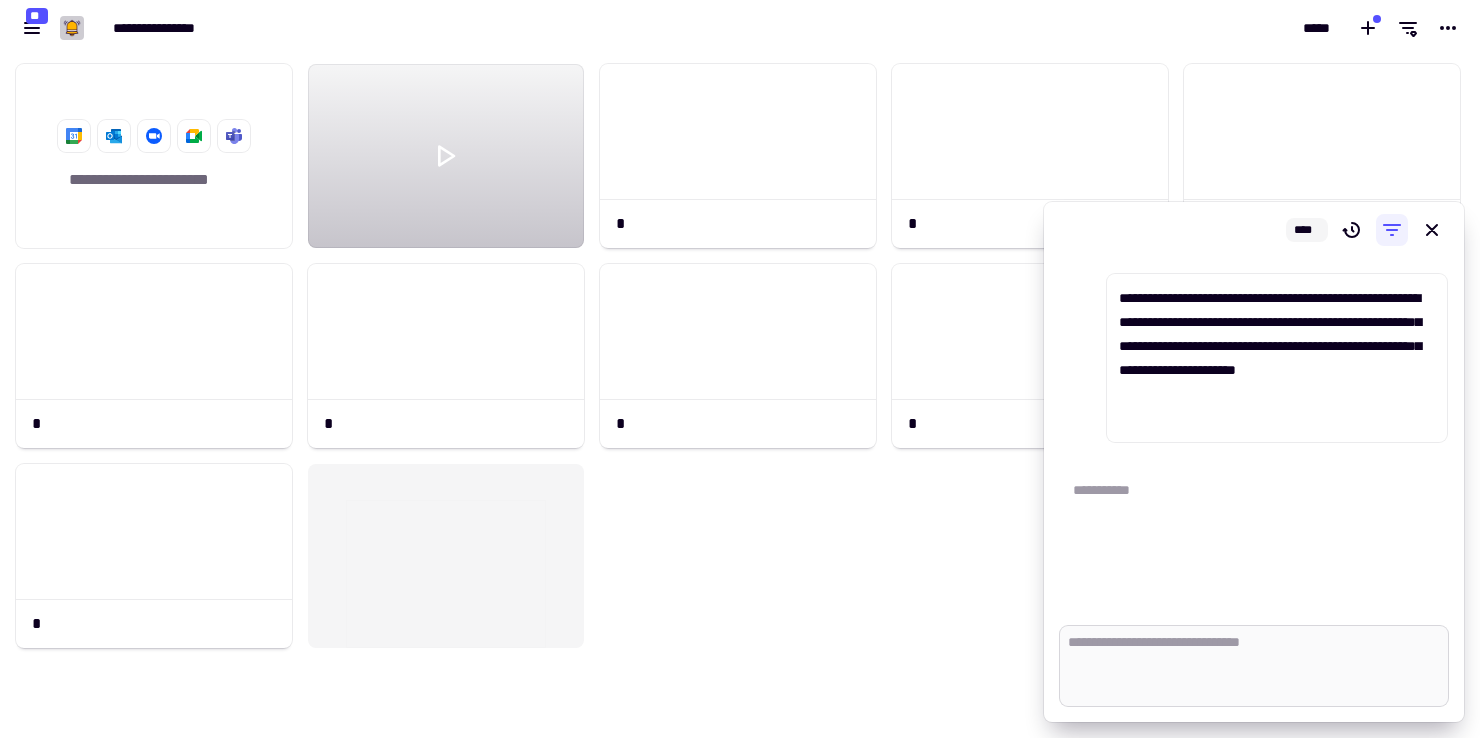 scroll, scrollTop: 0, scrollLeft: 0, axis: both 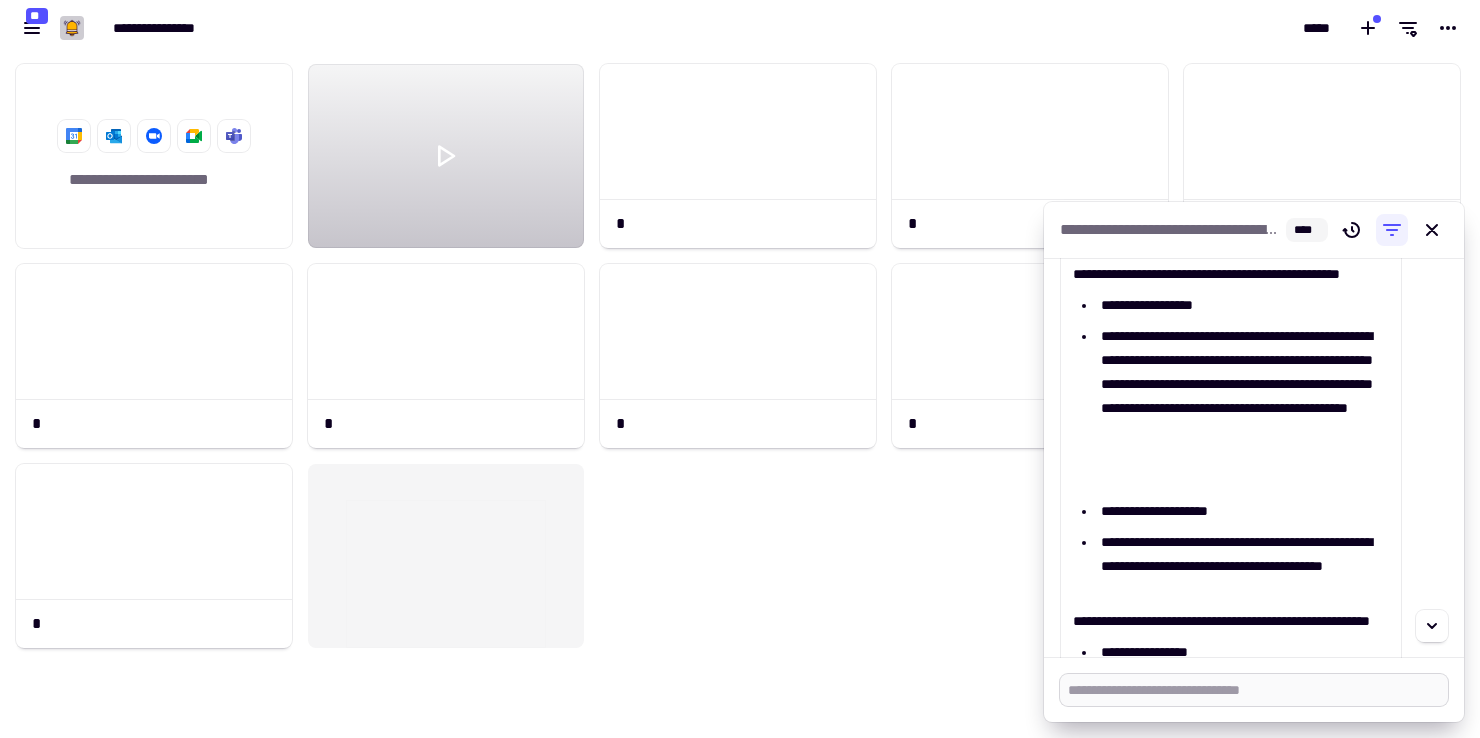 click at bounding box center (1254, 690) 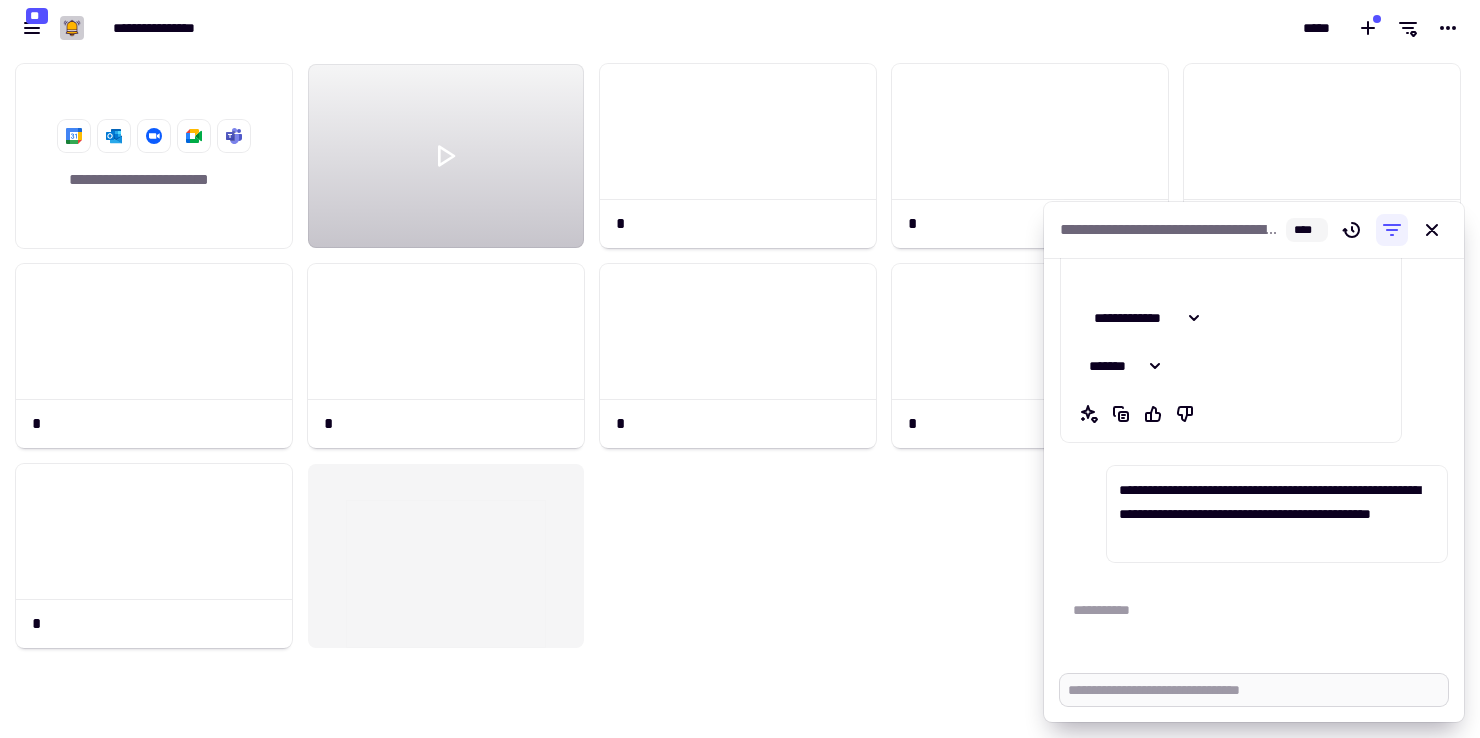 scroll, scrollTop: 941, scrollLeft: 0, axis: vertical 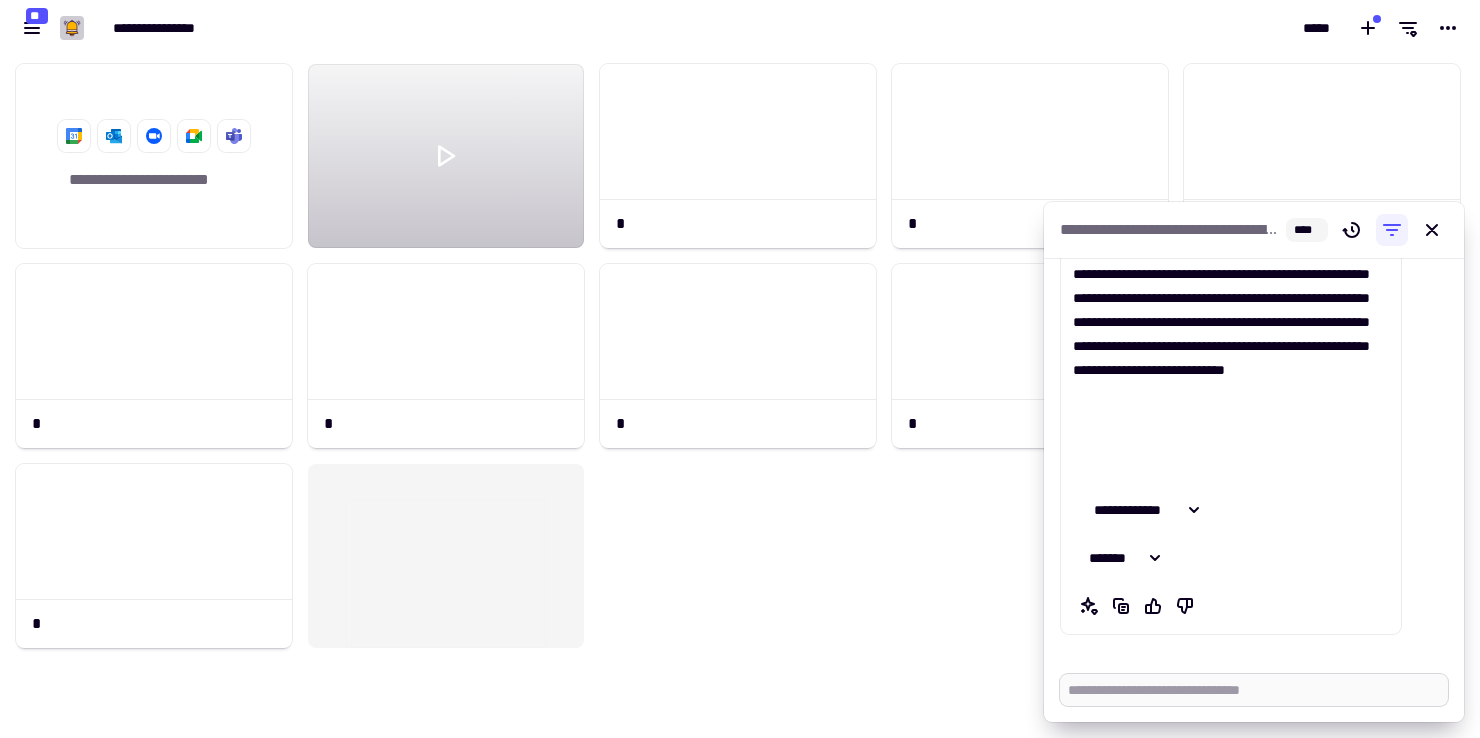 click at bounding box center [1254, 690] 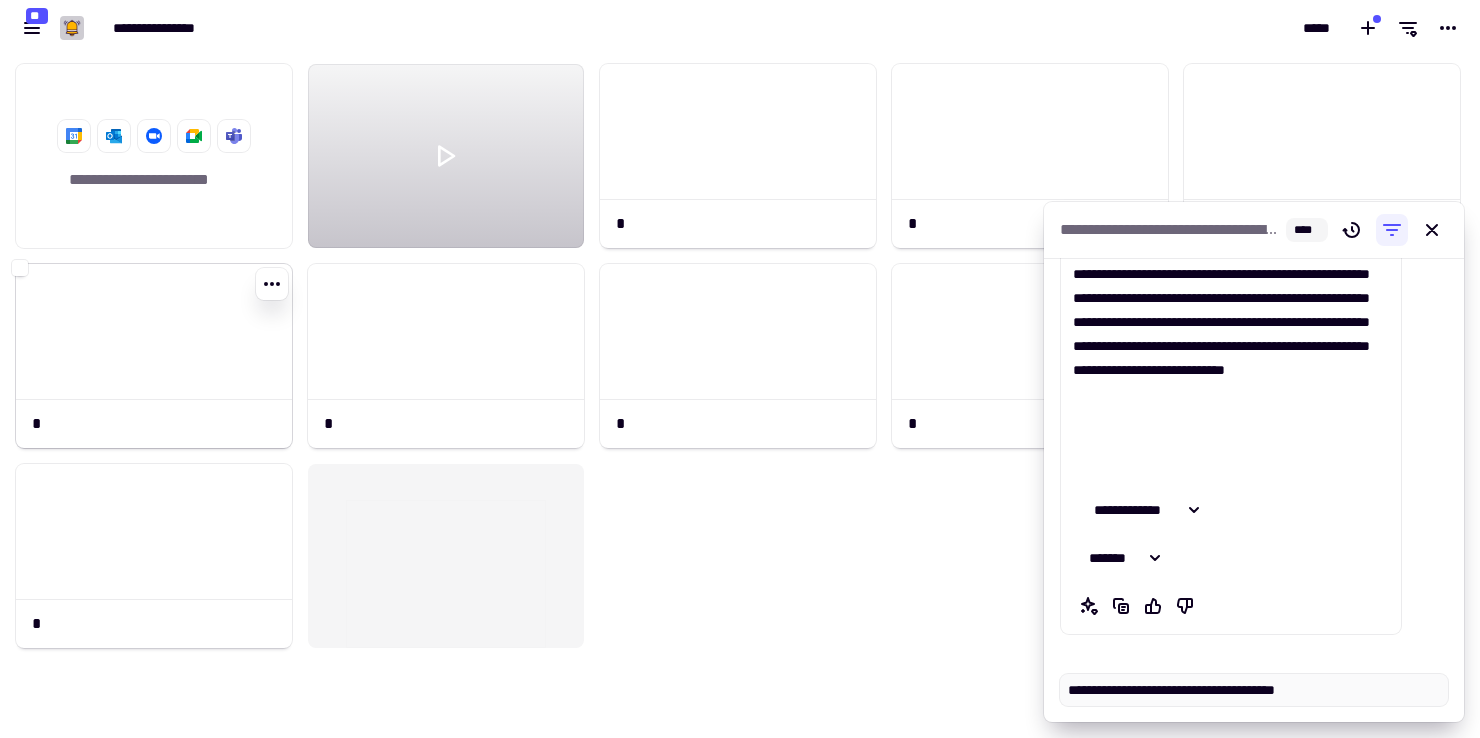 click 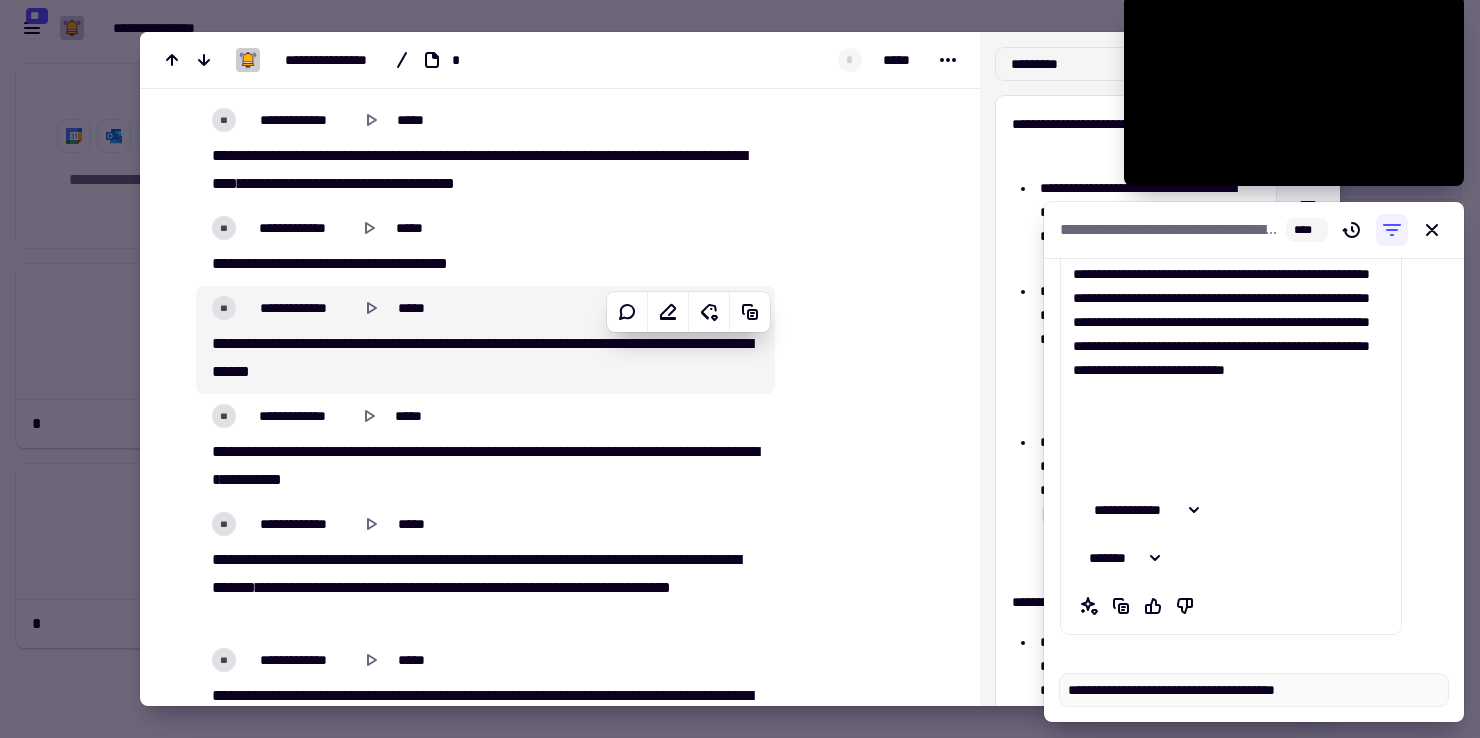 scroll, scrollTop: 21108, scrollLeft: 0, axis: vertical 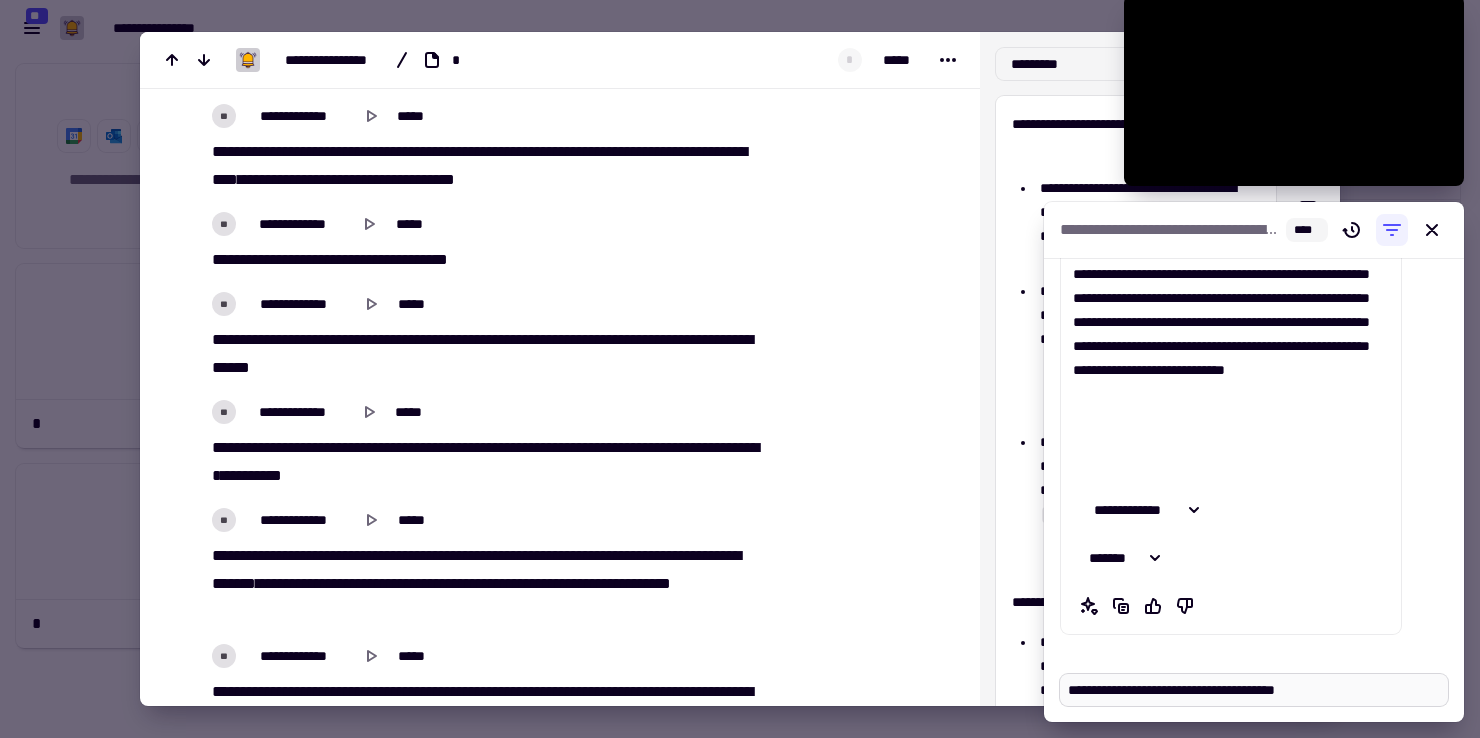 drag, startPoint x: 1399, startPoint y: 692, endPoint x: 1063, endPoint y: 678, distance: 336.29153 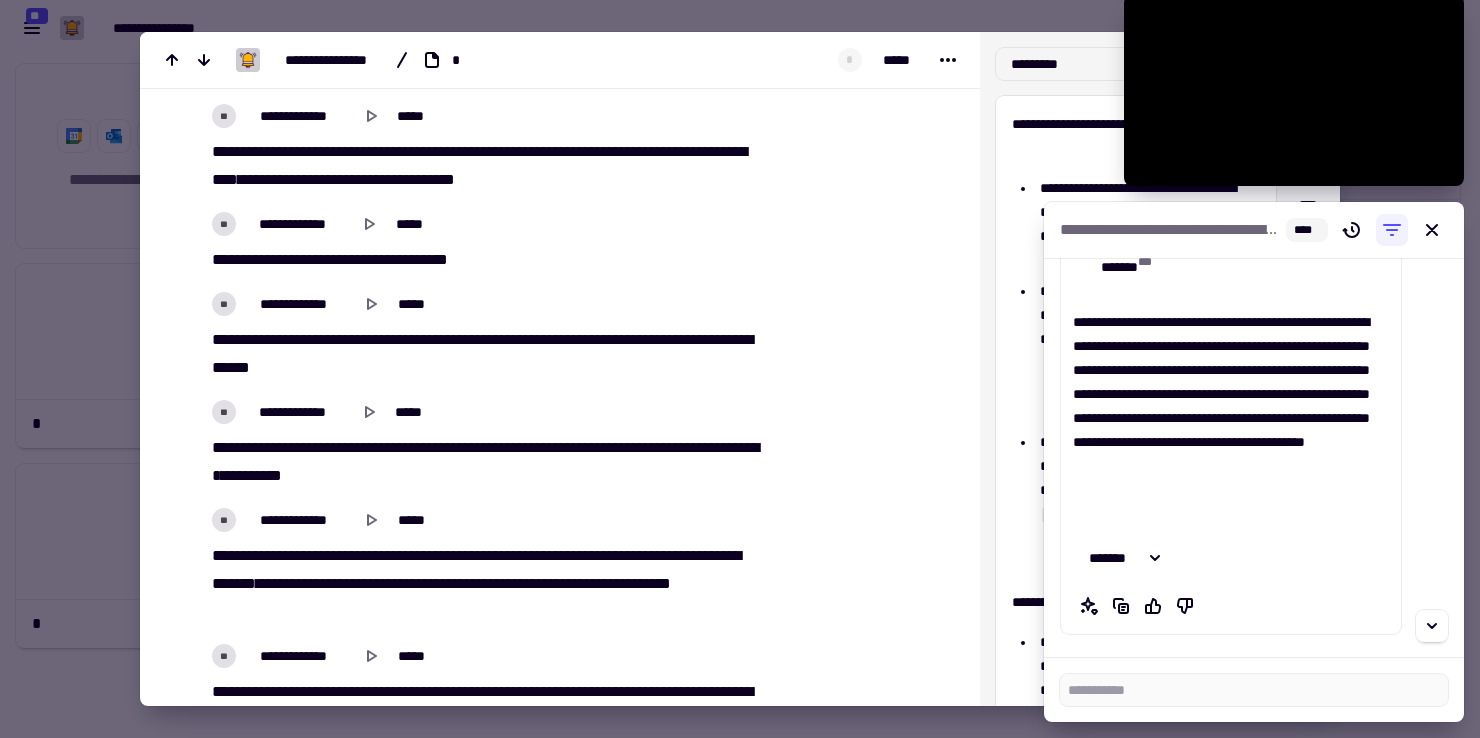 scroll, scrollTop: 3716, scrollLeft: 0, axis: vertical 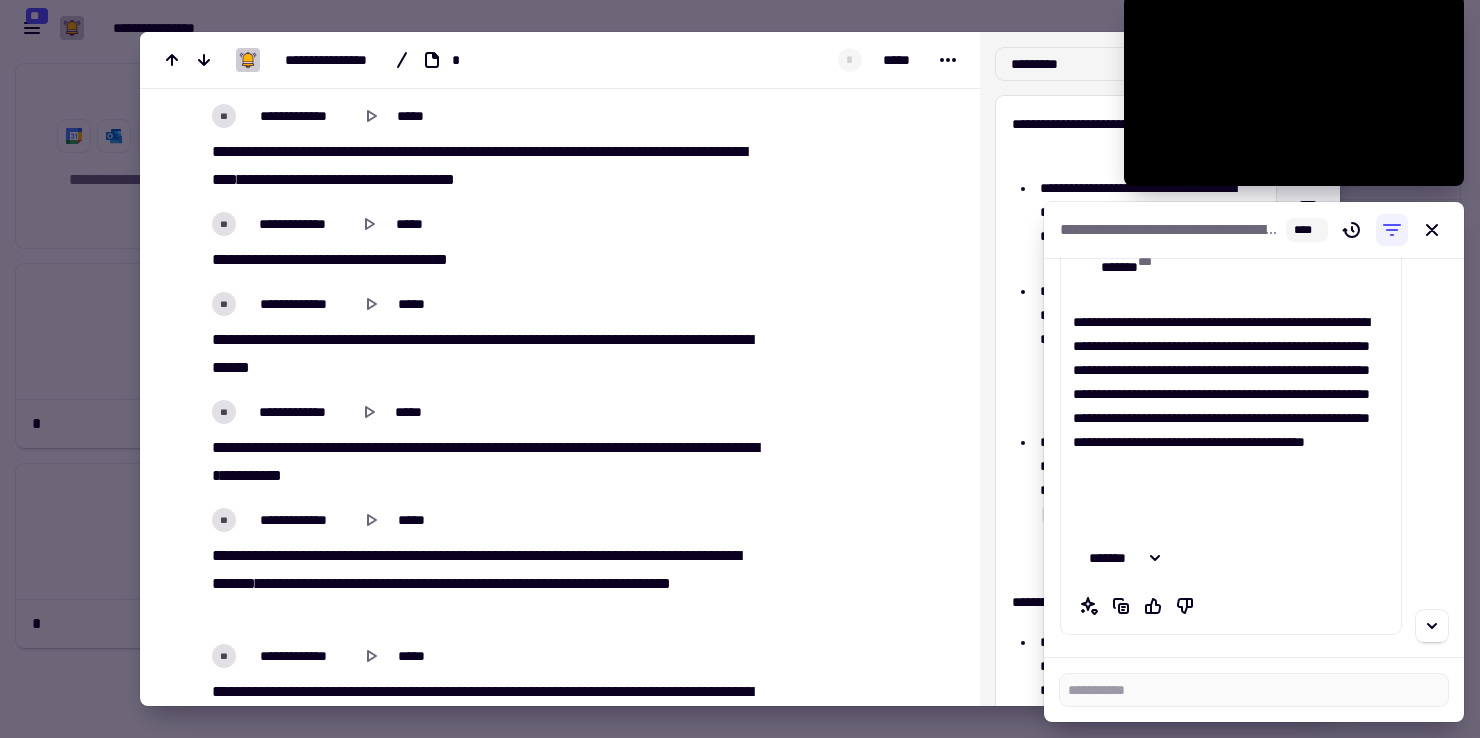 click at bounding box center (740, 369) 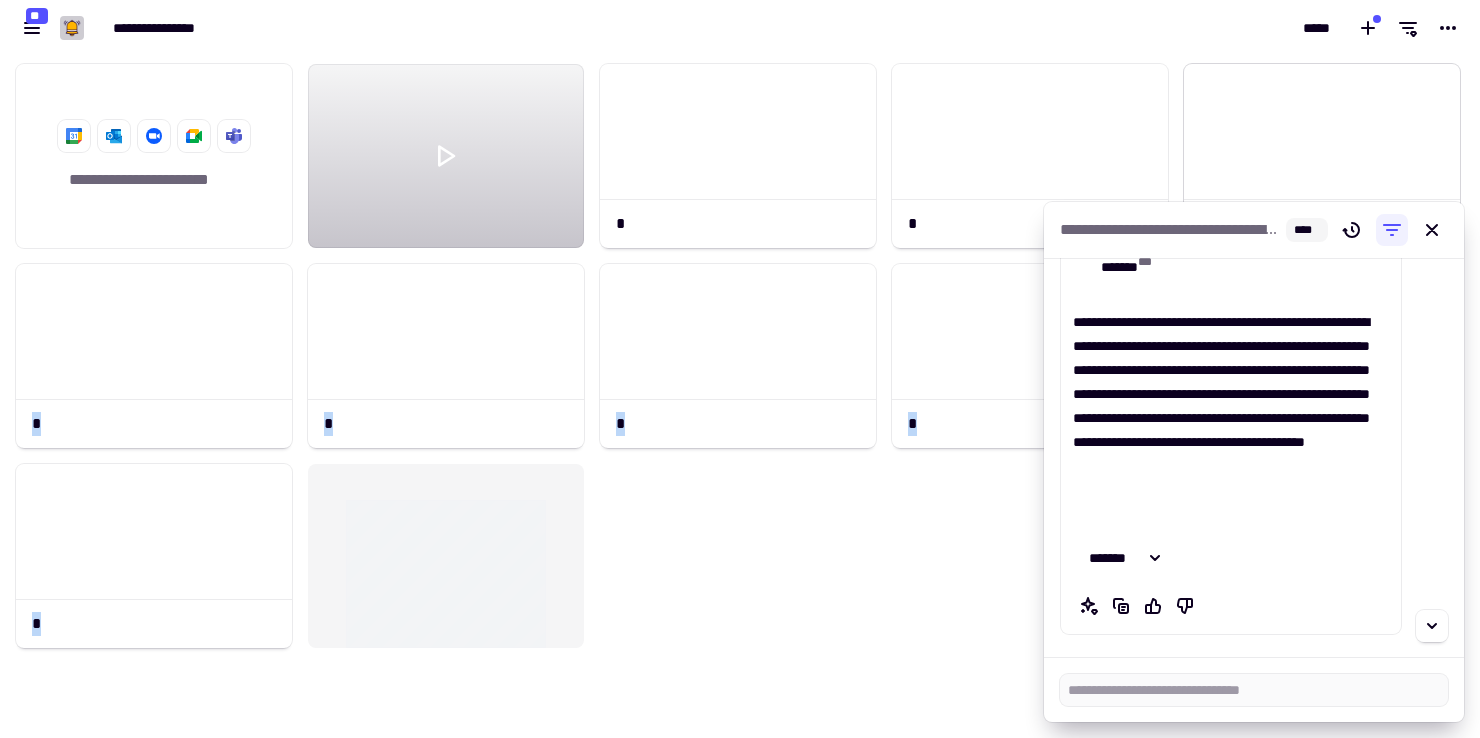 drag, startPoint x: 1218, startPoint y: 214, endPoint x: 1230, endPoint y: 194, distance: 23.323807 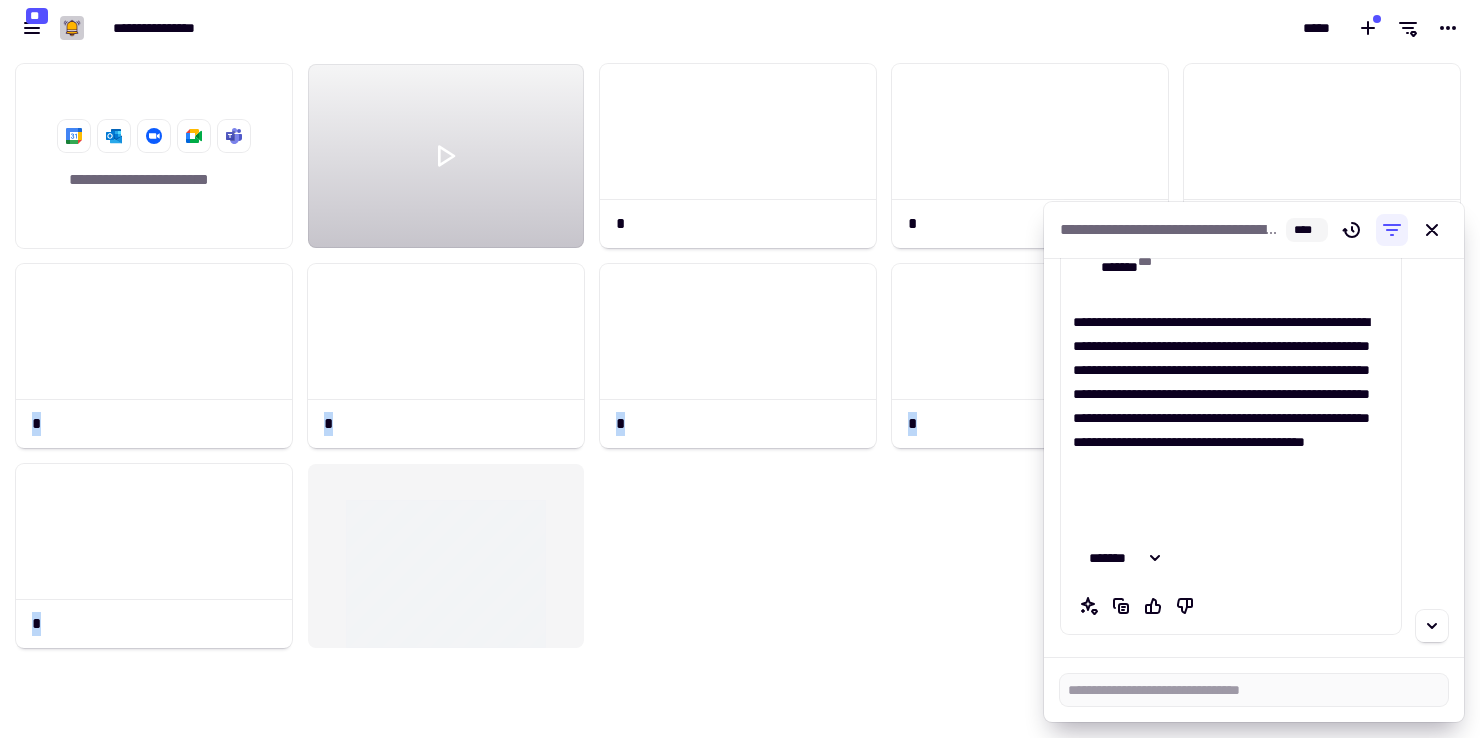 scroll, scrollTop: 52, scrollLeft: 0, axis: vertical 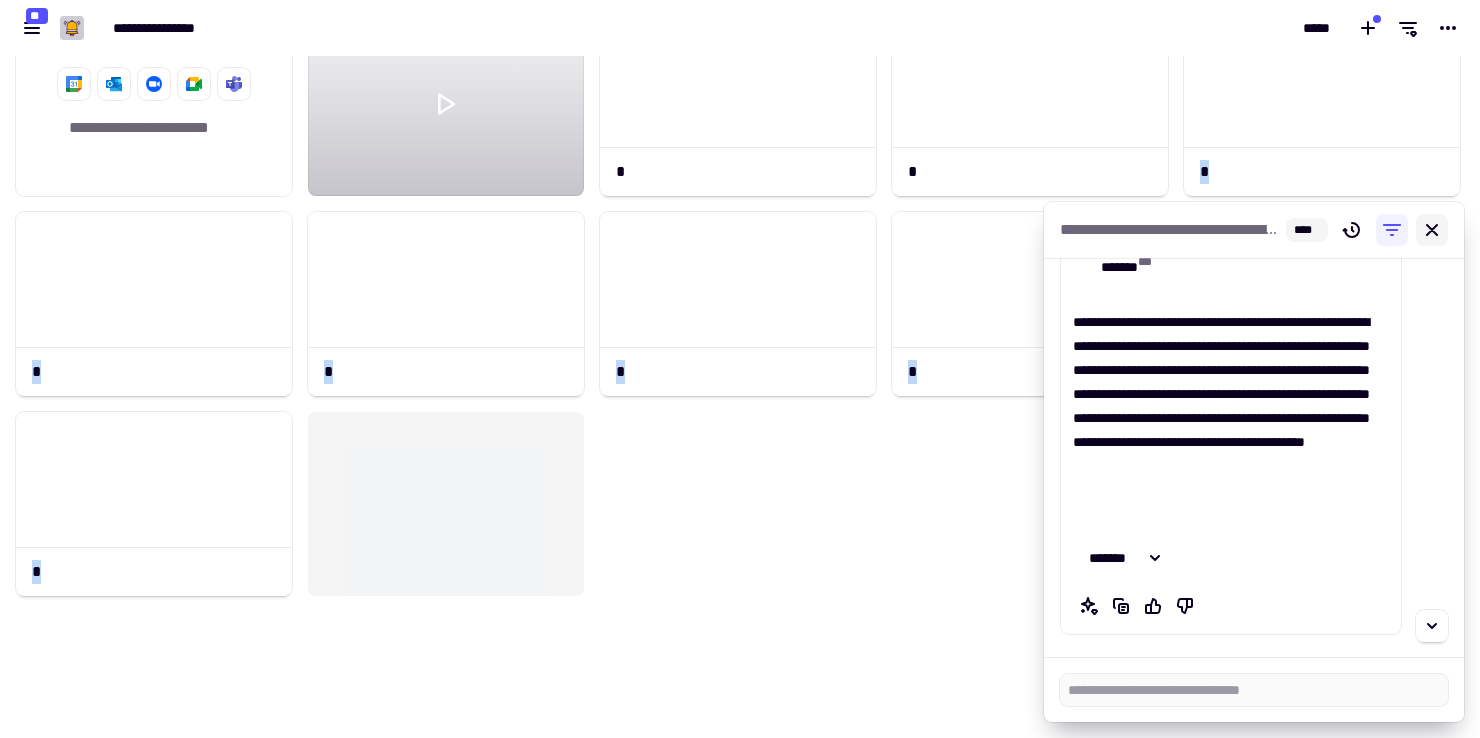 click 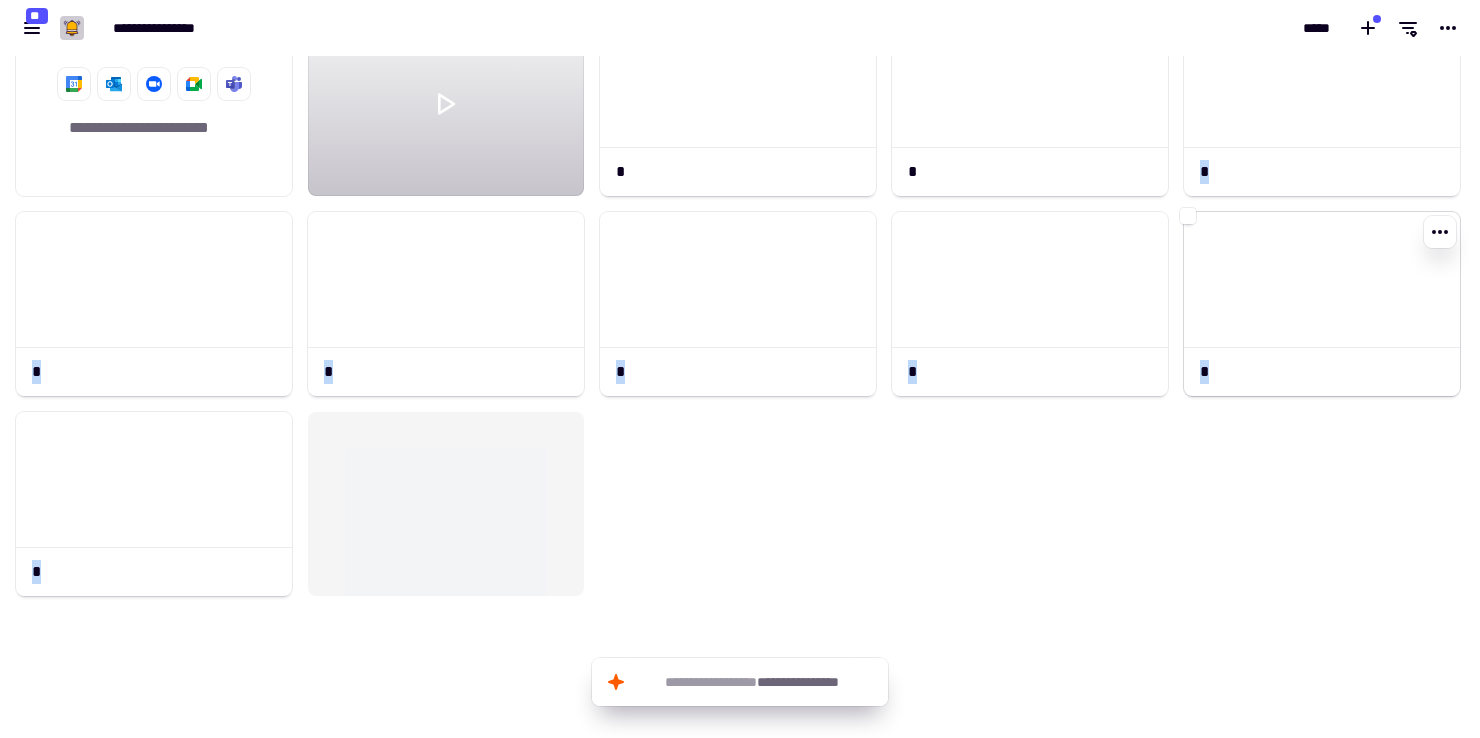 click 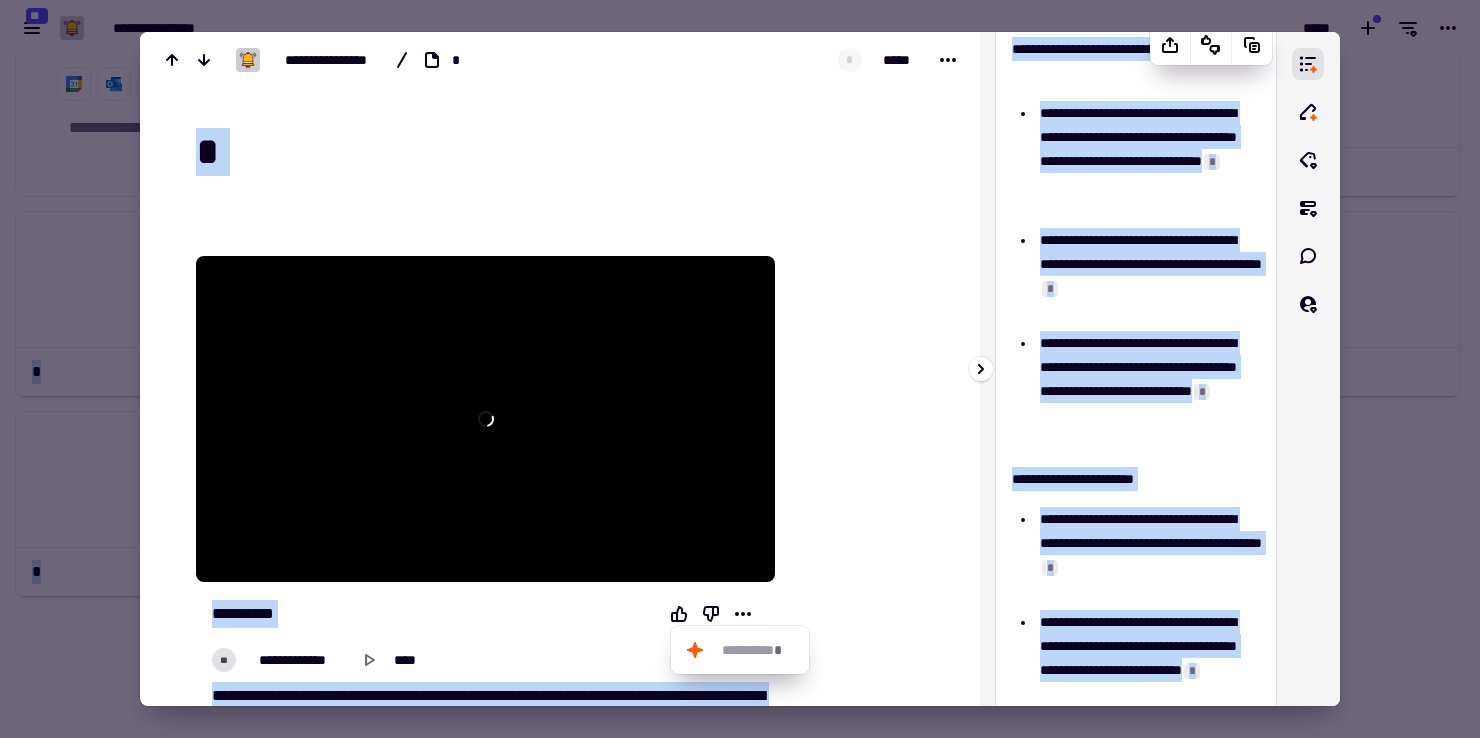 scroll, scrollTop: 80, scrollLeft: 0, axis: vertical 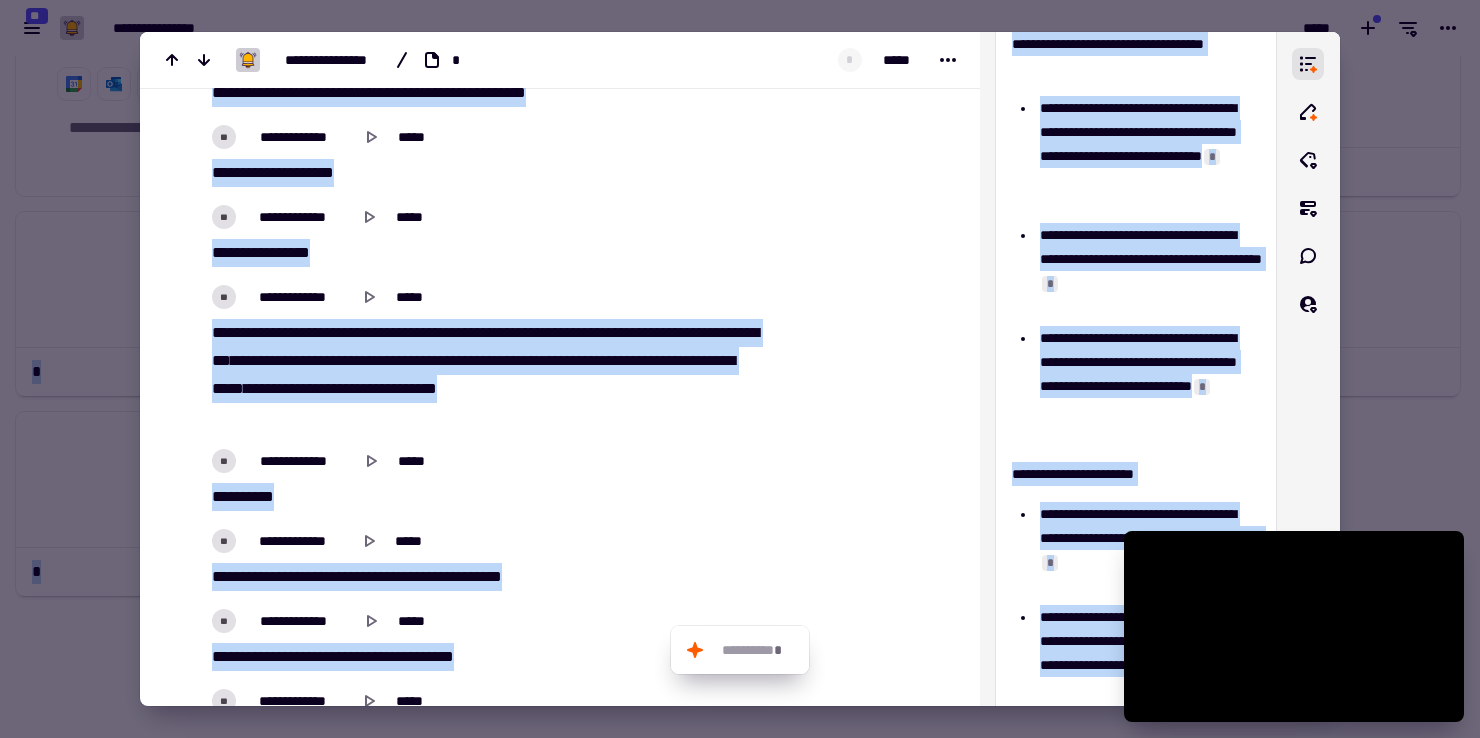 click at bounding box center (740, 369) 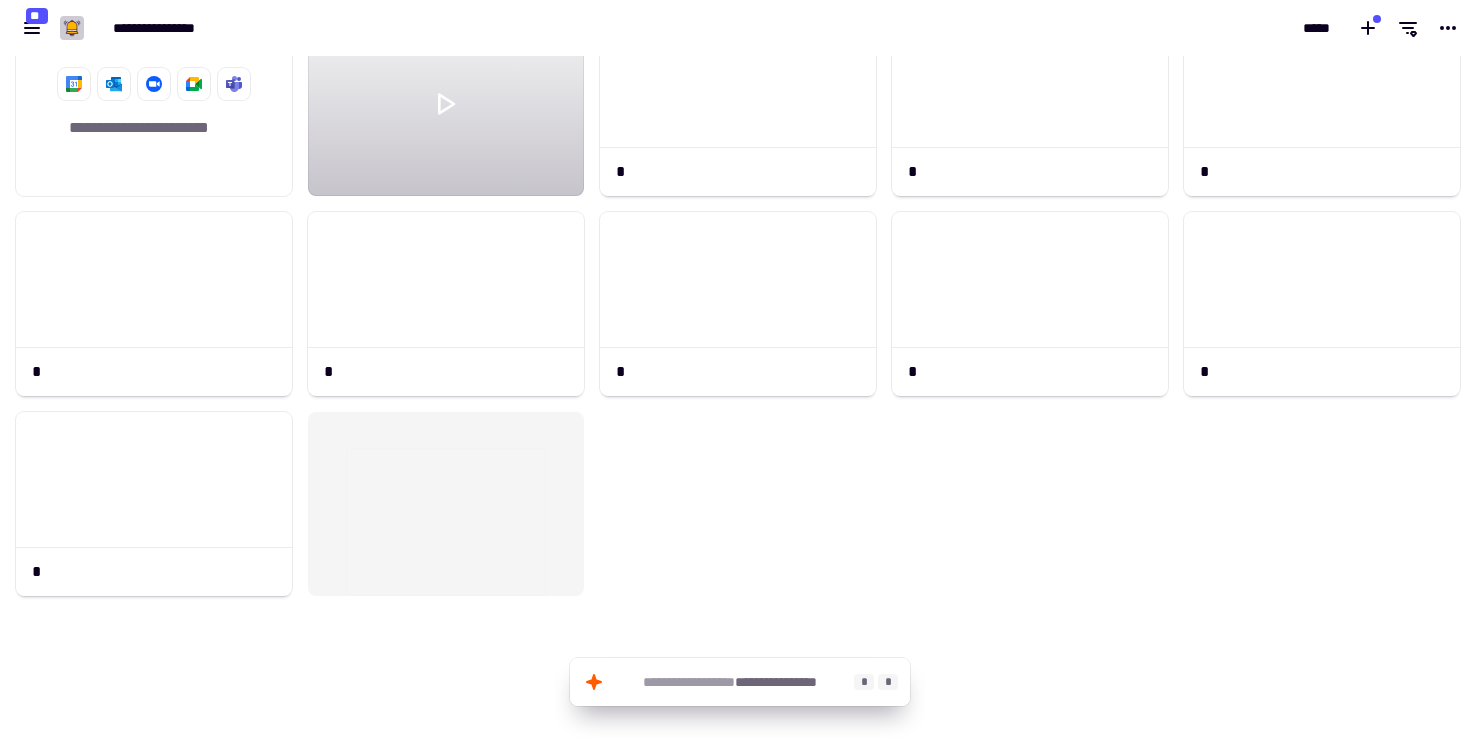click on "**********" 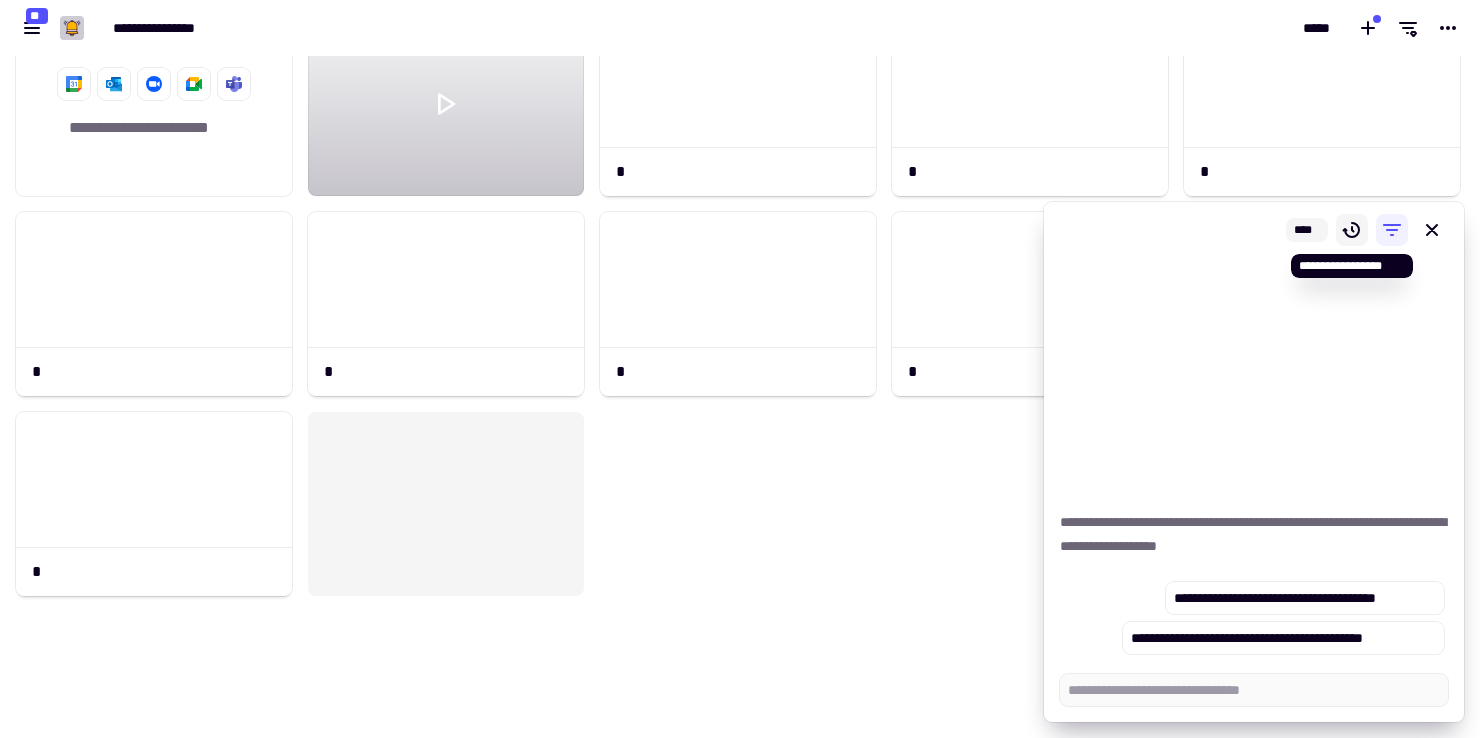 click 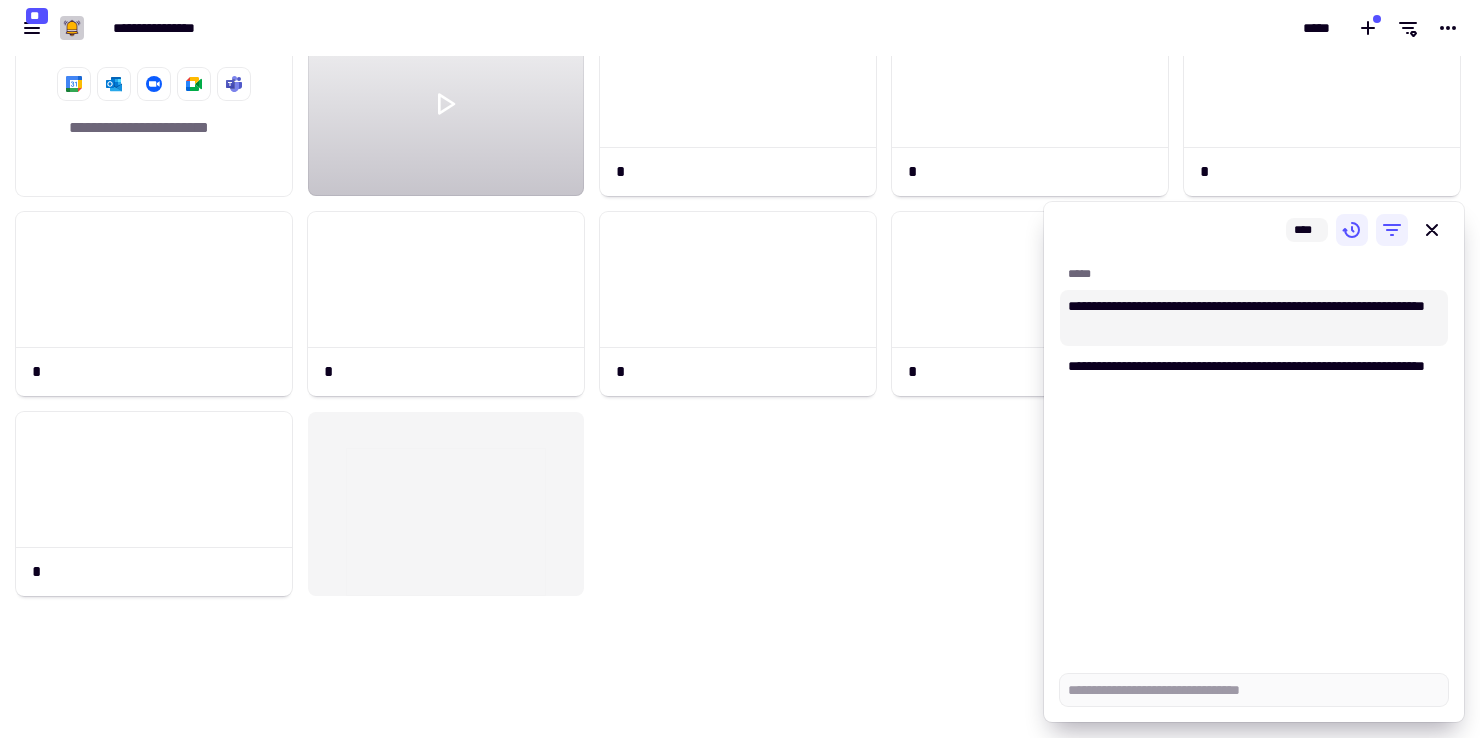 click on "**********" at bounding box center (1254, 318) 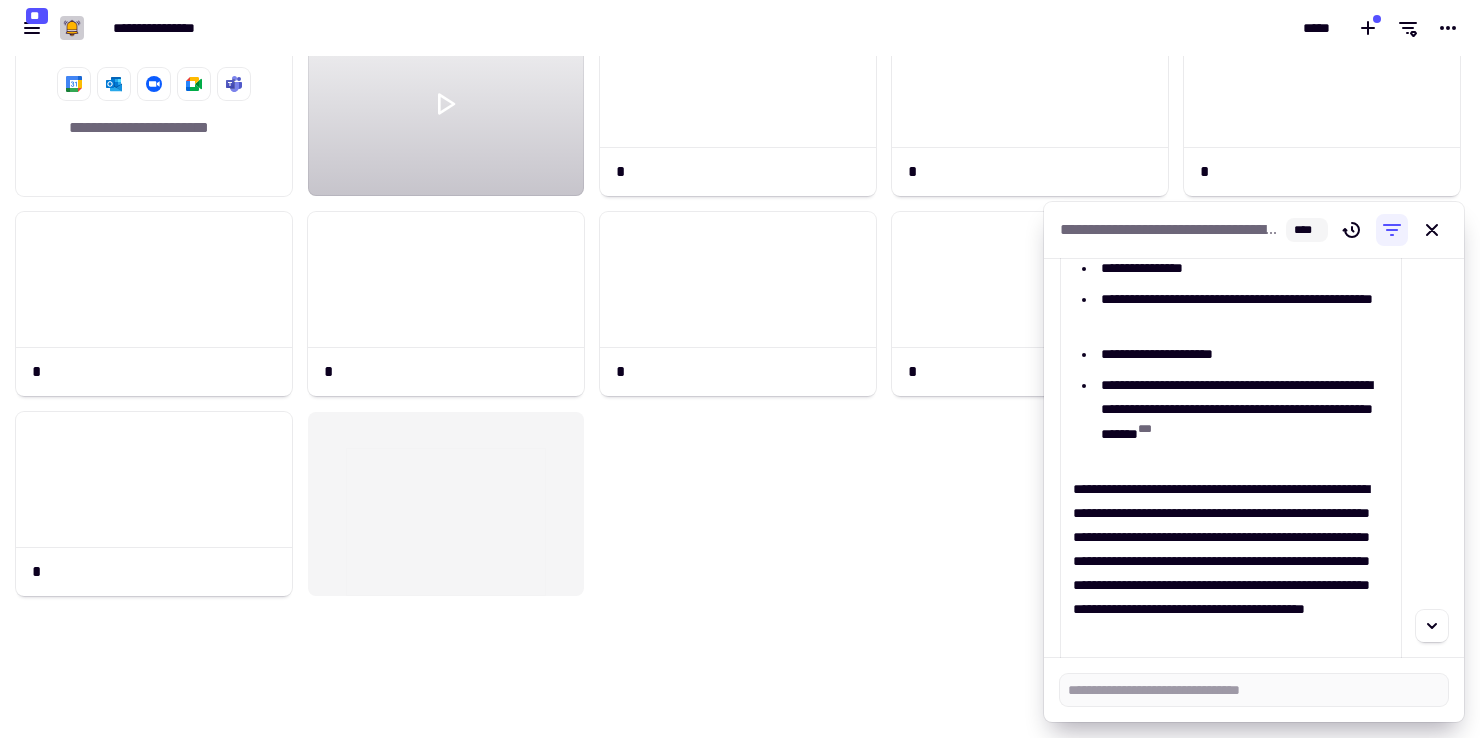 scroll, scrollTop: 3853, scrollLeft: 0, axis: vertical 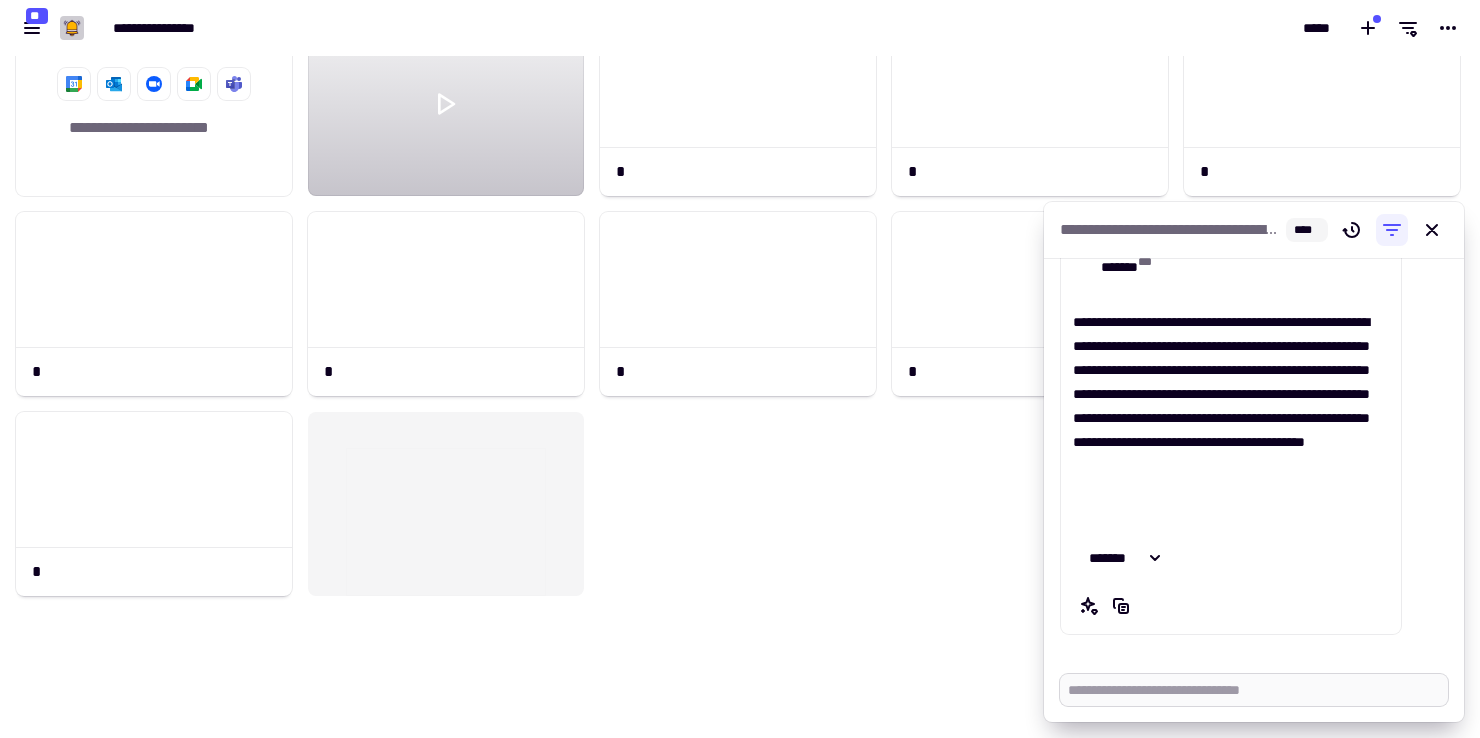 click at bounding box center (1254, 690) 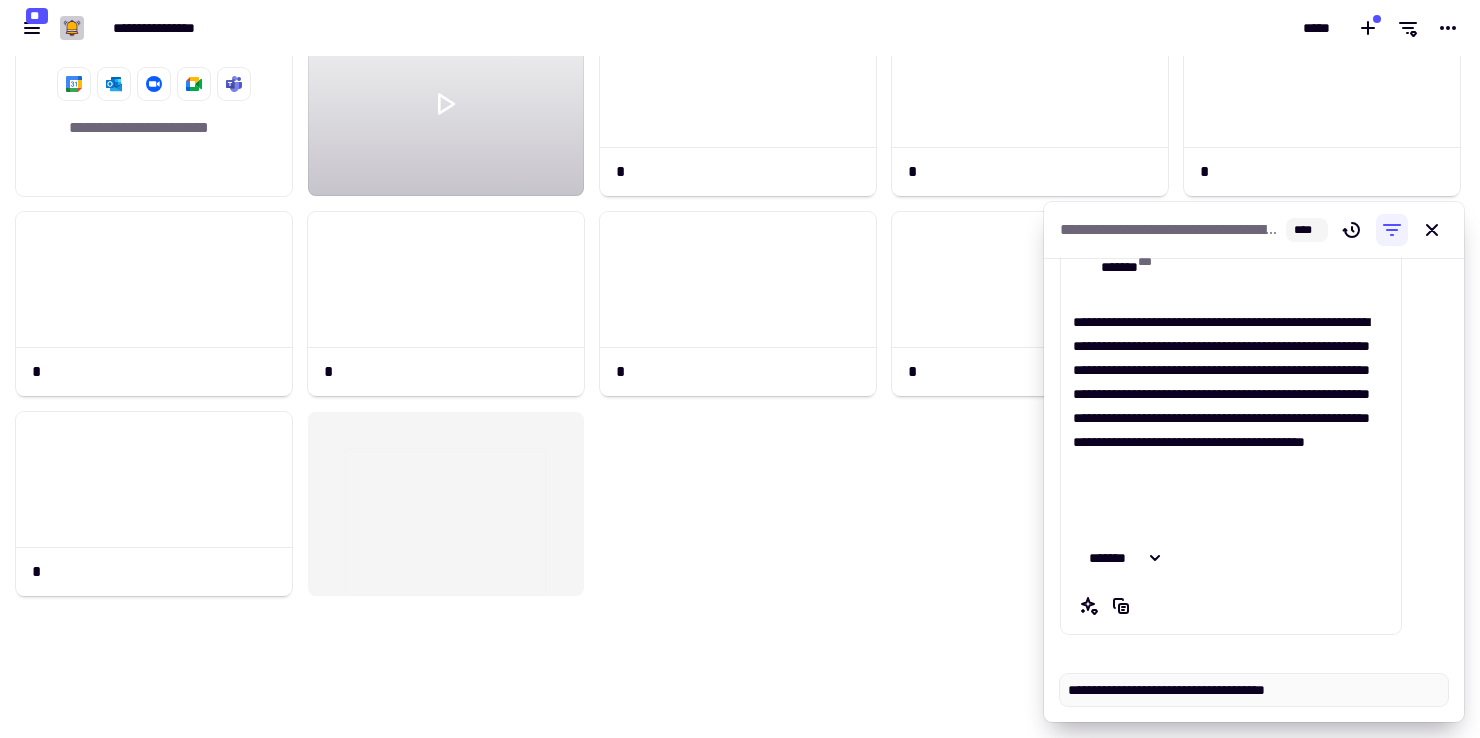 drag, startPoint x: 1389, startPoint y: 695, endPoint x: 1046, endPoint y: 694, distance: 343.00146 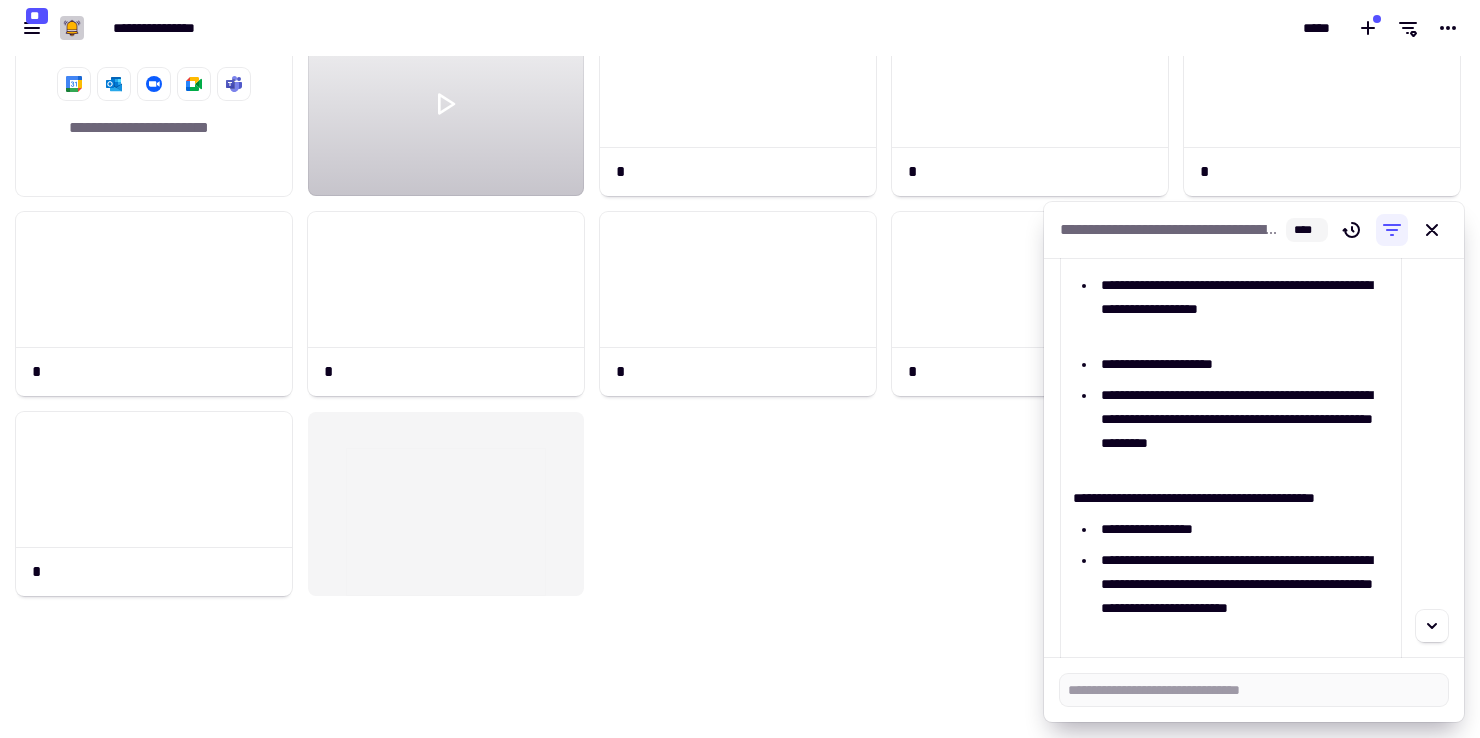 scroll, scrollTop: 2957, scrollLeft: 0, axis: vertical 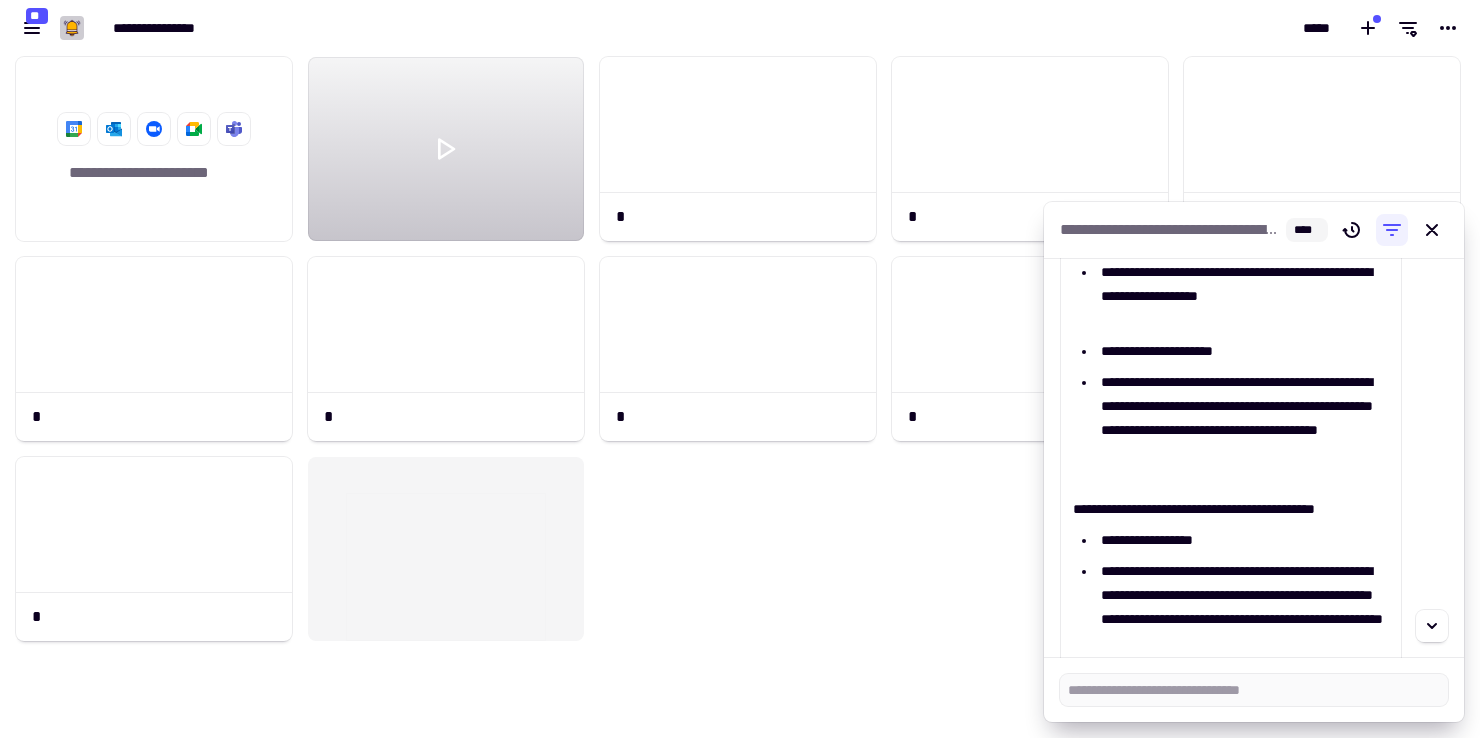 drag, startPoint x: 1233, startPoint y: 432, endPoint x: 1103, endPoint y: 430, distance: 130.01538 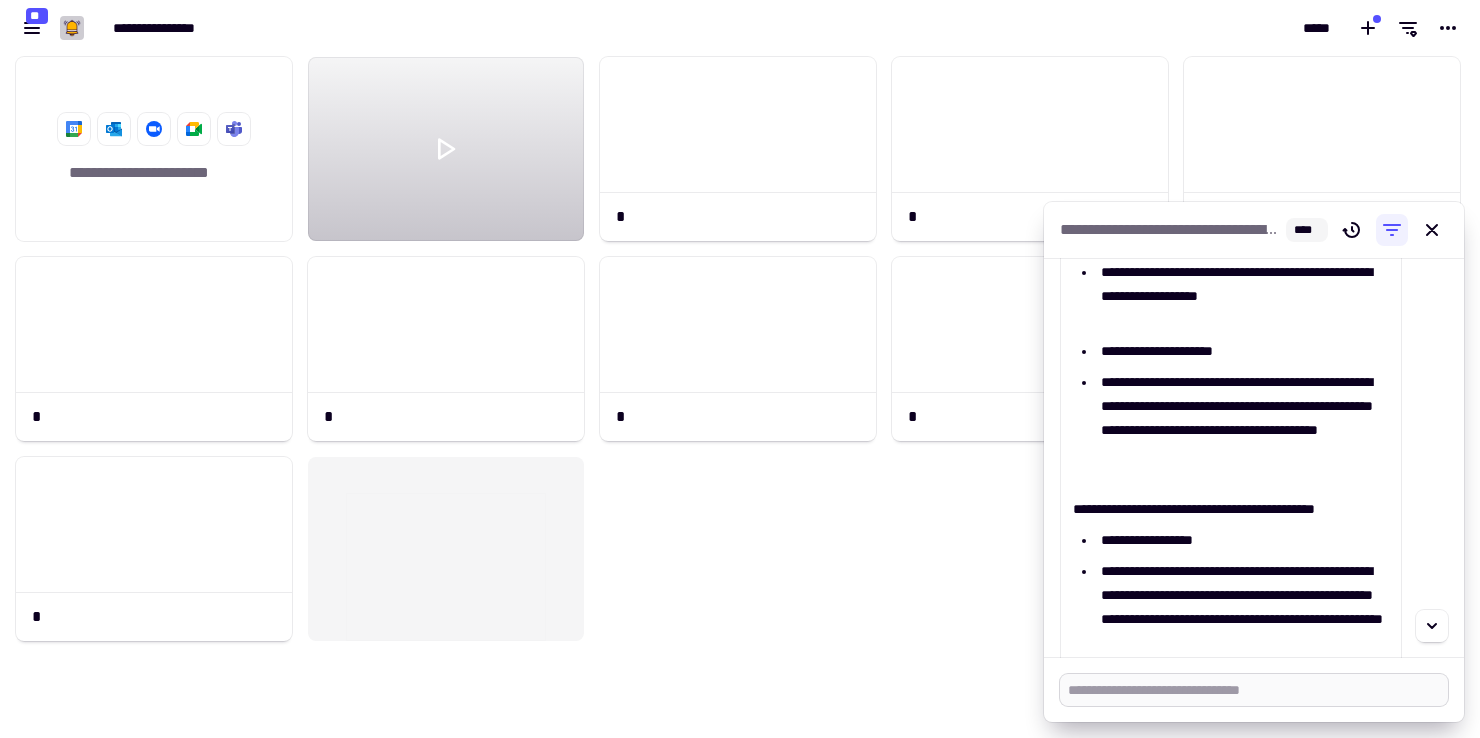 click at bounding box center (1254, 690) 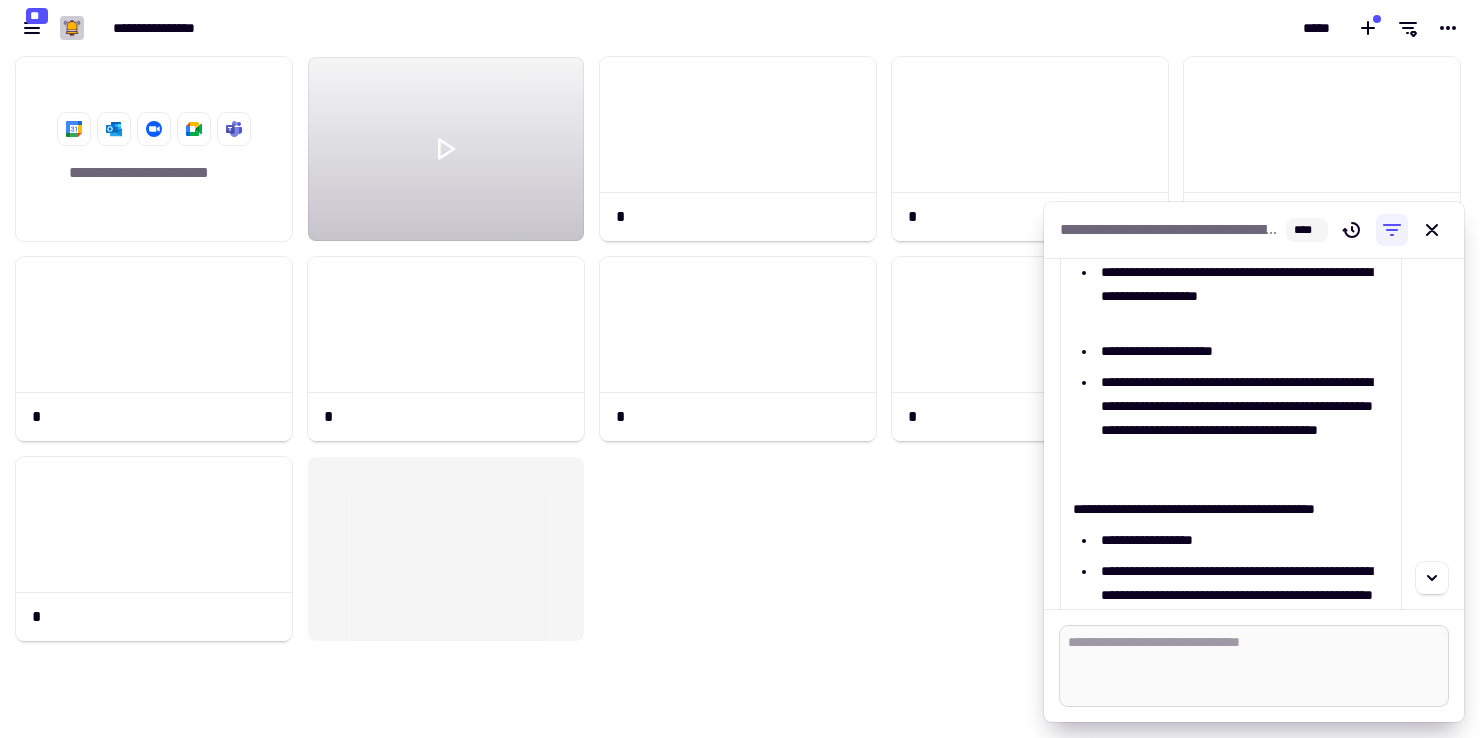 scroll, scrollTop: 0, scrollLeft: 0, axis: both 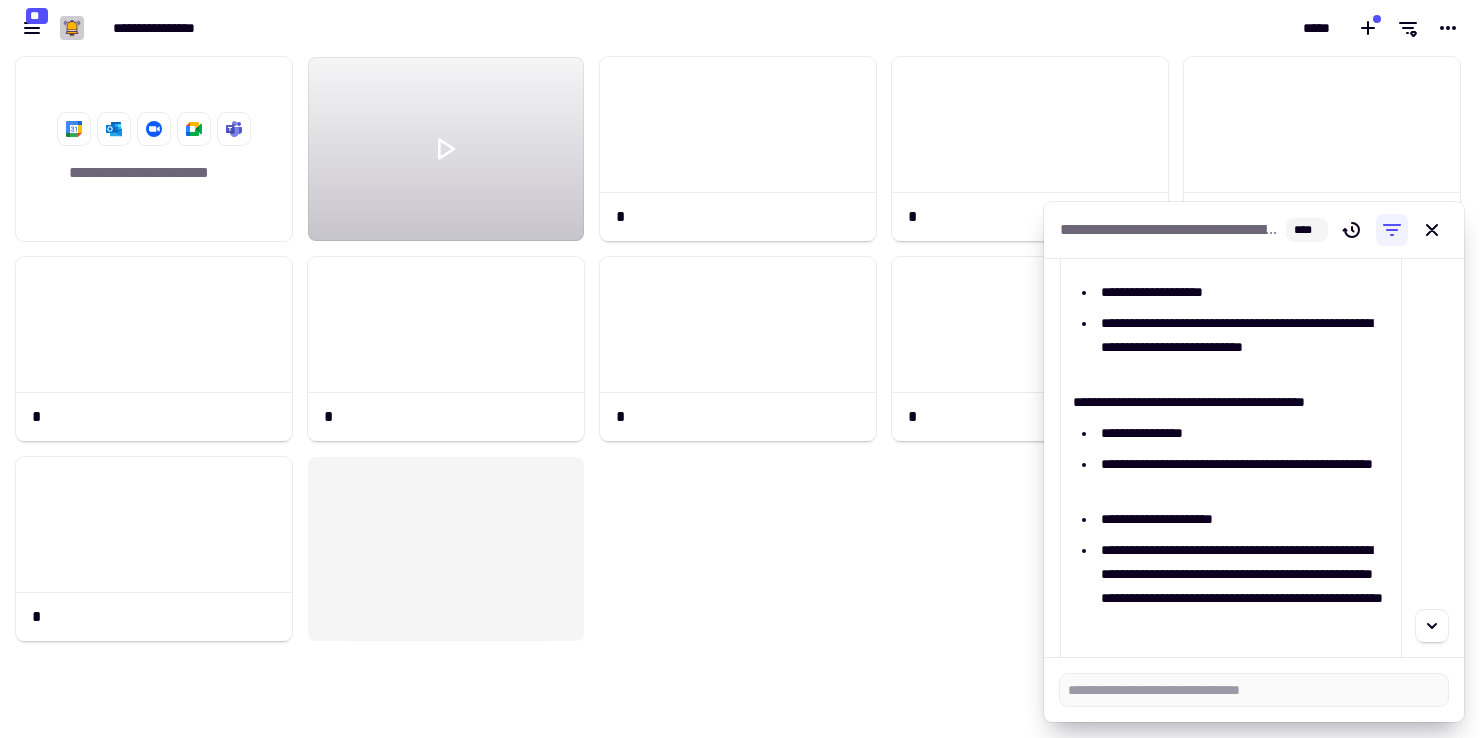 drag, startPoint x: 1239, startPoint y: 344, endPoint x: 1075, endPoint y: 298, distance: 170.32909 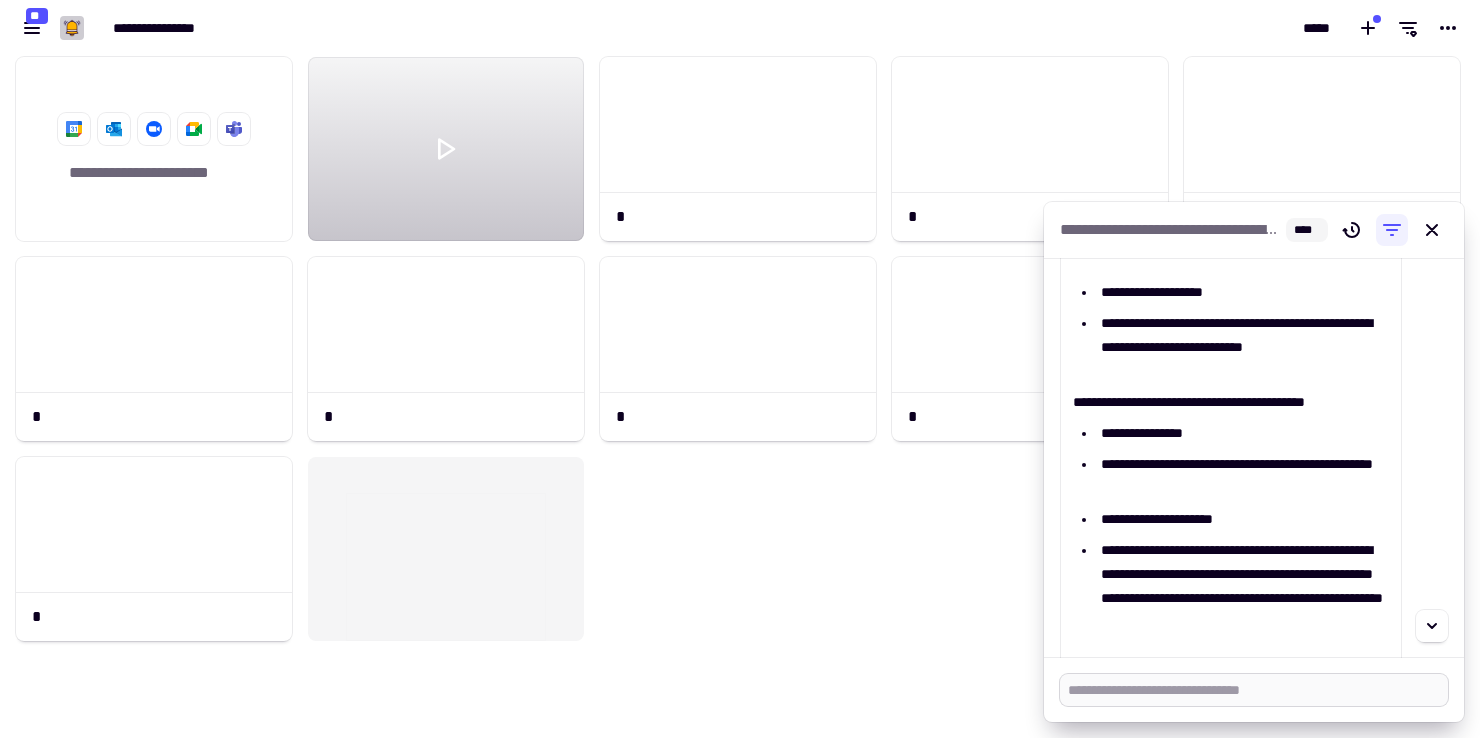 click at bounding box center [1254, 690] 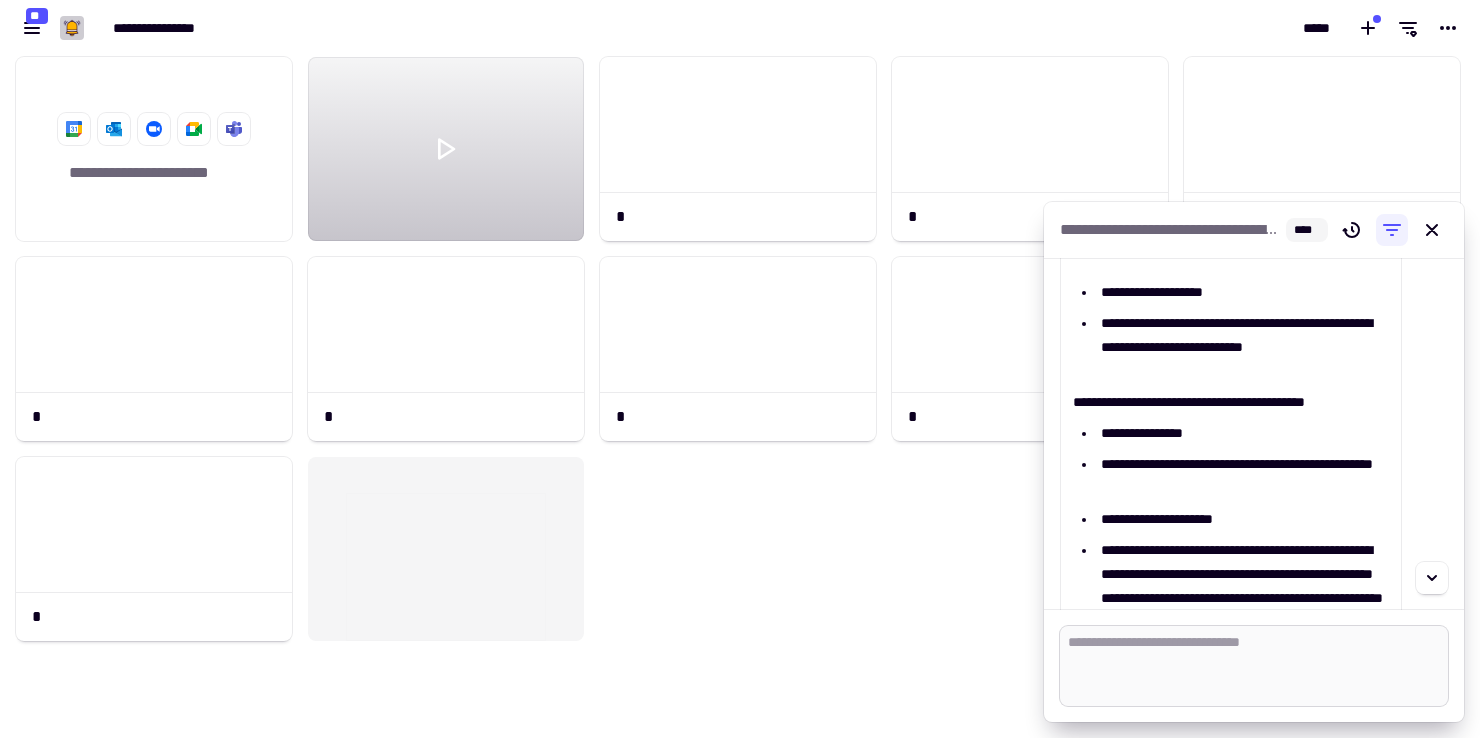 scroll, scrollTop: 0, scrollLeft: 0, axis: both 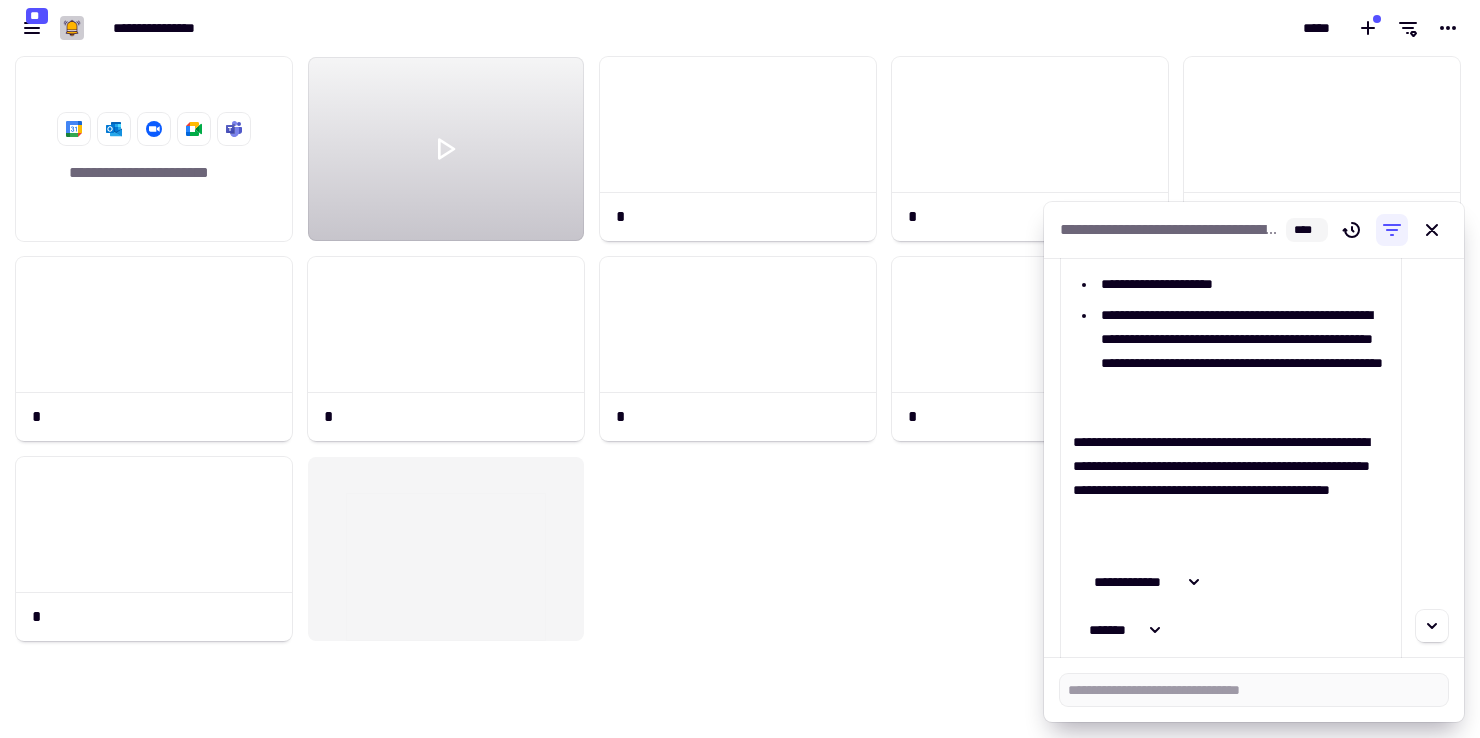 drag, startPoint x: 1222, startPoint y: 438, endPoint x: 1075, endPoint y: 382, distance: 157.30544 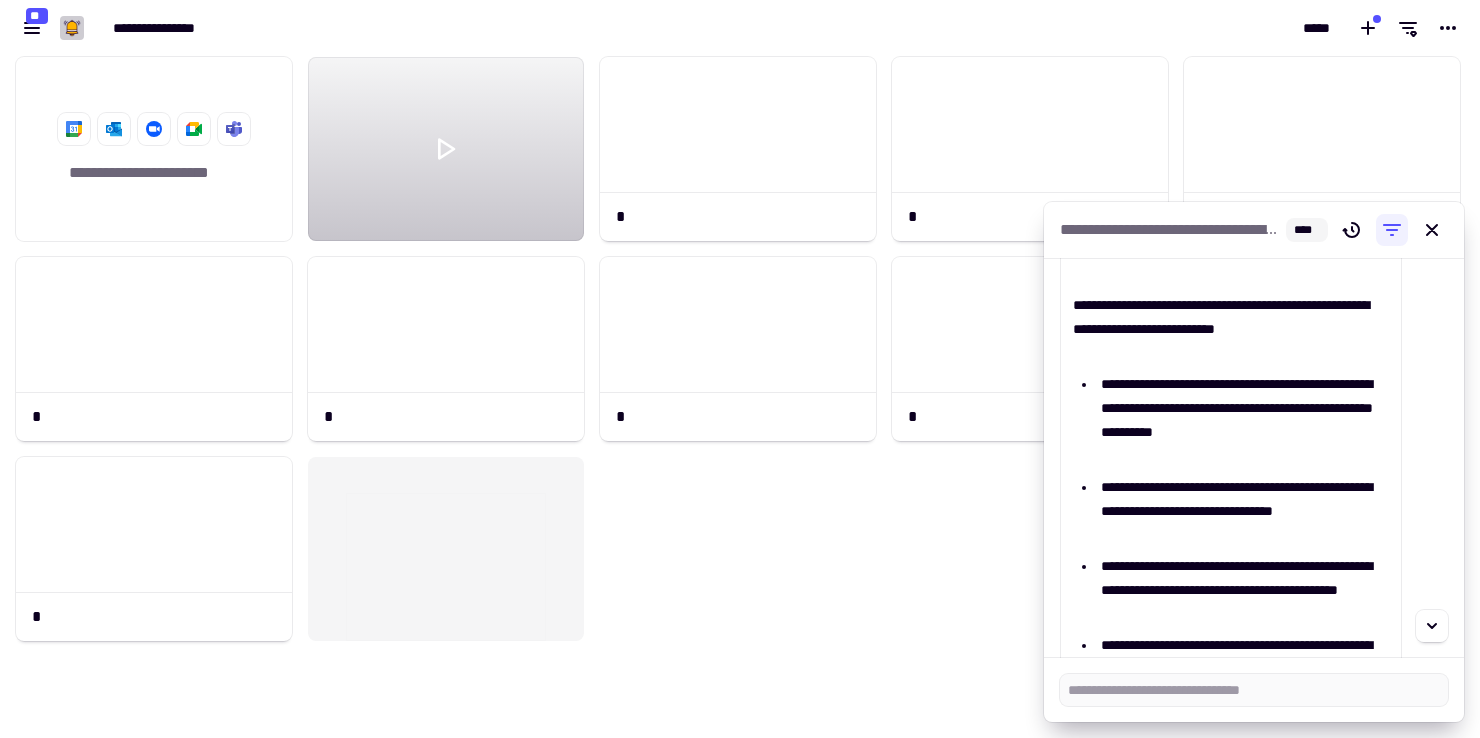 scroll, scrollTop: 6802, scrollLeft: 0, axis: vertical 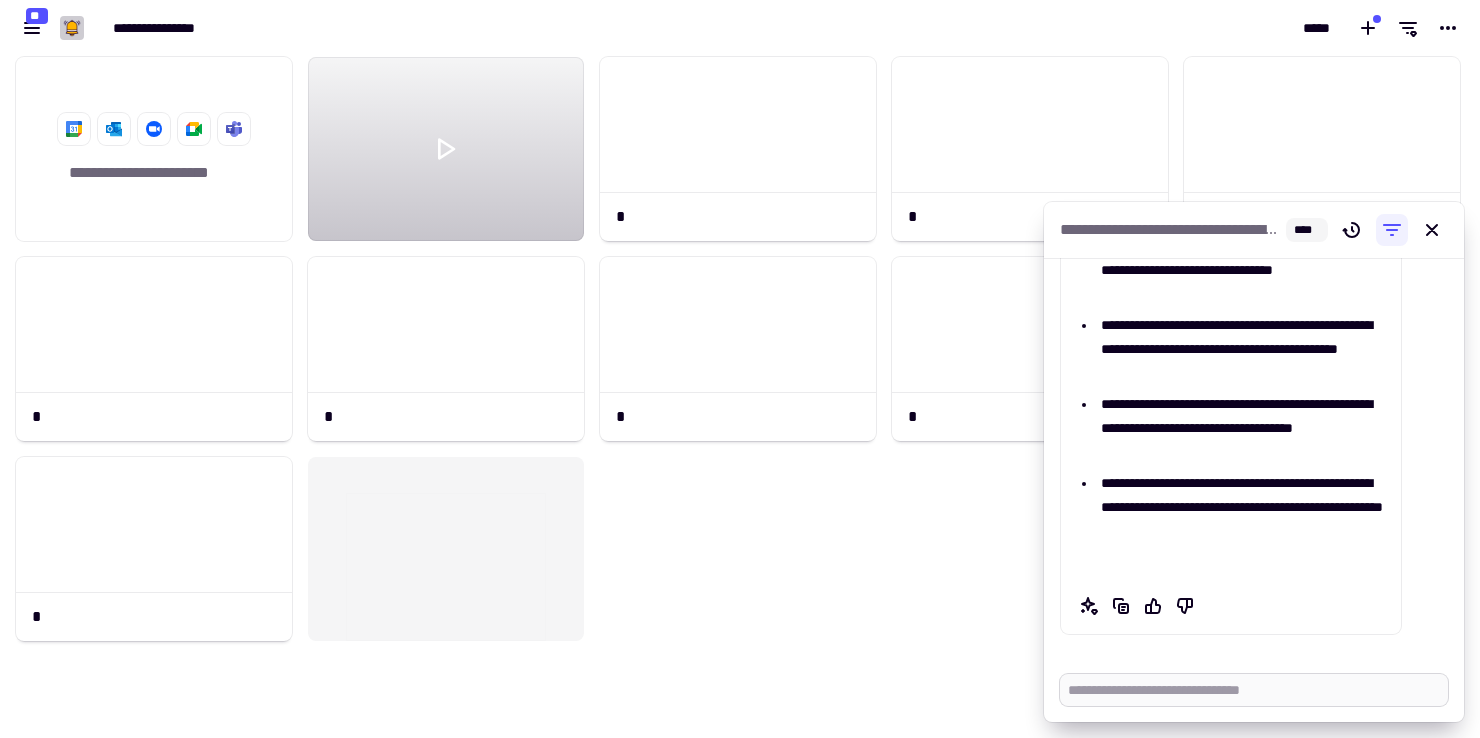 click at bounding box center (1254, 690) 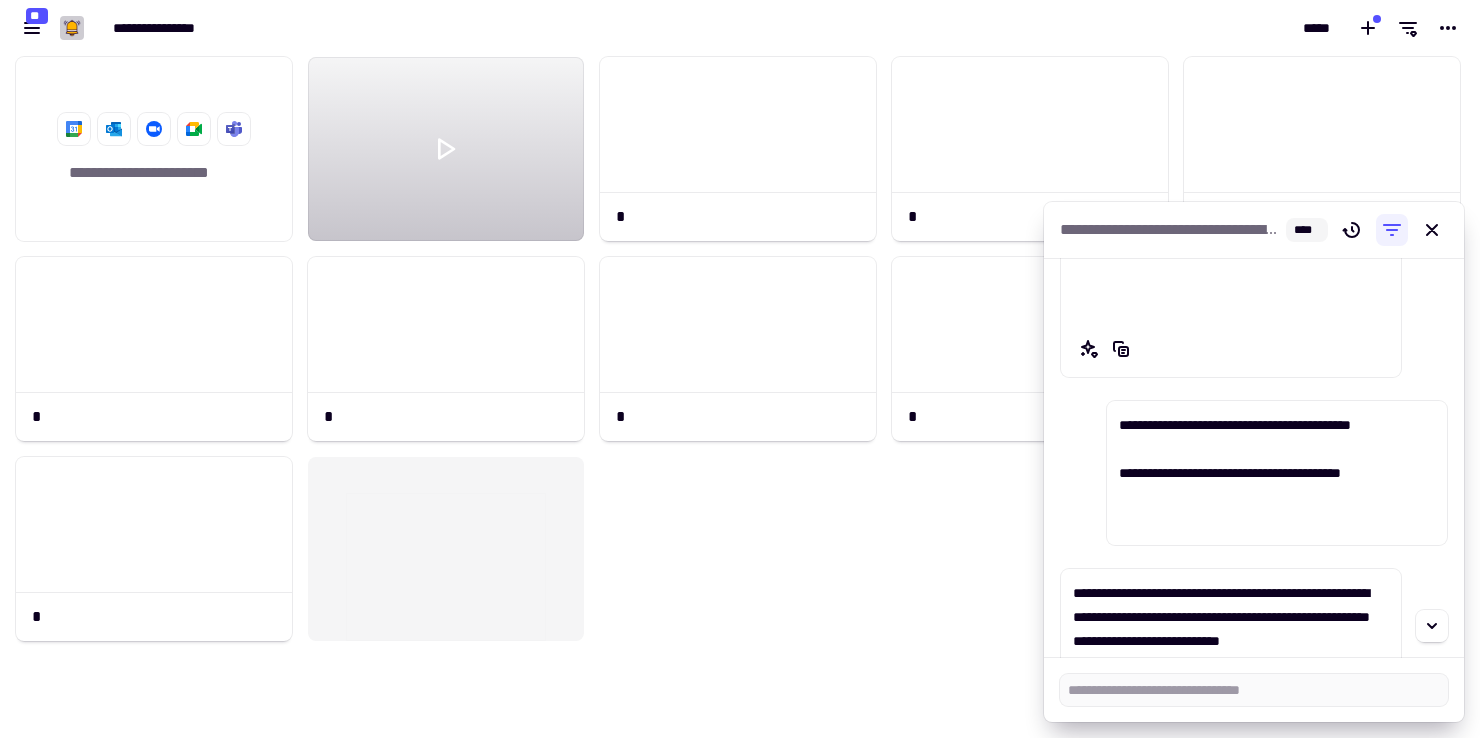 scroll, scrollTop: 6809, scrollLeft: 0, axis: vertical 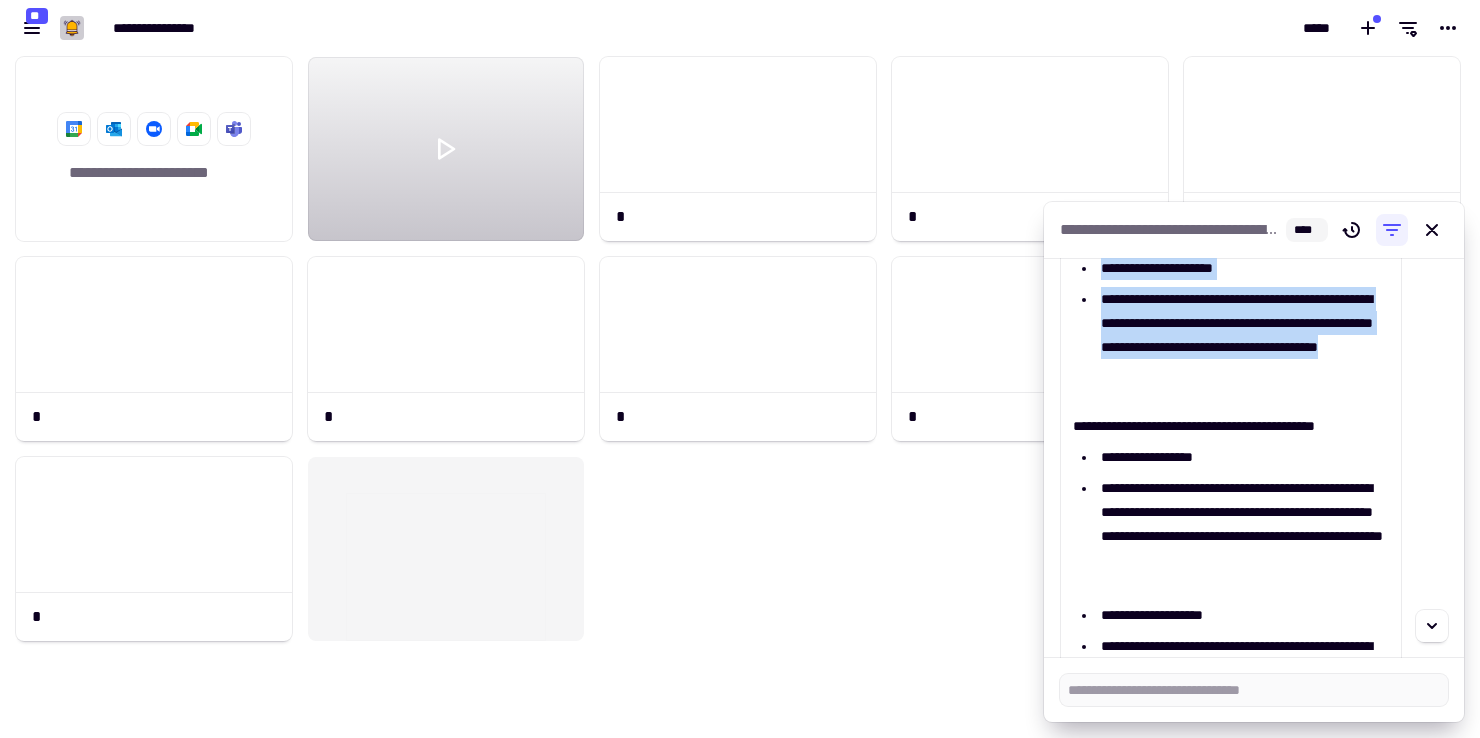 drag, startPoint x: 1210, startPoint y: 584, endPoint x: 1096, endPoint y: 351, distance: 259.39352 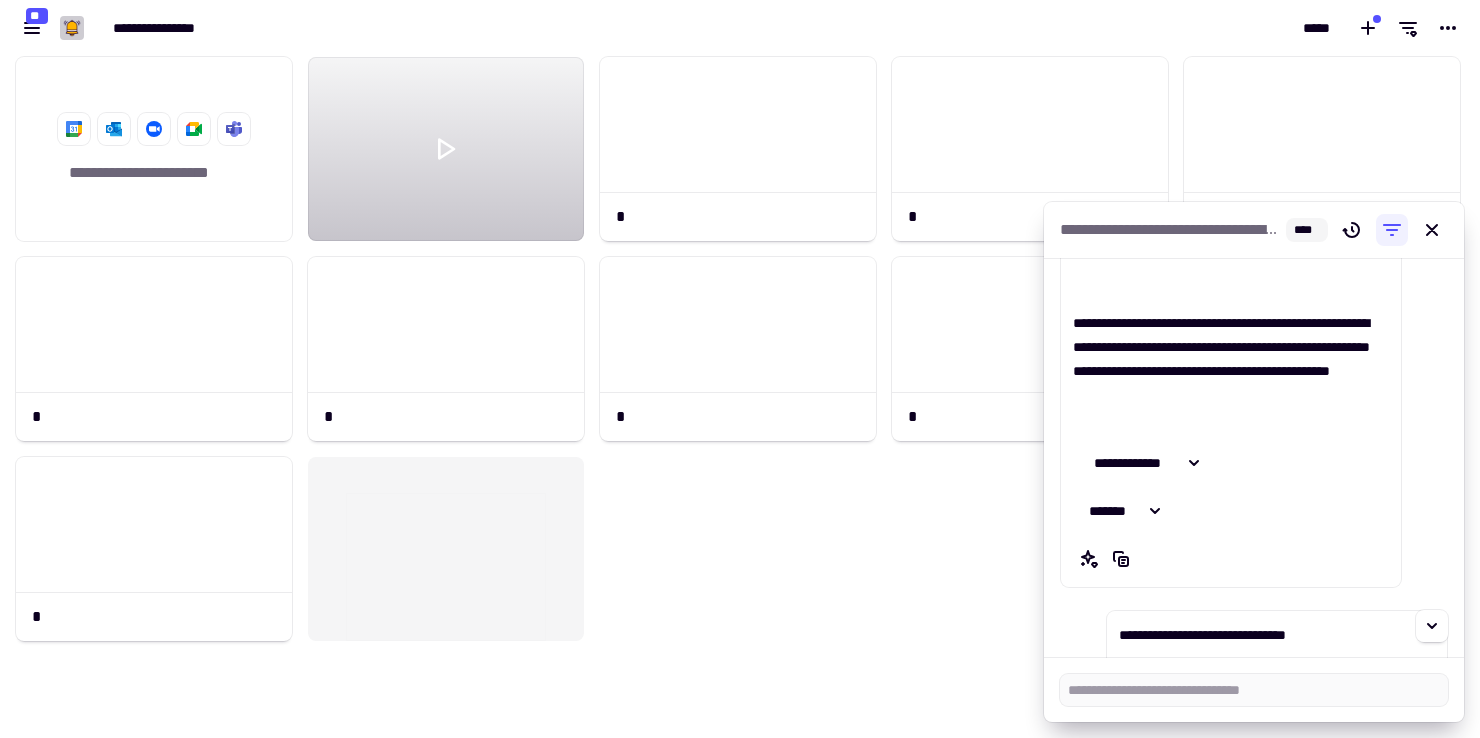 scroll, scrollTop: 5097, scrollLeft: 0, axis: vertical 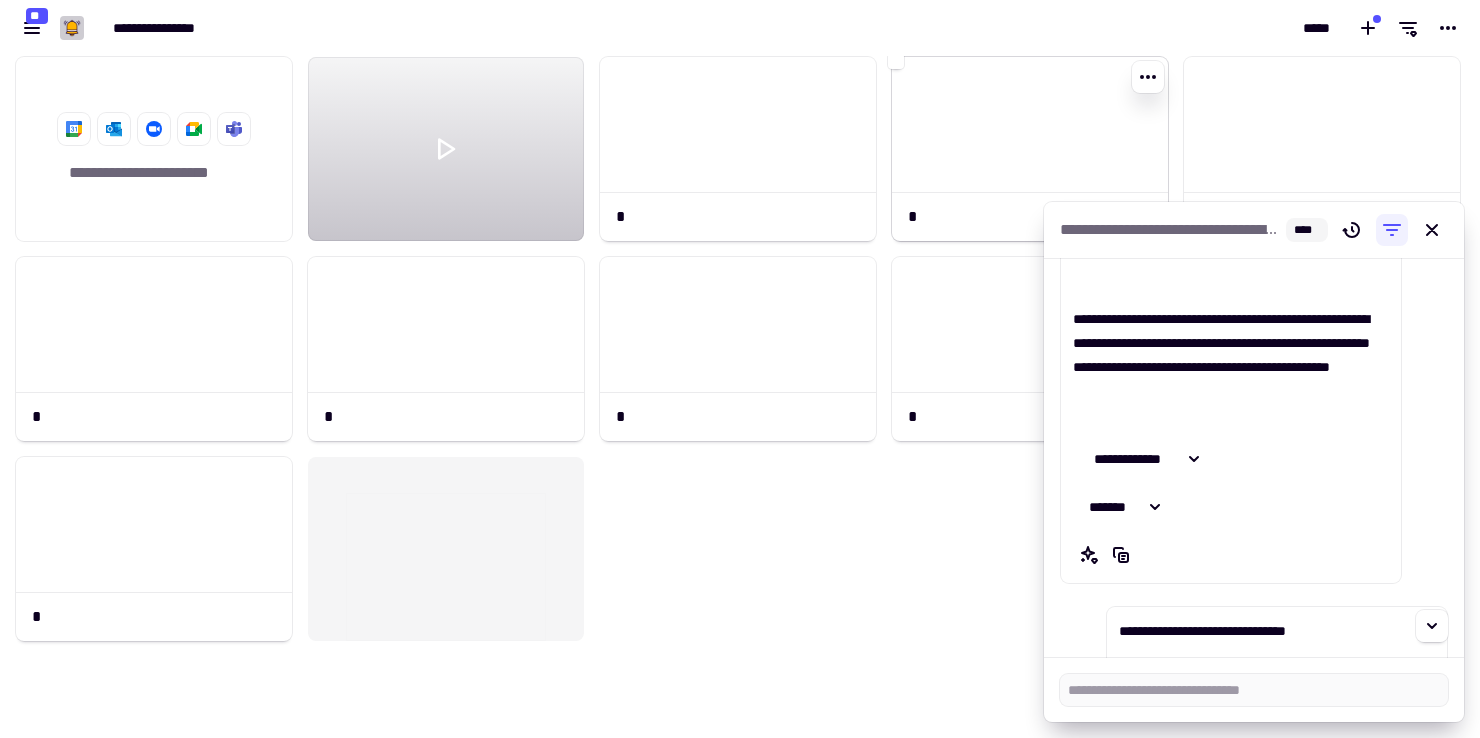 click 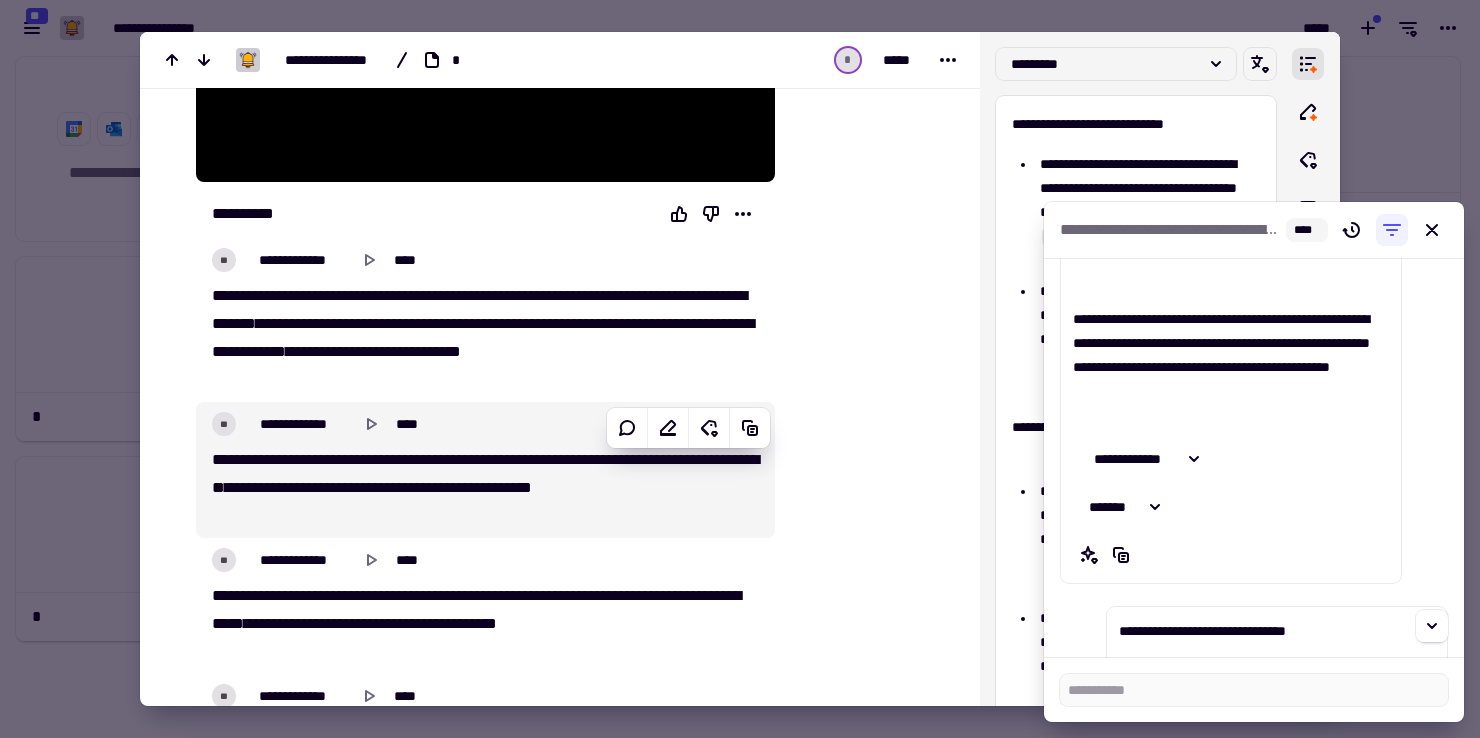 scroll, scrollTop: 406, scrollLeft: 0, axis: vertical 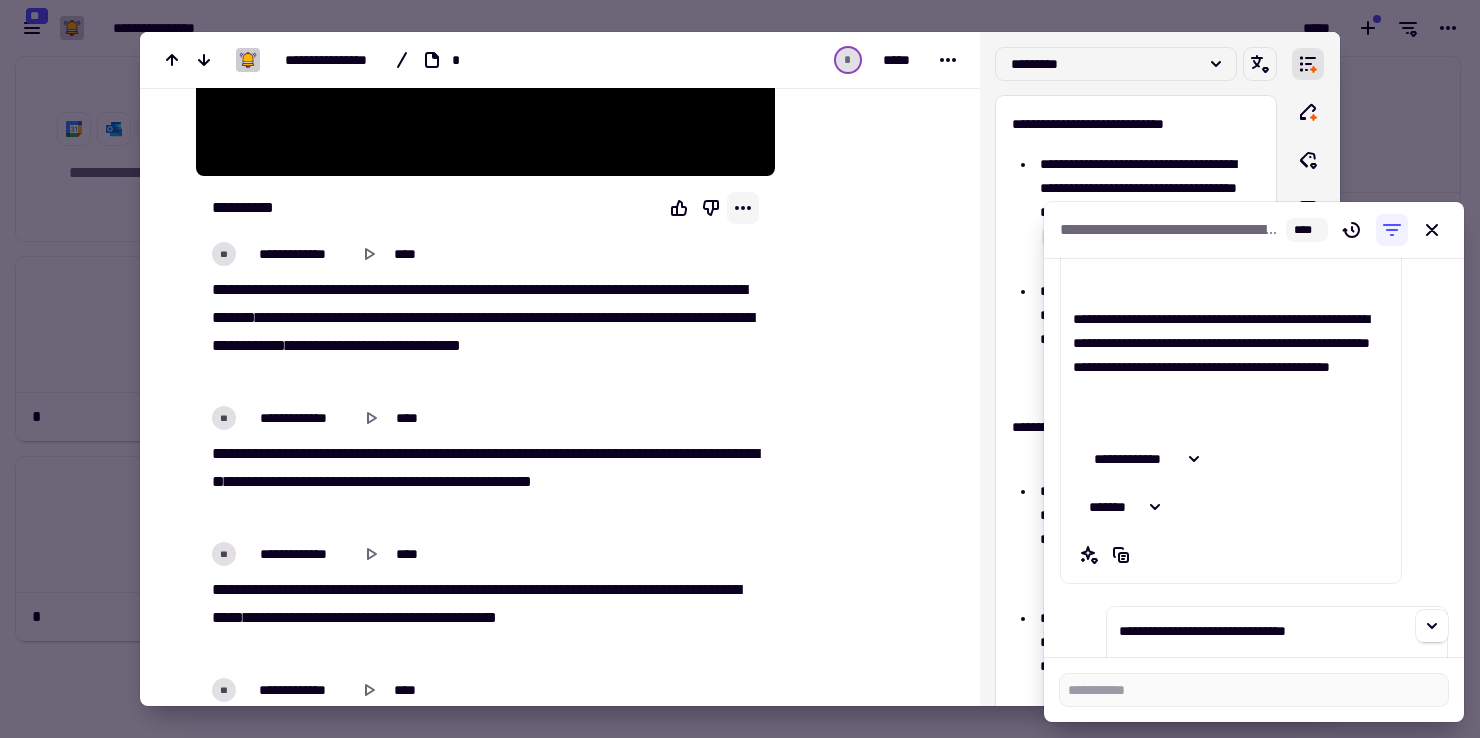 click 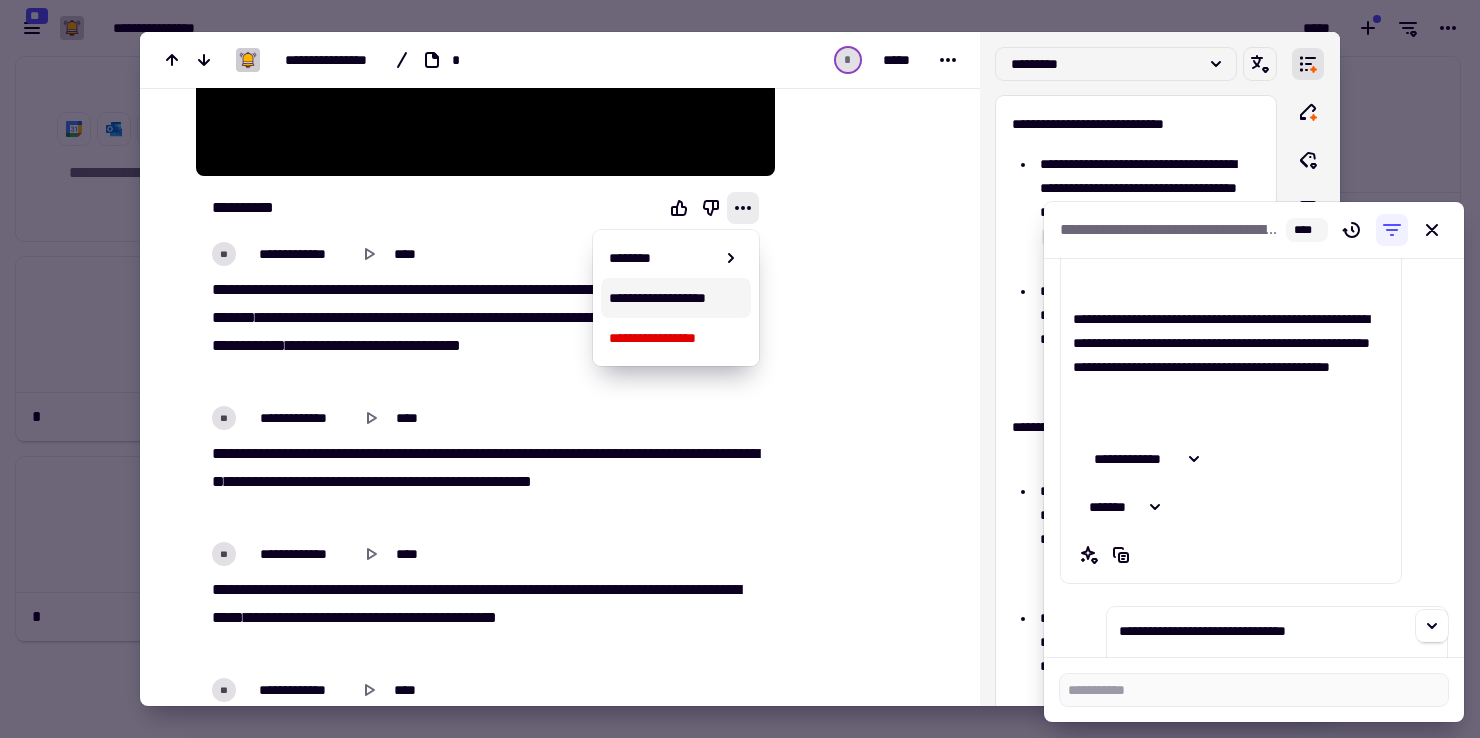 click on "**********" at bounding box center (676, 298) 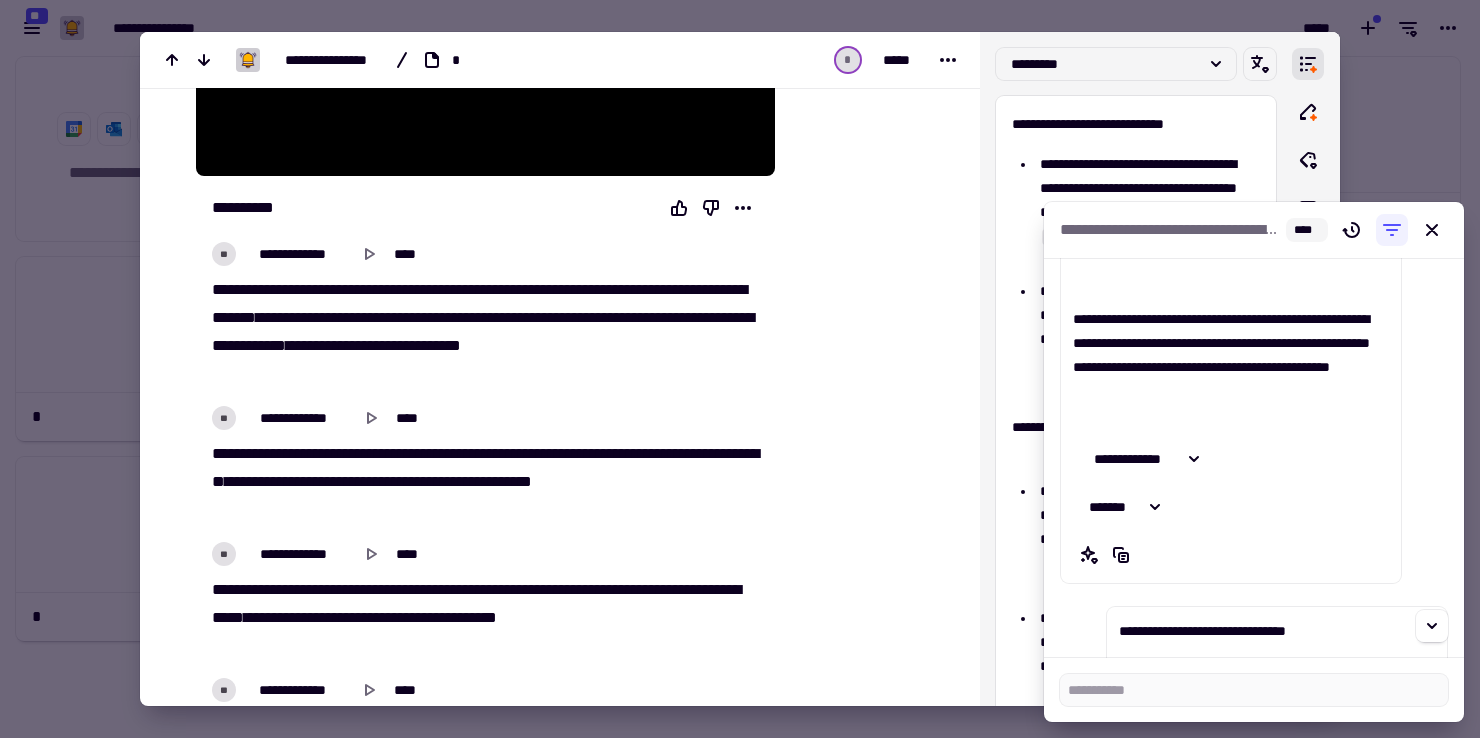 click at bounding box center [740, 369] 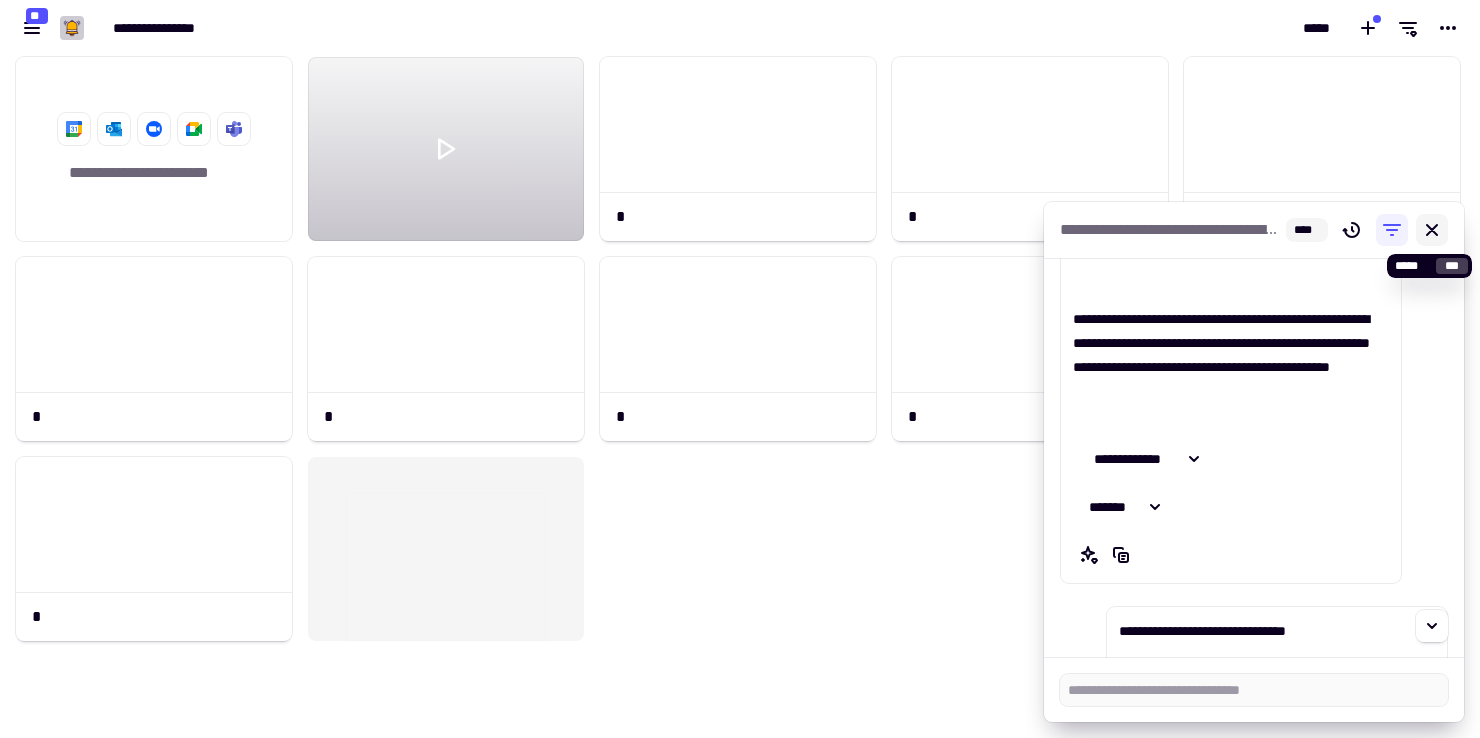 click 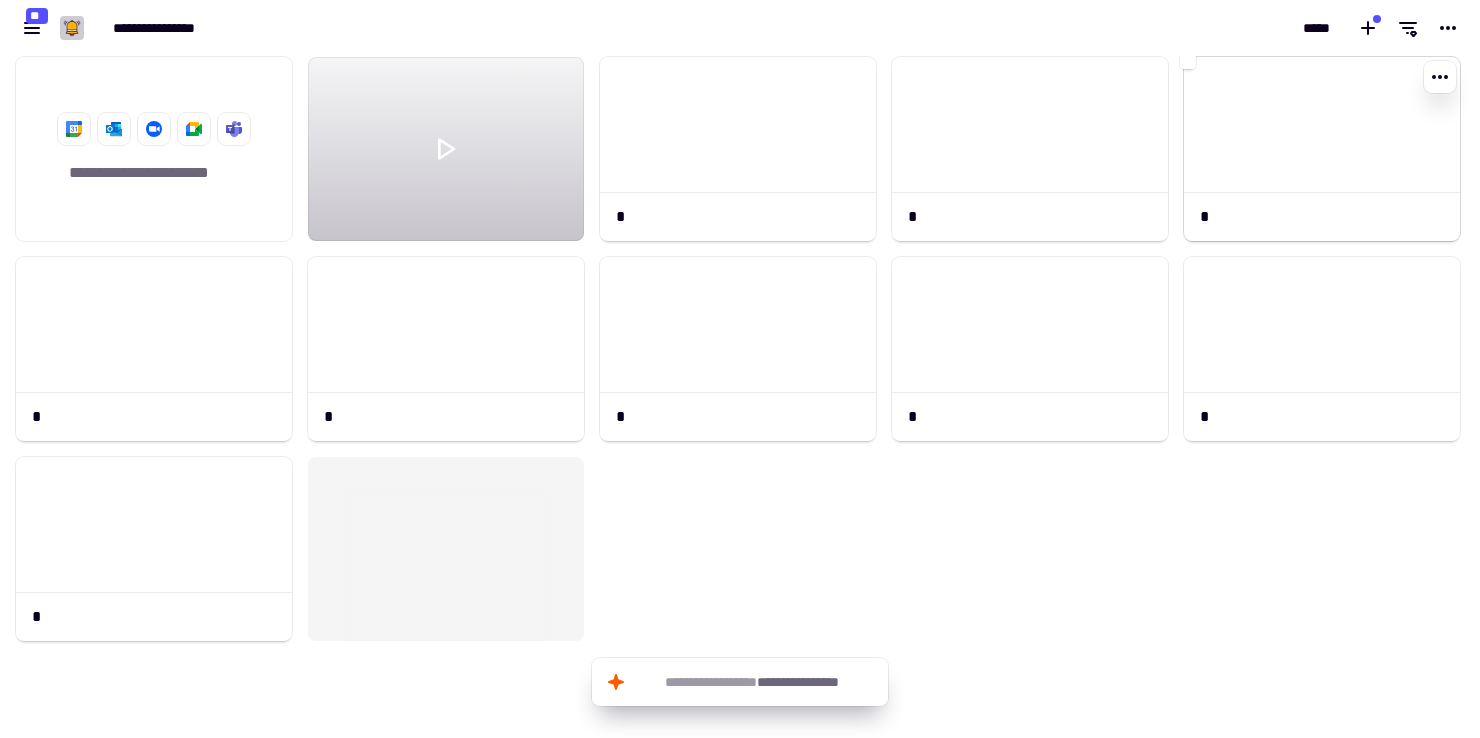 click 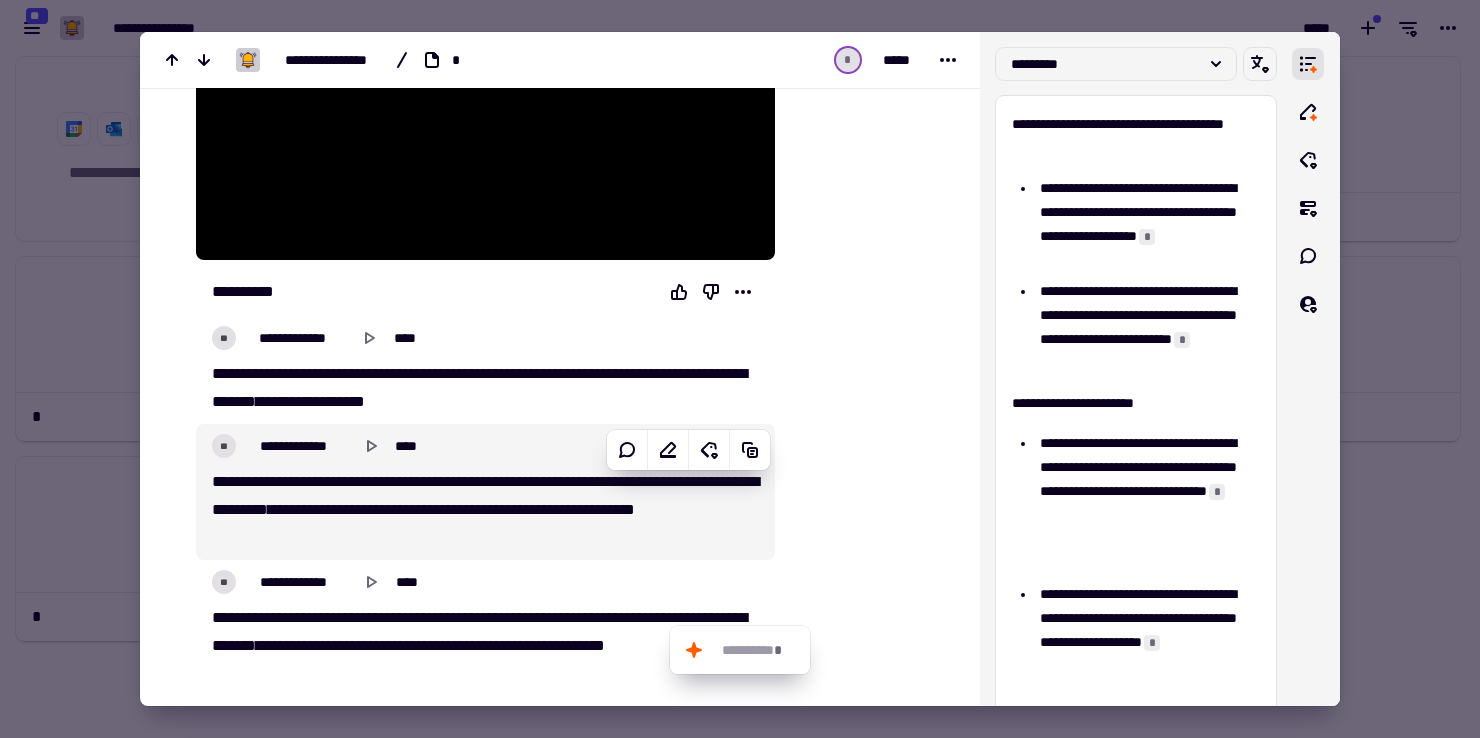 scroll, scrollTop: 338, scrollLeft: 0, axis: vertical 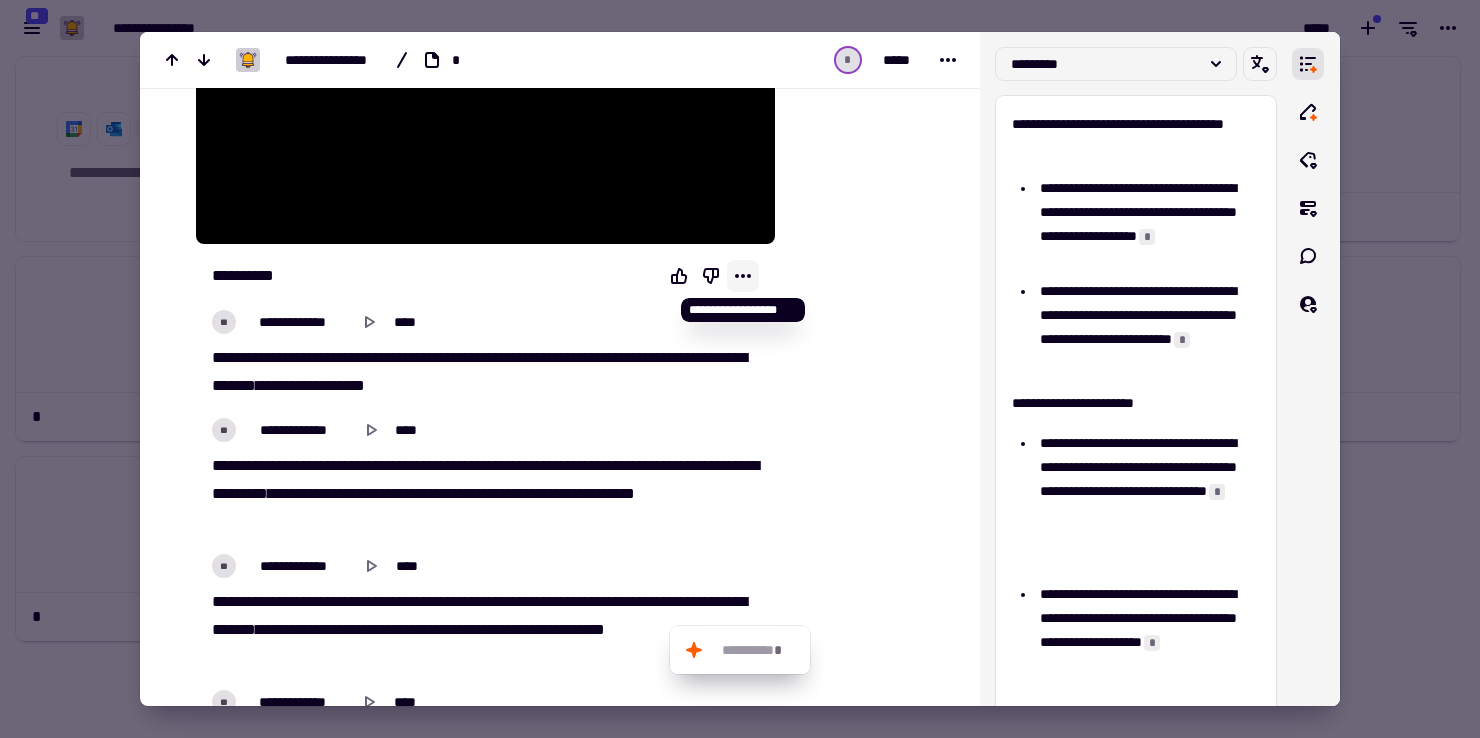 click 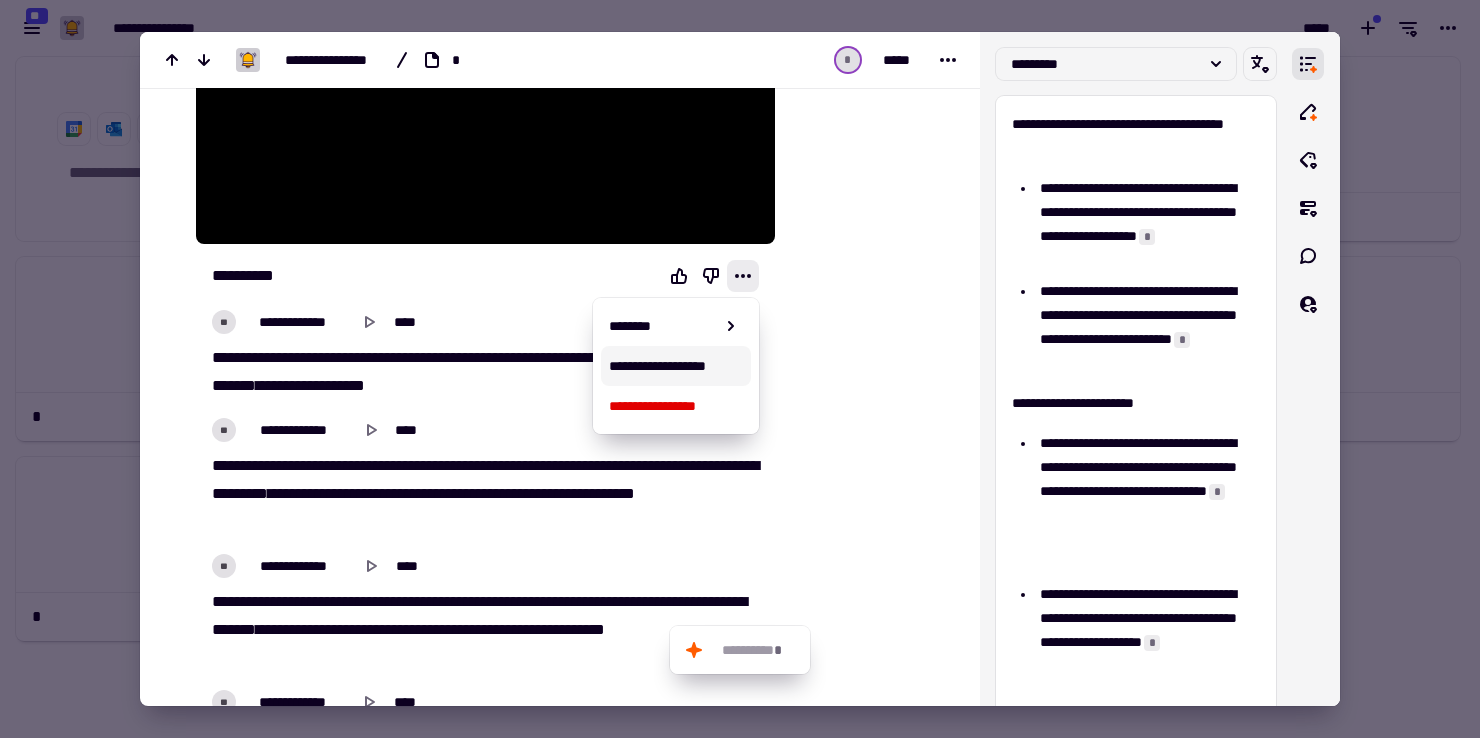 click on "**********" at bounding box center [676, 366] 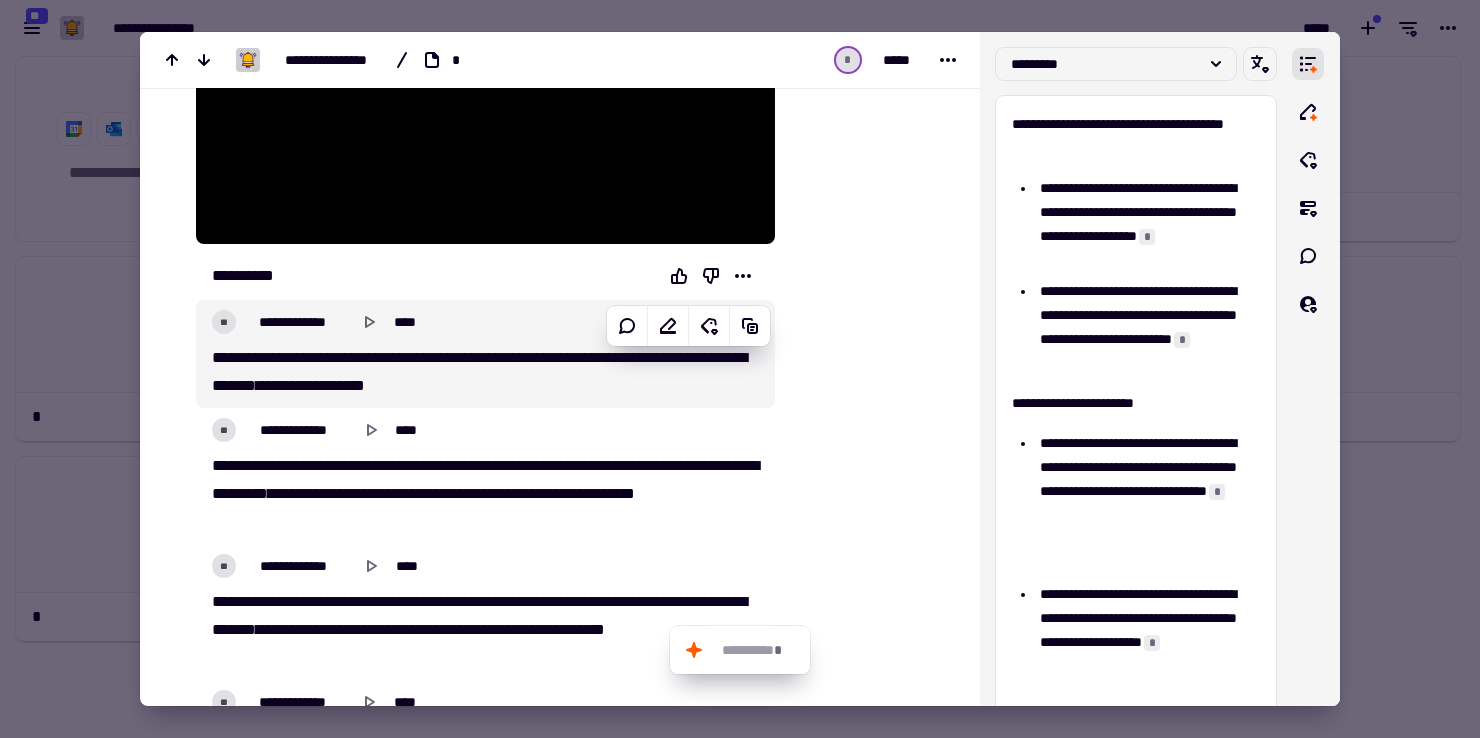 click at bounding box center [740, 369] 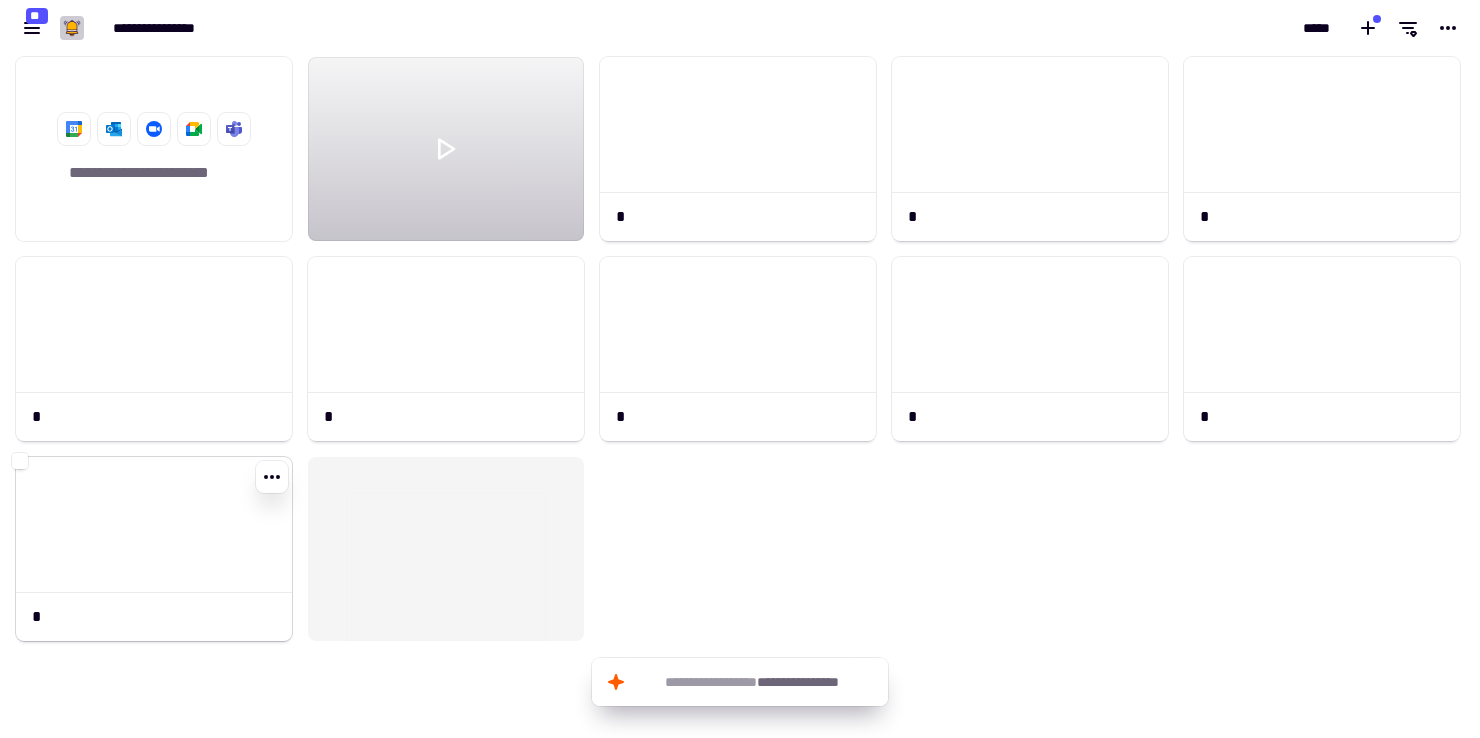 click 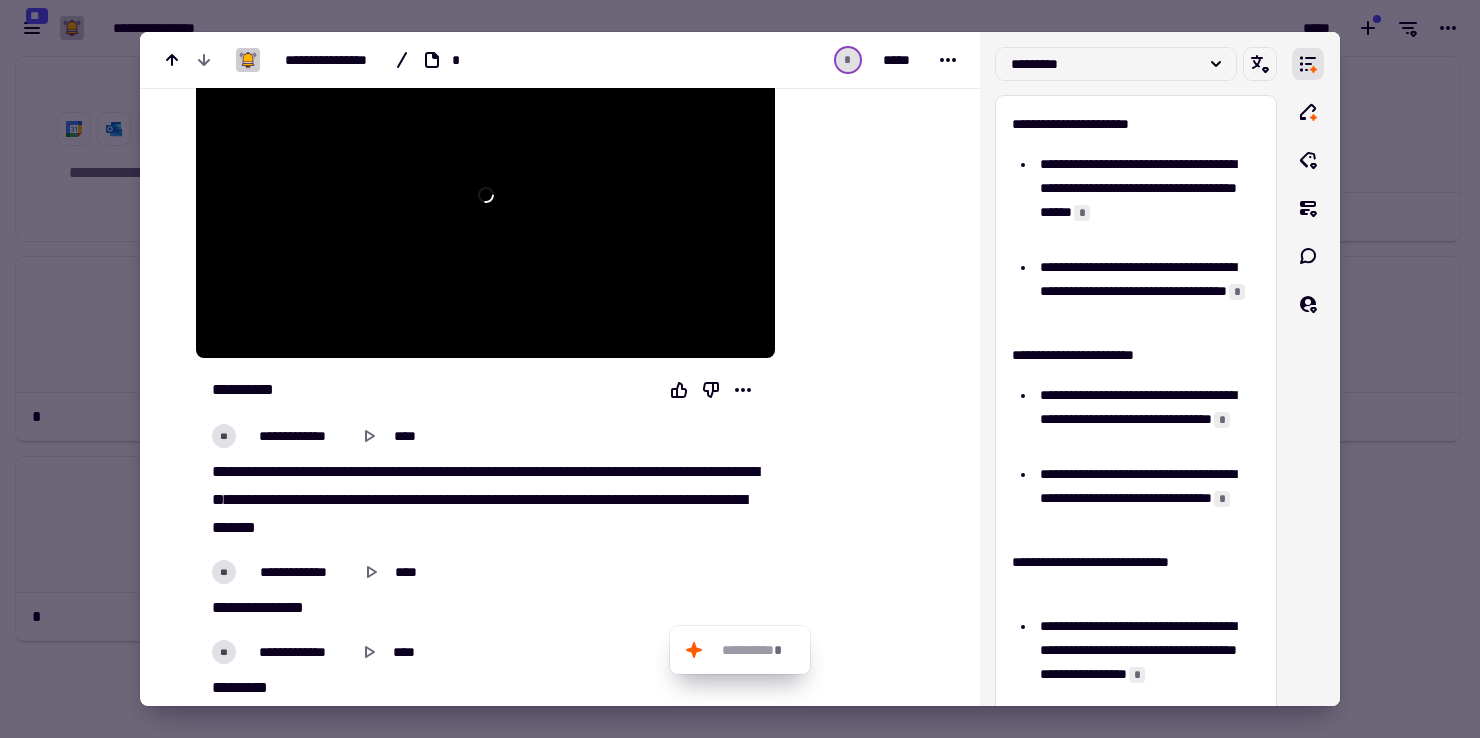 scroll, scrollTop: 225, scrollLeft: 0, axis: vertical 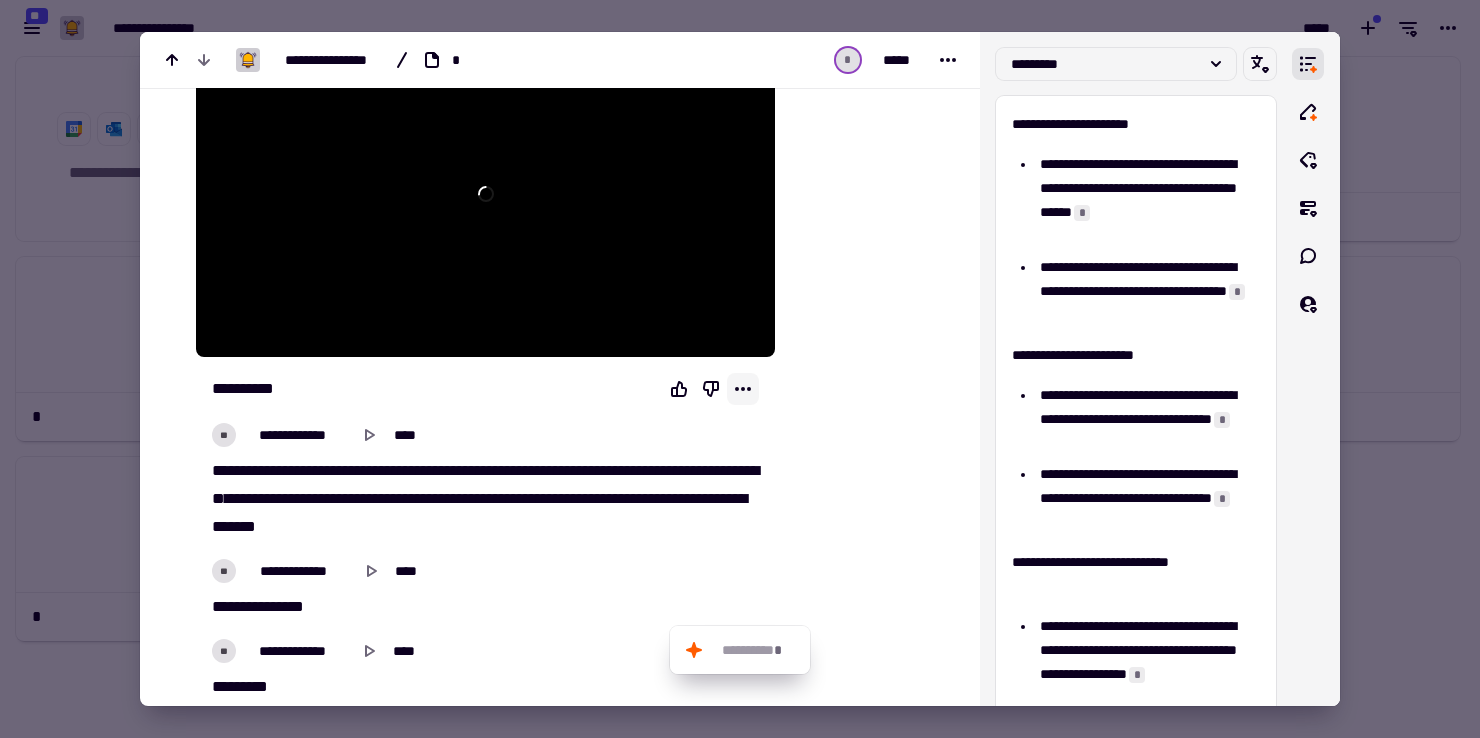 click 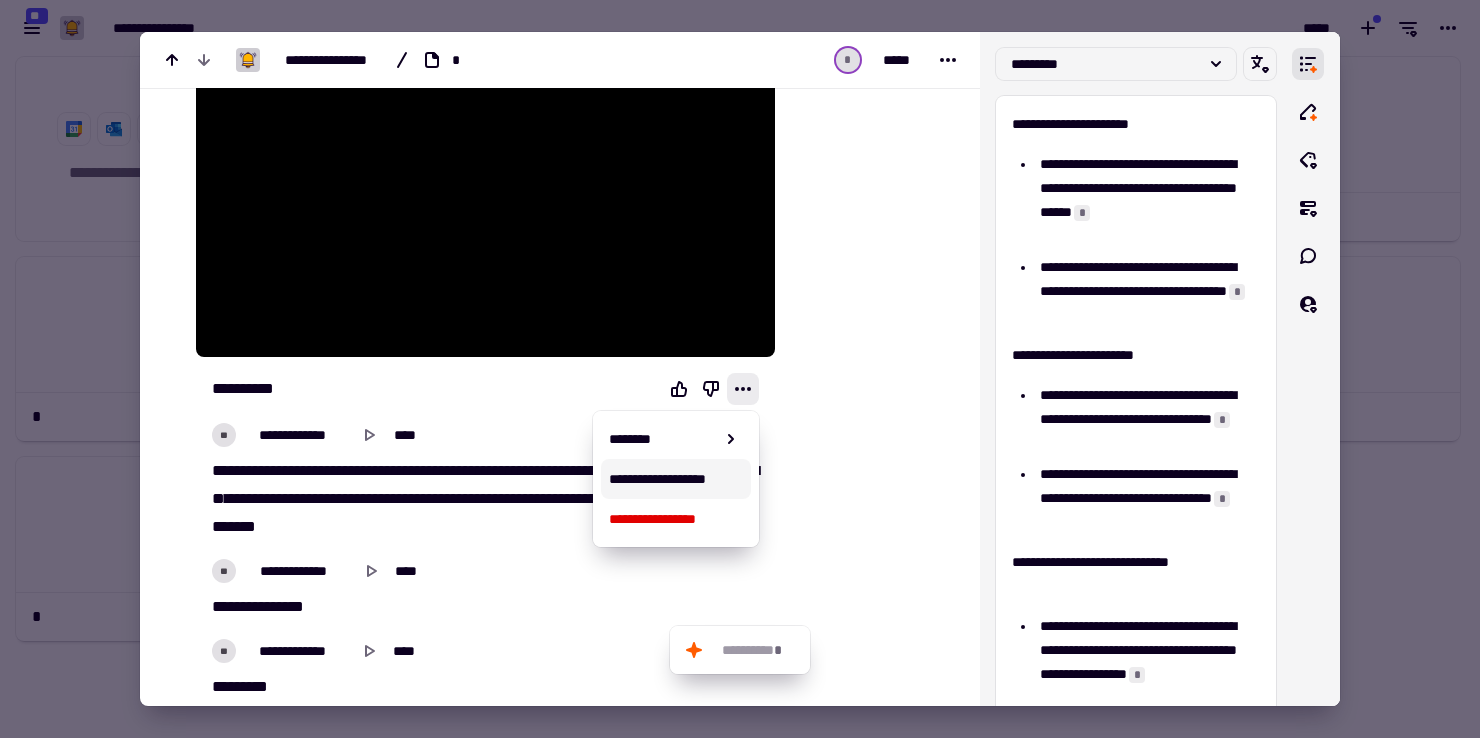 click on "**********" at bounding box center [676, 479] 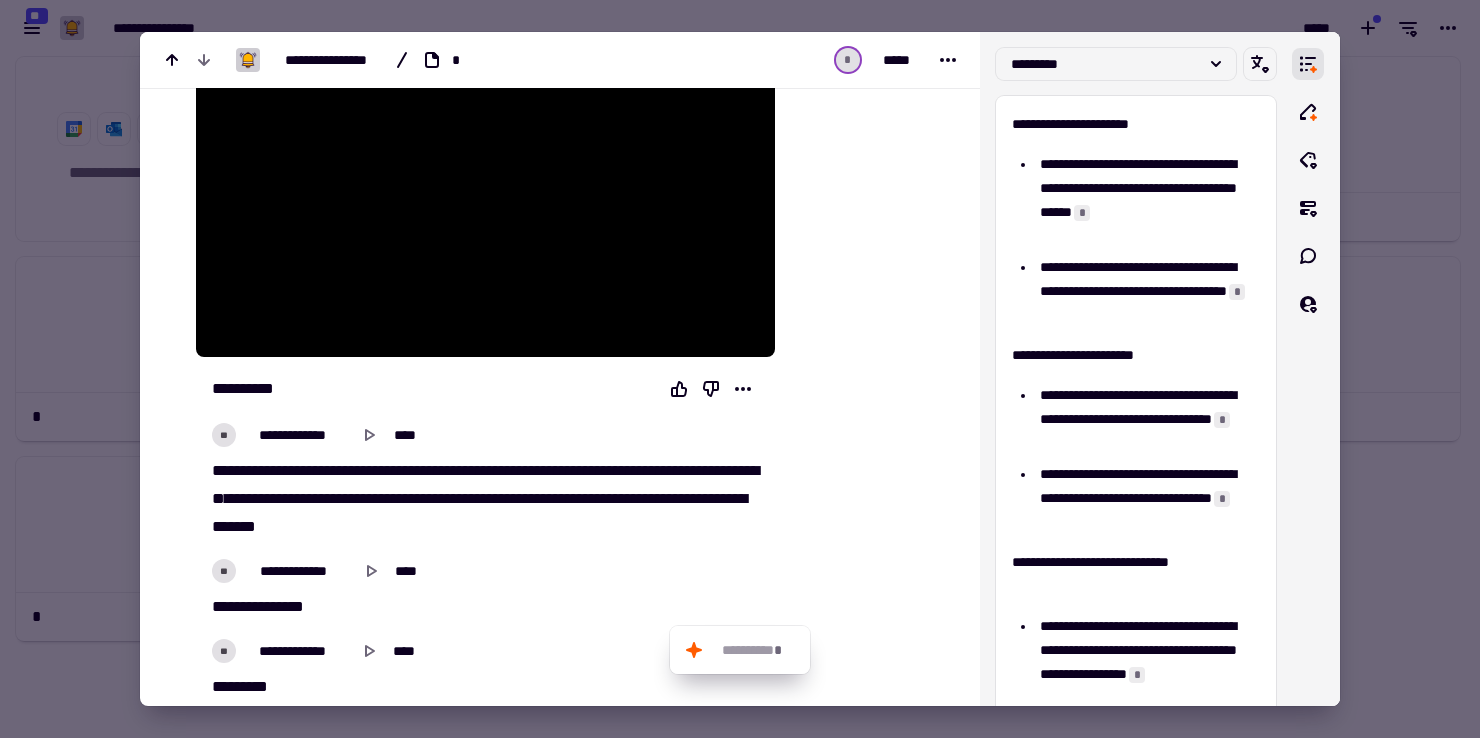 click at bounding box center (740, 369) 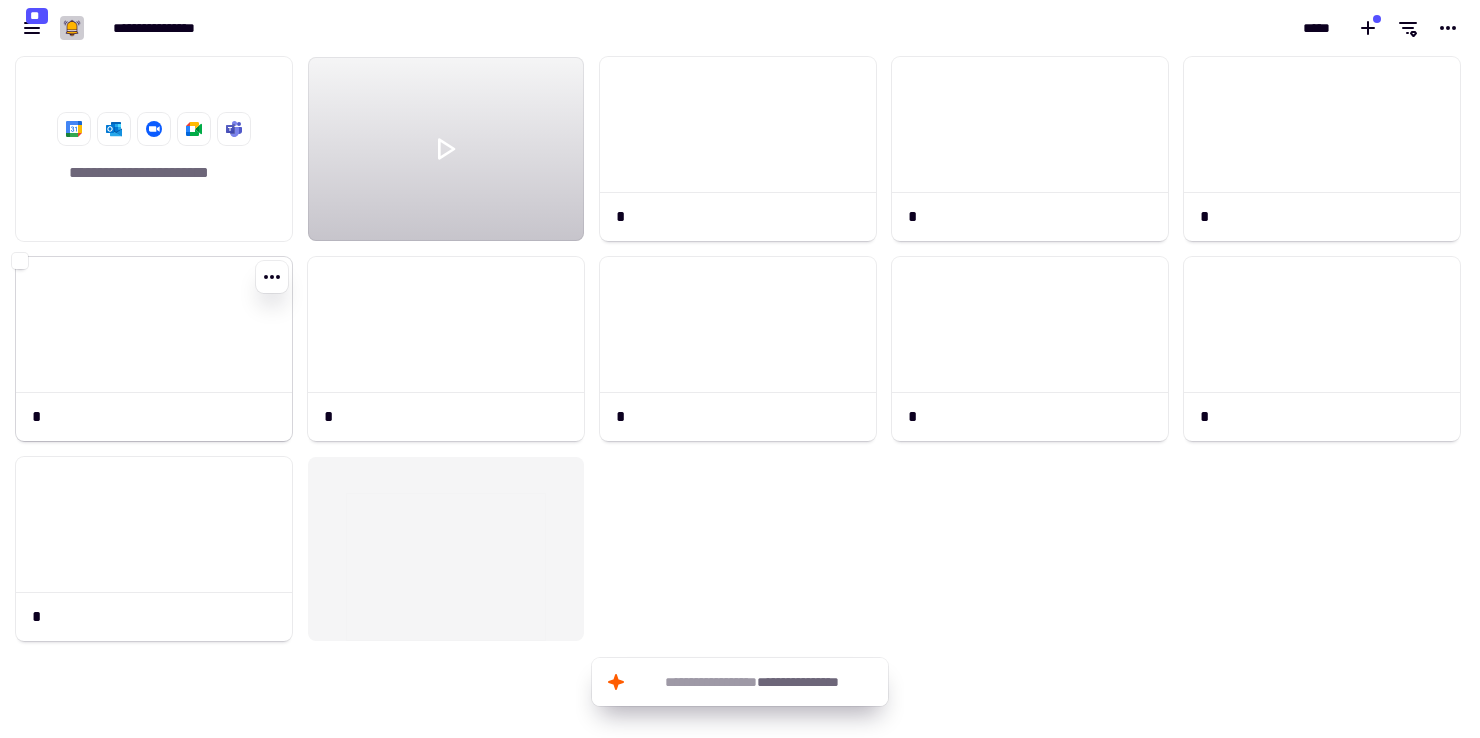 click 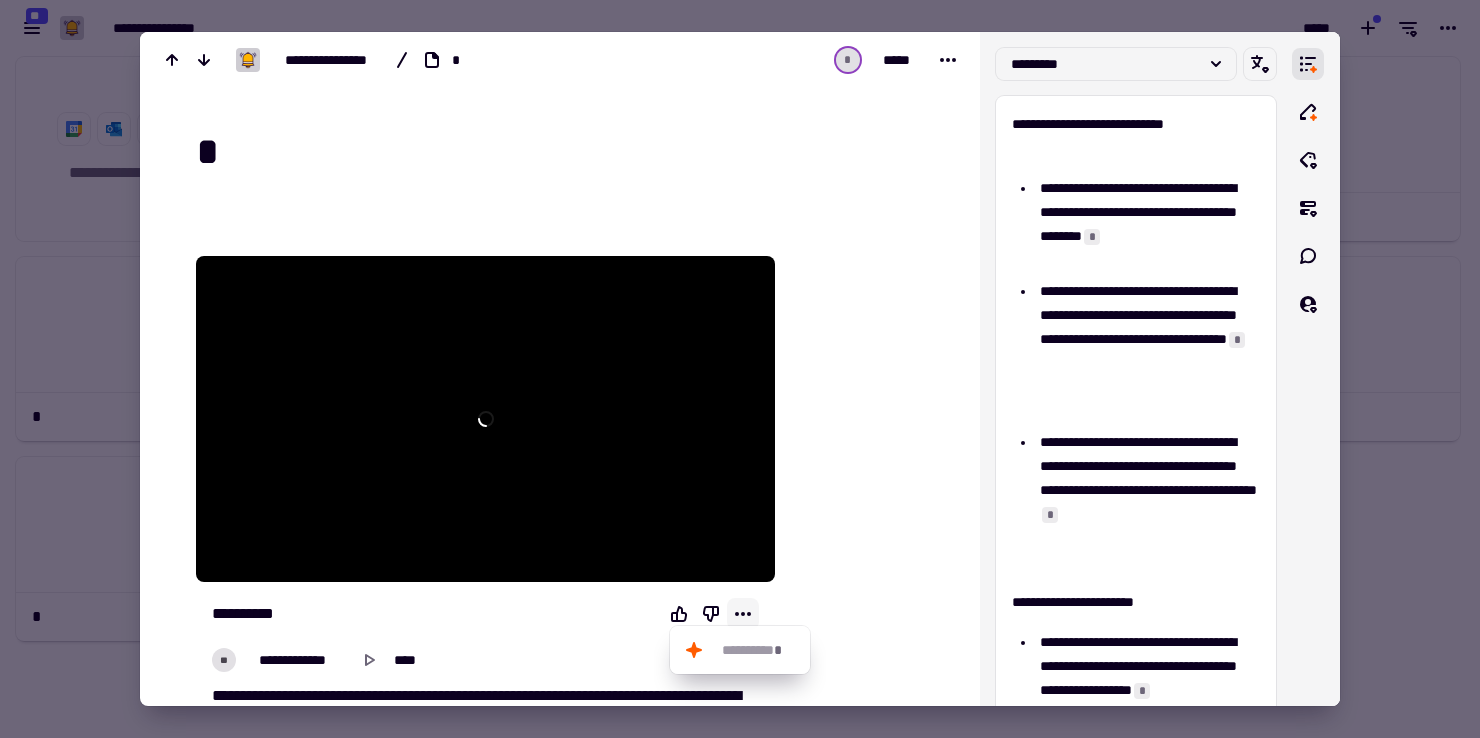 click 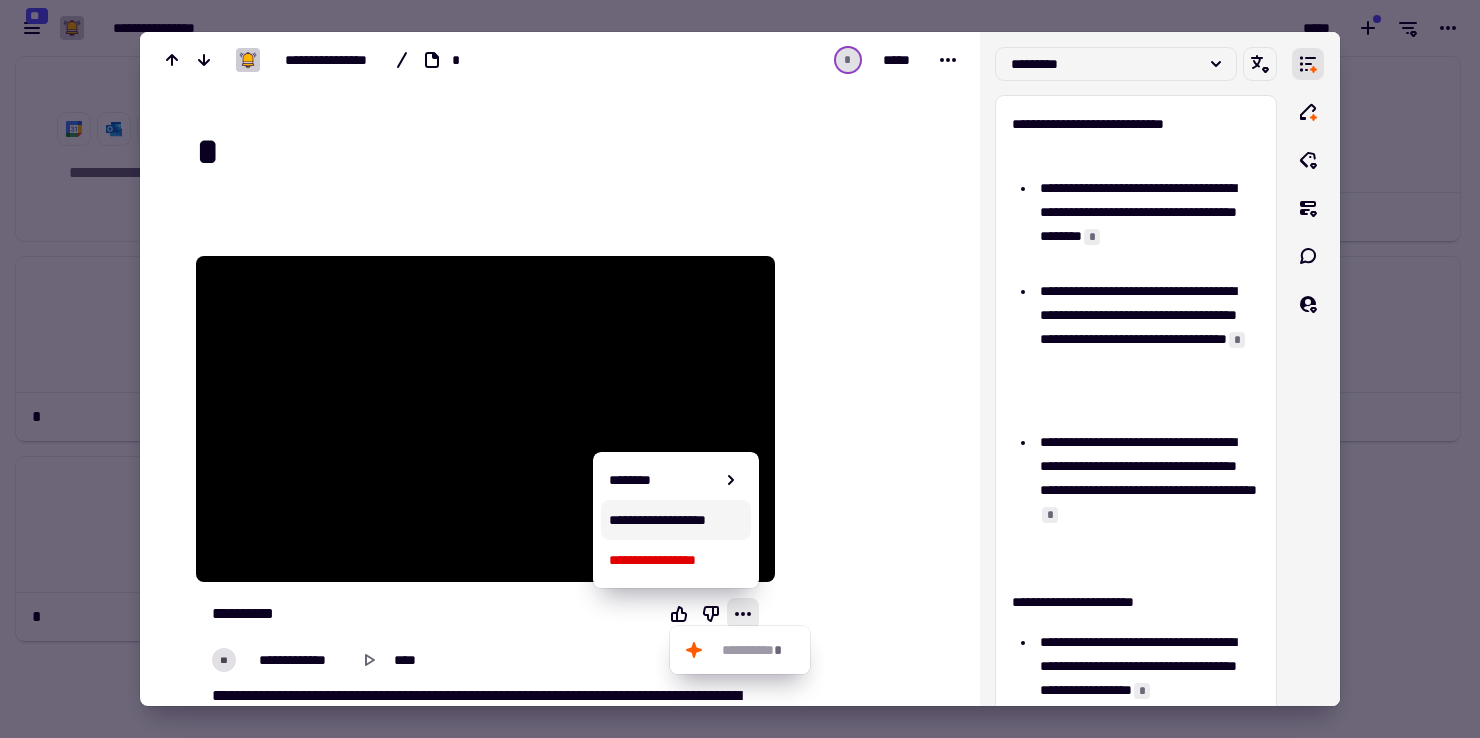 click on "**********" at bounding box center (676, 520) 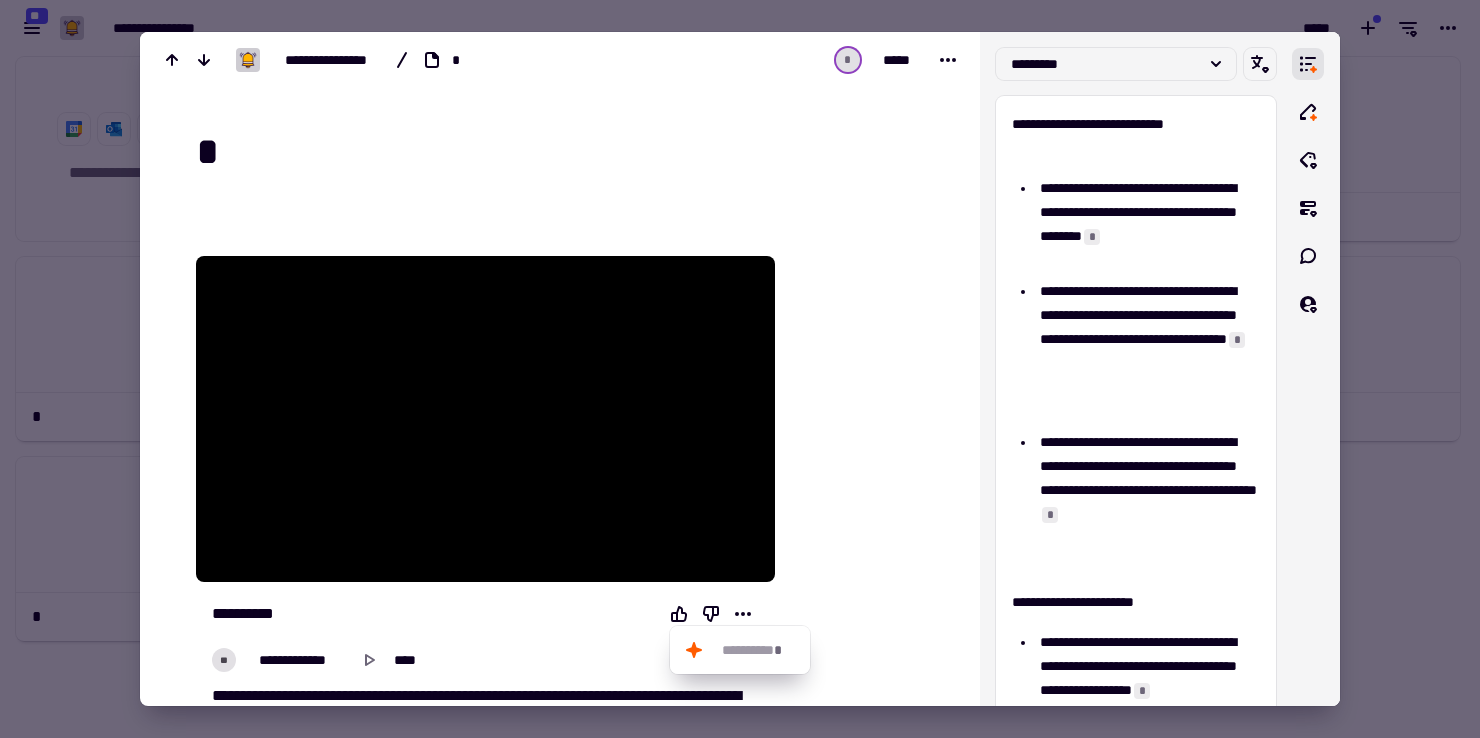 click at bounding box center [740, 369] 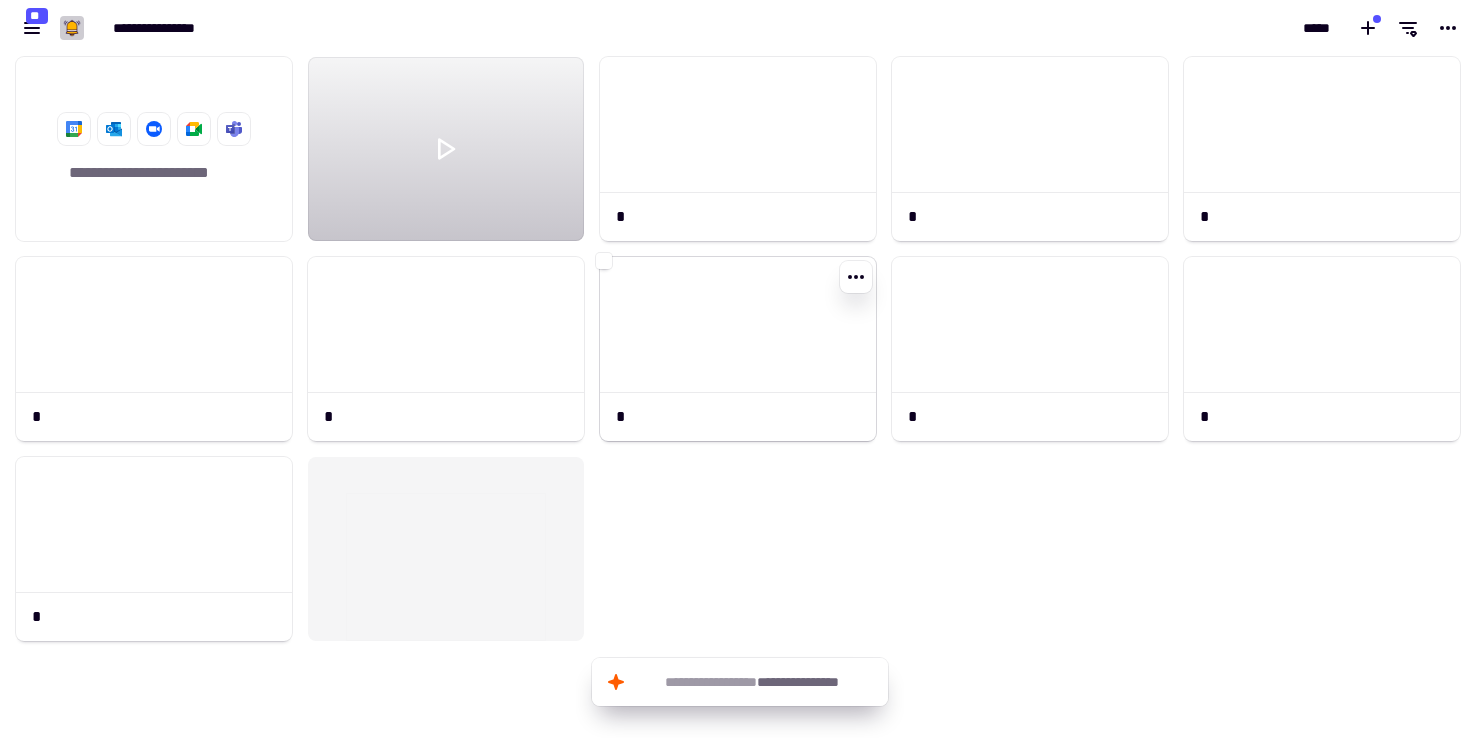 click 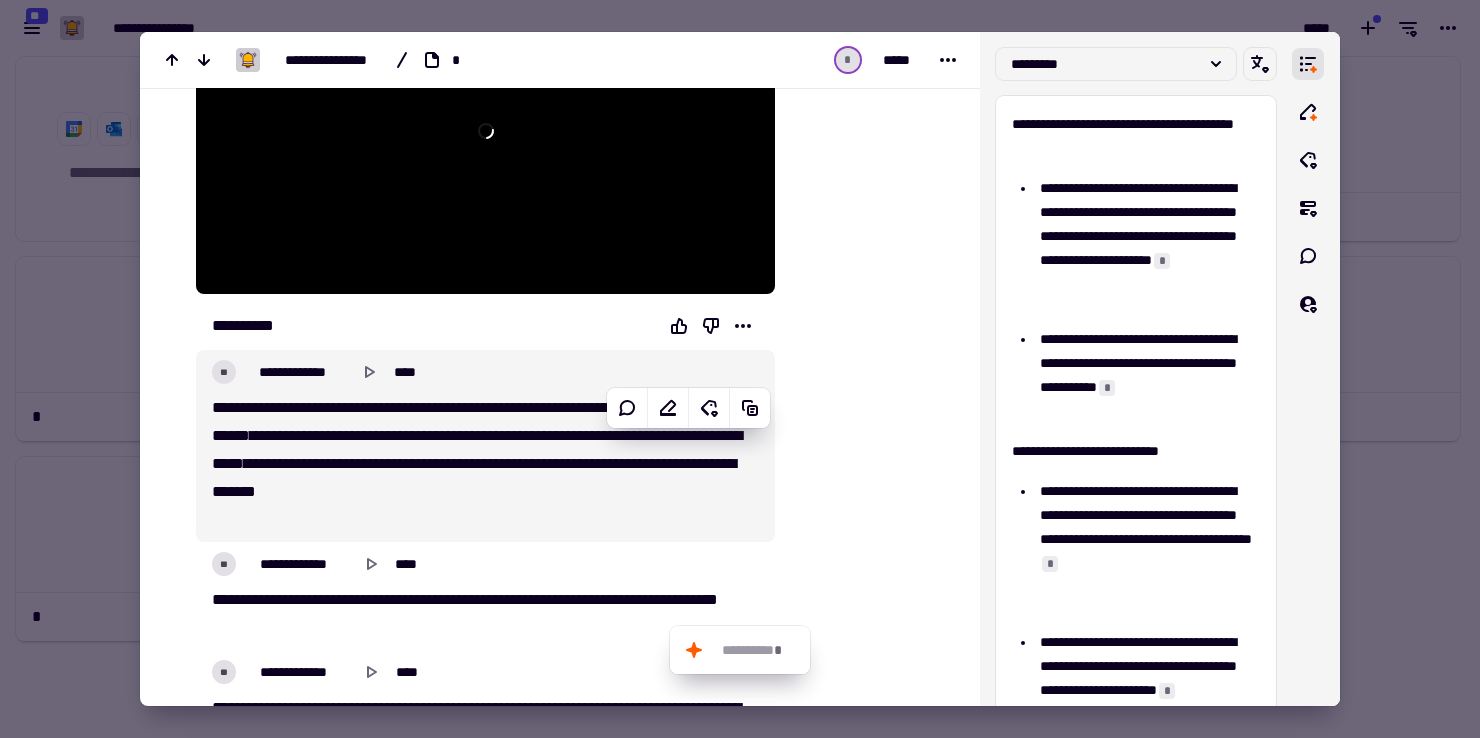 scroll, scrollTop: 298, scrollLeft: 0, axis: vertical 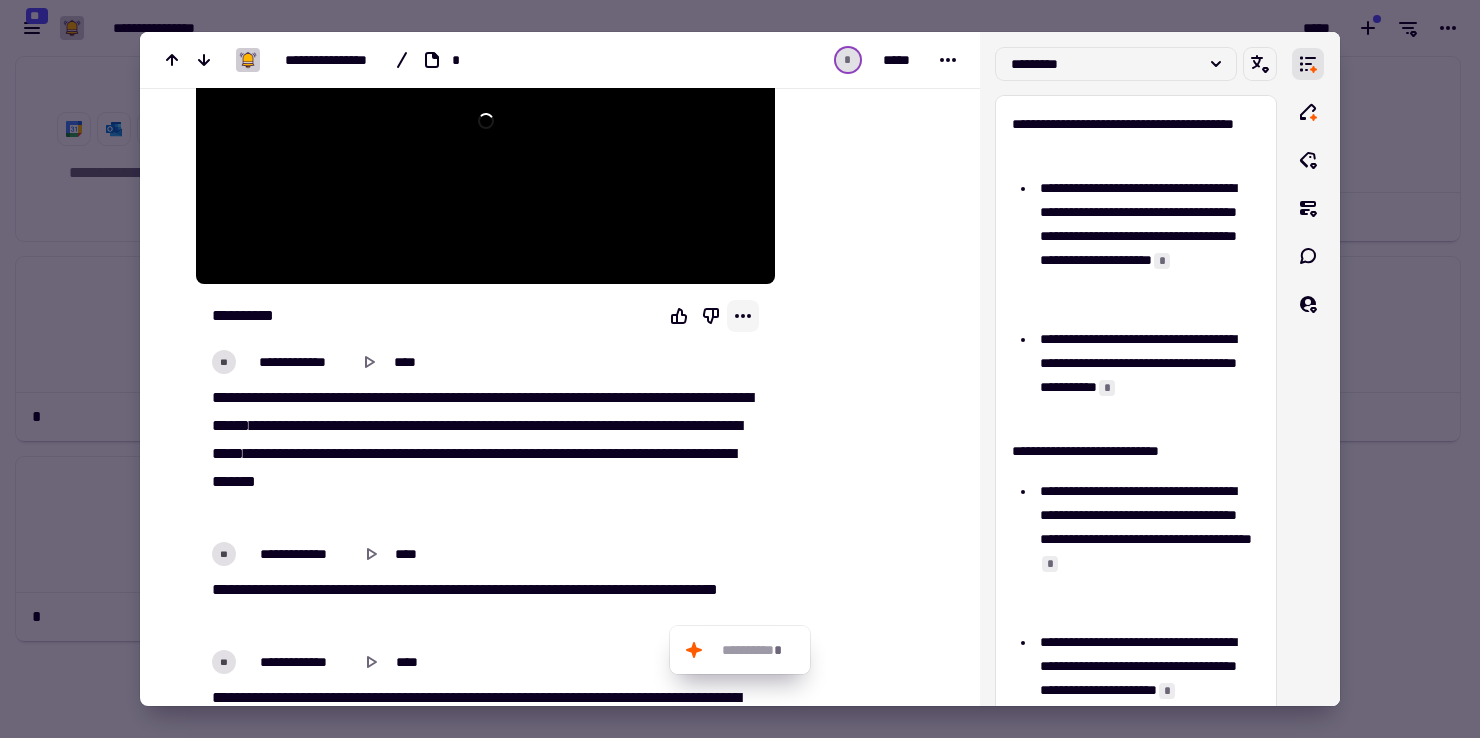 click 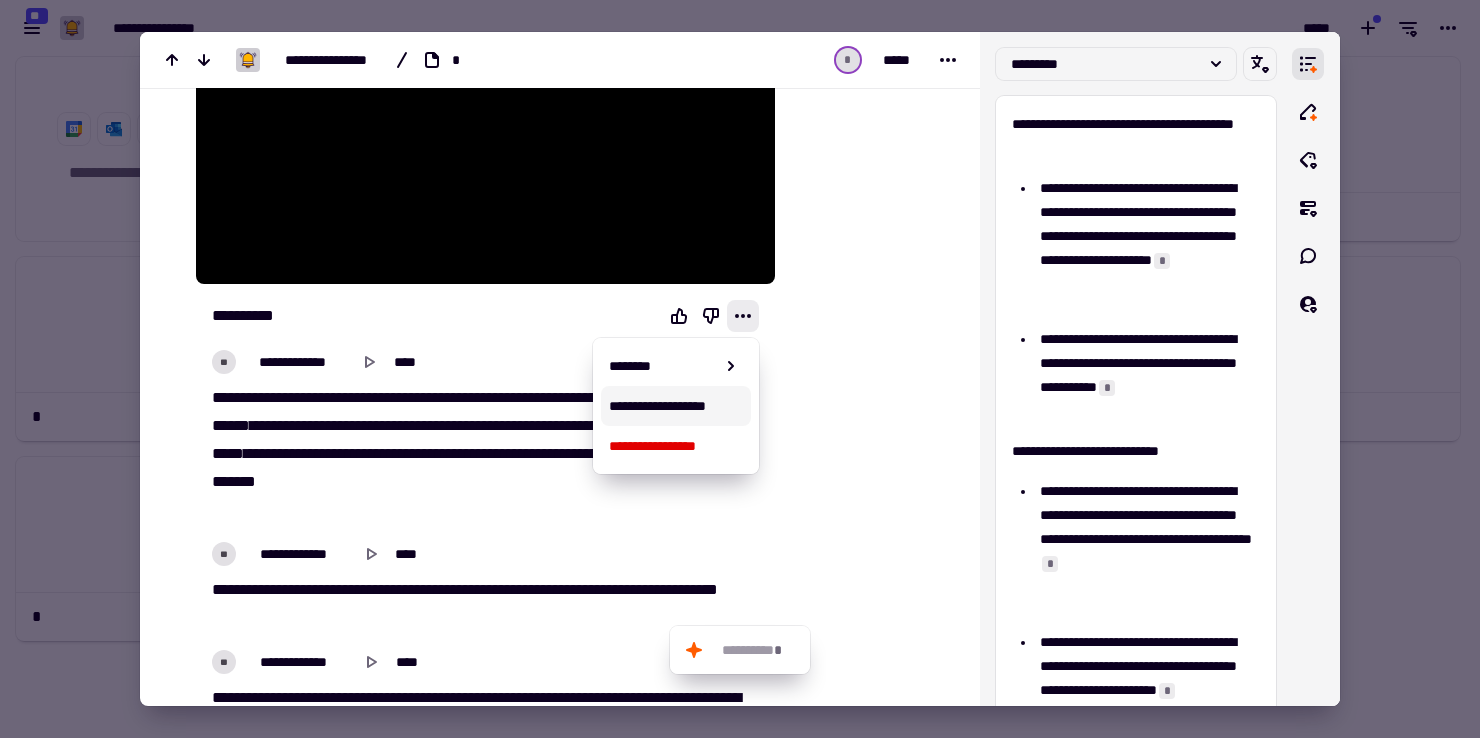 click on "**********" at bounding box center [676, 406] 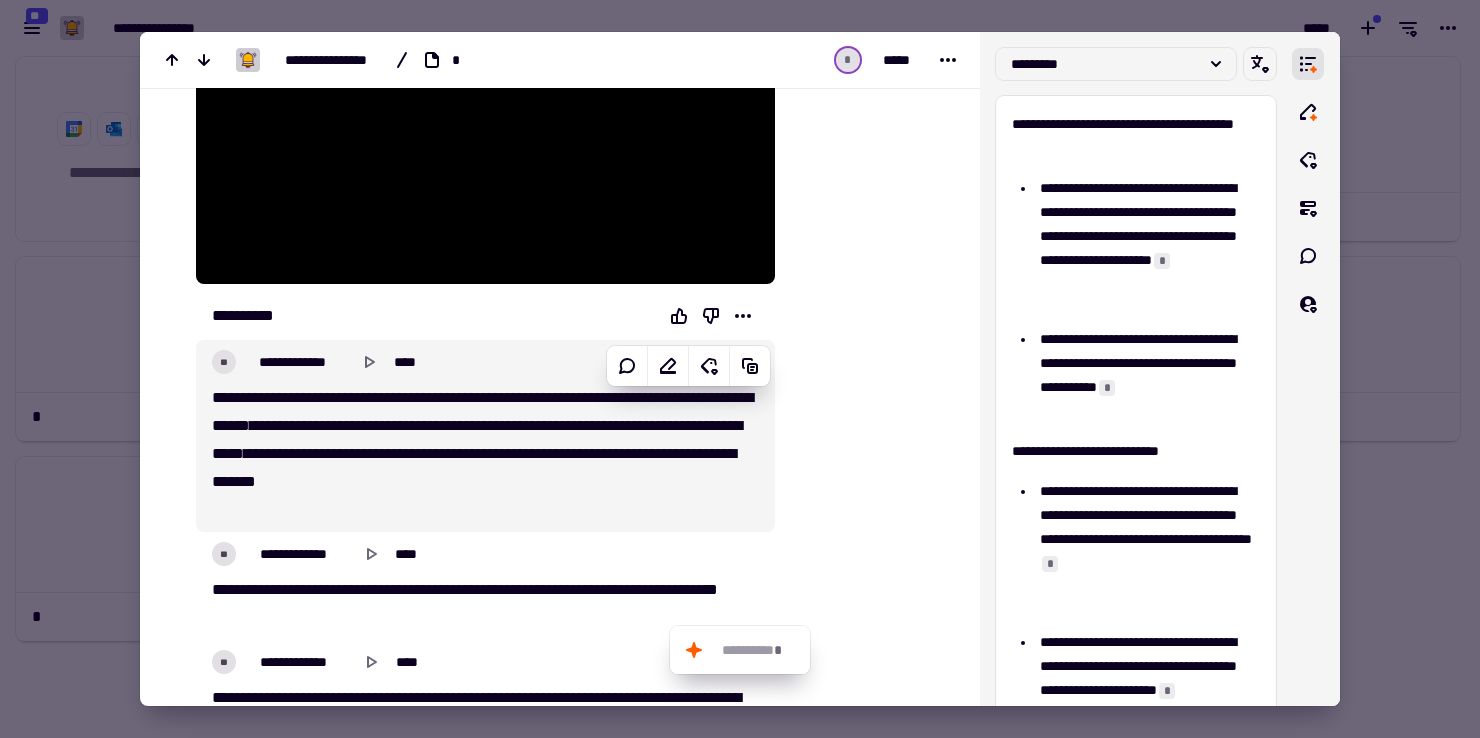 click at bounding box center (740, 369) 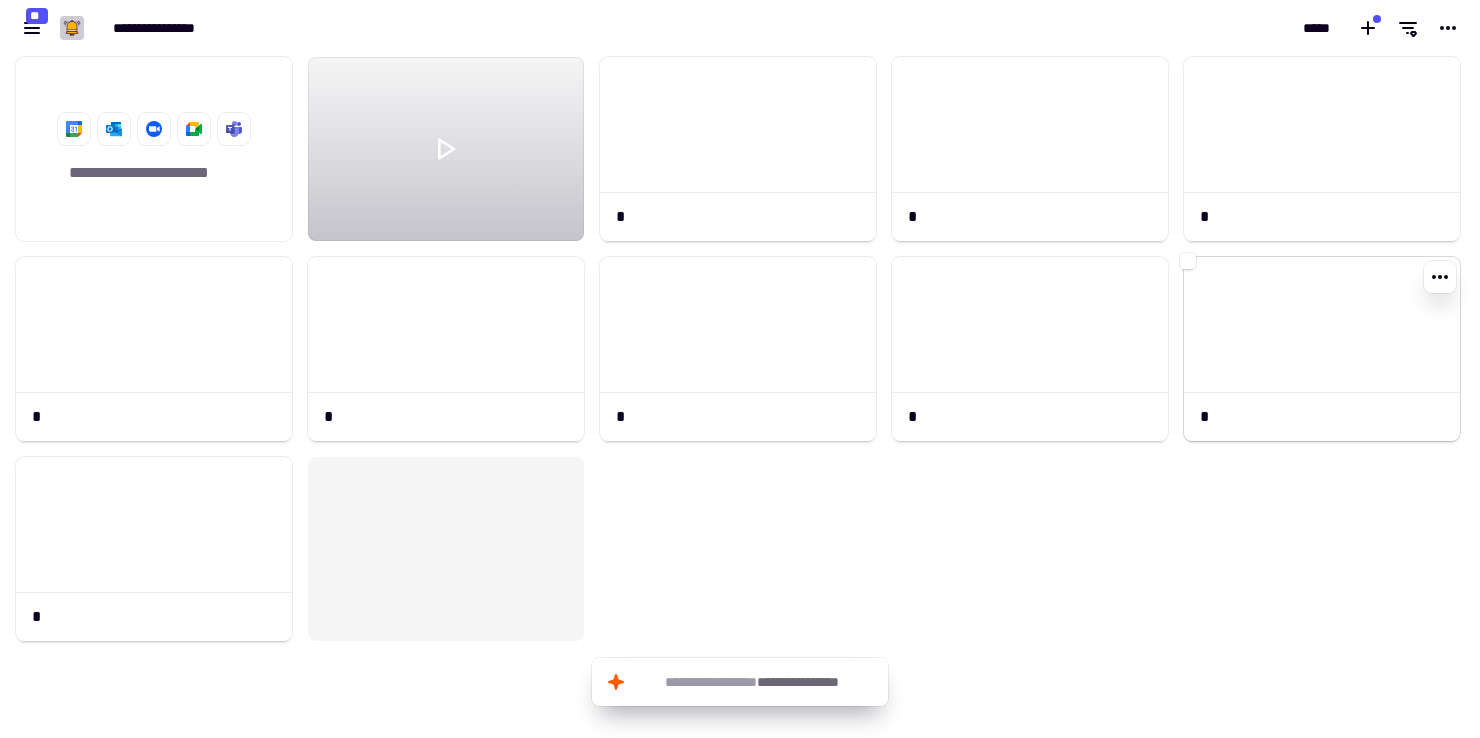 click 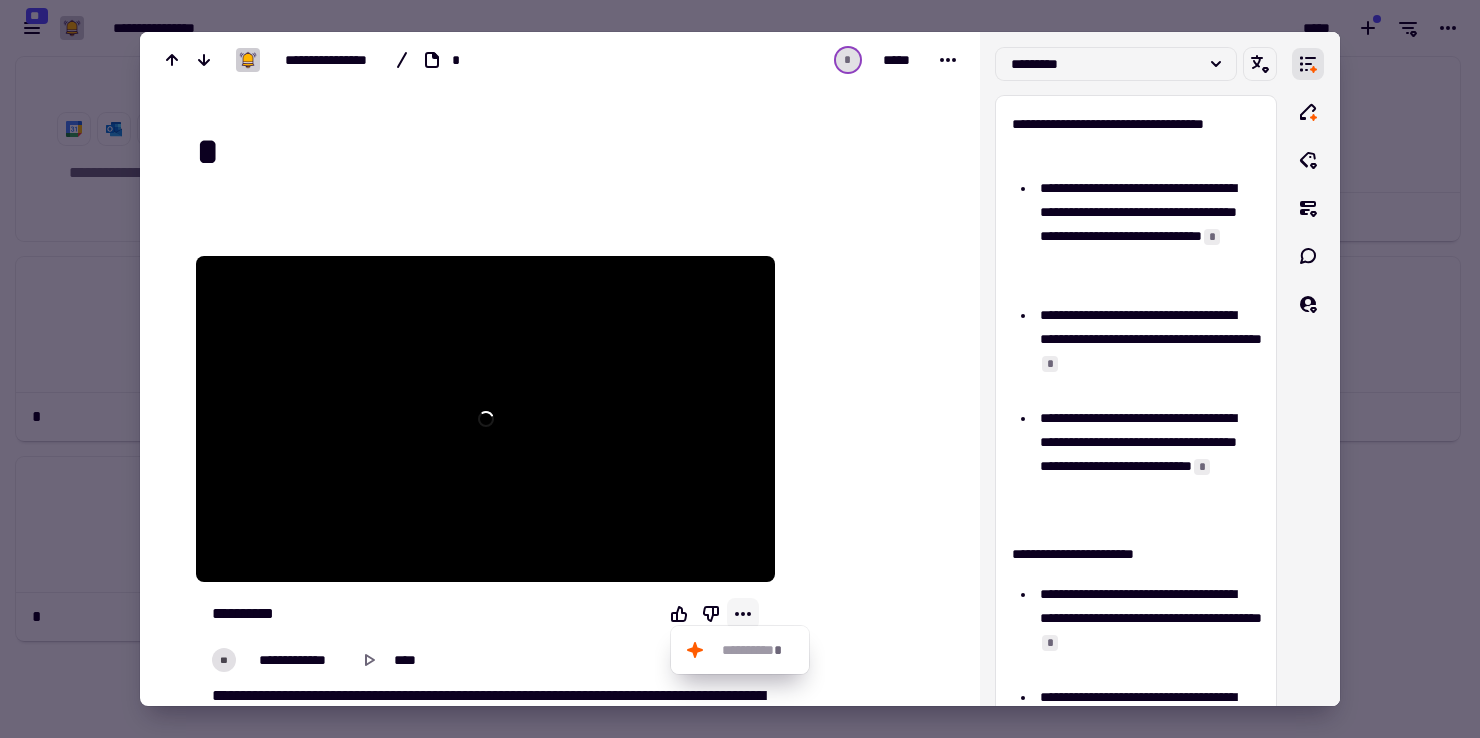 click 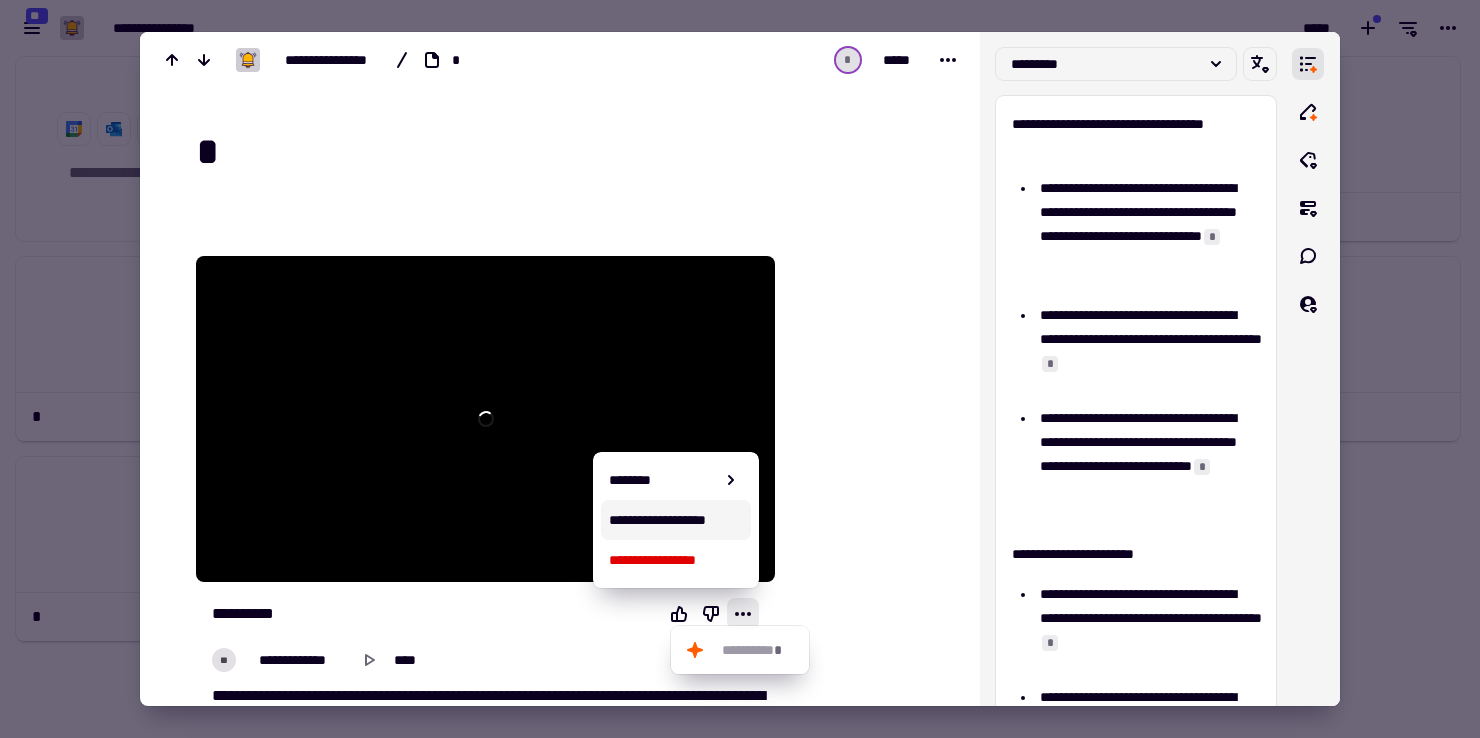 click on "**********" at bounding box center (676, 520) 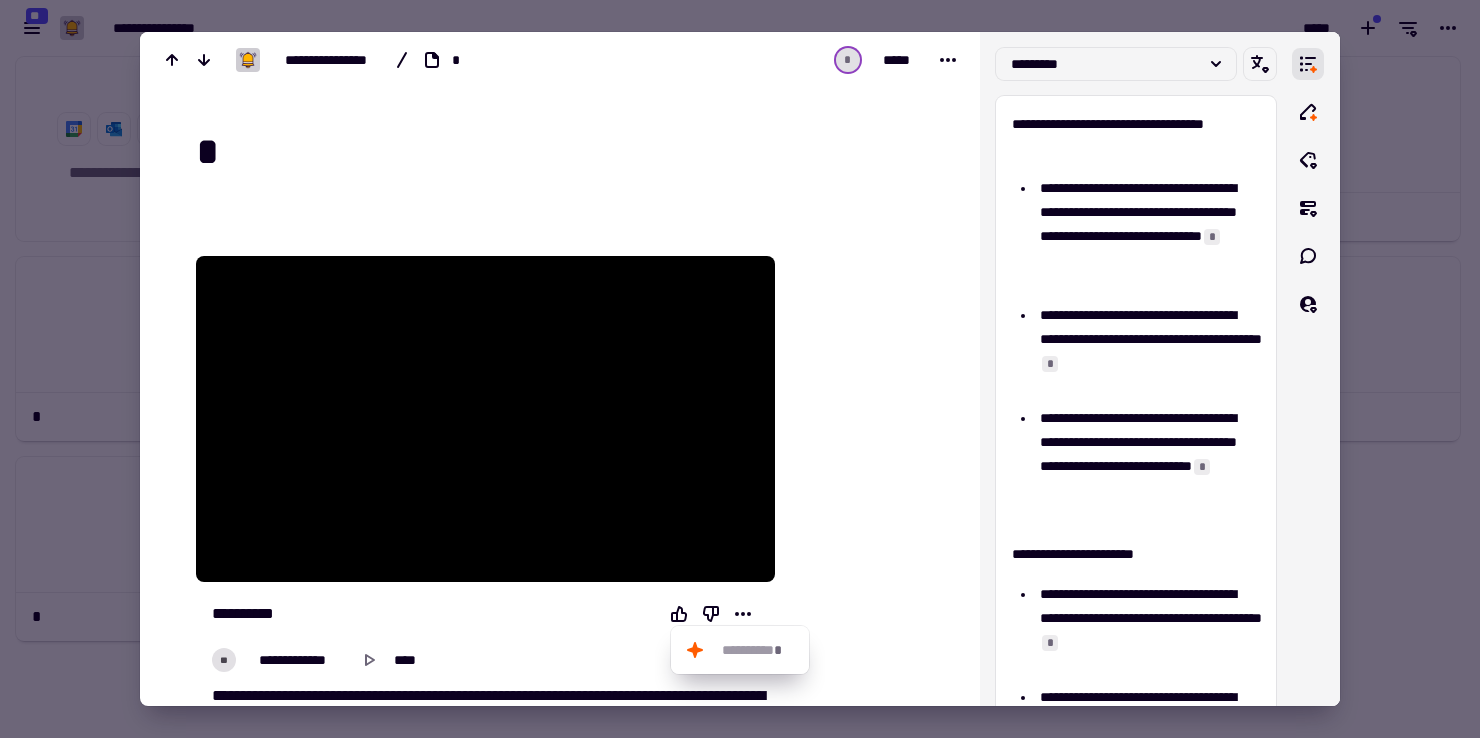 click at bounding box center [740, 369] 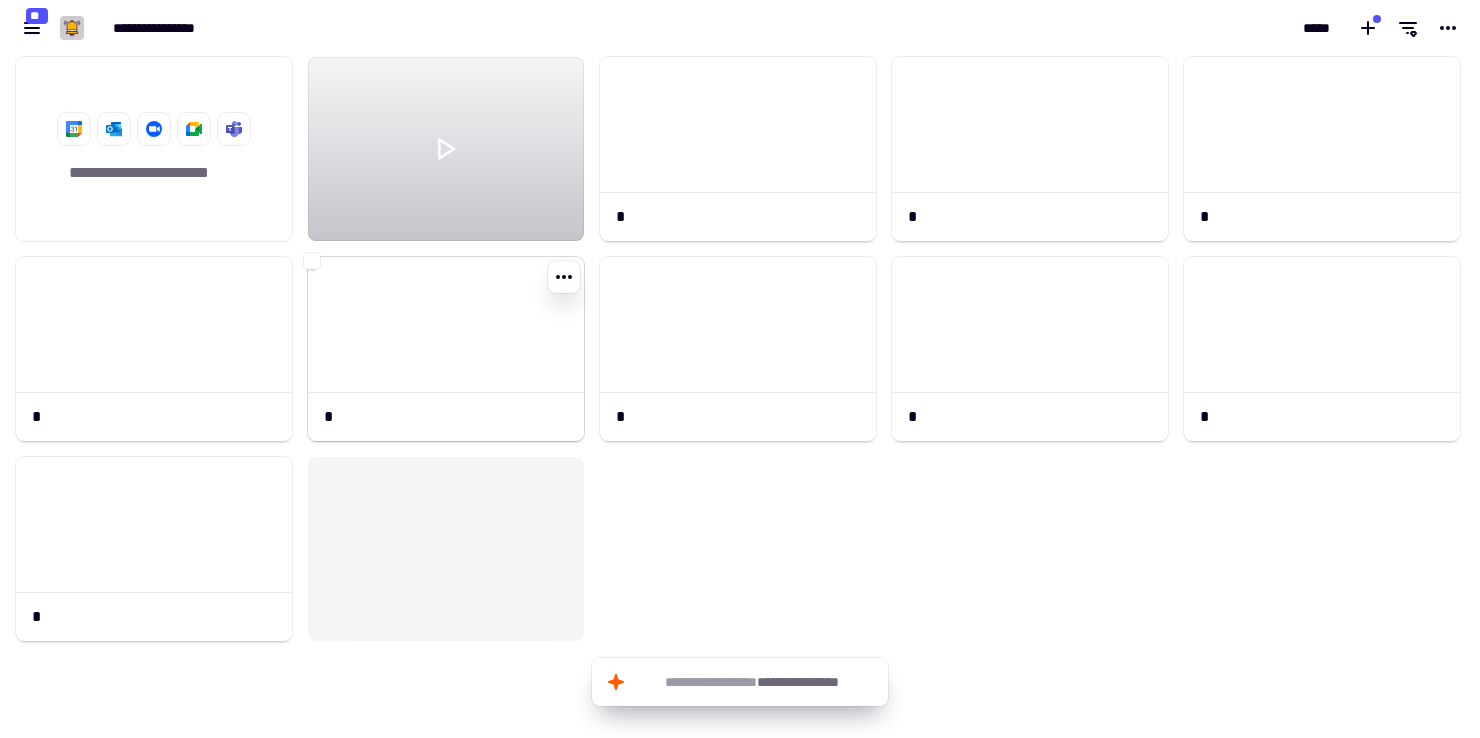 click 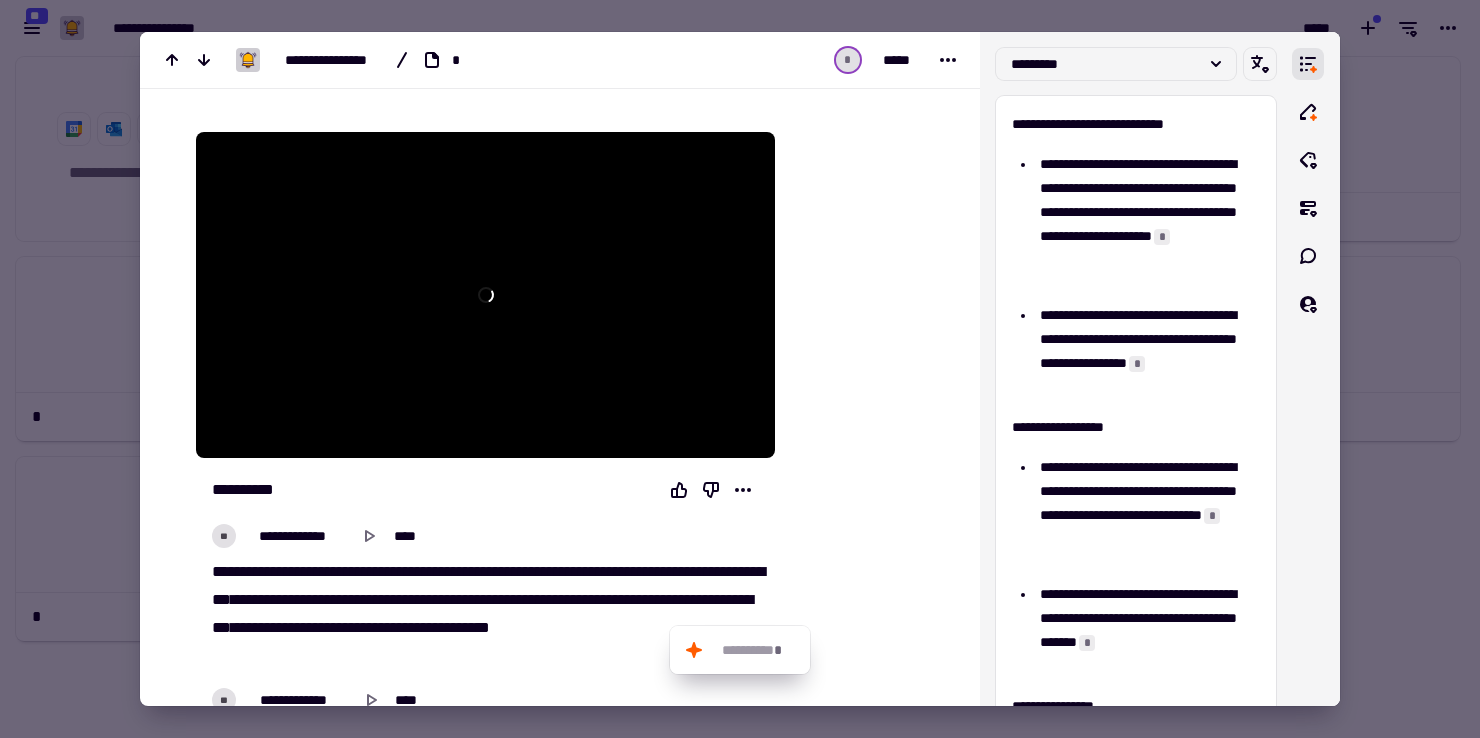 scroll, scrollTop: 134, scrollLeft: 0, axis: vertical 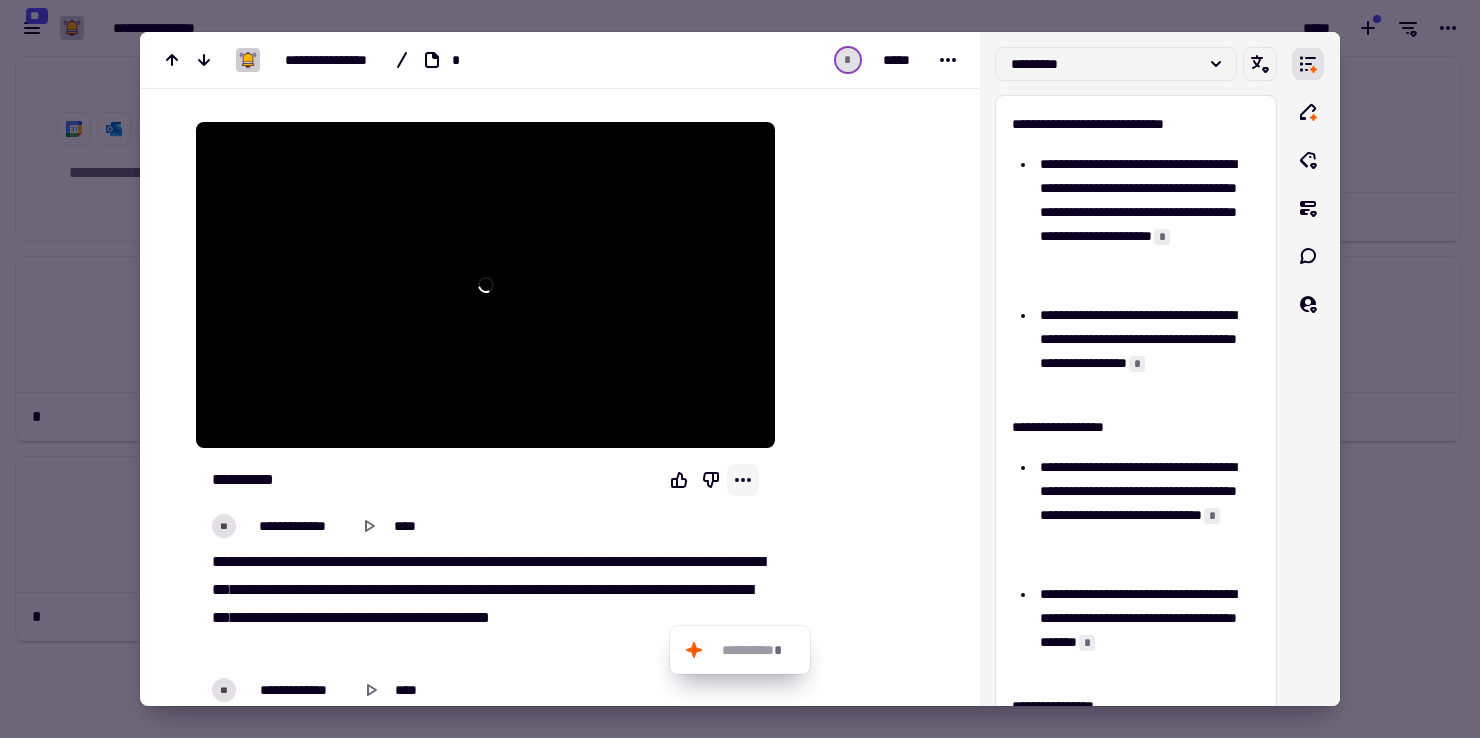 click 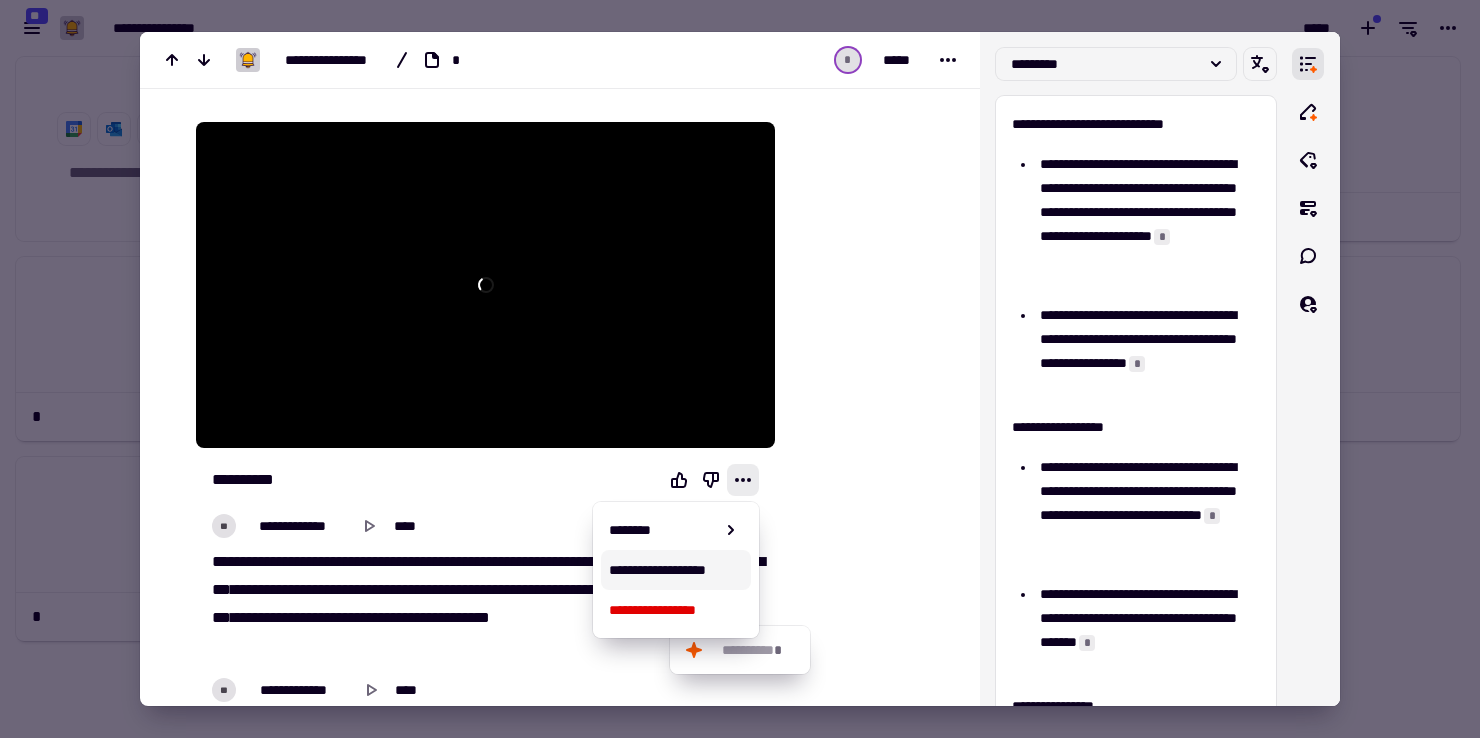 click on "**********" at bounding box center (676, 570) 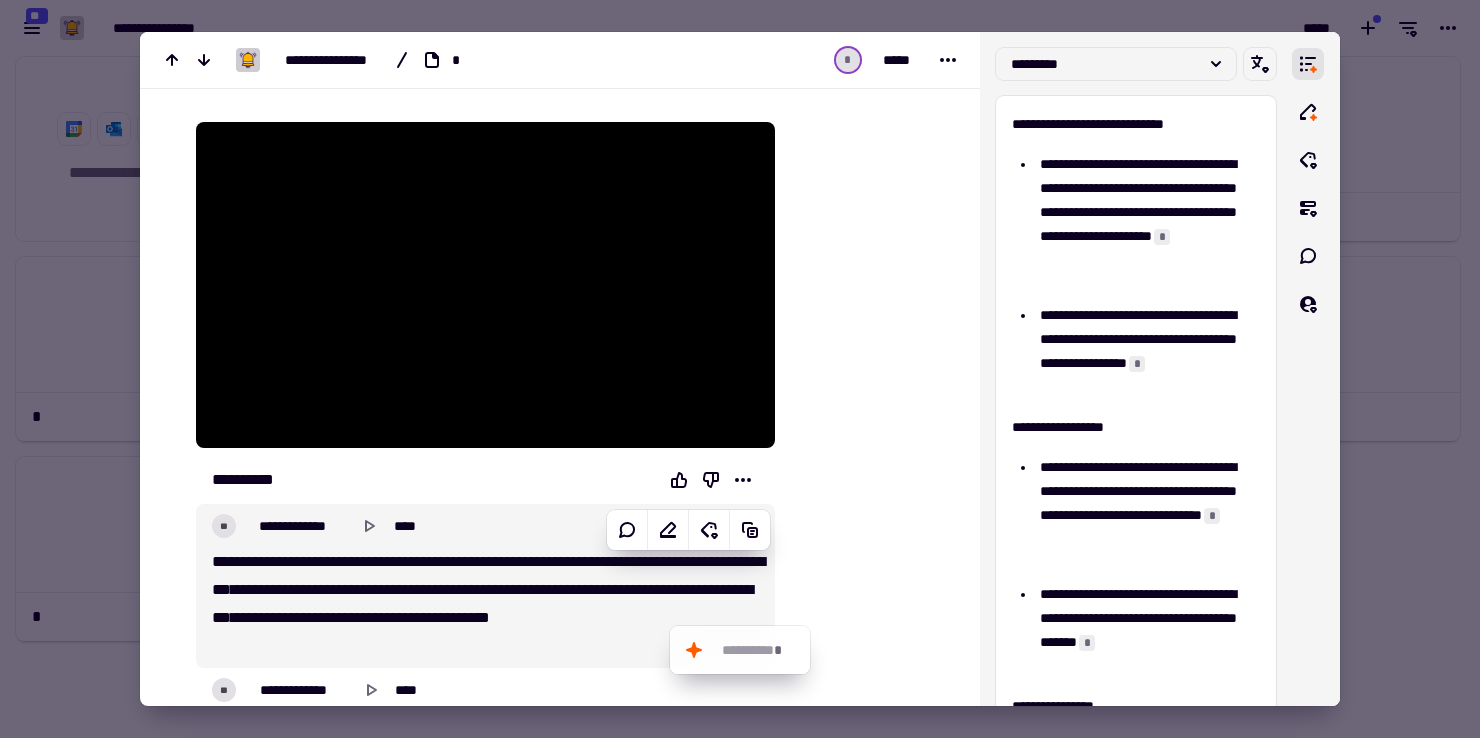 click at bounding box center [740, 369] 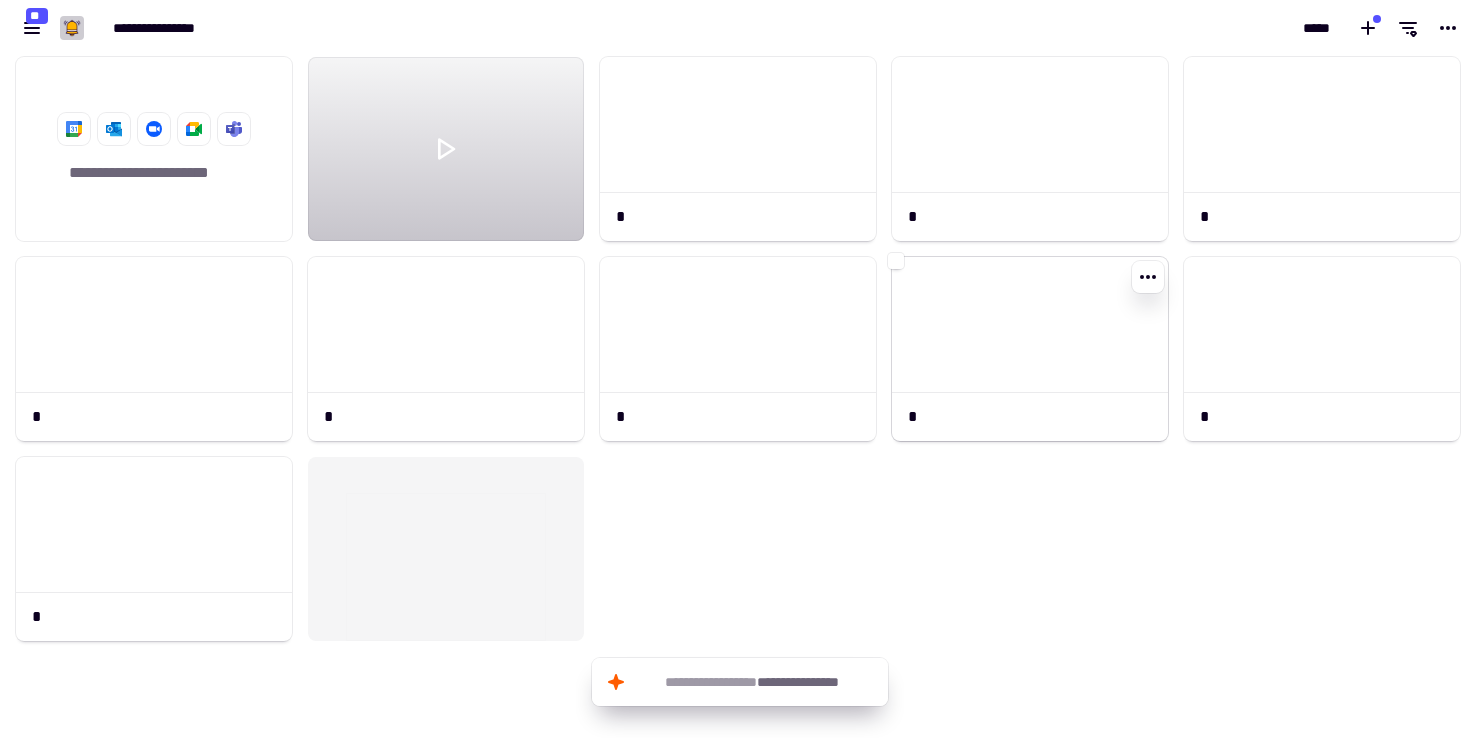 click 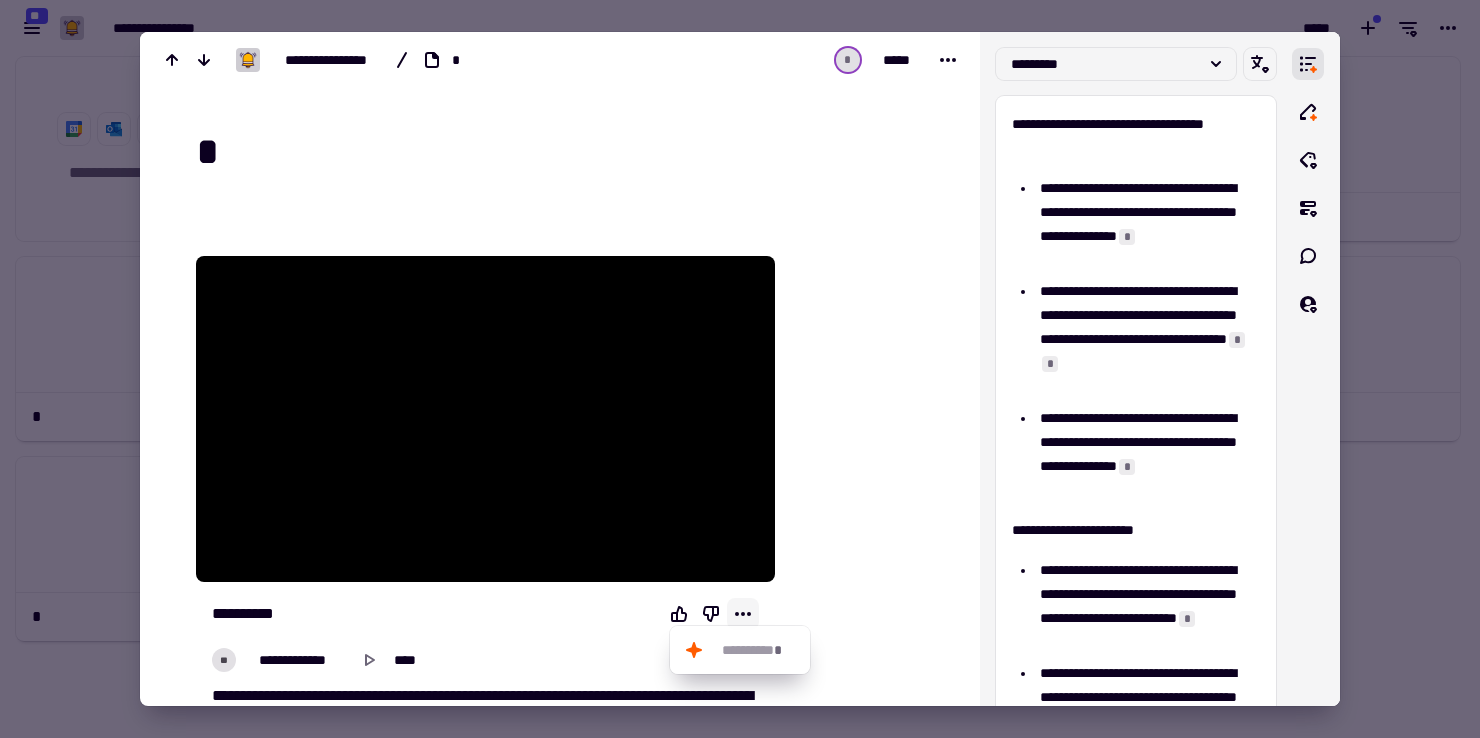 click 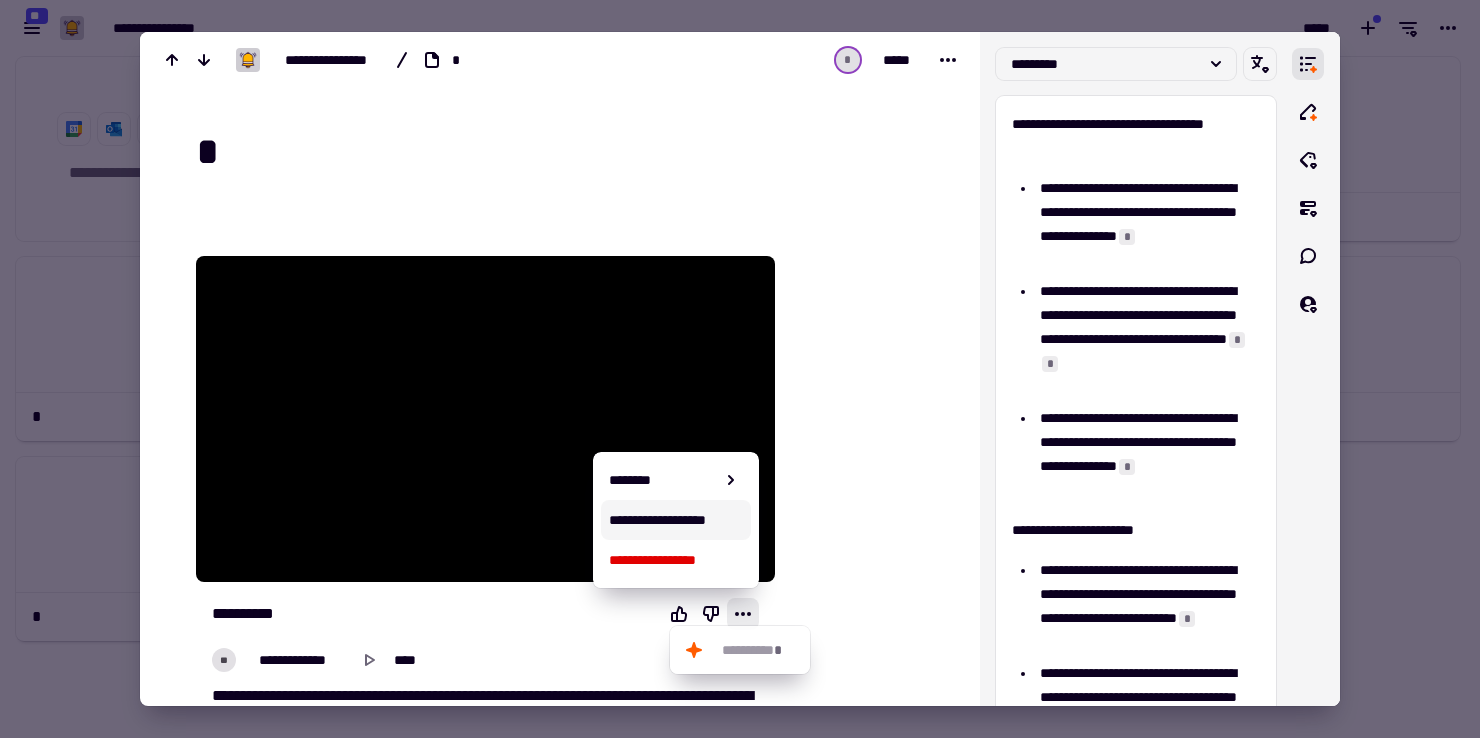 click on "**********" at bounding box center (676, 520) 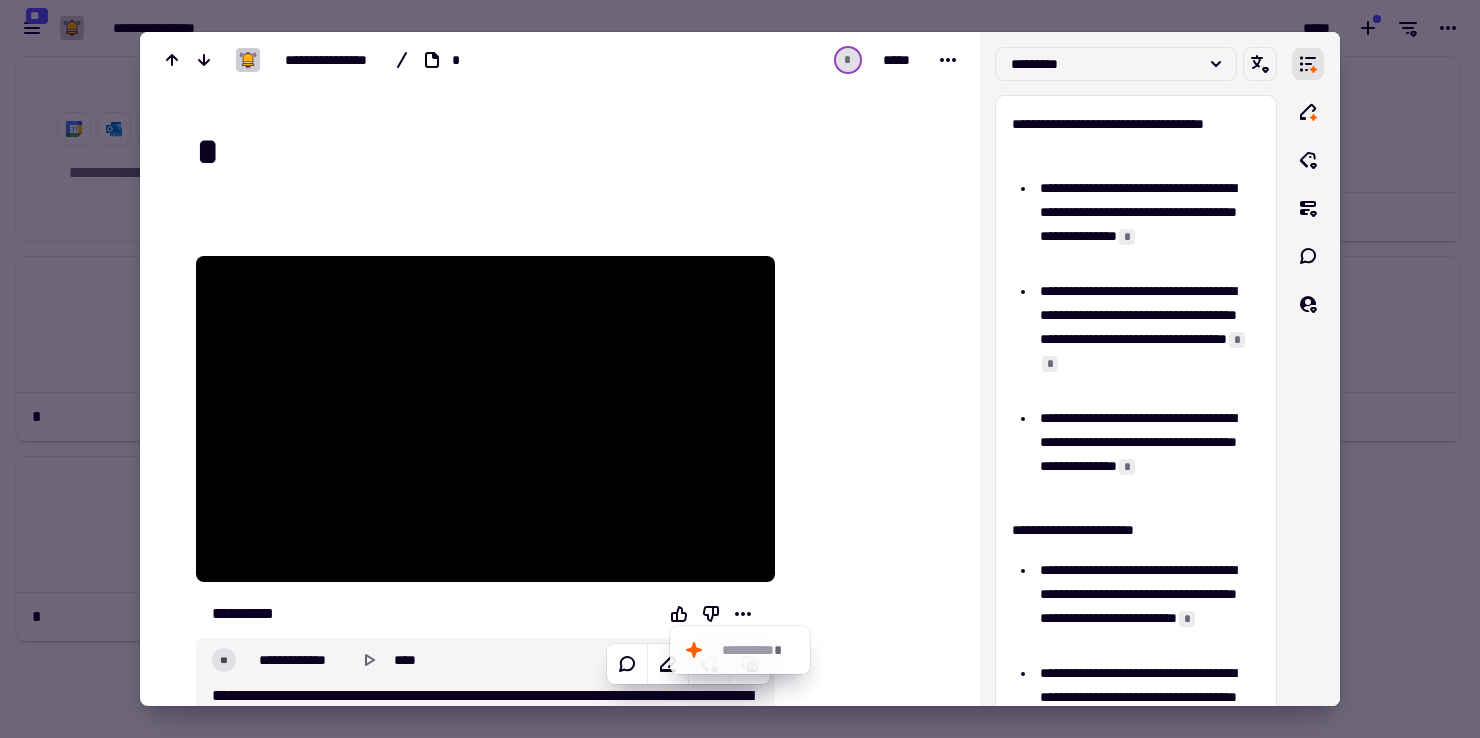 click at bounding box center [740, 369] 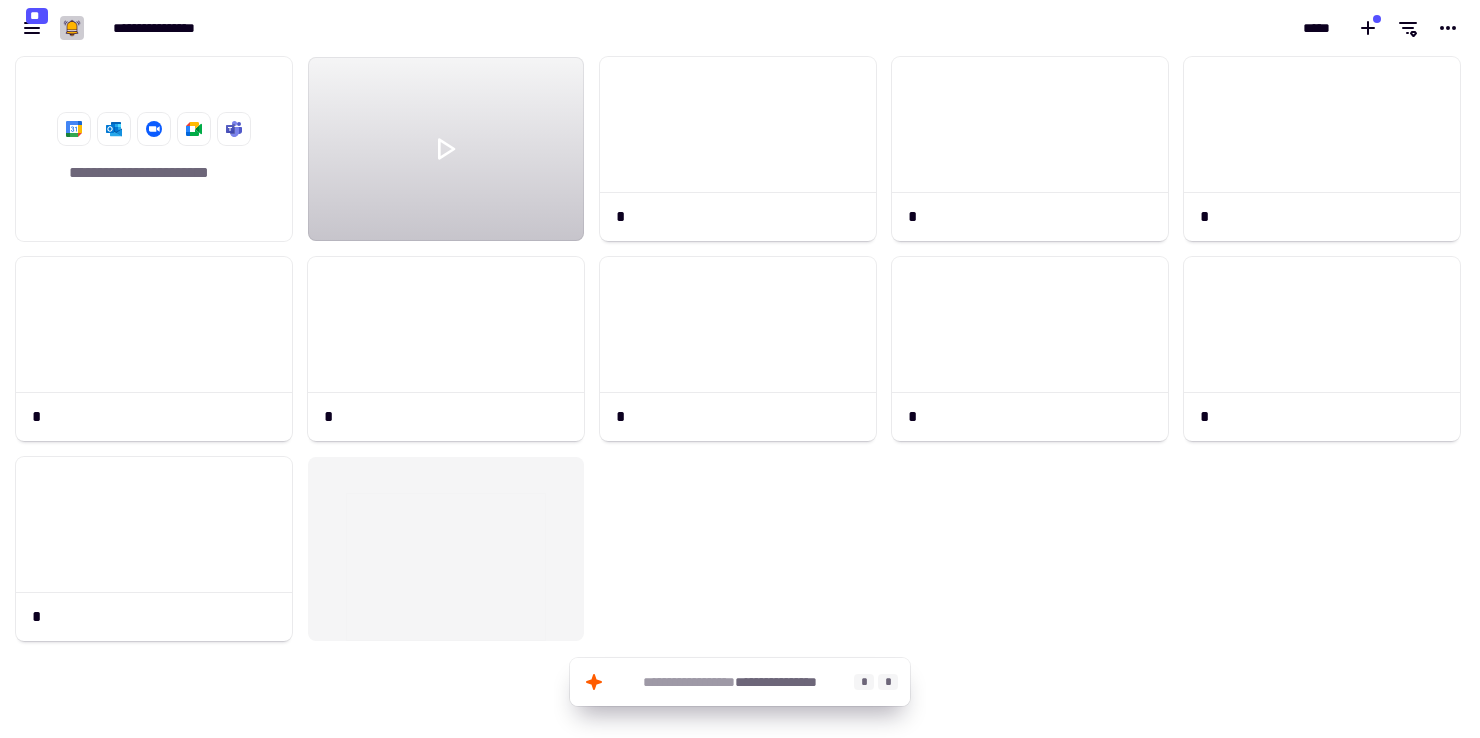 click on "**********" 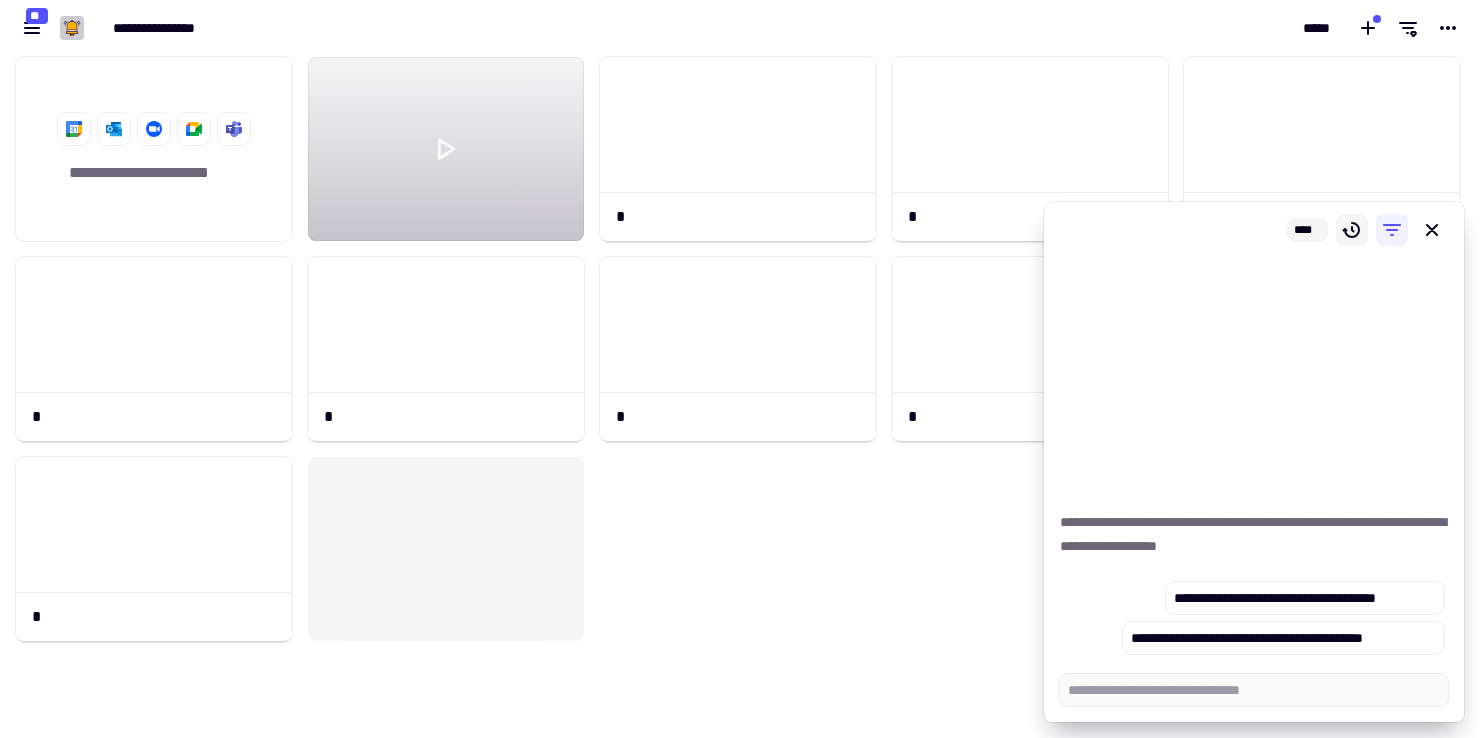 click 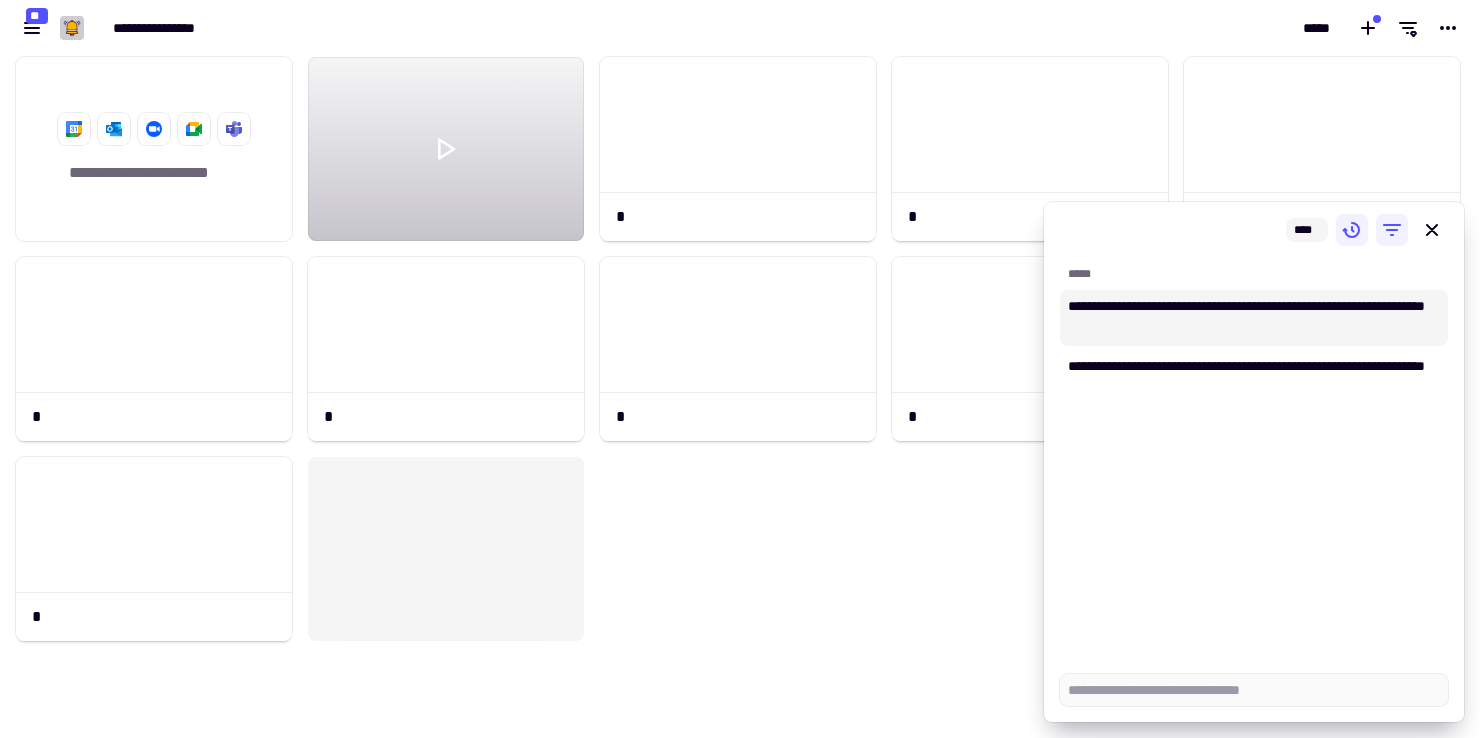click on "**********" at bounding box center [1254, 318] 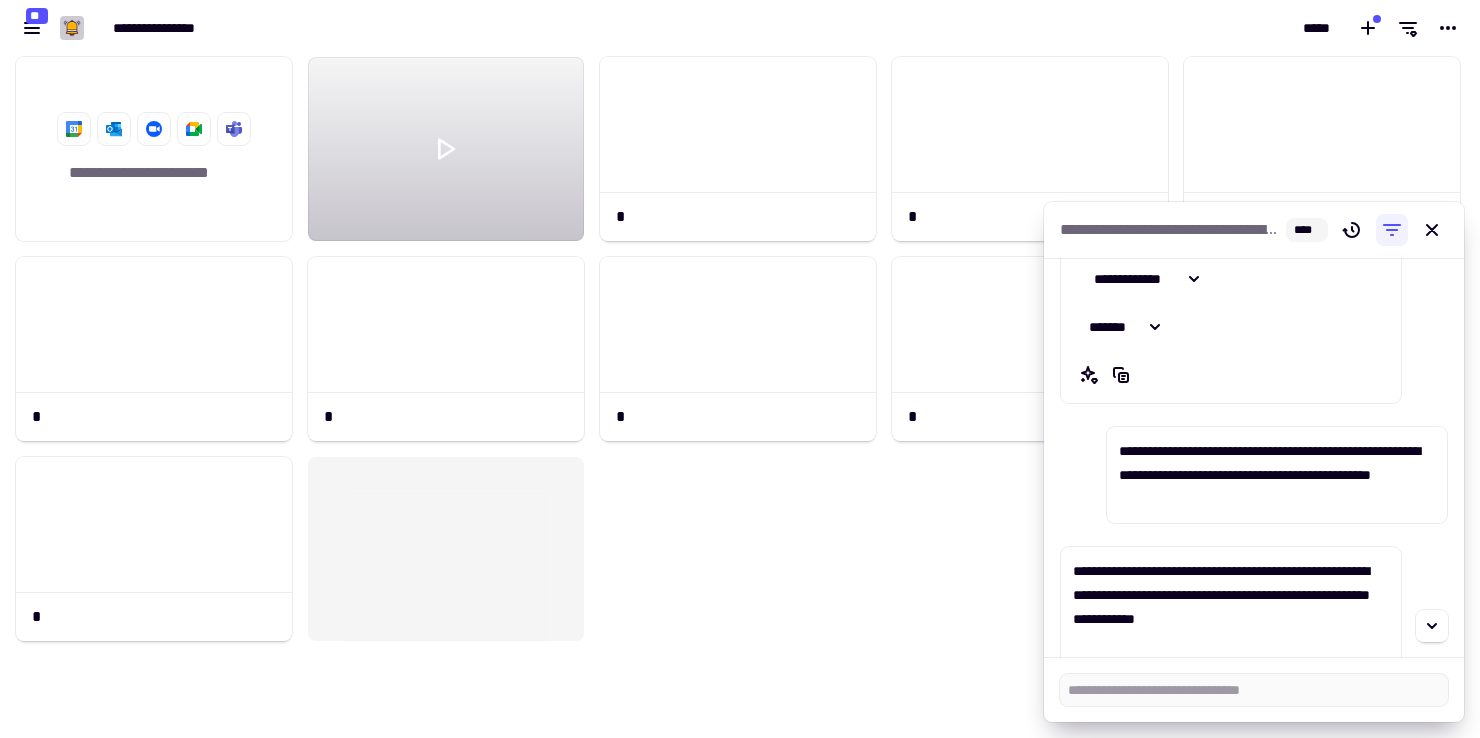 scroll, scrollTop: 939, scrollLeft: 0, axis: vertical 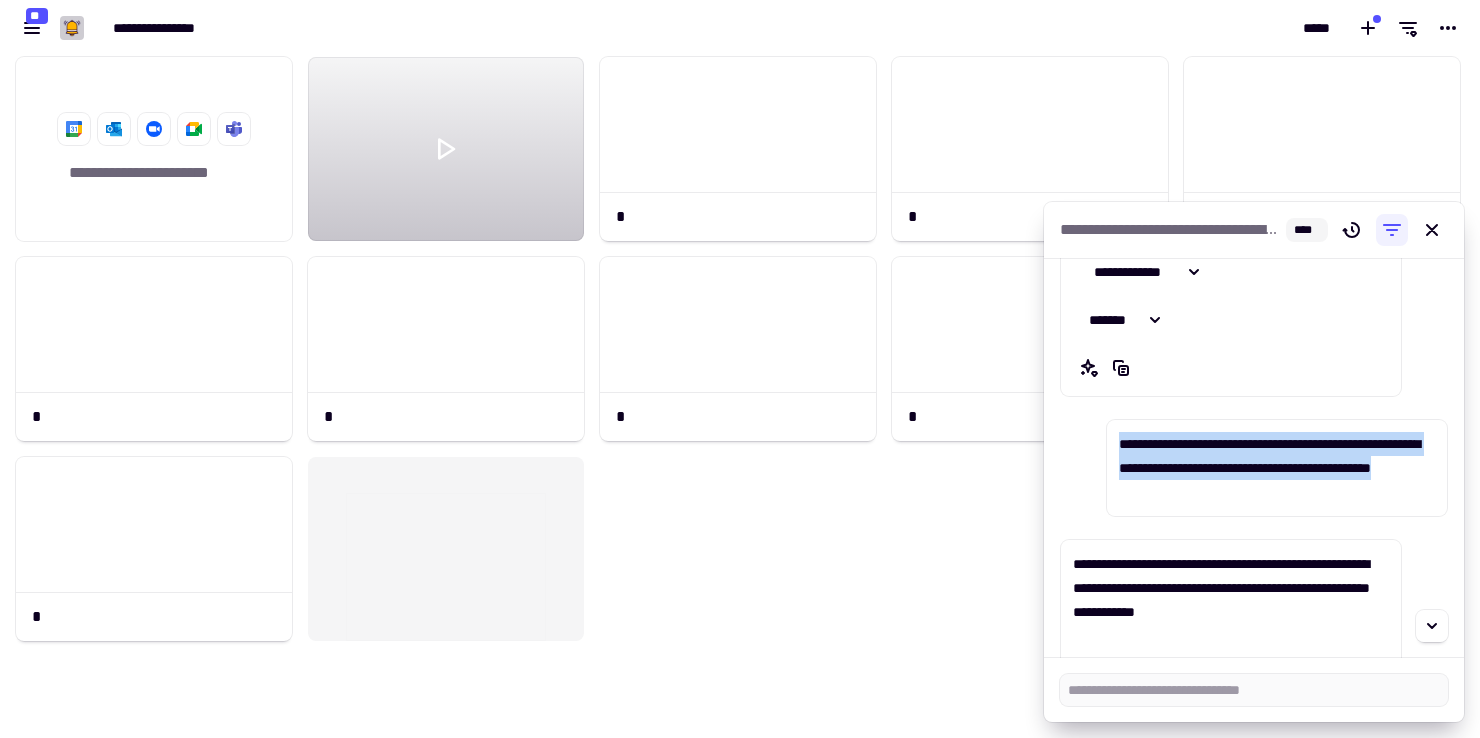 drag, startPoint x: 1387, startPoint y: 537, endPoint x: 1120, endPoint y: 497, distance: 269.9796 